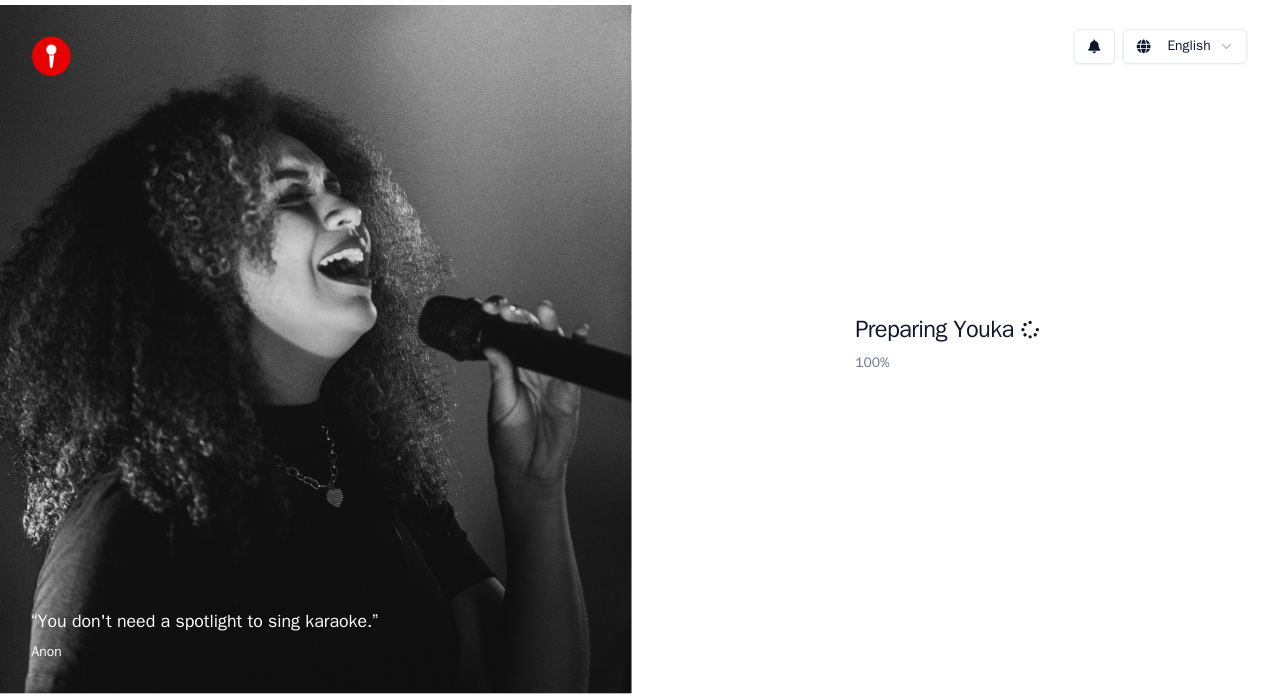 scroll, scrollTop: 0, scrollLeft: 0, axis: both 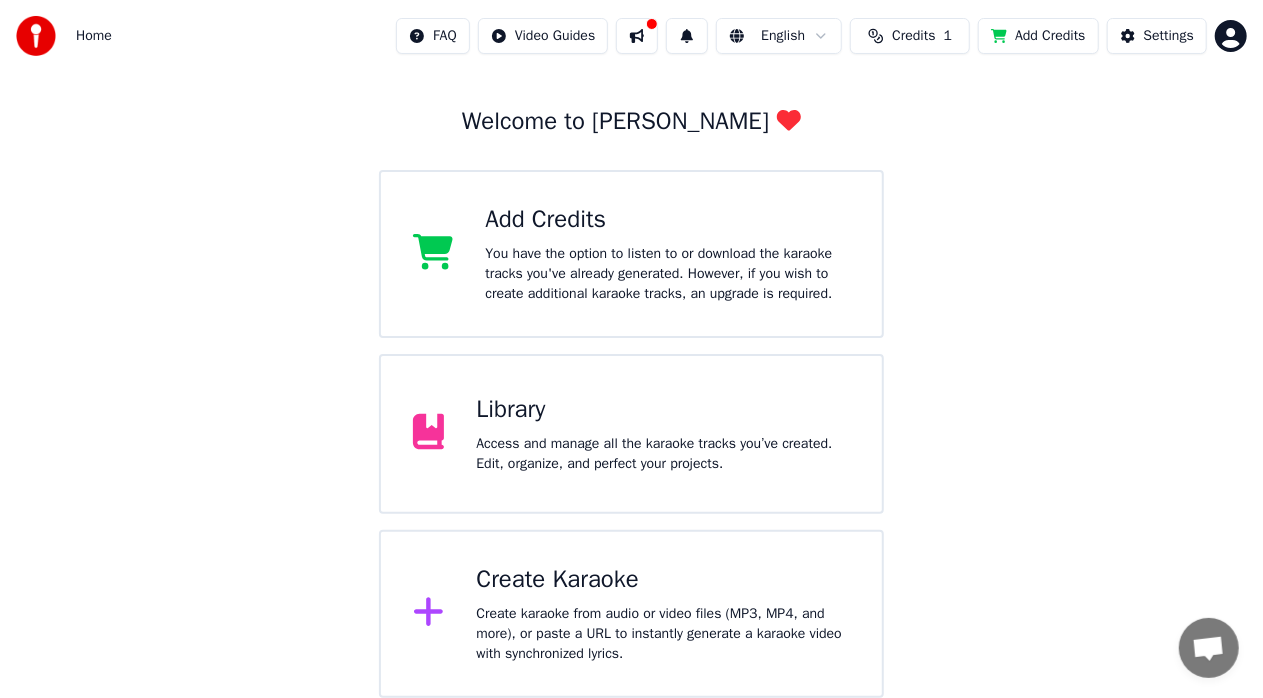 click on "Add Credits" at bounding box center (667, 220) 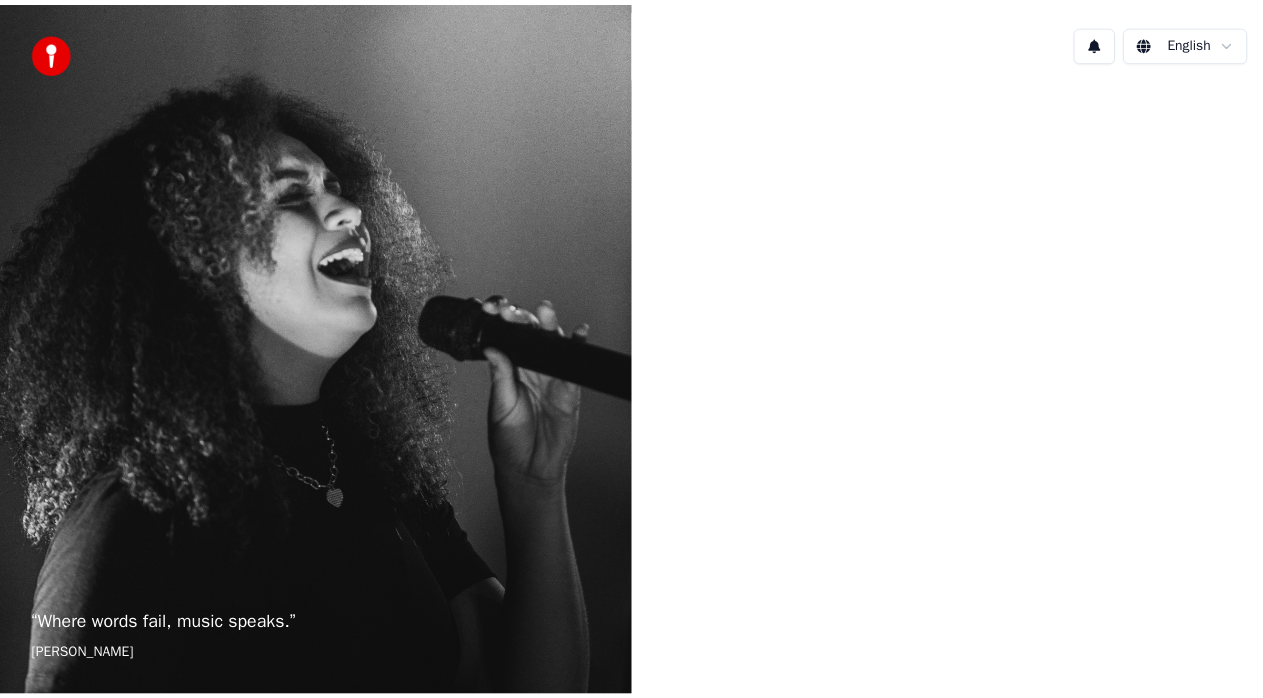 scroll, scrollTop: 0, scrollLeft: 0, axis: both 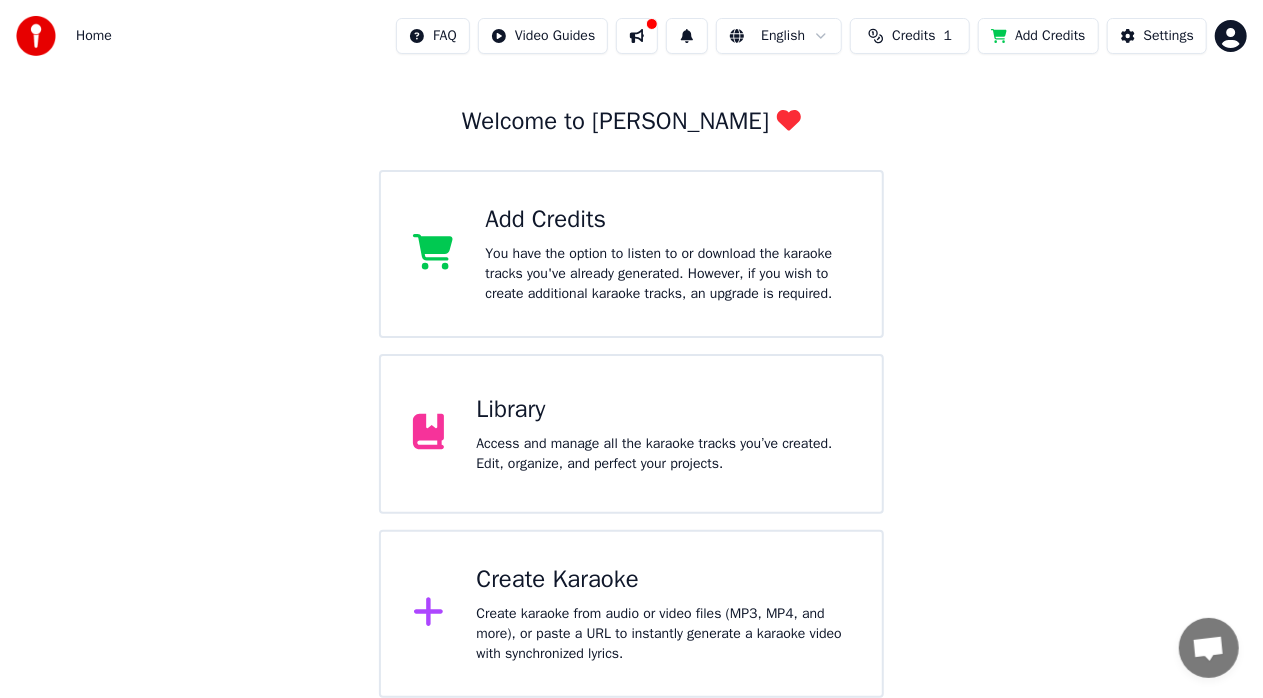 click on "Create Karaoke" at bounding box center (663, 580) 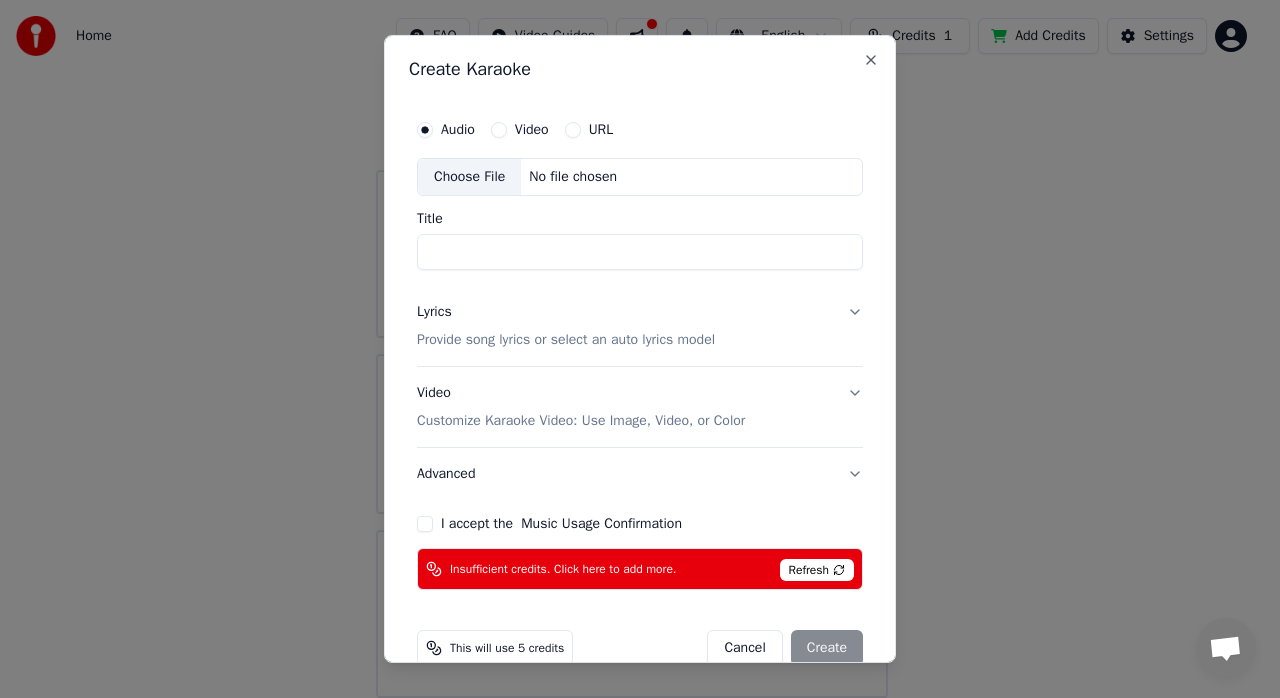 click on "Refresh" at bounding box center [817, 570] 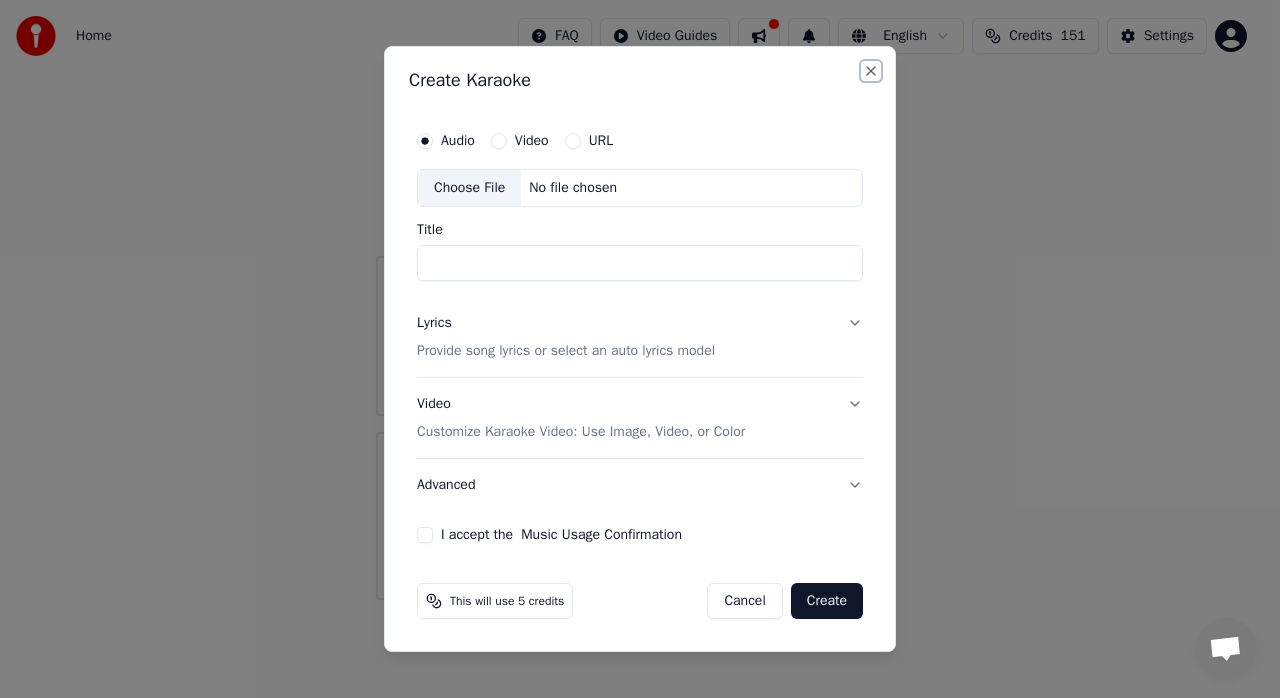 click on "Close" at bounding box center (871, 71) 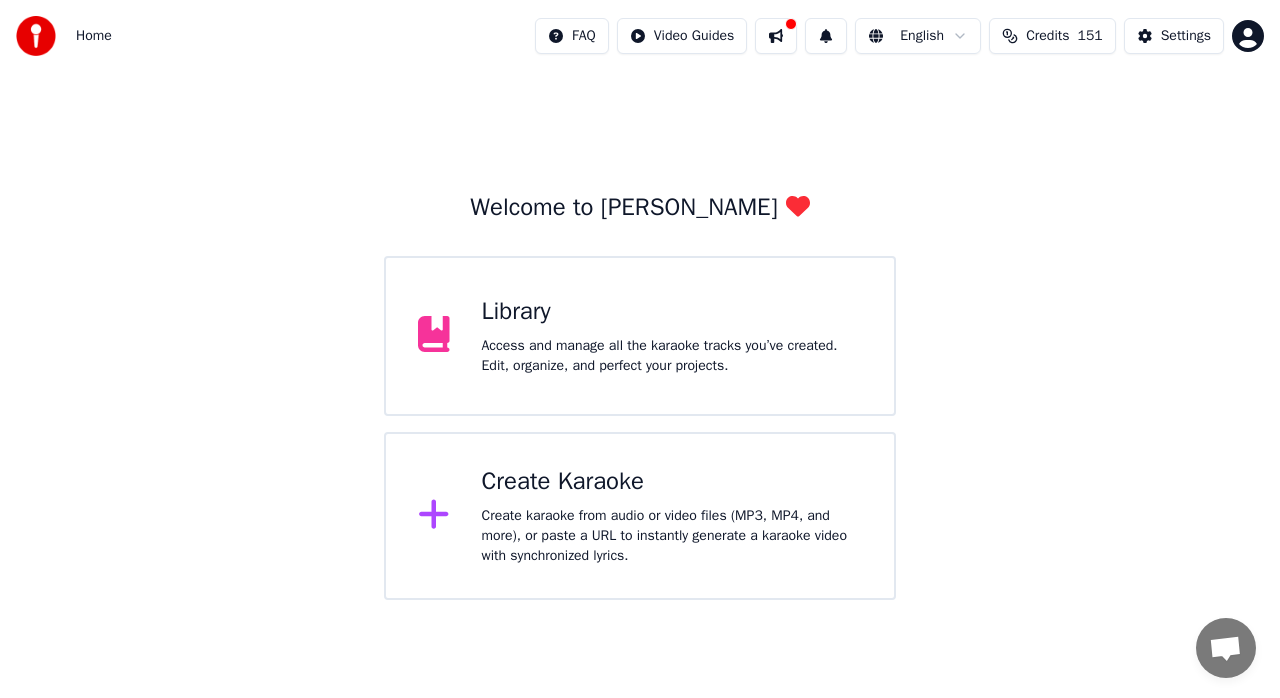click on "Create karaoke from audio or video files (MP3, MP4, and more), or paste a URL to instantly generate a karaoke video with synchronized lyrics." at bounding box center (672, 536) 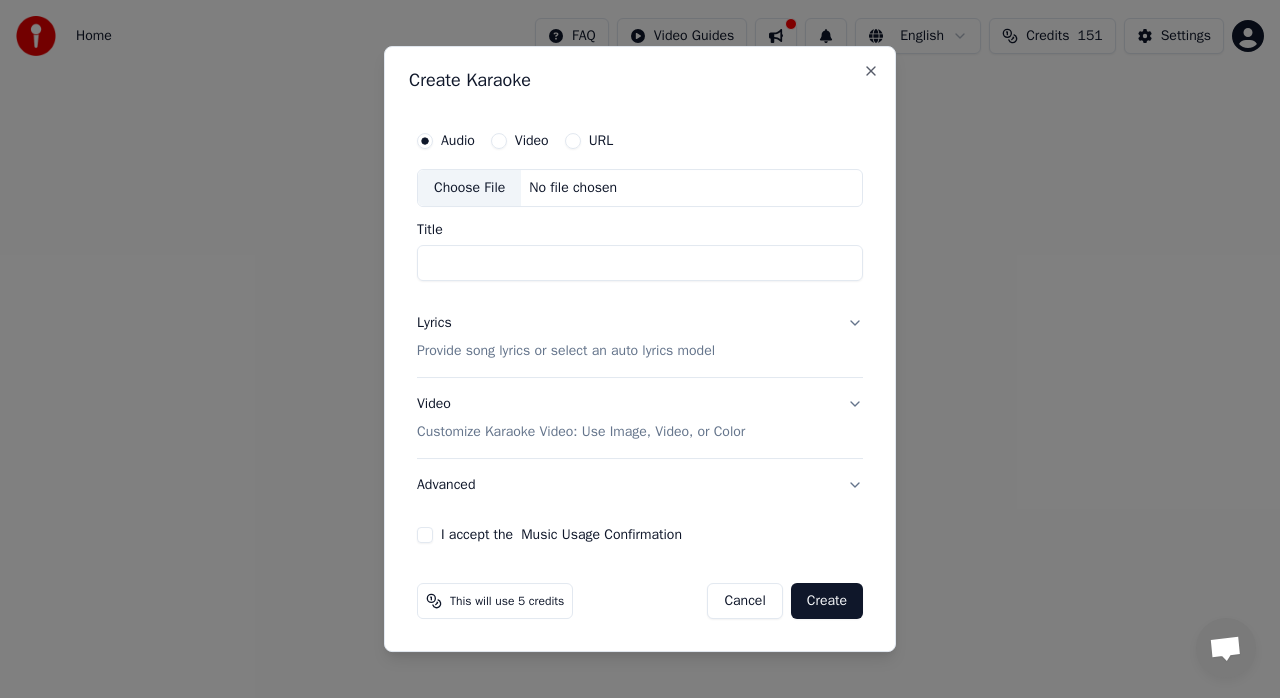 click on "Title" at bounding box center [640, 263] 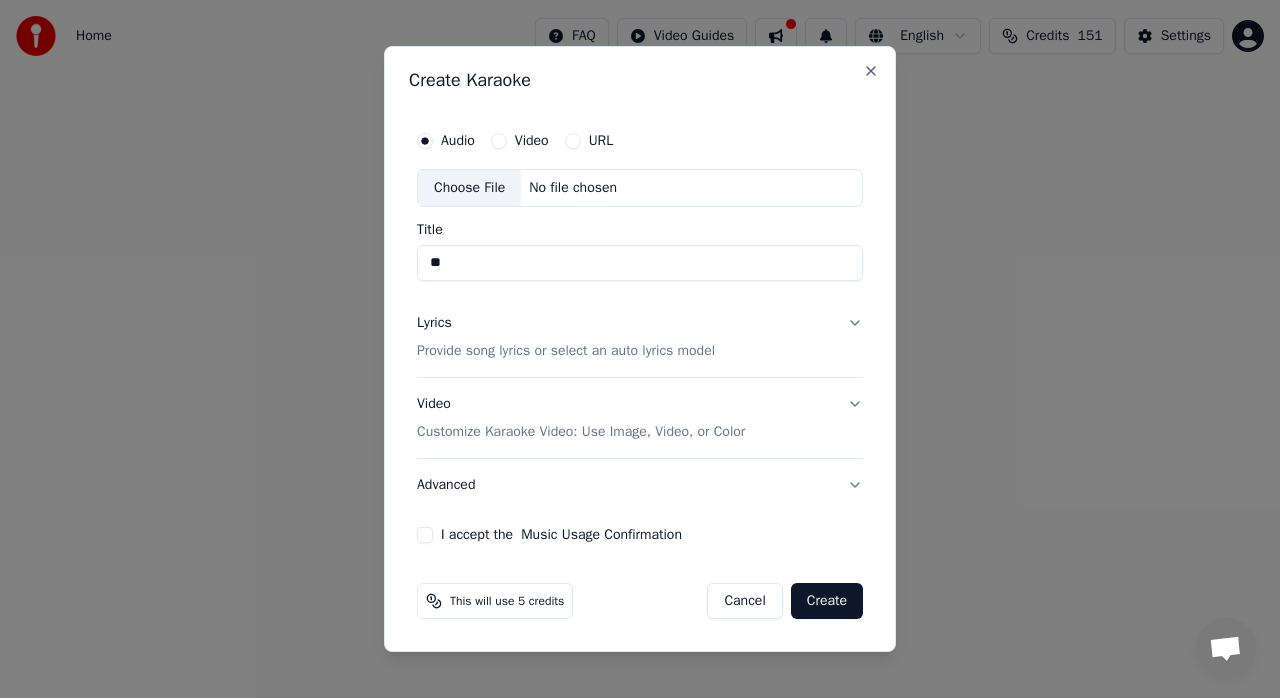 type on "*" 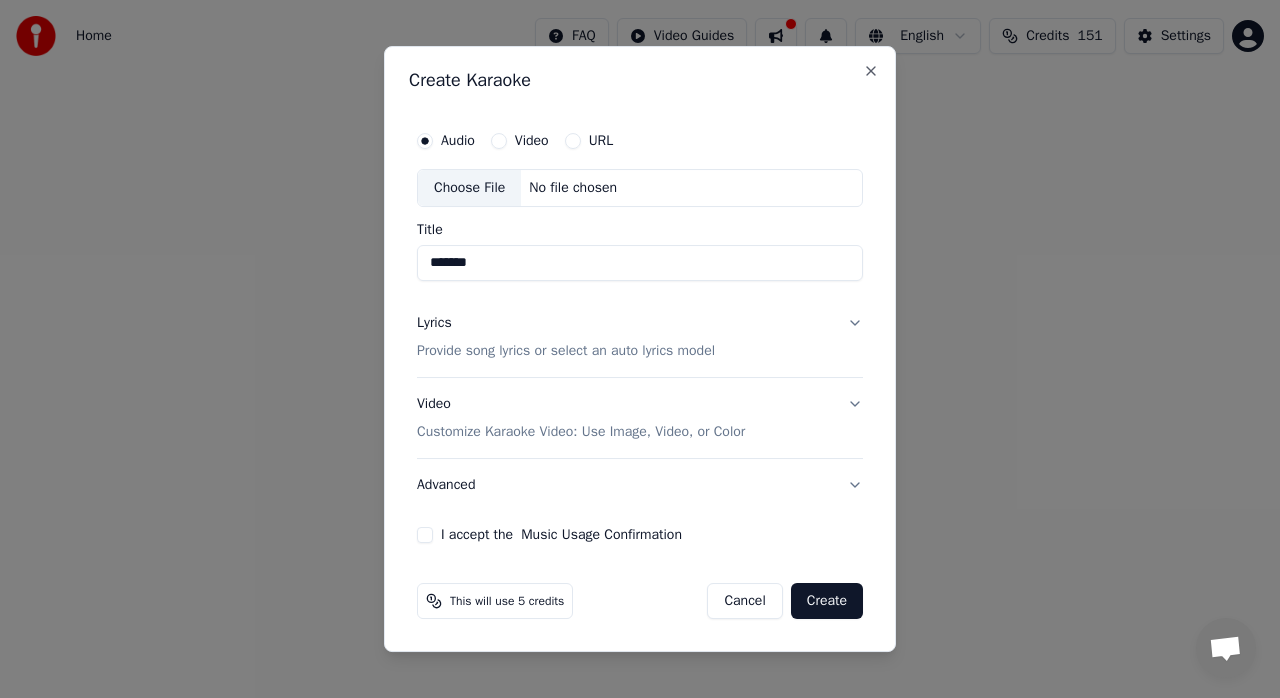 type on "*******" 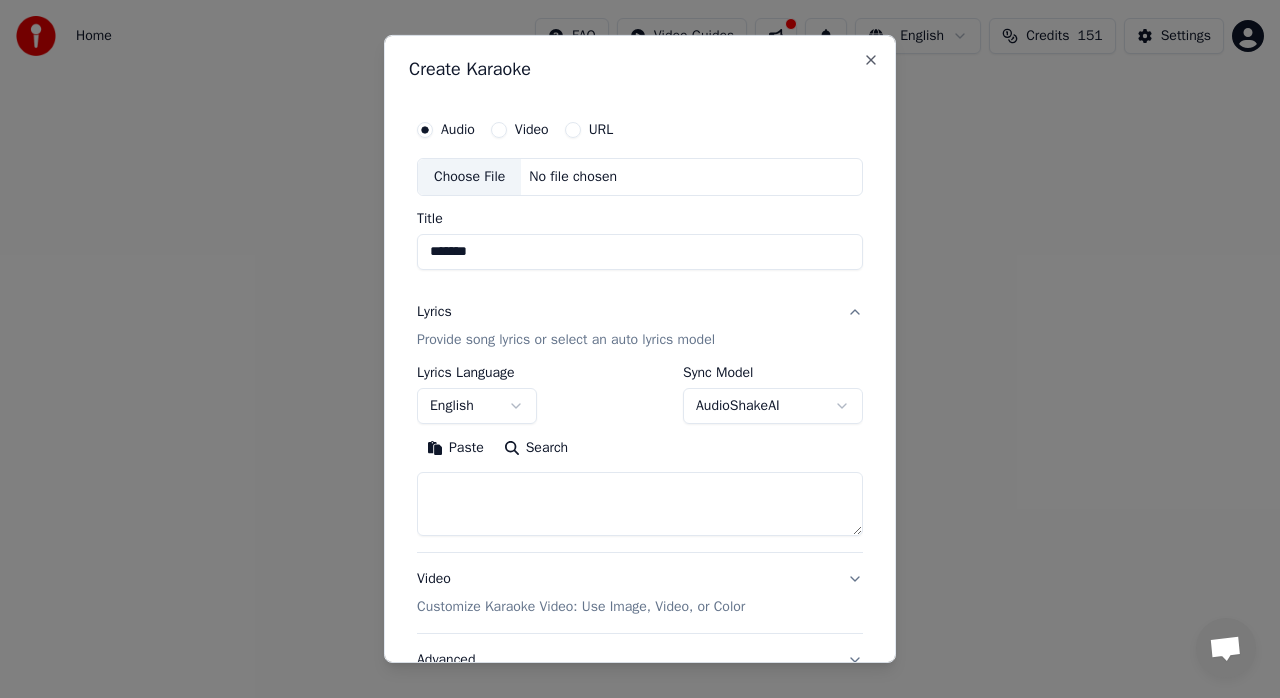 click on "English" at bounding box center (477, 406) 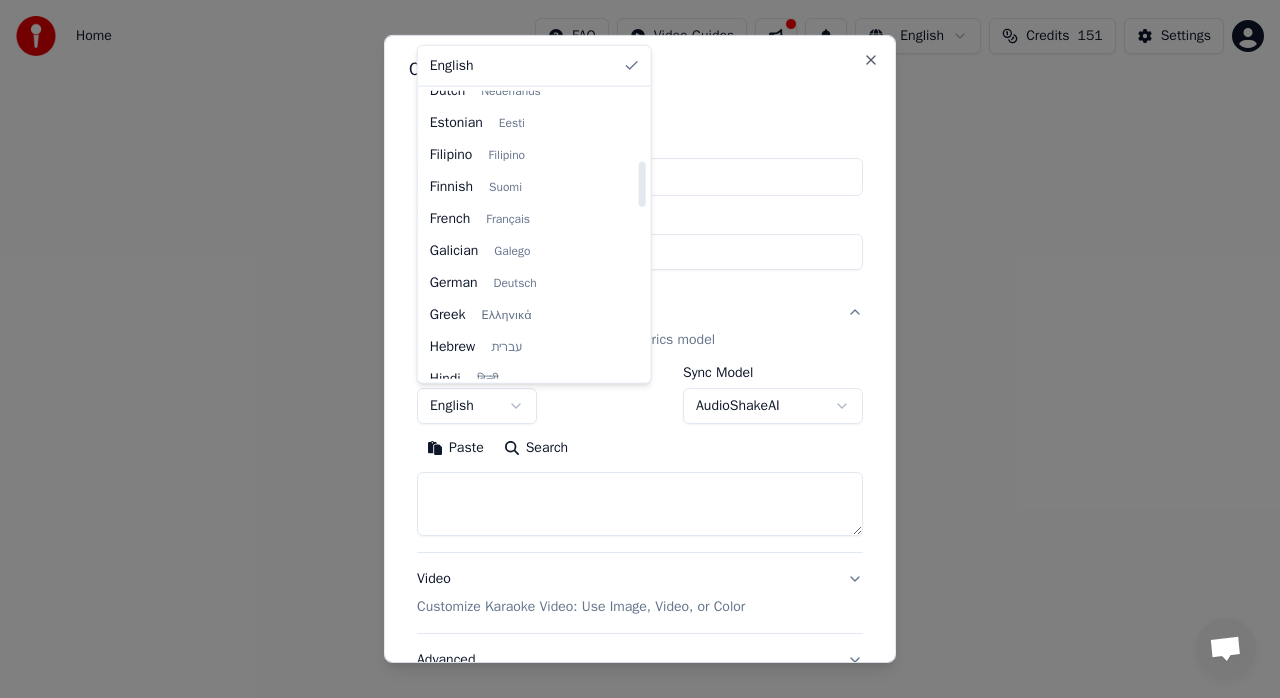 scroll, scrollTop: 600, scrollLeft: 0, axis: vertical 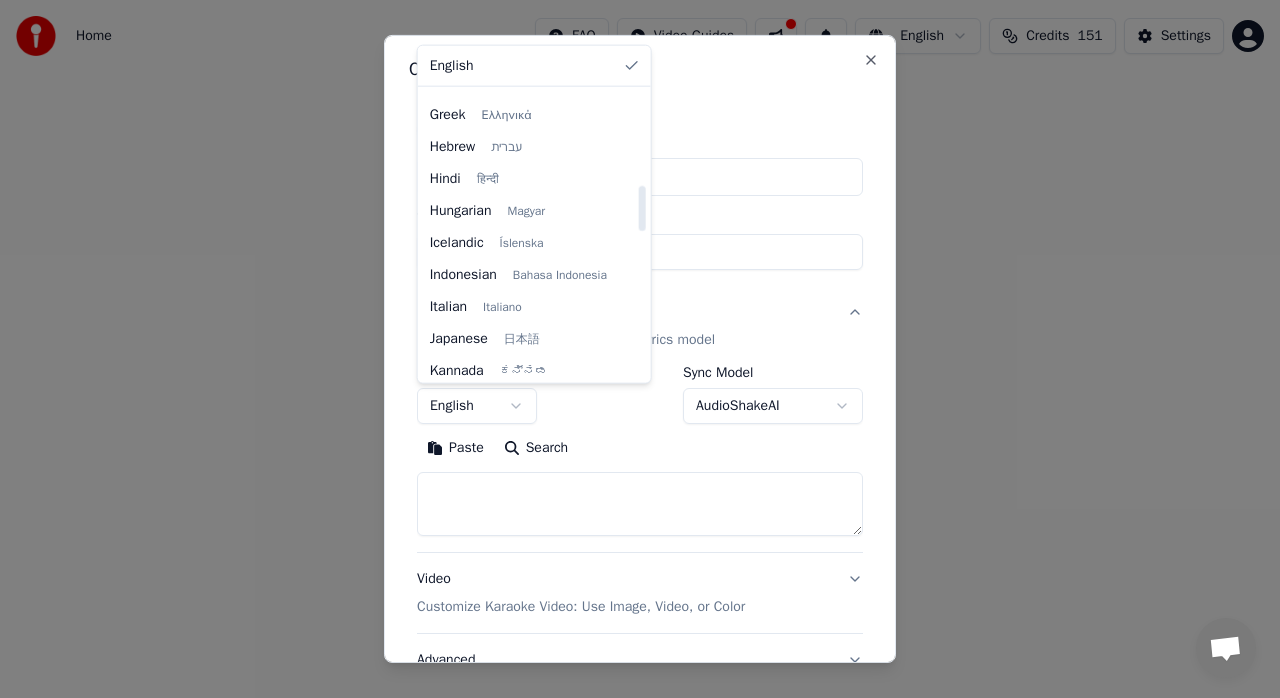 select on "**" 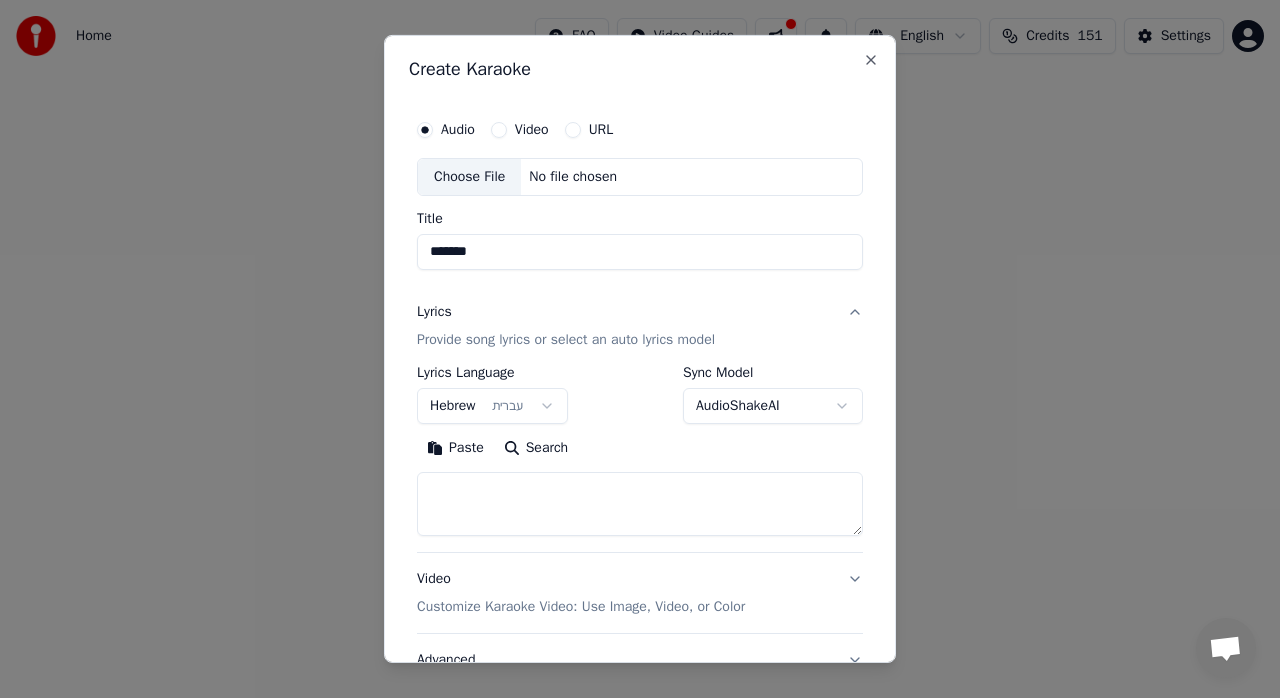 click on "Paste" at bounding box center (455, 448) 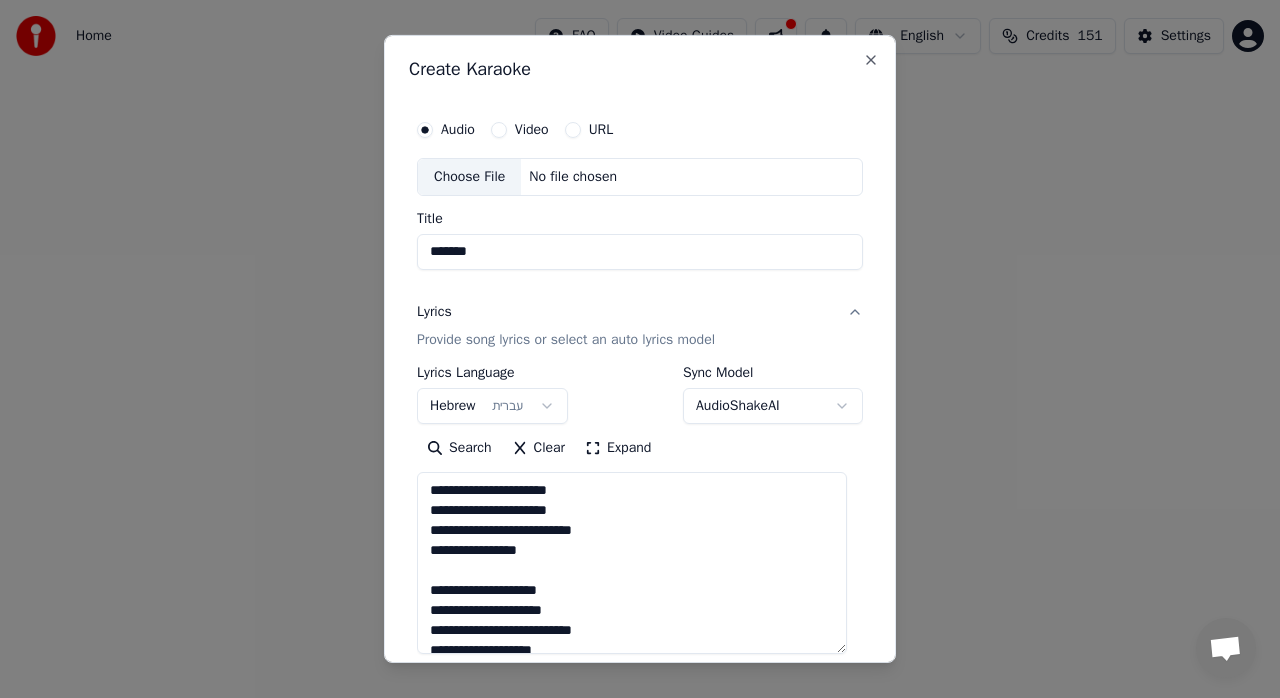 drag, startPoint x: 841, startPoint y: 525, endPoint x: 834, endPoint y: 577, distance: 52.46904 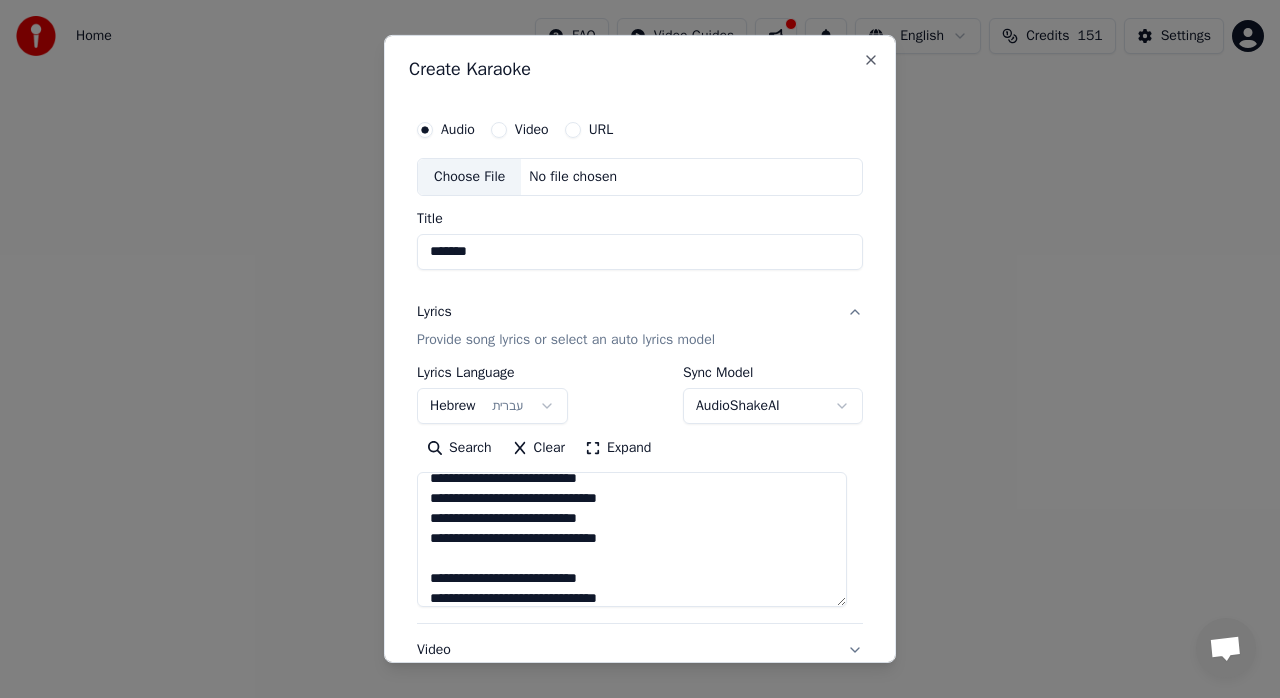 scroll, scrollTop: 801, scrollLeft: 0, axis: vertical 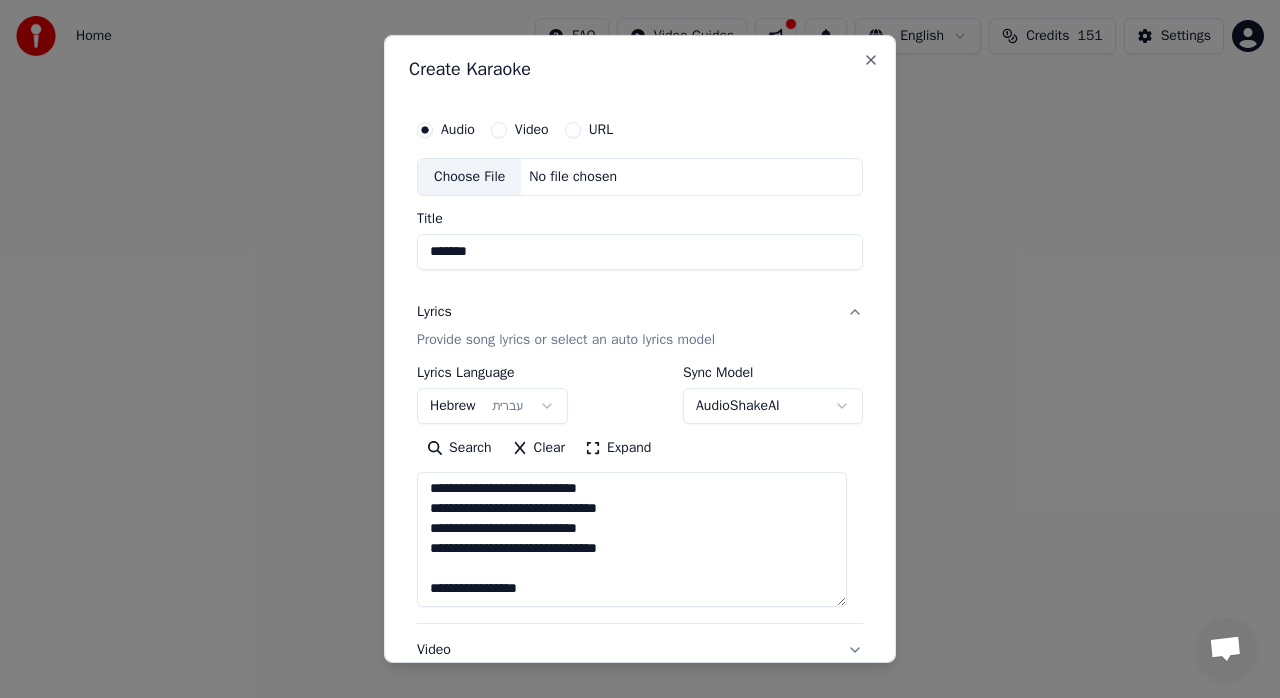 click on "**********" at bounding box center [640, 449] 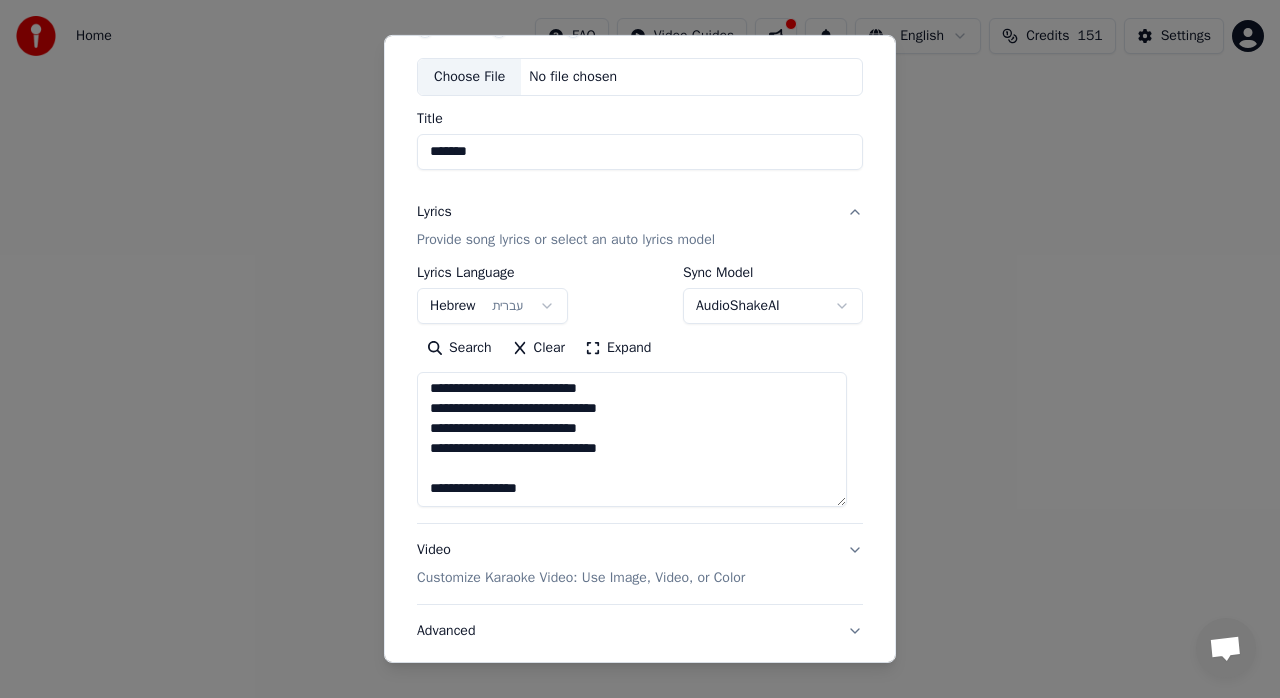 scroll, scrollTop: 232, scrollLeft: 0, axis: vertical 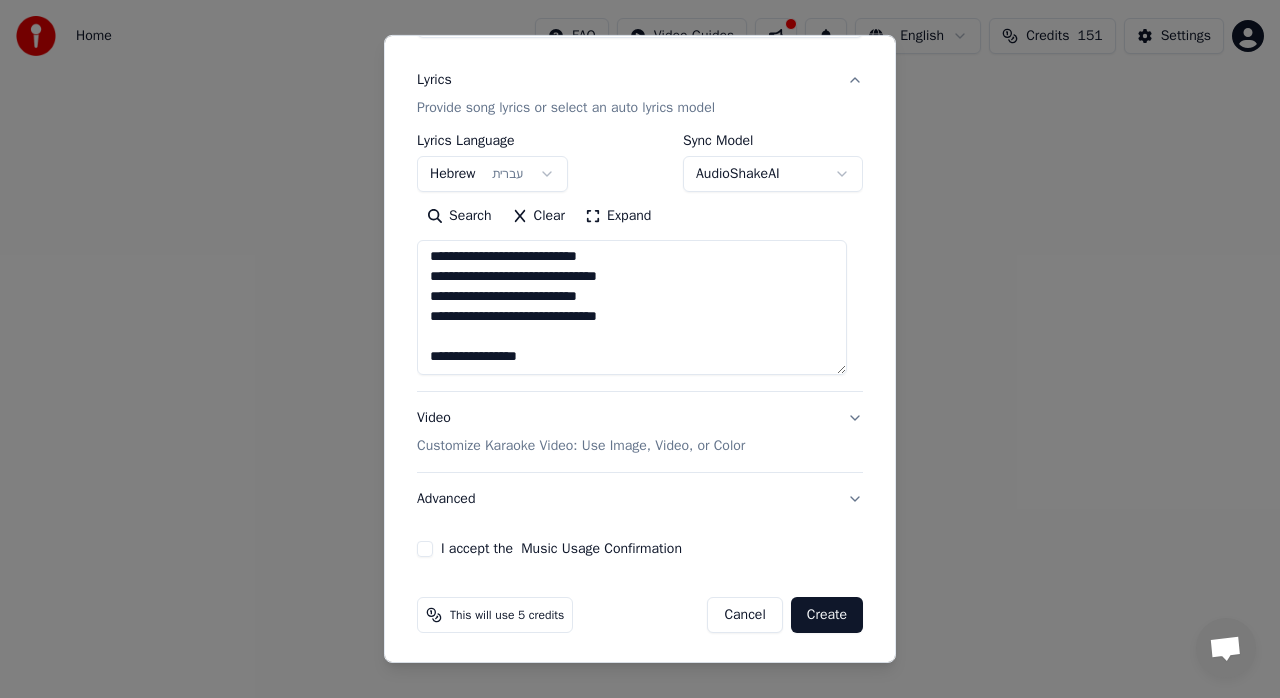 click on "Customize Karaoke Video: Use Image, Video, or Color" at bounding box center [581, 446] 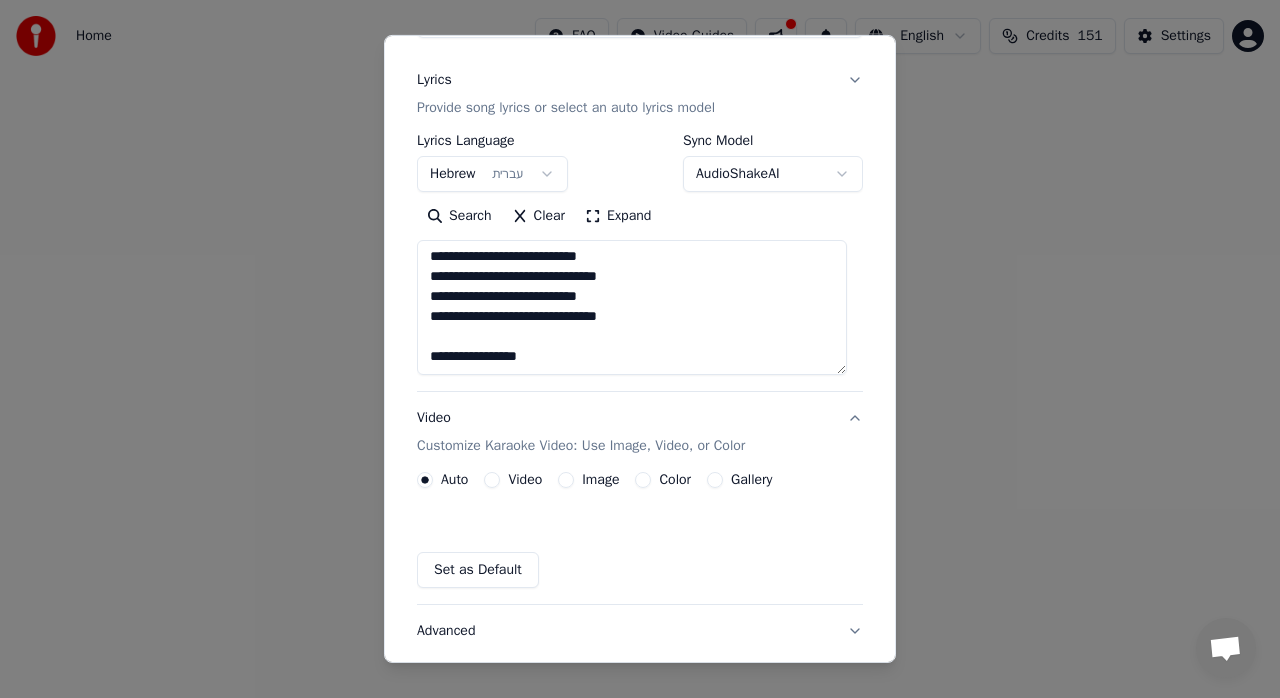 scroll, scrollTop: 108, scrollLeft: 0, axis: vertical 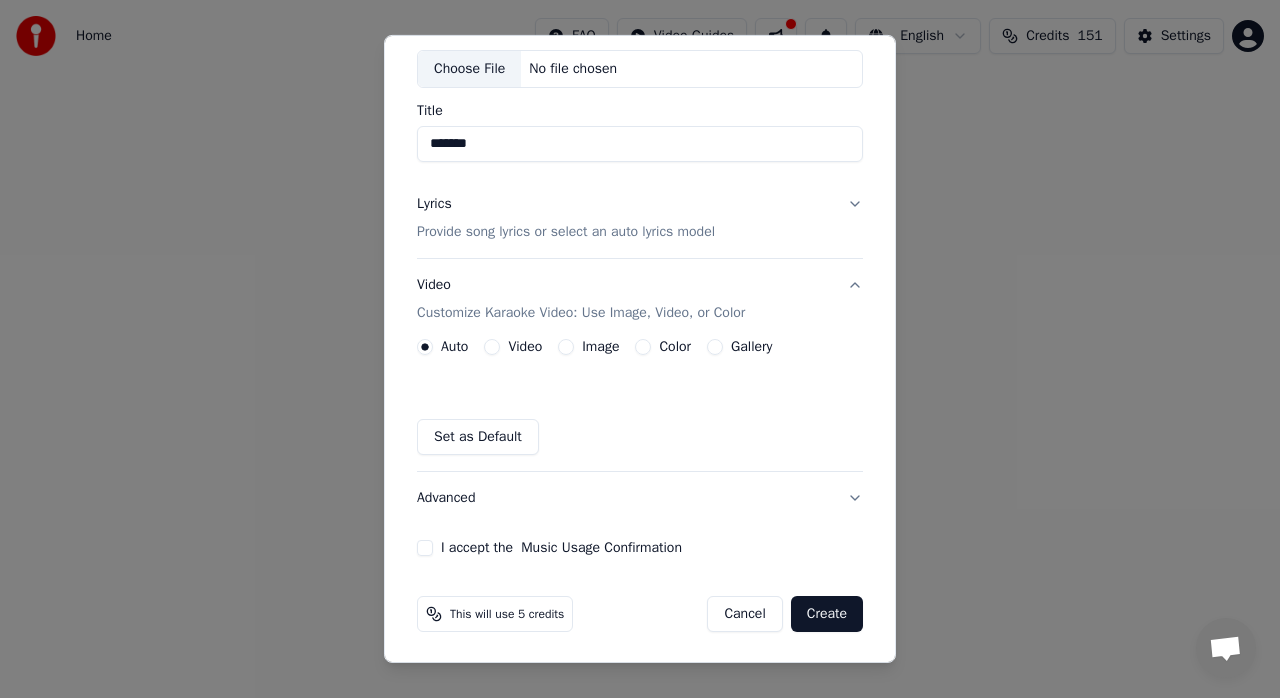 click on "Advanced" at bounding box center [640, 498] 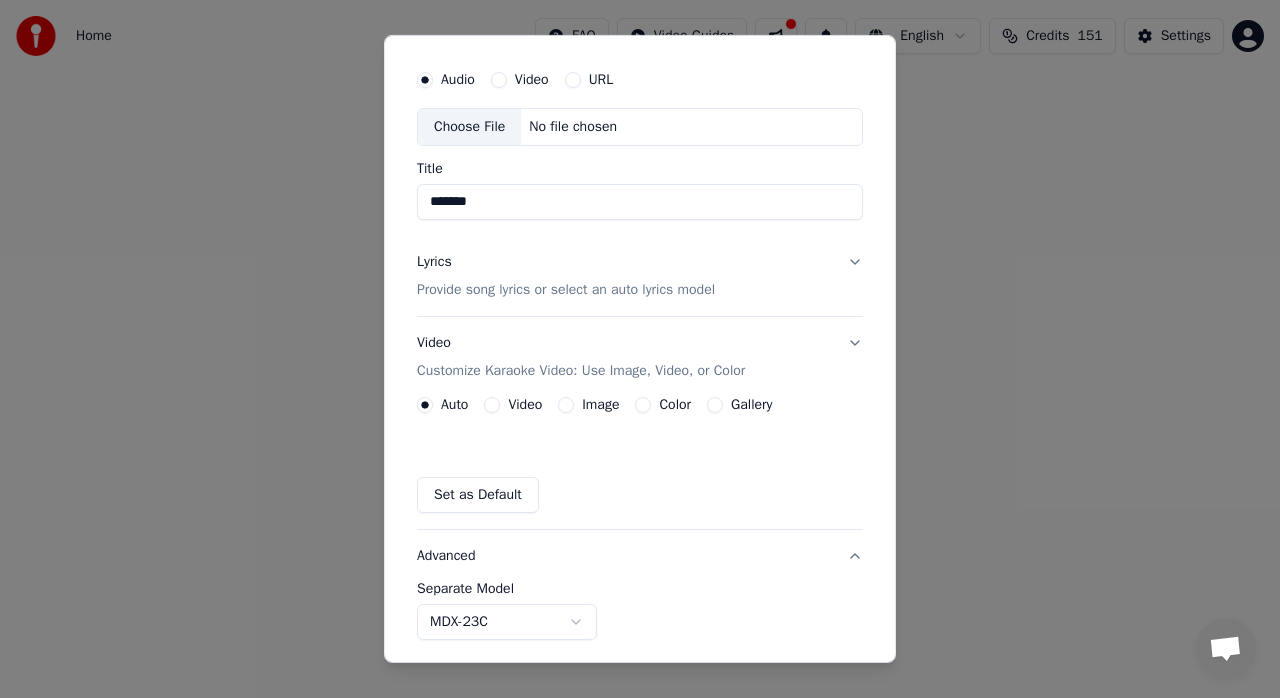 scroll, scrollTop: 50, scrollLeft: 0, axis: vertical 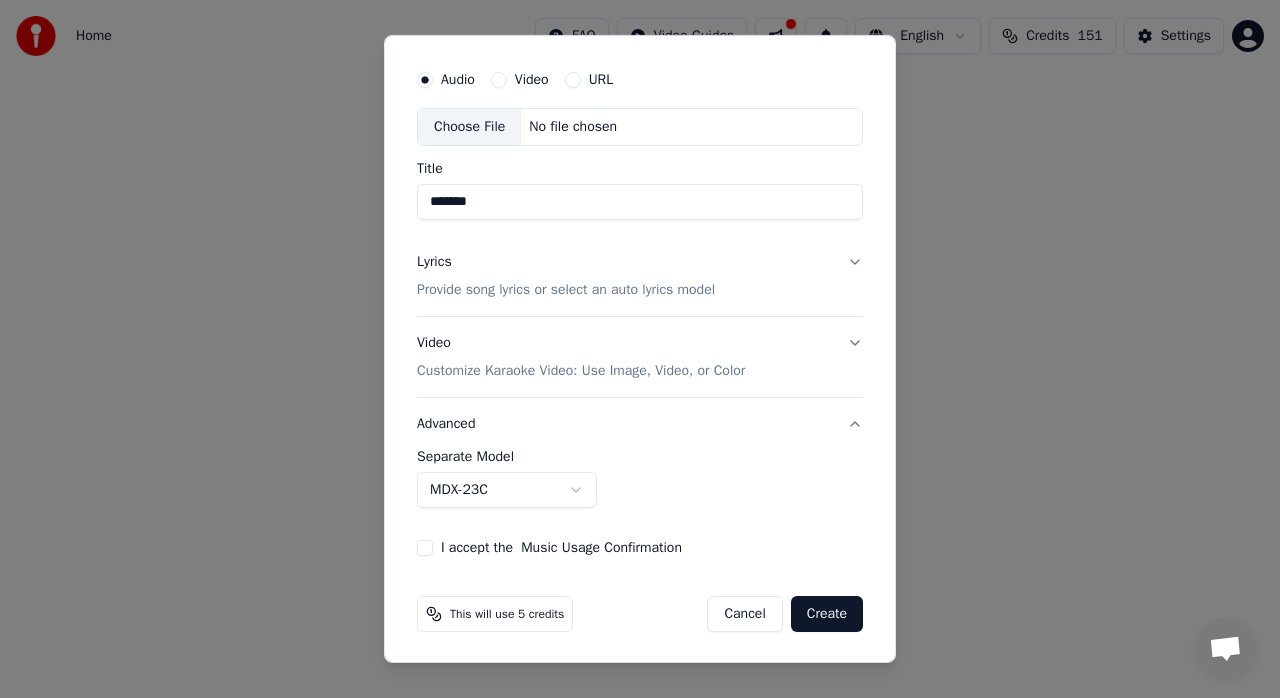 click on "I accept the   Music Usage Confirmation" at bounding box center [425, 548] 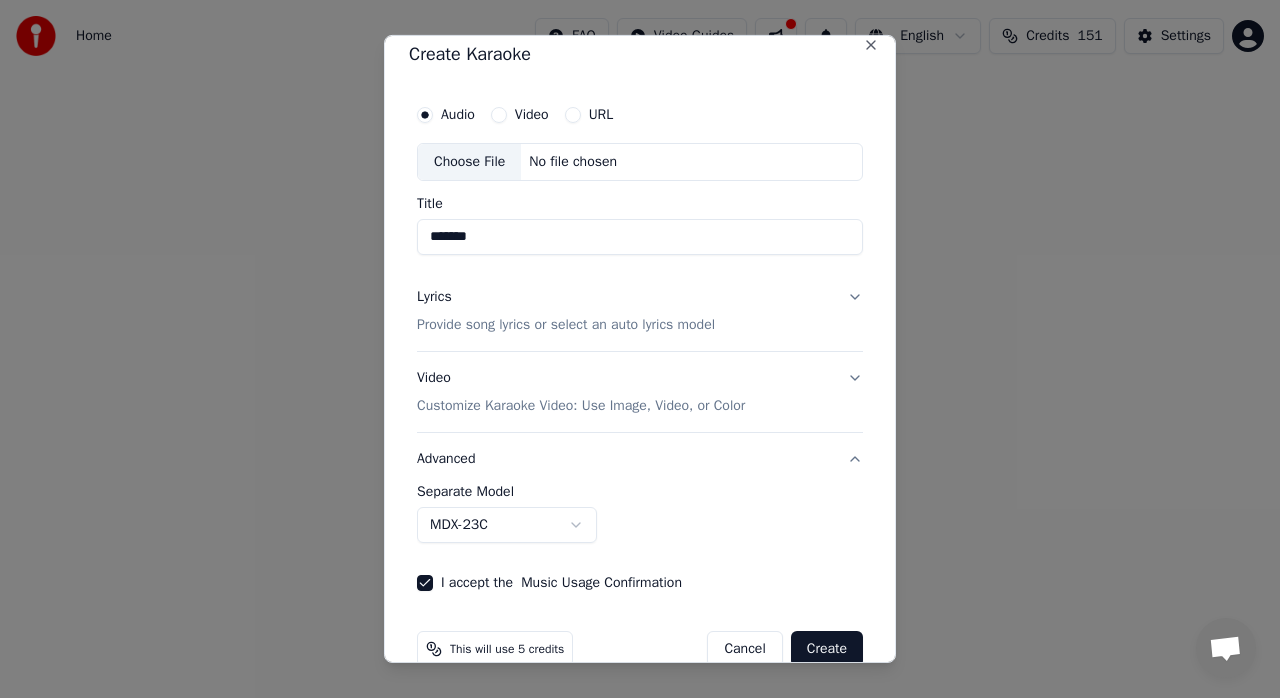 scroll, scrollTop: 0, scrollLeft: 0, axis: both 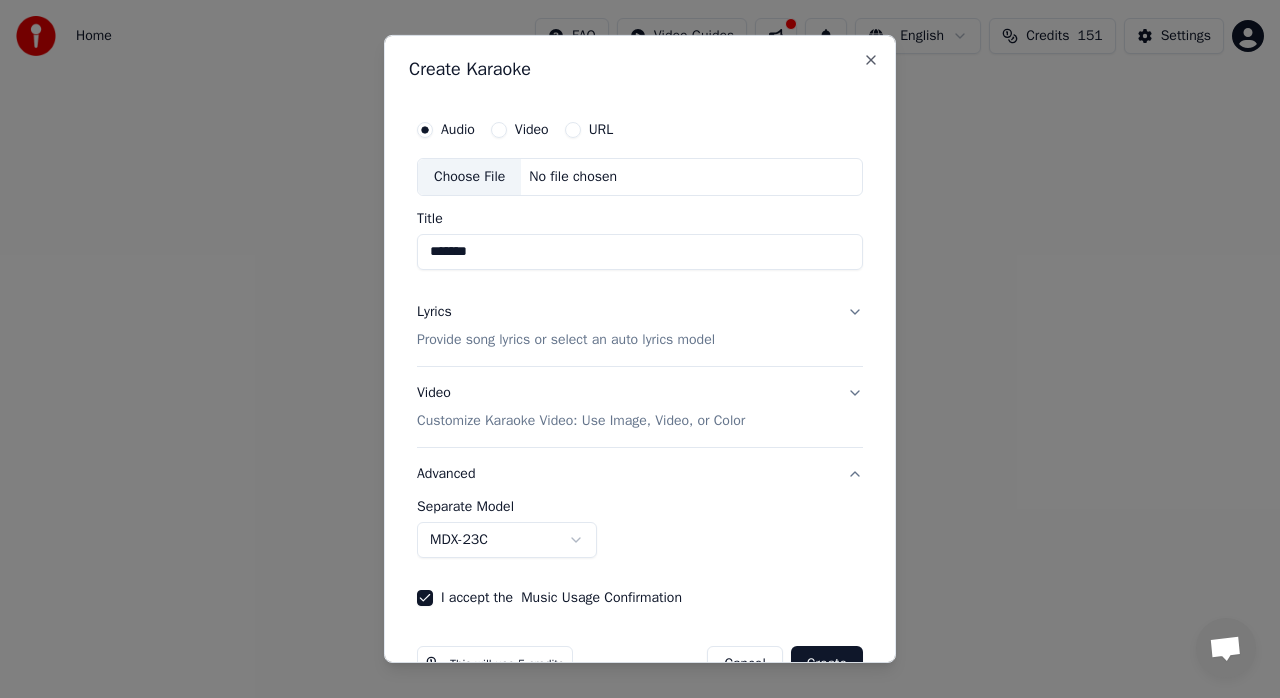 click on "Choose File" at bounding box center (469, 177) 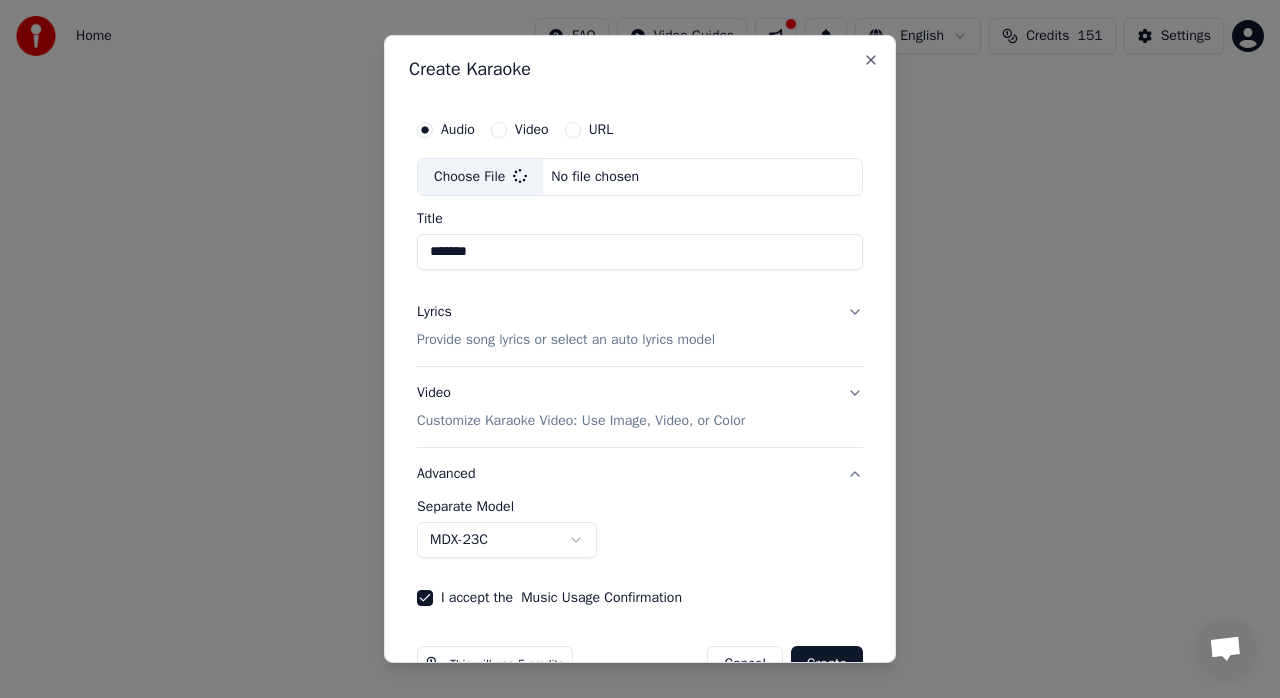 type on "**********" 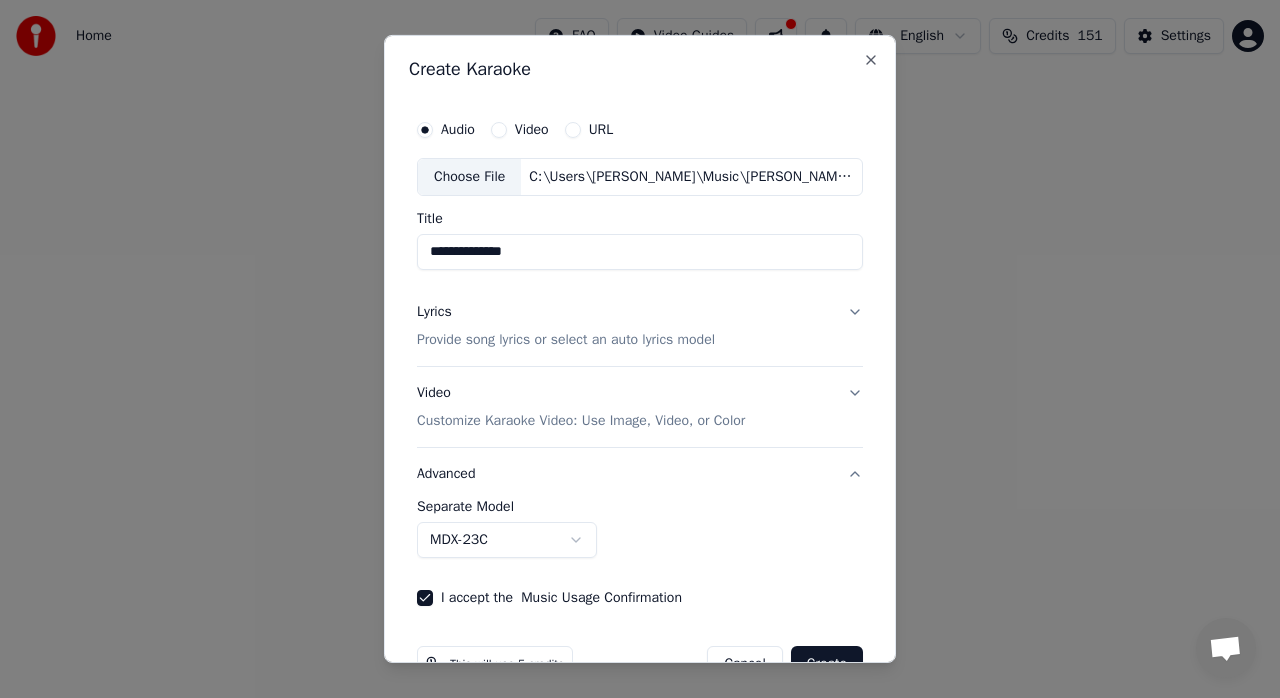 scroll, scrollTop: 49, scrollLeft: 0, axis: vertical 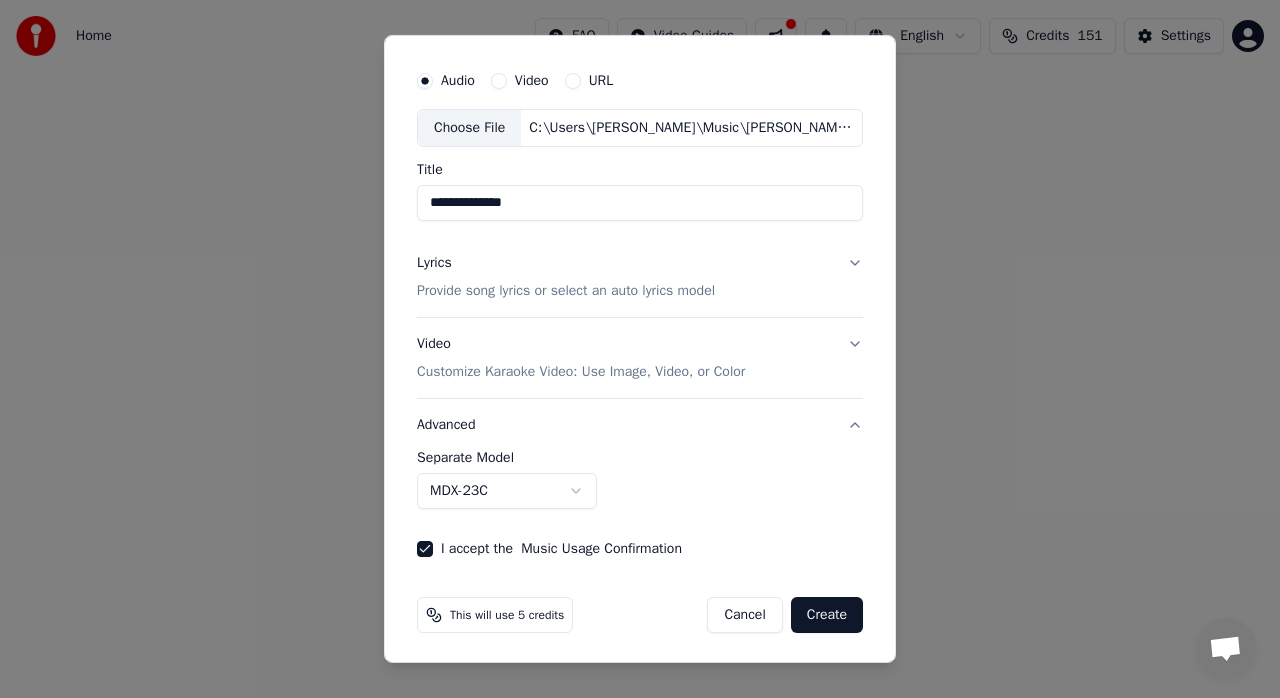 click on "Lyrics" at bounding box center (434, 263) 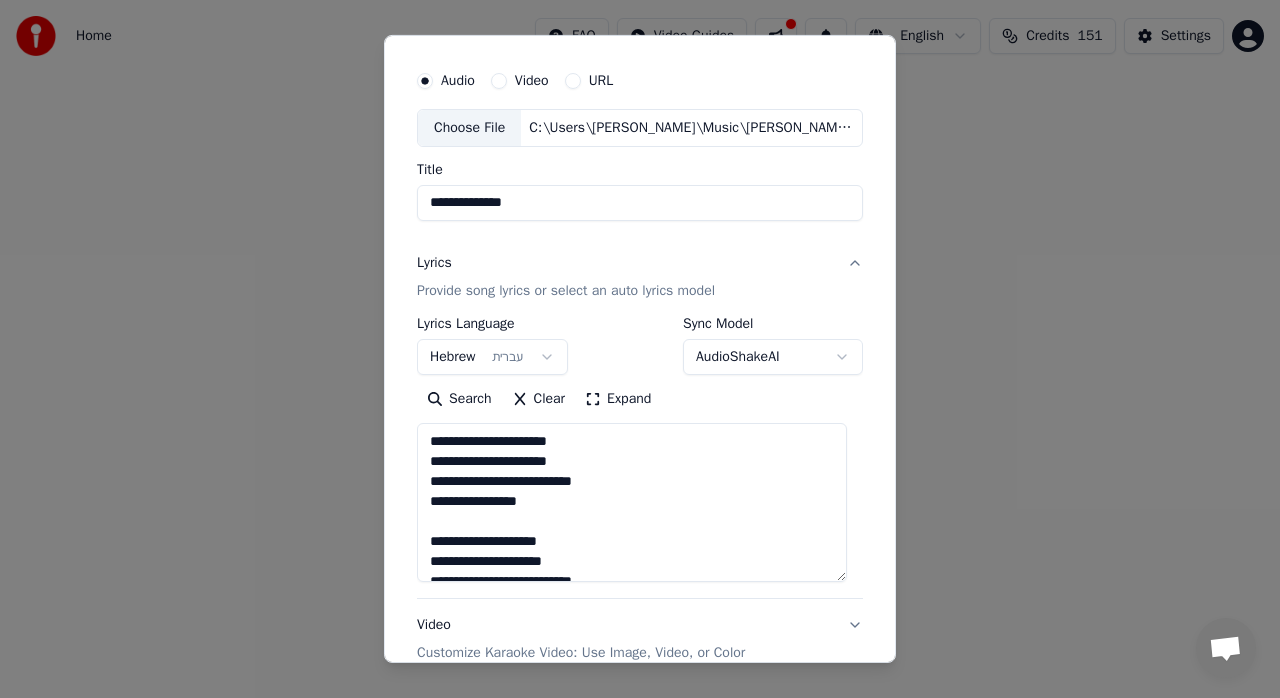 drag, startPoint x: 840, startPoint y: 481, endPoint x: 840, endPoint y: 576, distance: 95 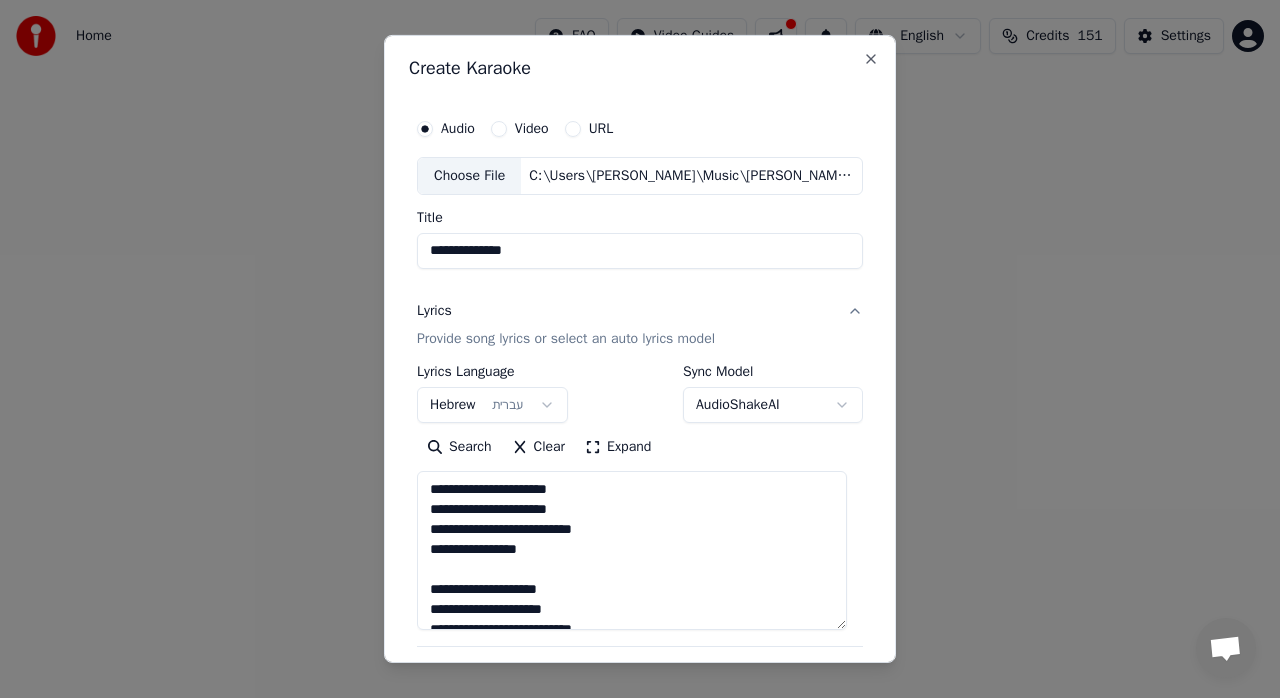 scroll, scrollTop: 0, scrollLeft: 0, axis: both 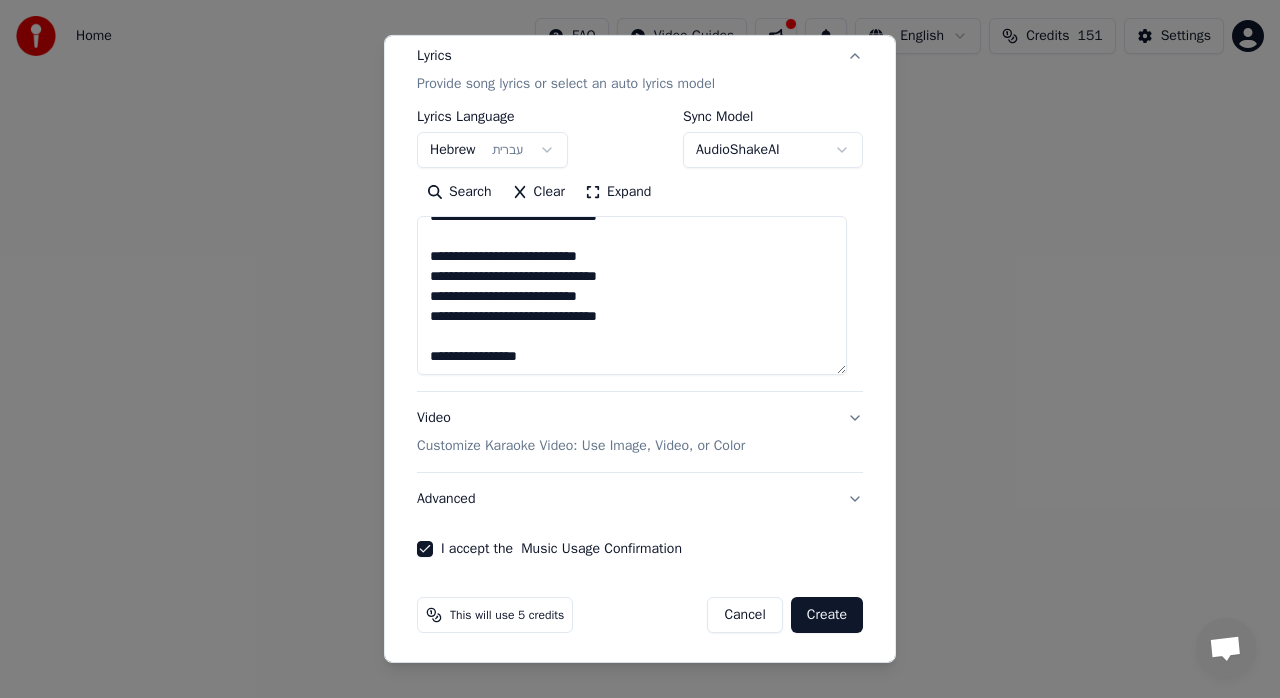 click on "Create" at bounding box center (827, 615) 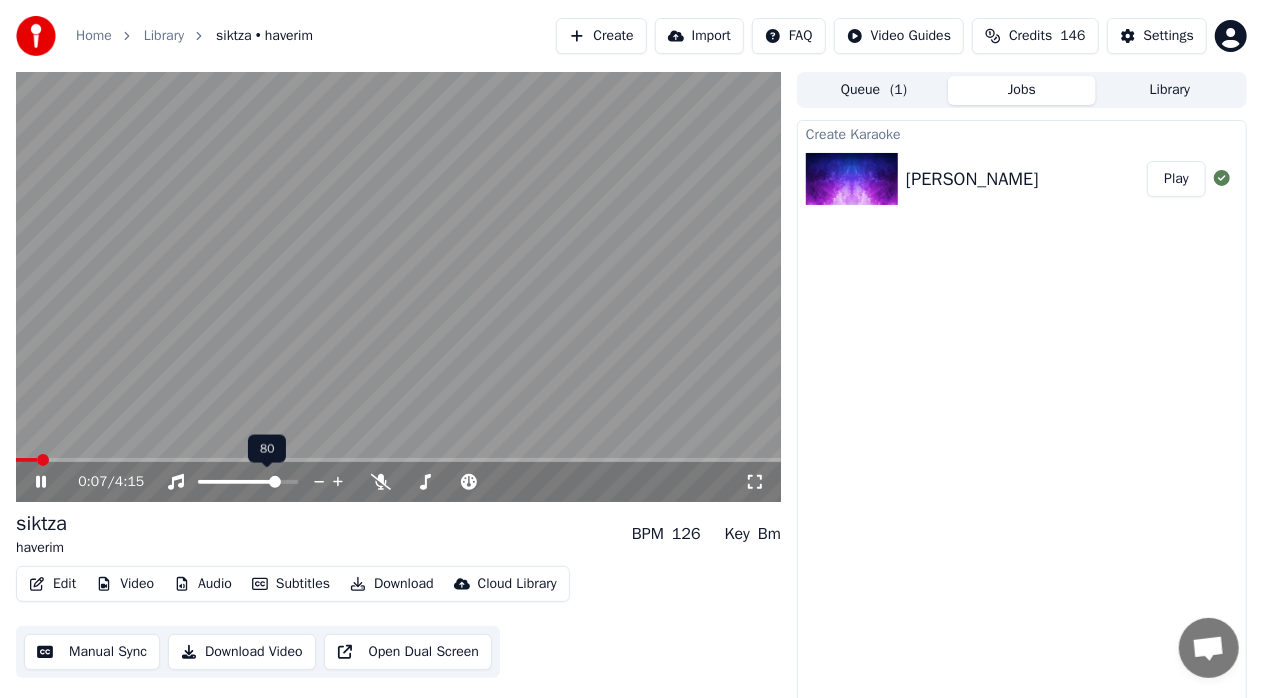 click at bounding box center (275, 482) 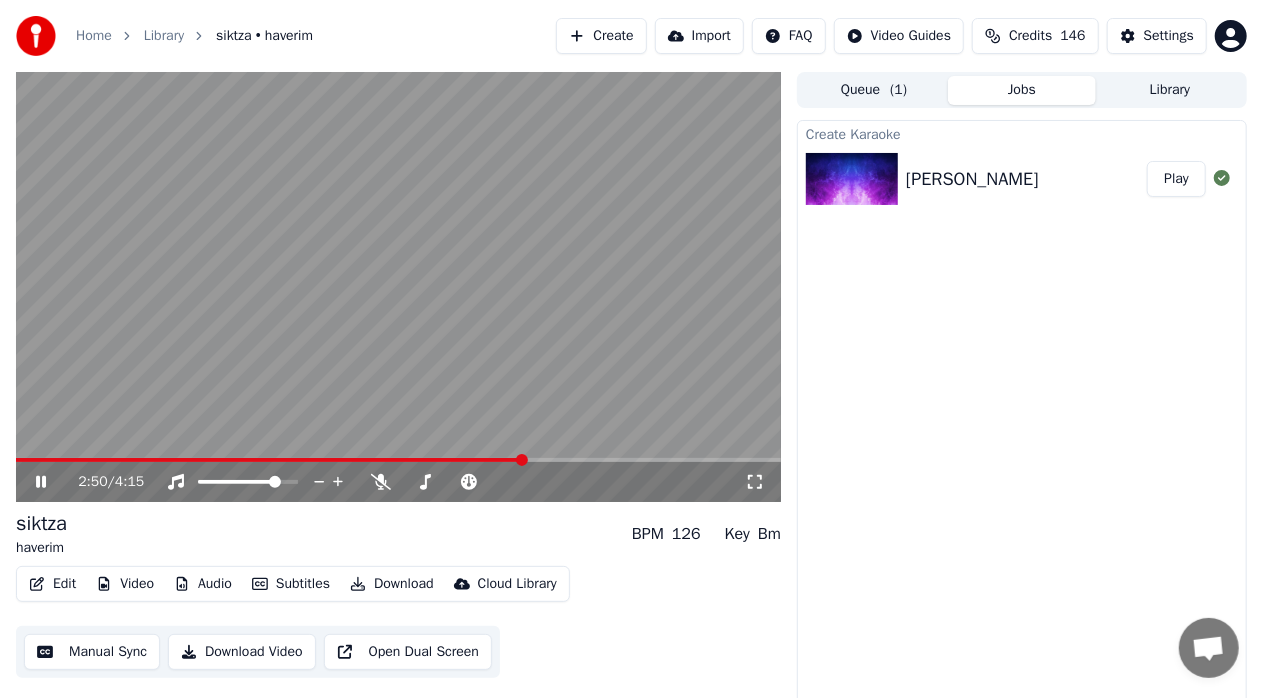 click at bounding box center (398, 460) 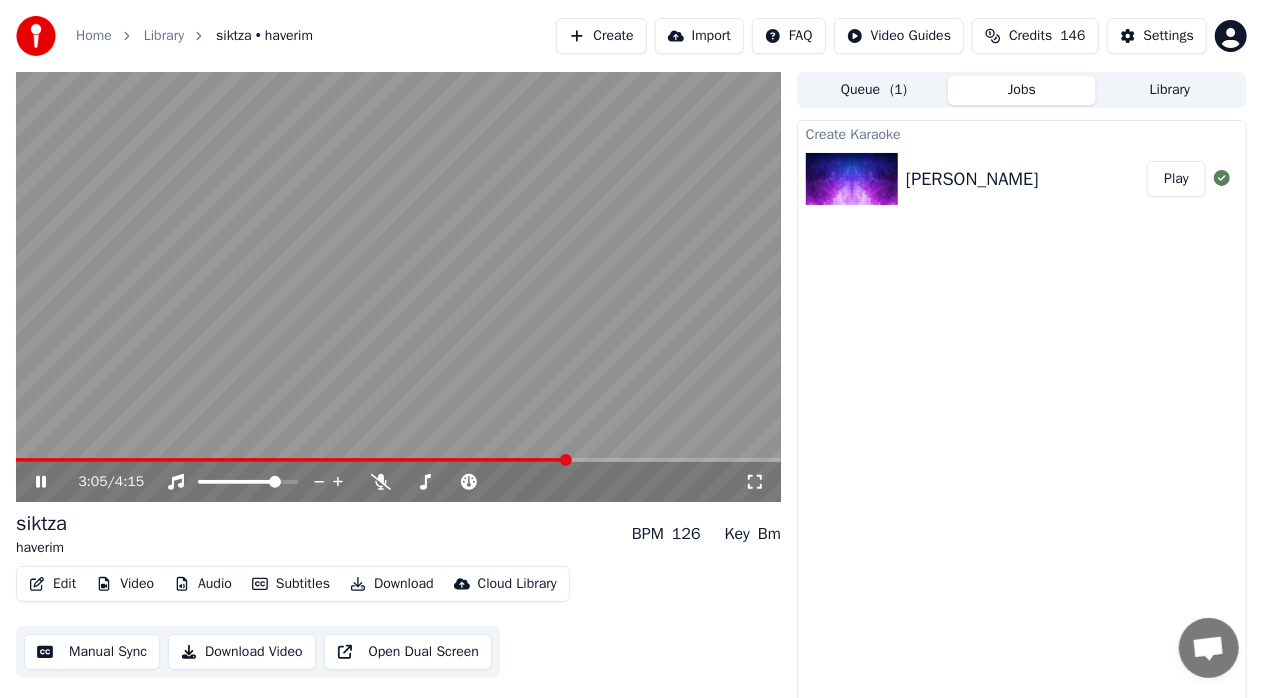click at bounding box center (398, 460) 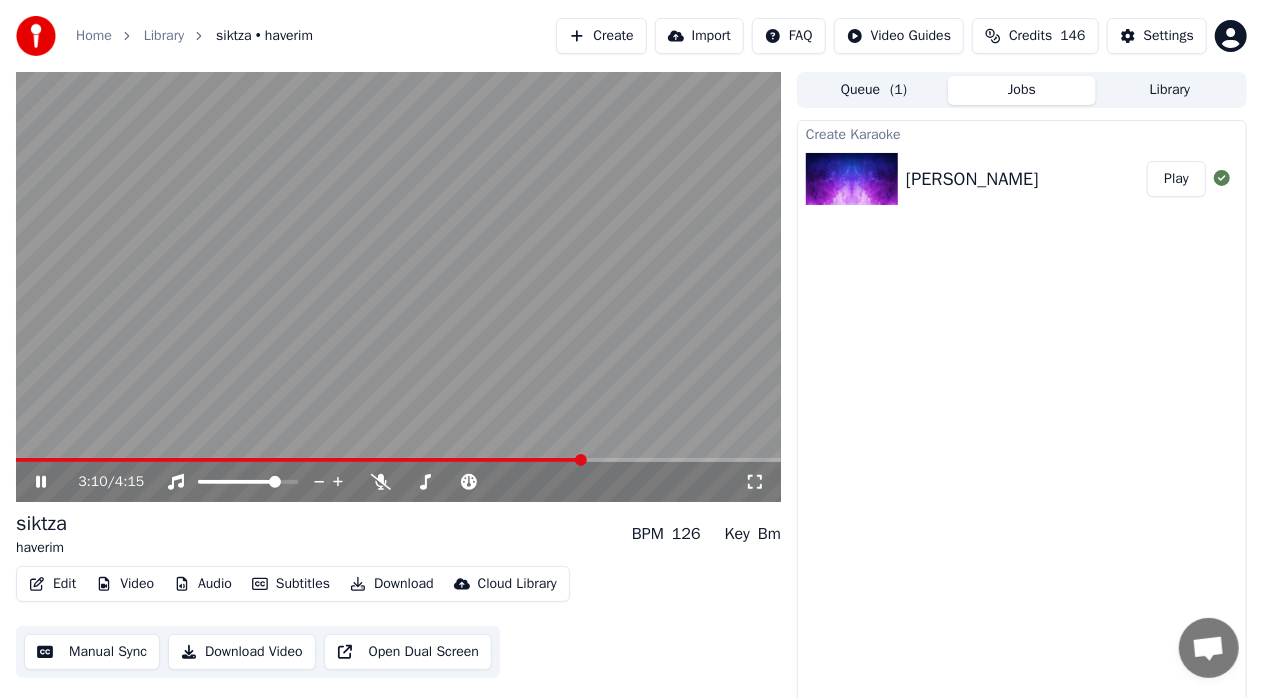 click at bounding box center (398, 287) 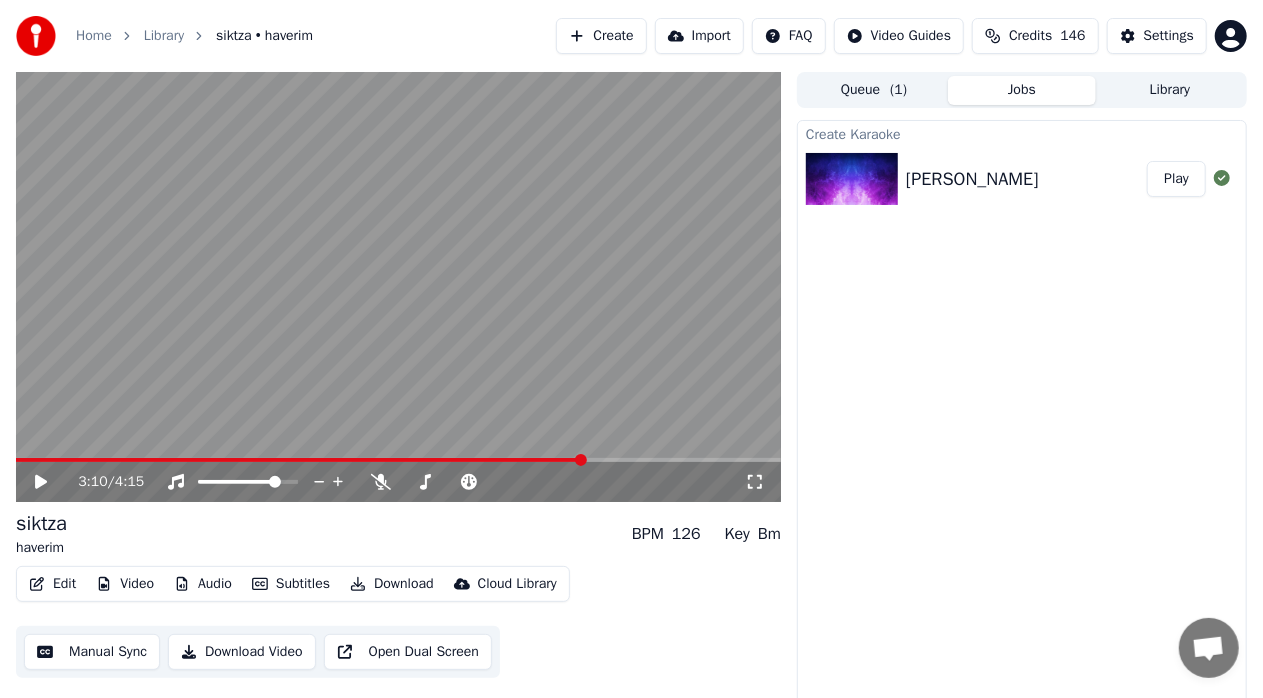 click at bounding box center (581, 460) 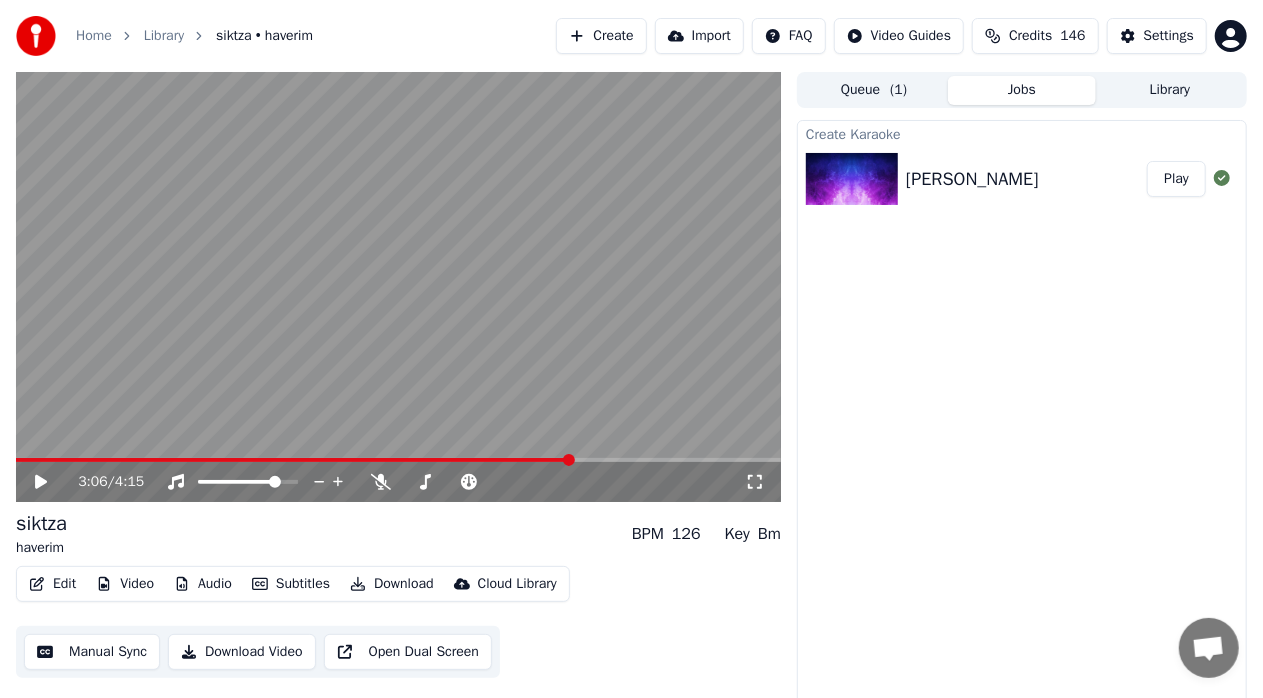 click 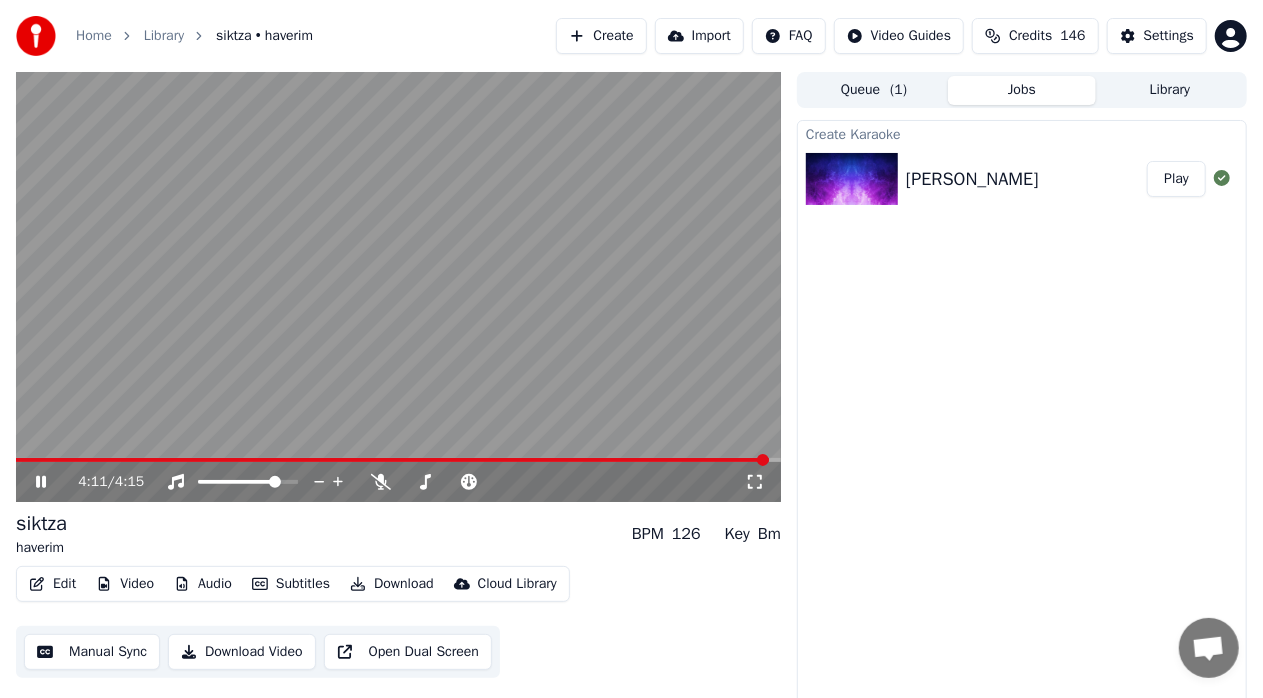 click 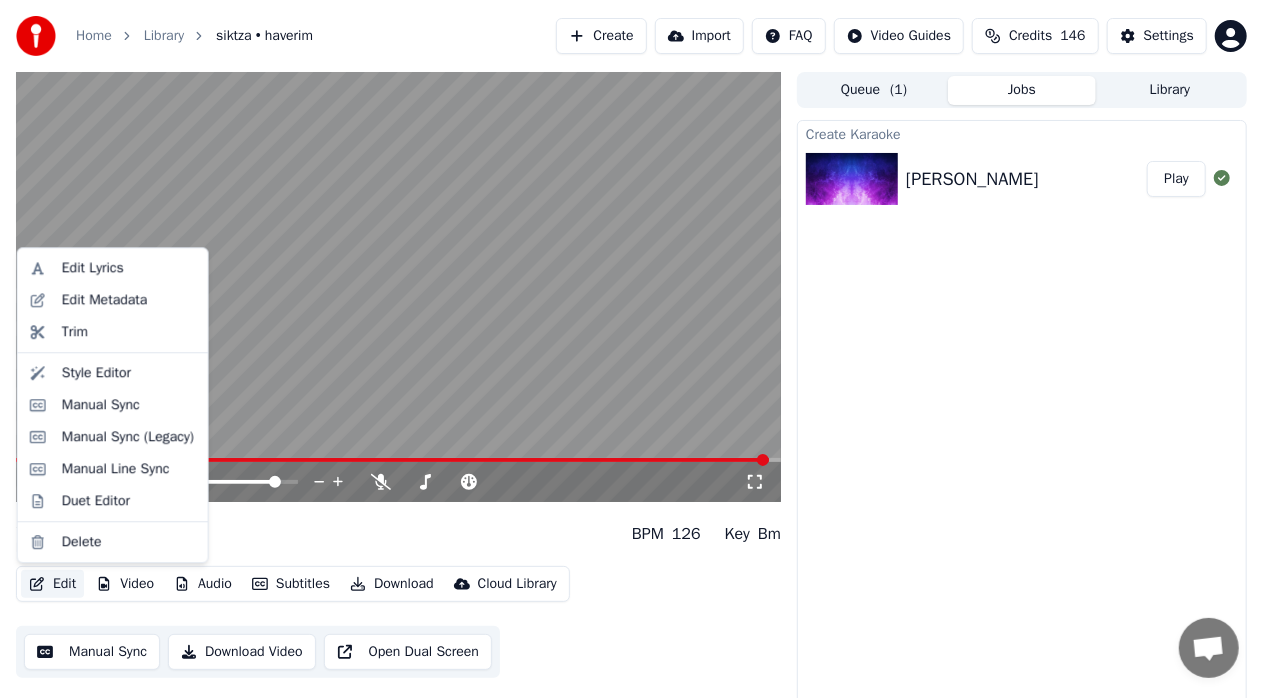 click on "Edit" at bounding box center (52, 584) 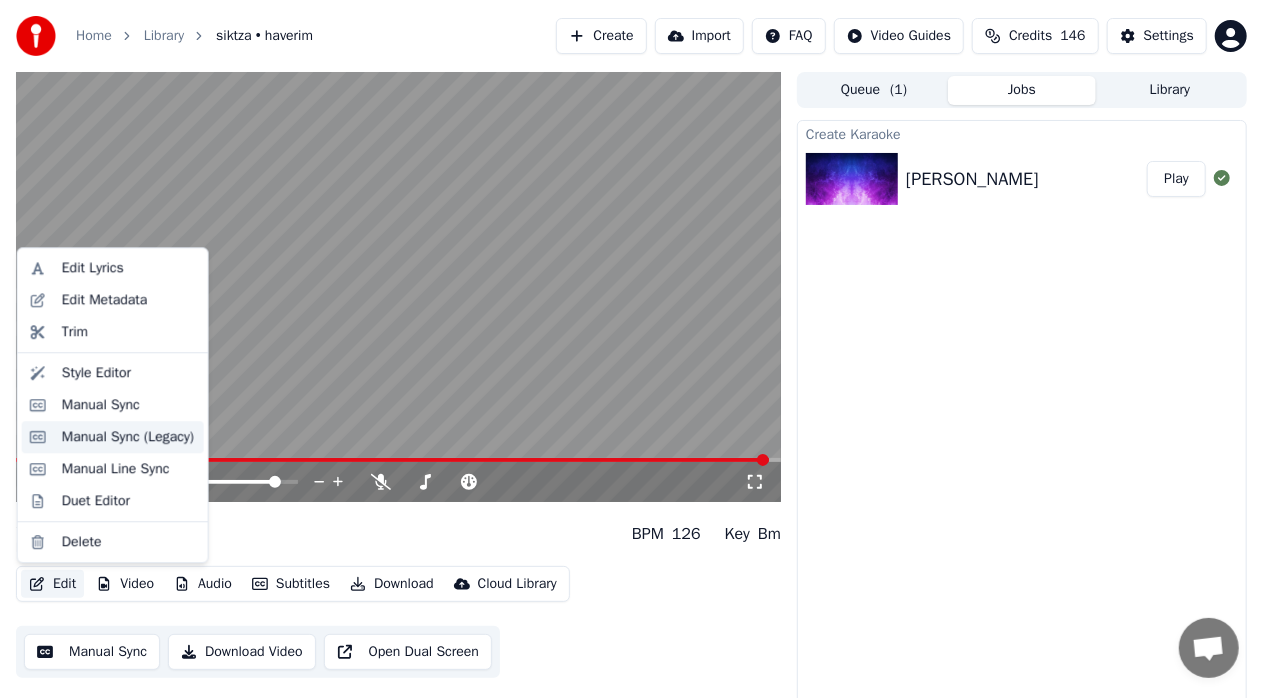 click on "Manual Sync (Legacy)" at bounding box center (128, 437) 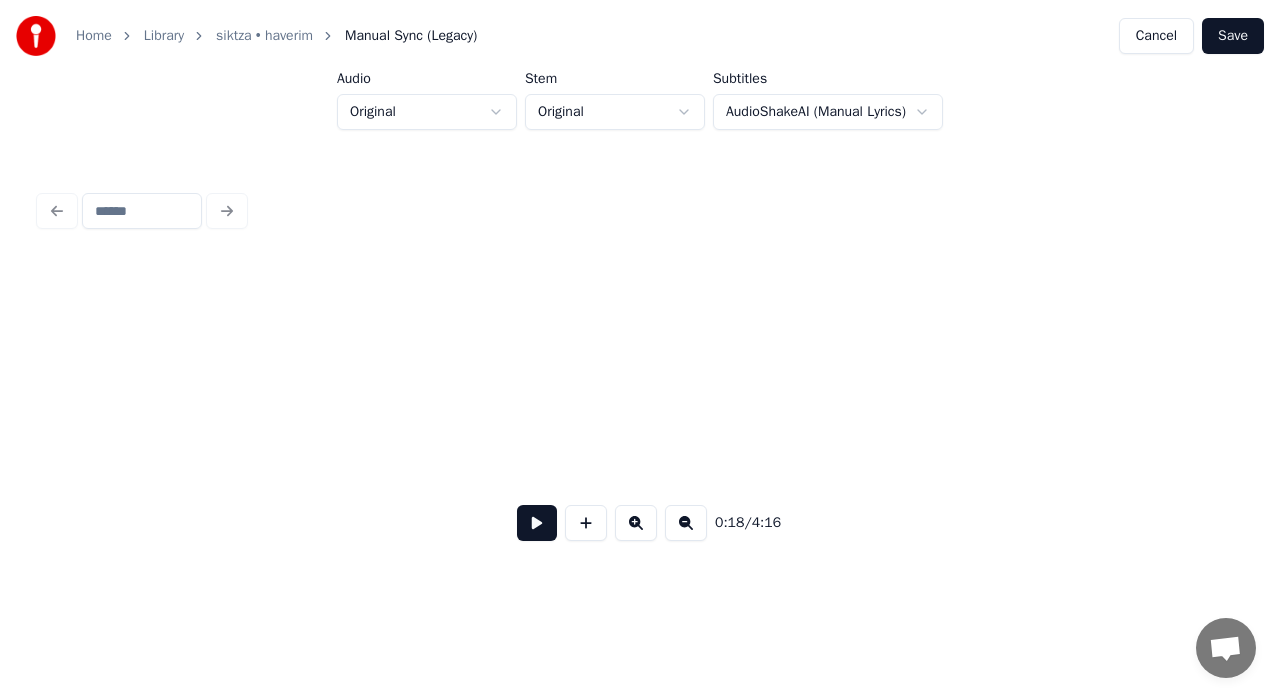 scroll, scrollTop: 0, scrollLeft: 6426, axis: horizontal 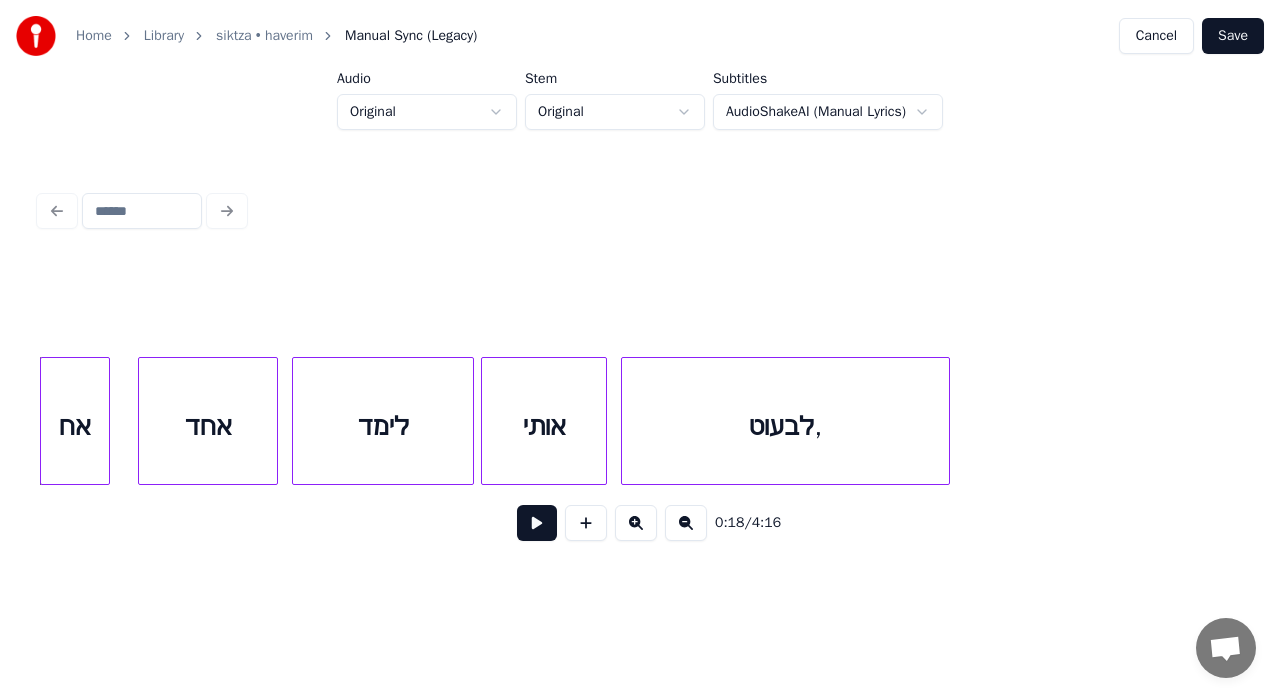 click at bounding box center [537, 523] 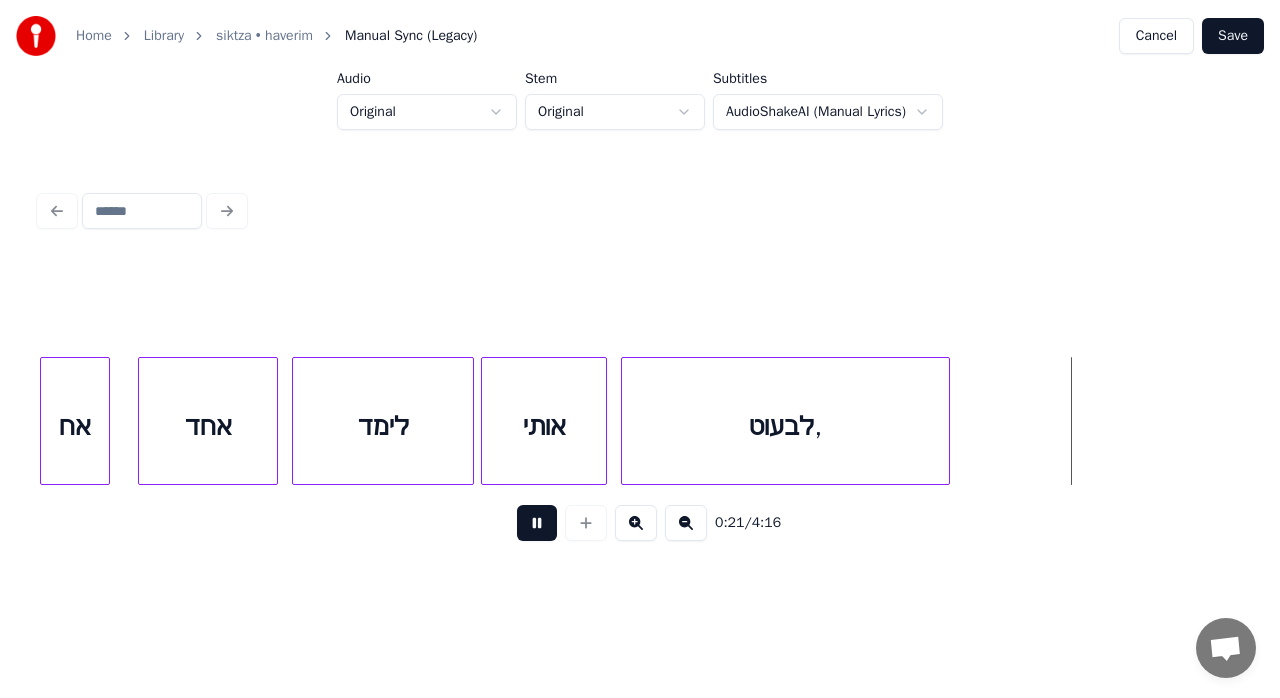 type 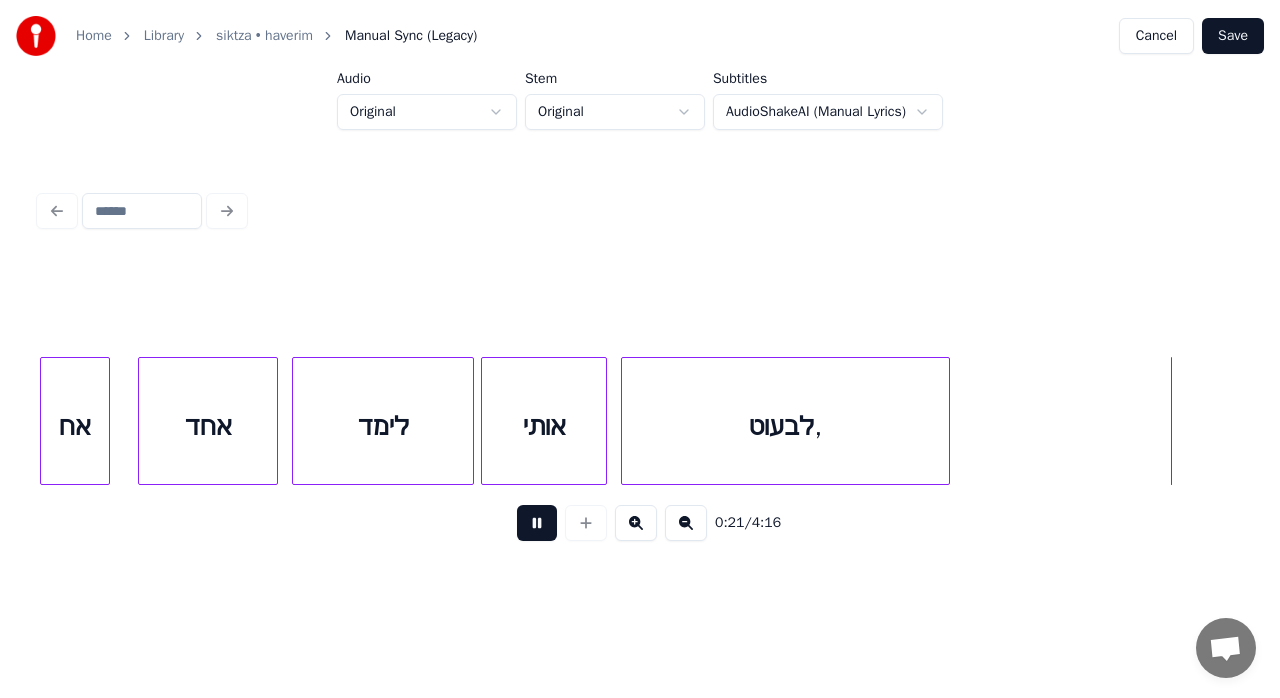 click on "לבעוט," at bounding box center [785, 426] 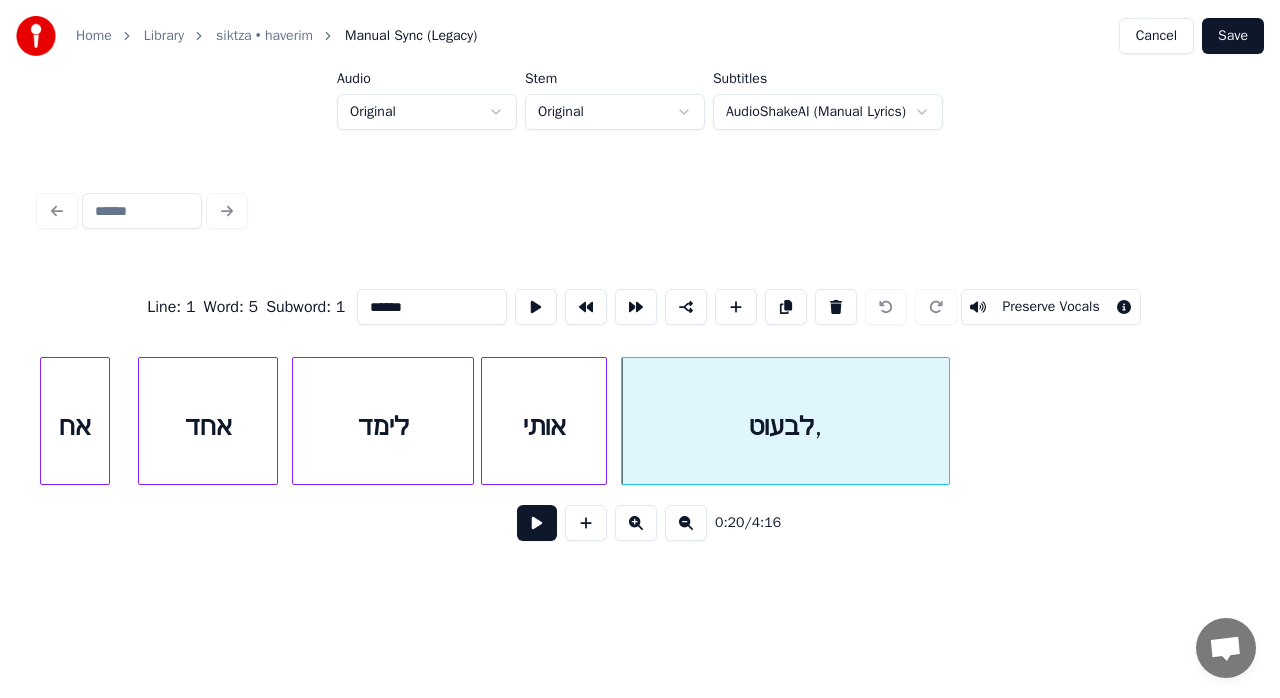 click on "******" at bounding box center [432, 307] 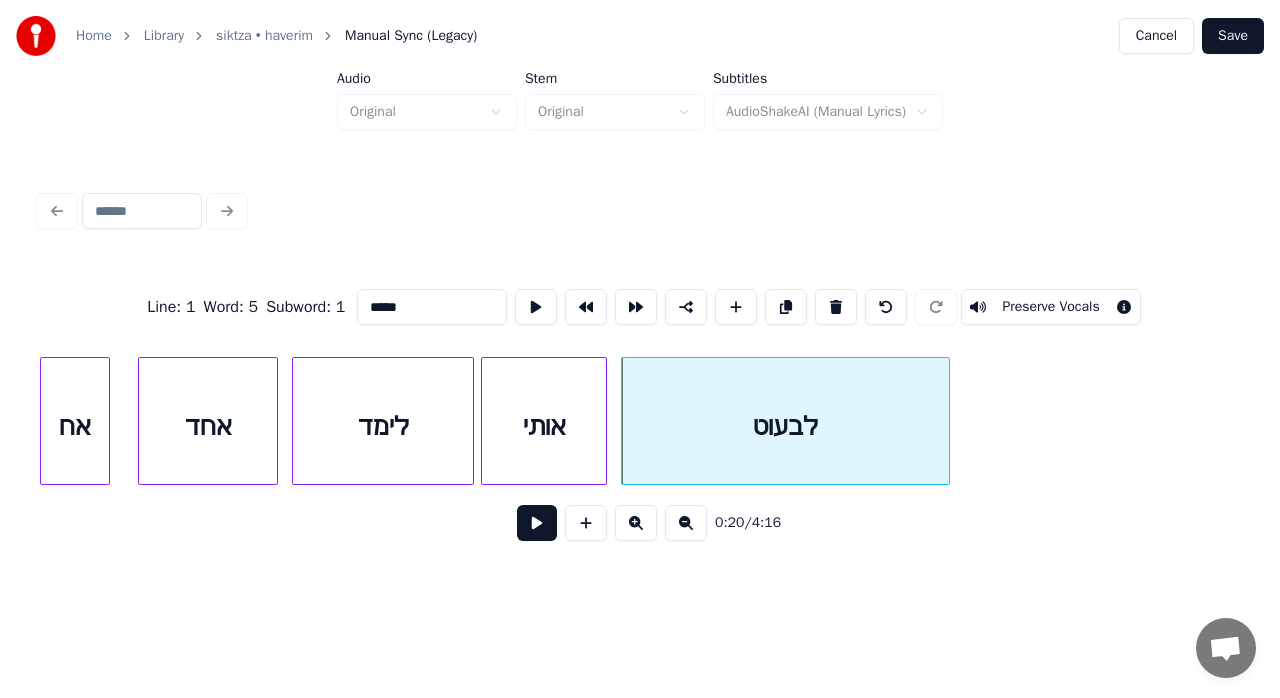 type on "*****" 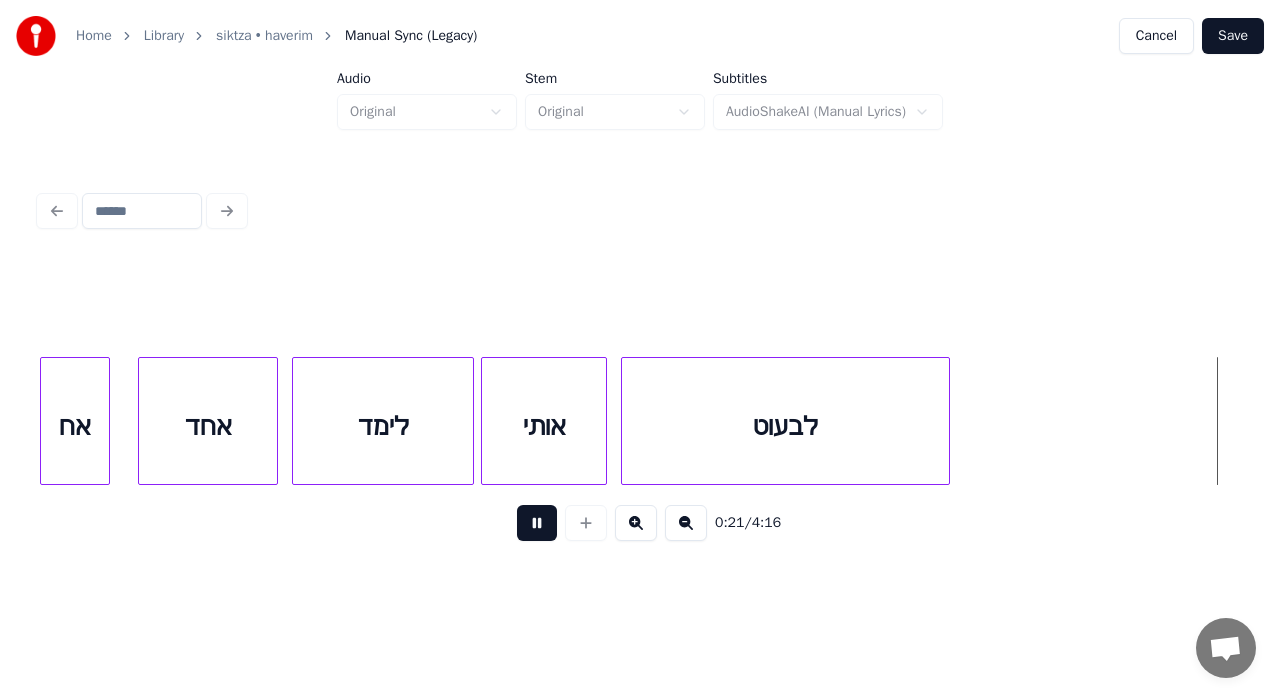 scroll, scrollTop: 0, scrollLeft: 7629, axis: horizontal 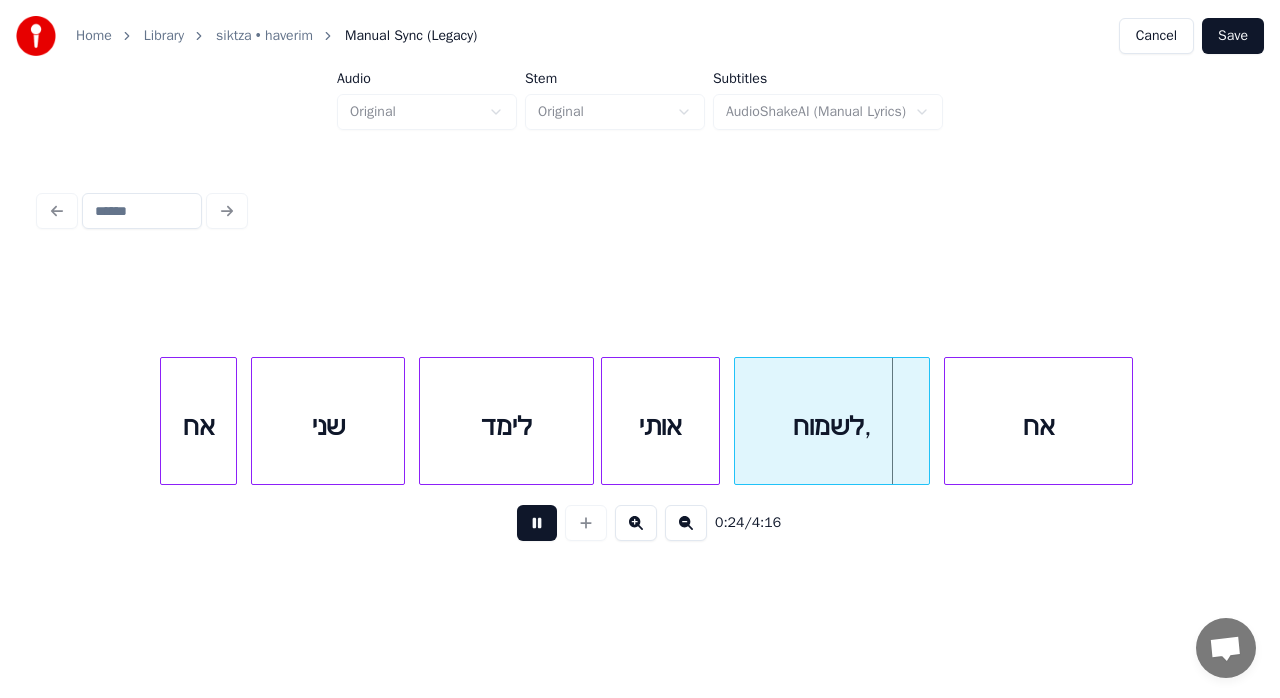 click at bounding box center [537, 523] 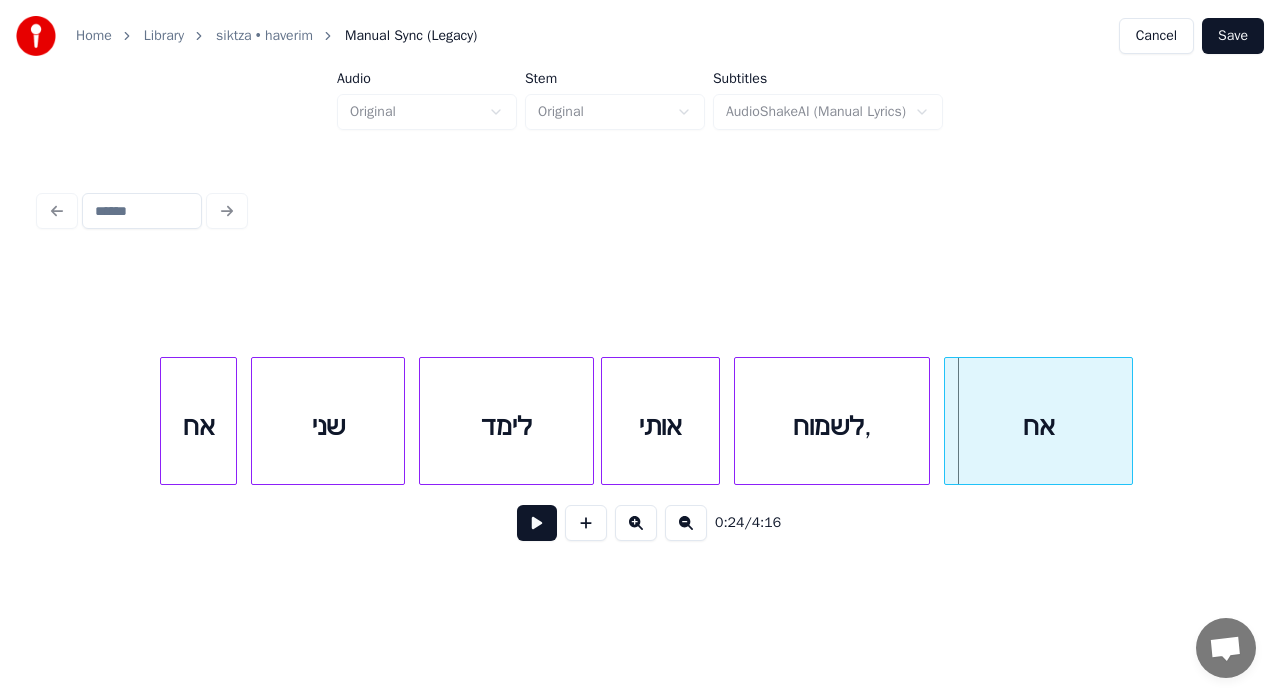 click on "לשמוח," at bounding box center (832, 426) 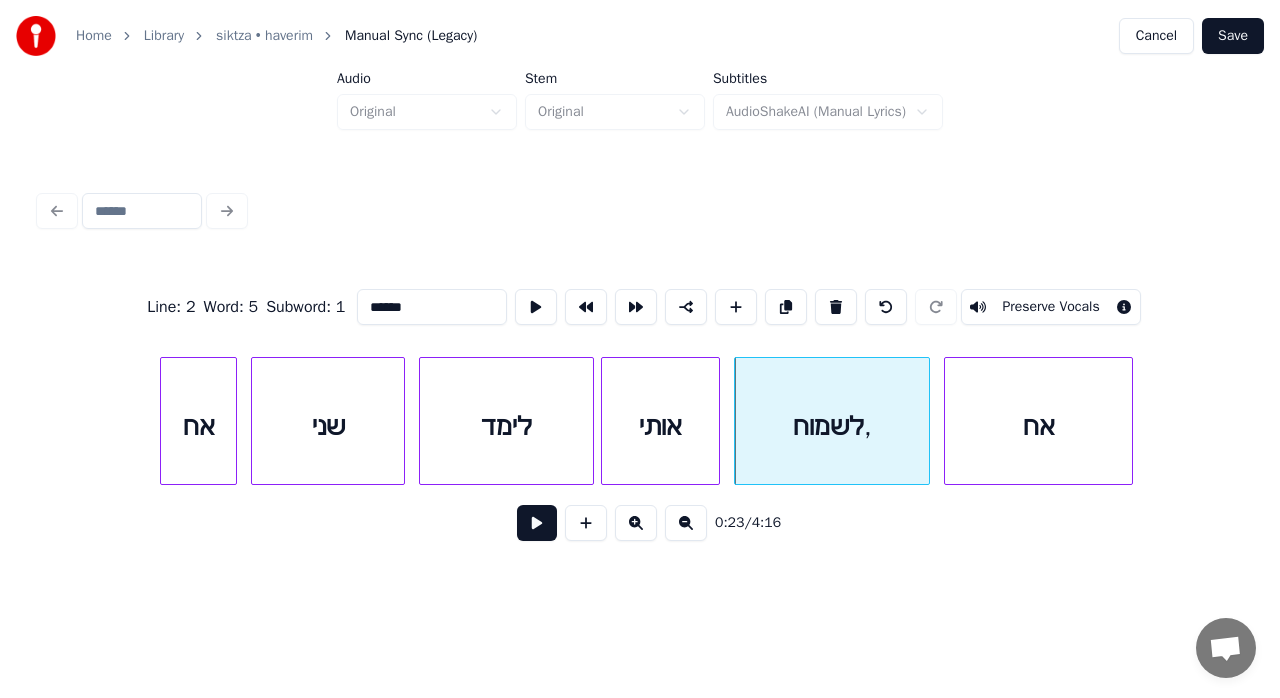 click on "******" at bounding box center (432, 307) 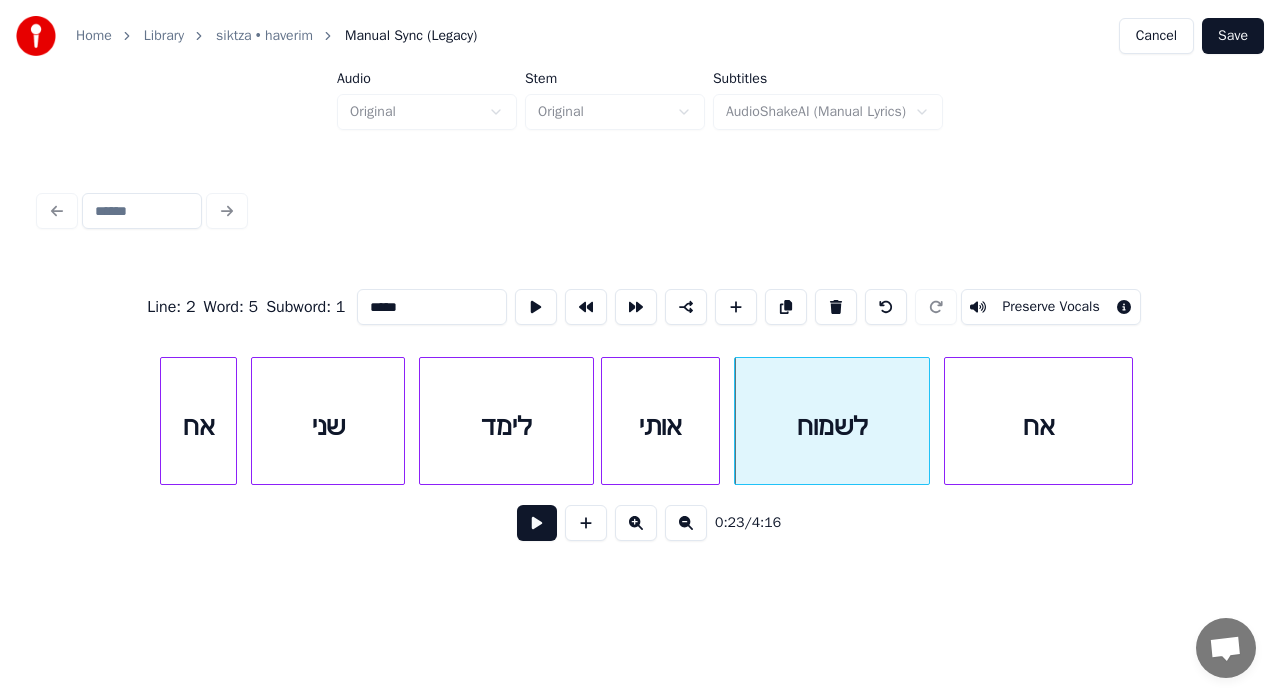 type on "*****" 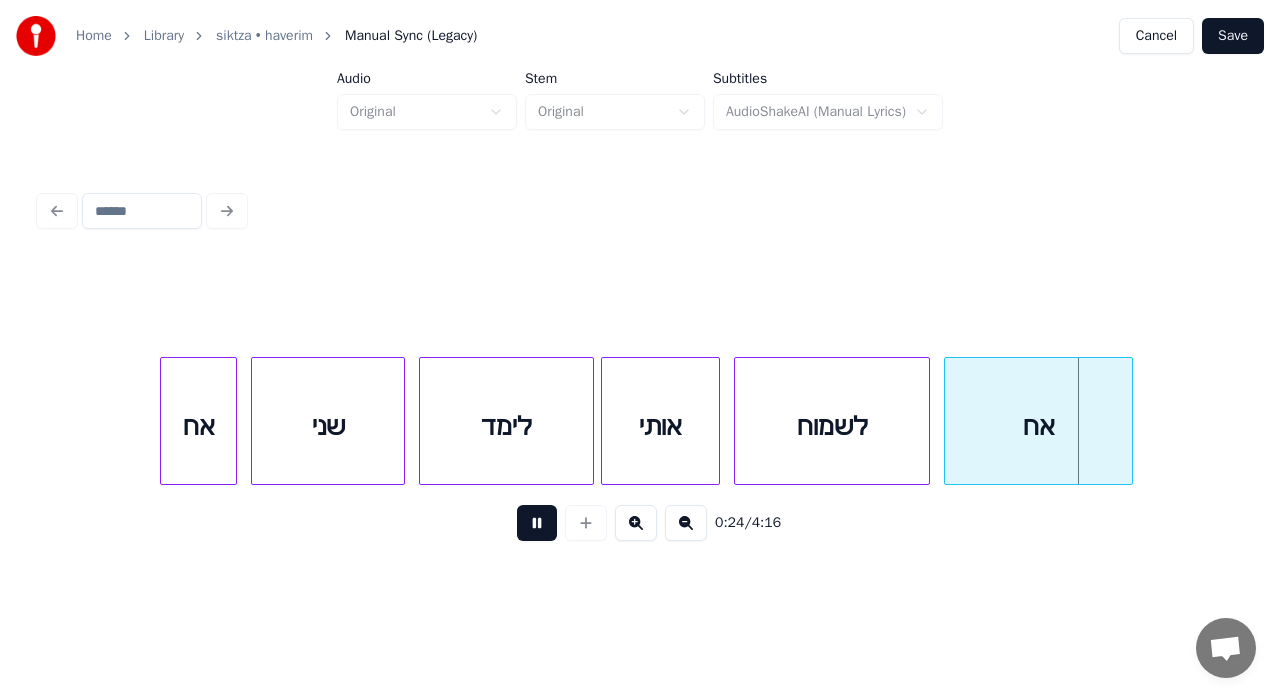 click at bounding box center (537, 523) 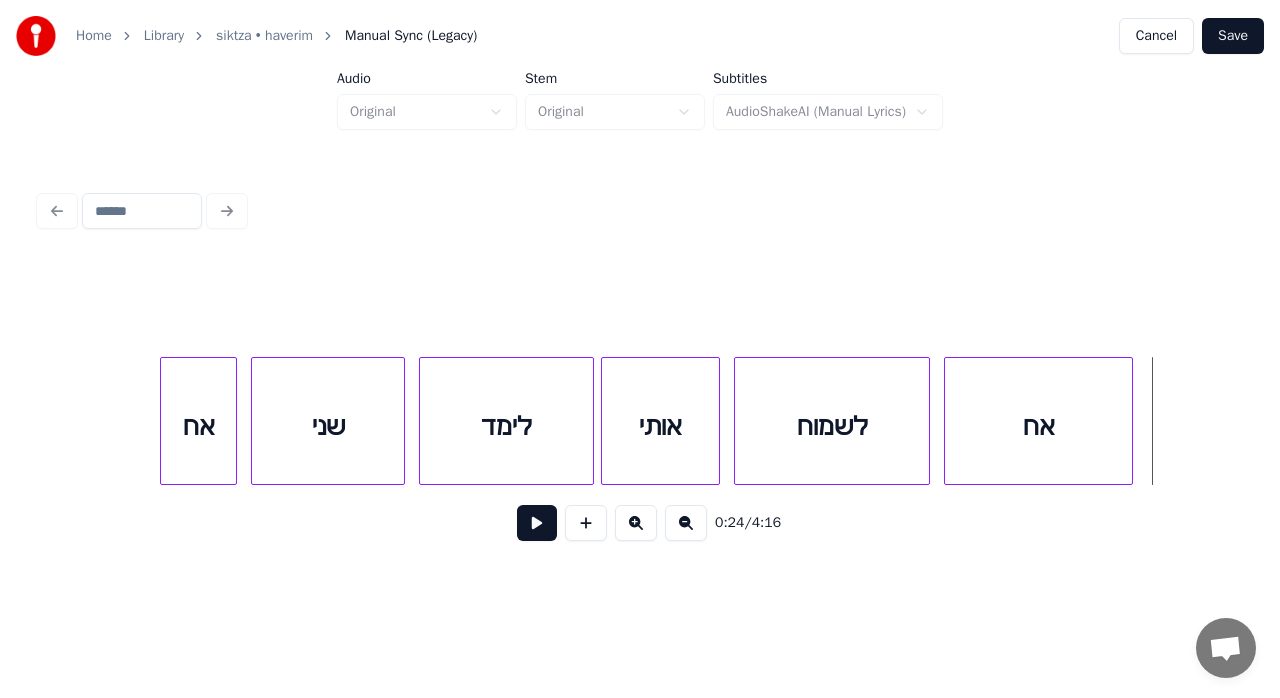 click on "לשמוח" at bounding box center (832, 426) 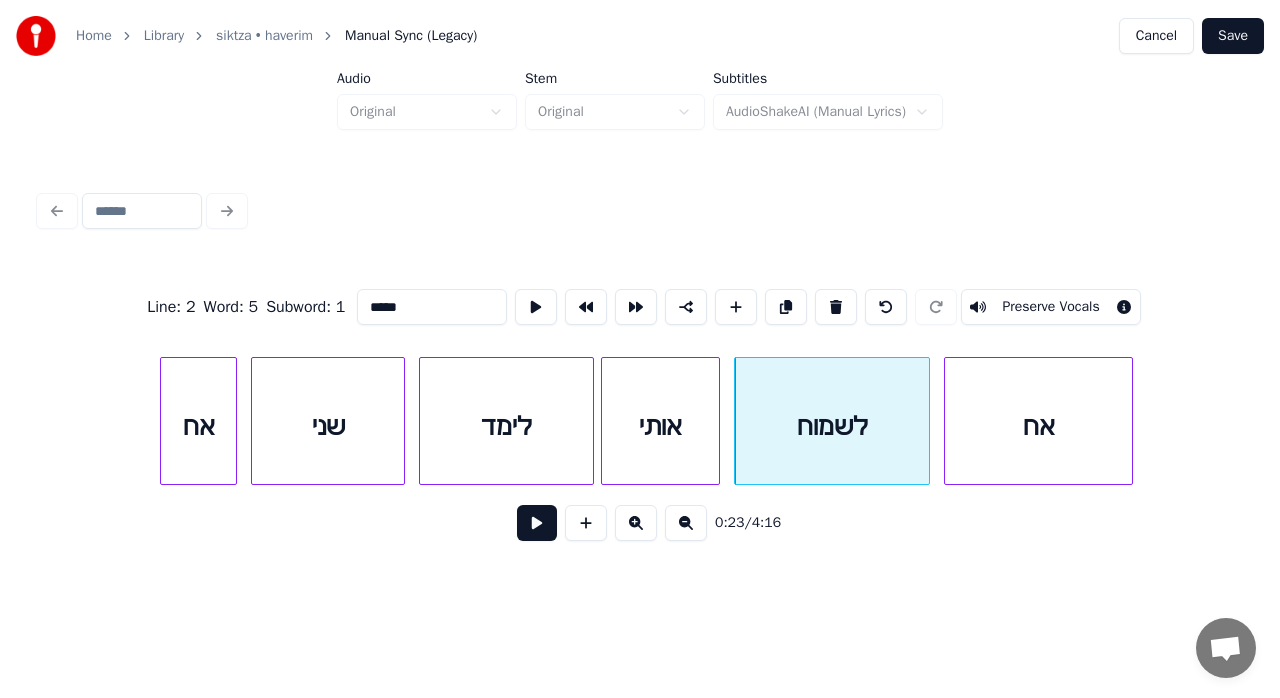 click on "אח" at bounding box center [1038, 426] 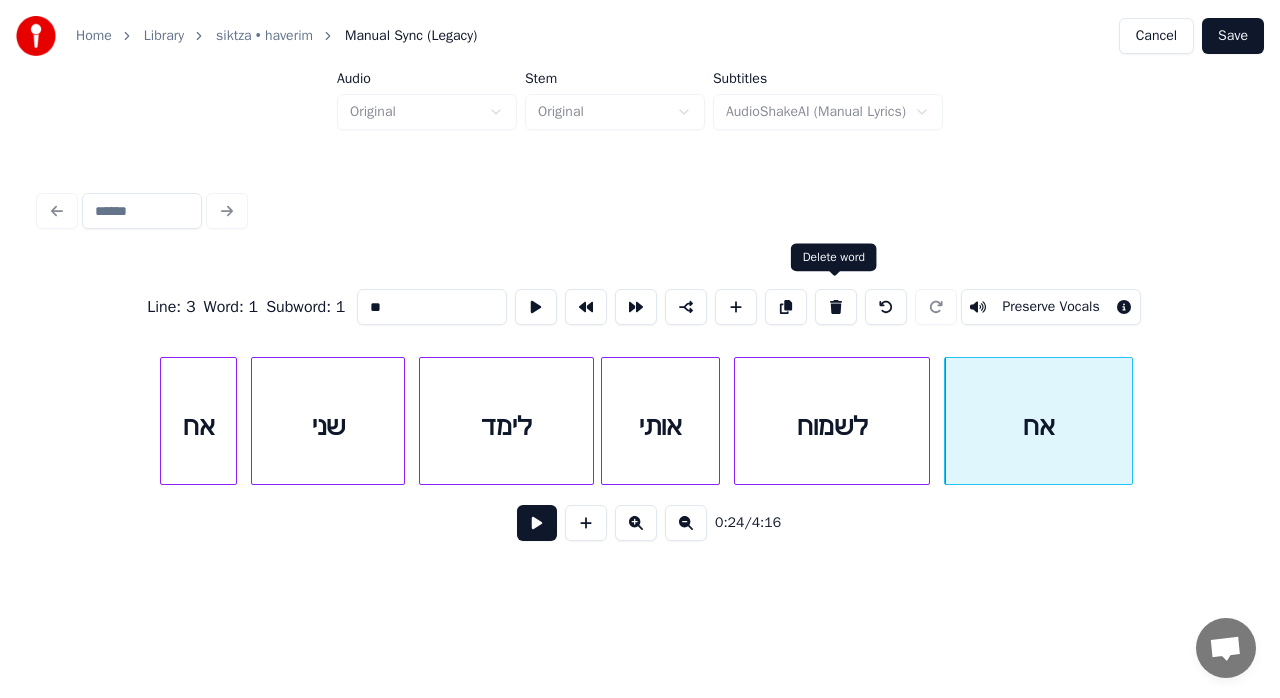 click at bounding box center (836, 307) 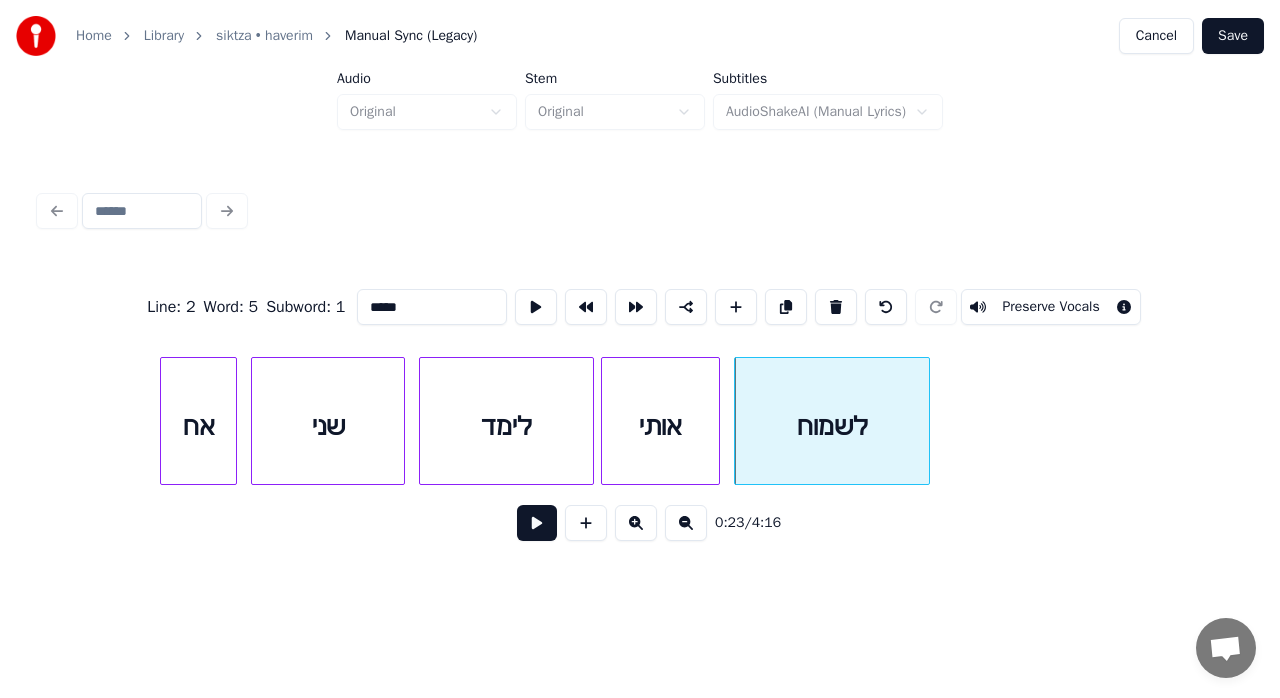 click on "לימד" at bounding box center (506, 426) 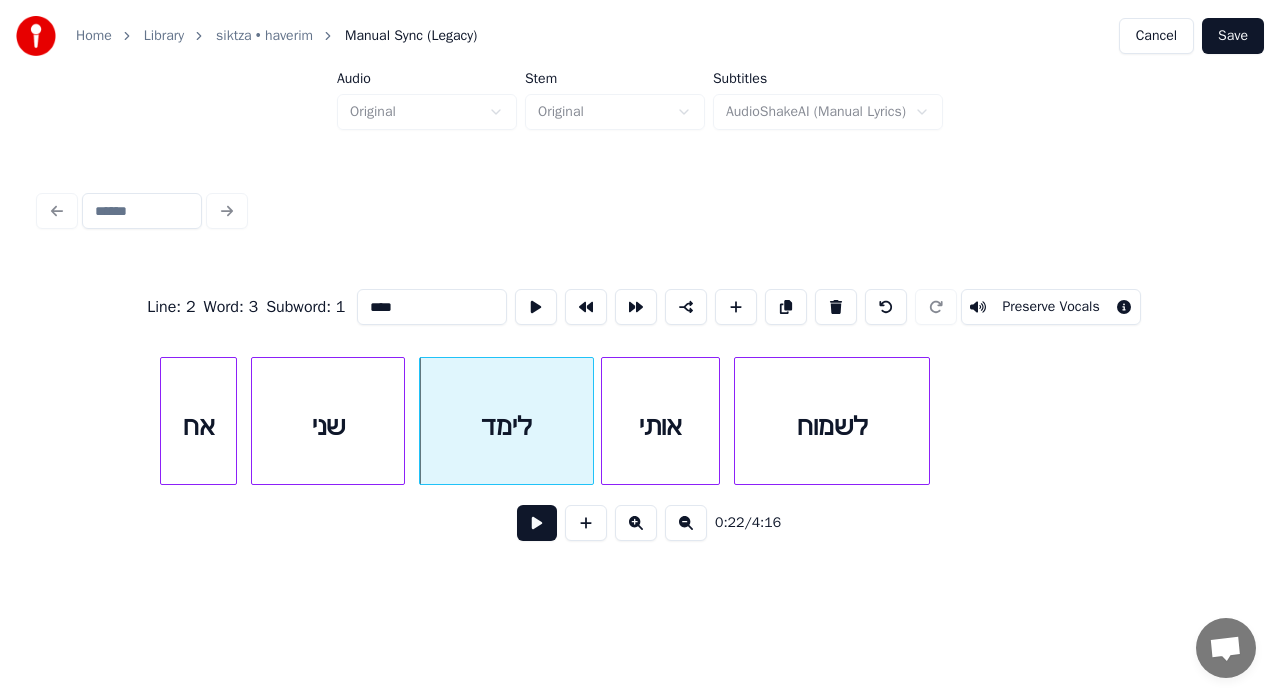 click at bounding box center [537, 523] 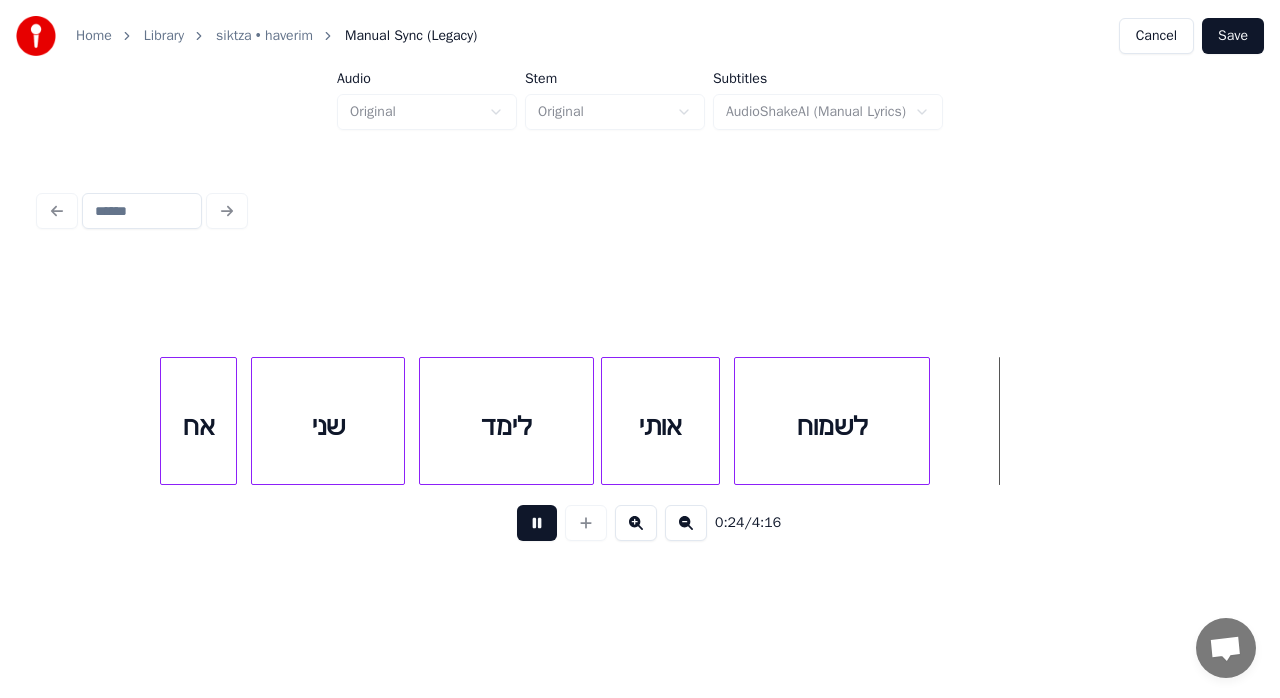 click at bounding box center (537, 523) 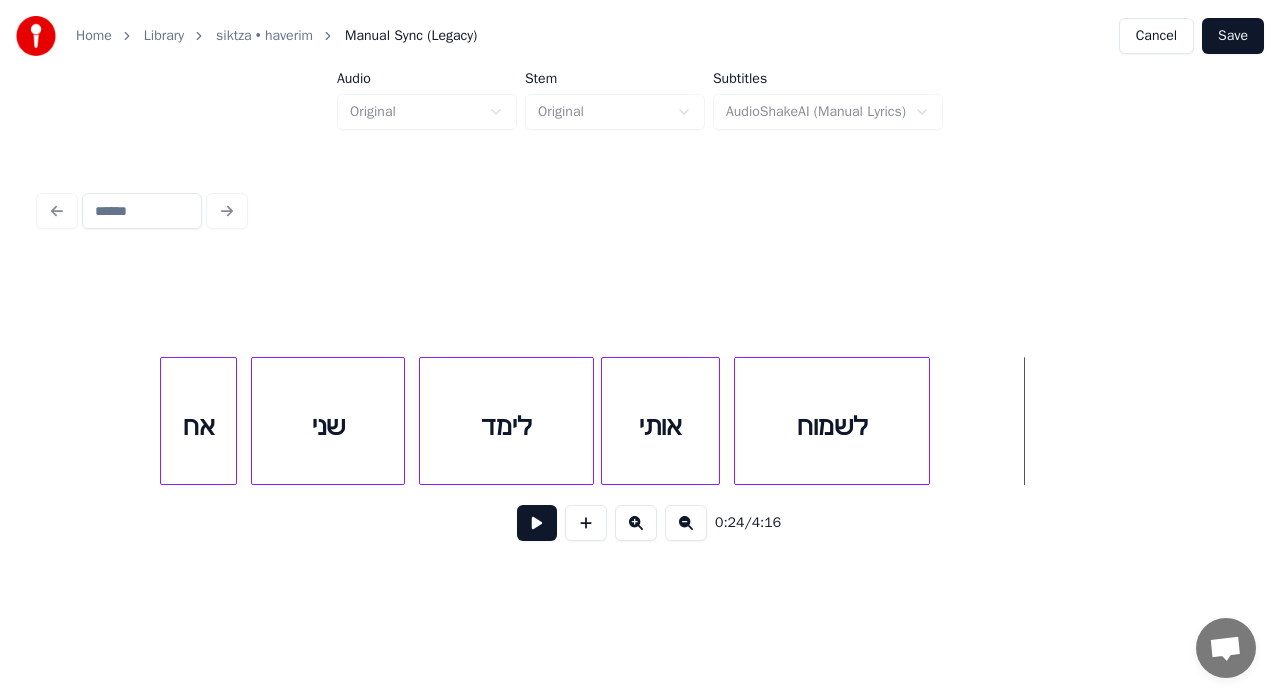 click on "לשמוח" at bounding box center (832, 426) 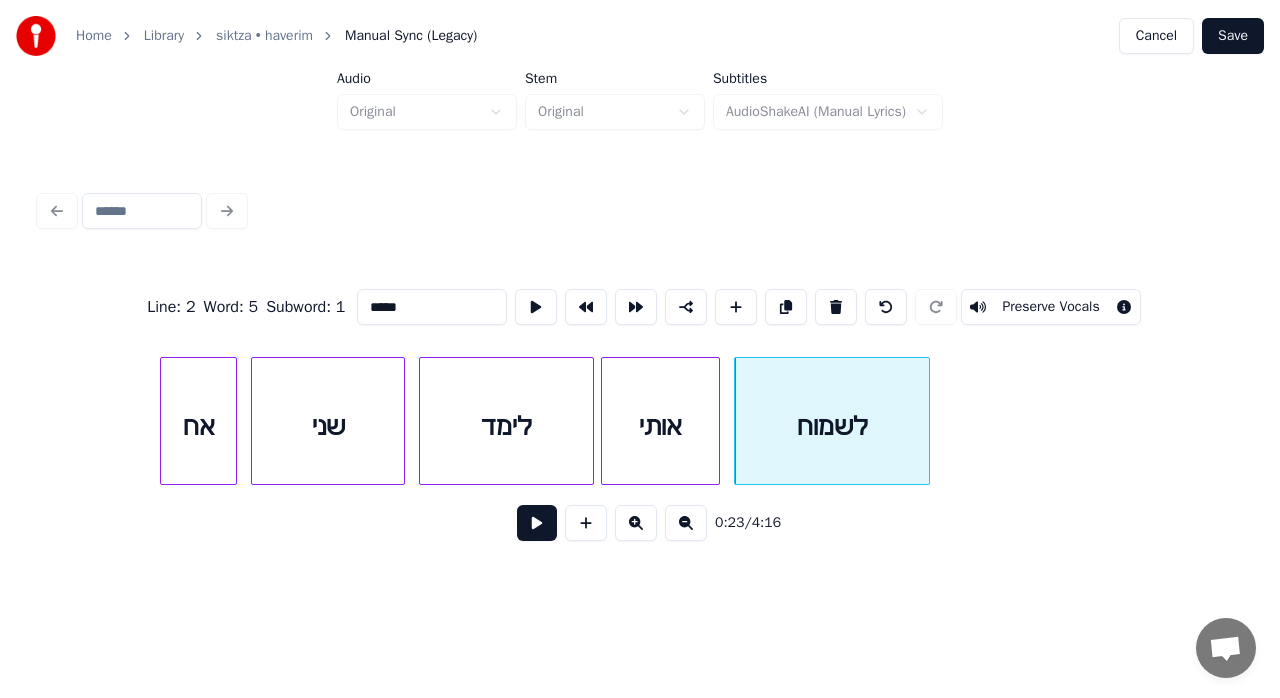 click on "אותי" at bounding box center [660, 426] 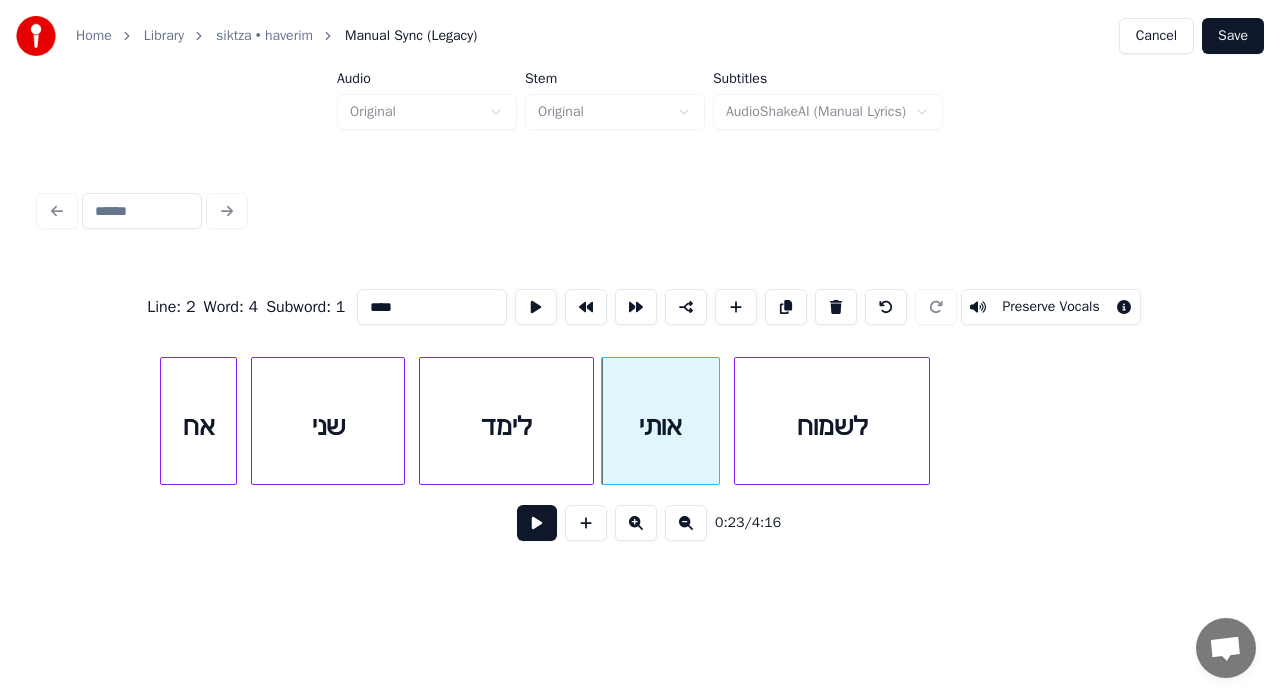 click at bounding box center [537, 523] 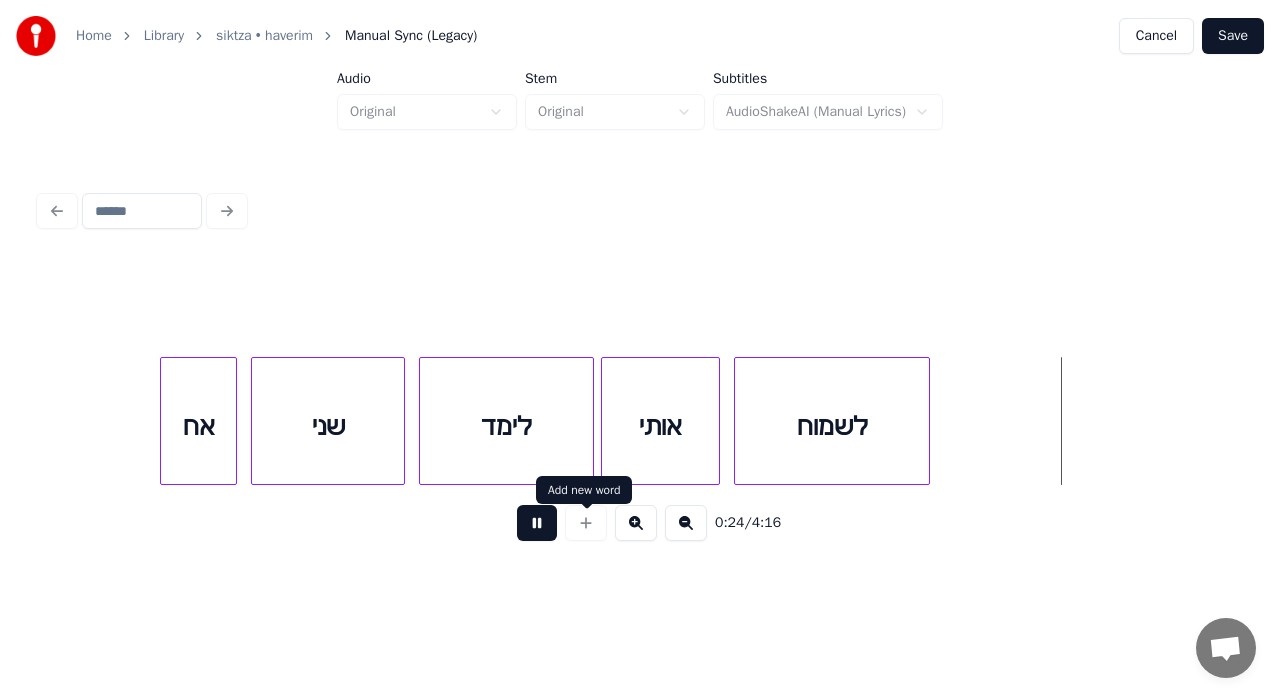 click at bounding box center (537, 523) 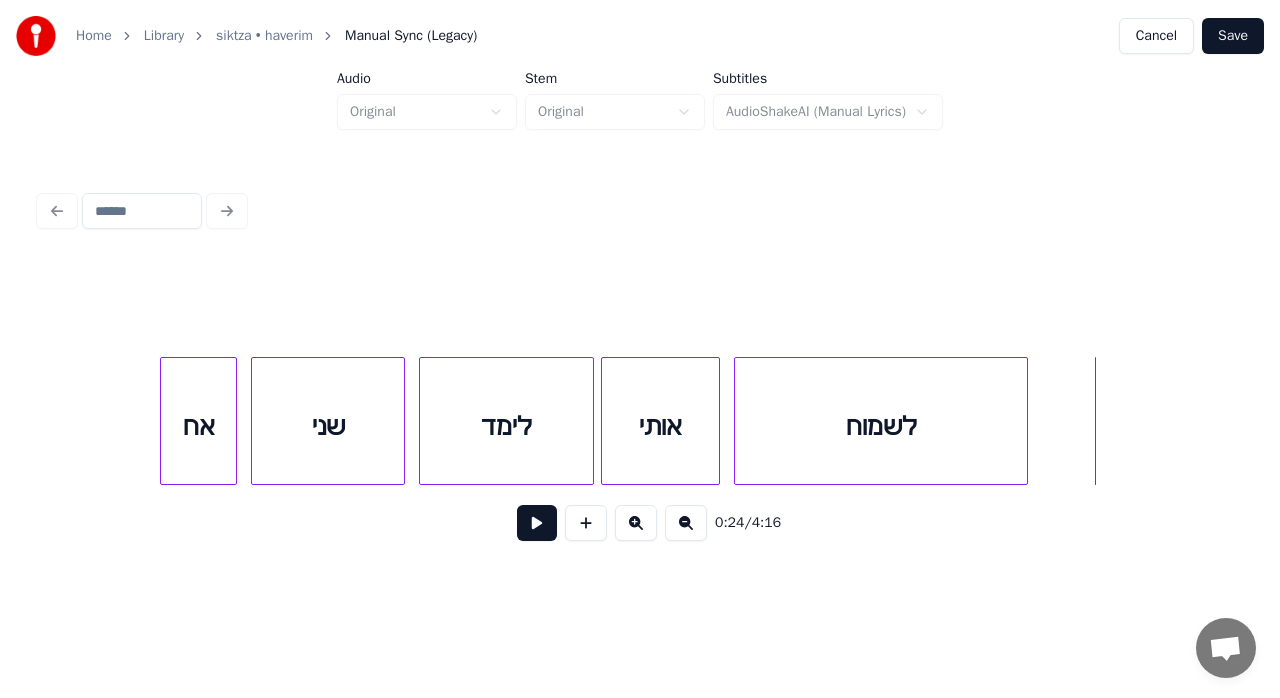 click at bounding box center (1024, 421) 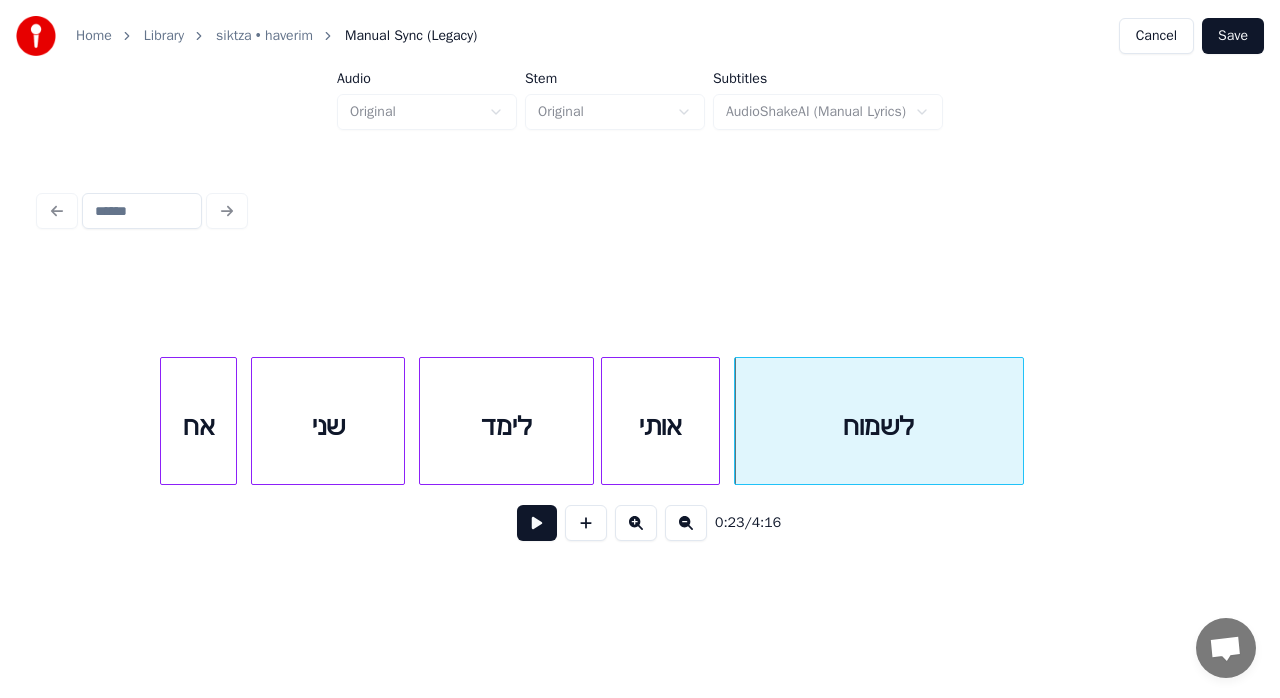 click at bounding box center [537, 523] 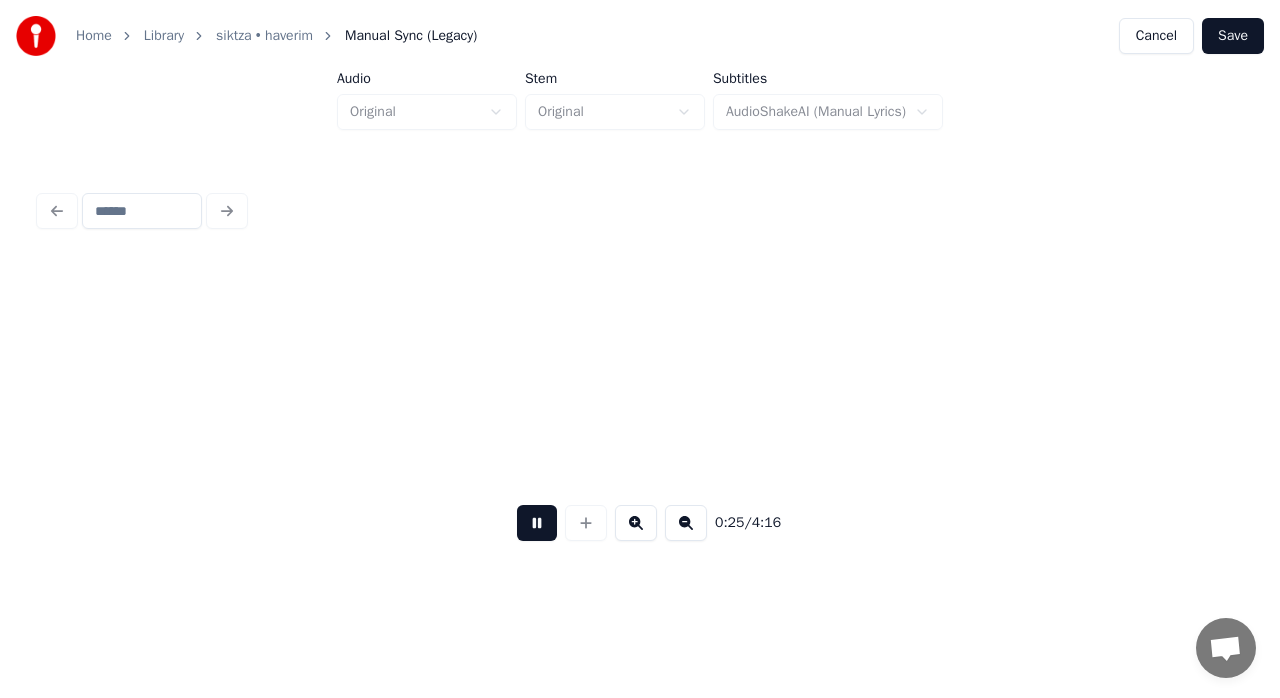 scroll, scrollTop: 0, scrollLeft: 8834, axis: horizontal 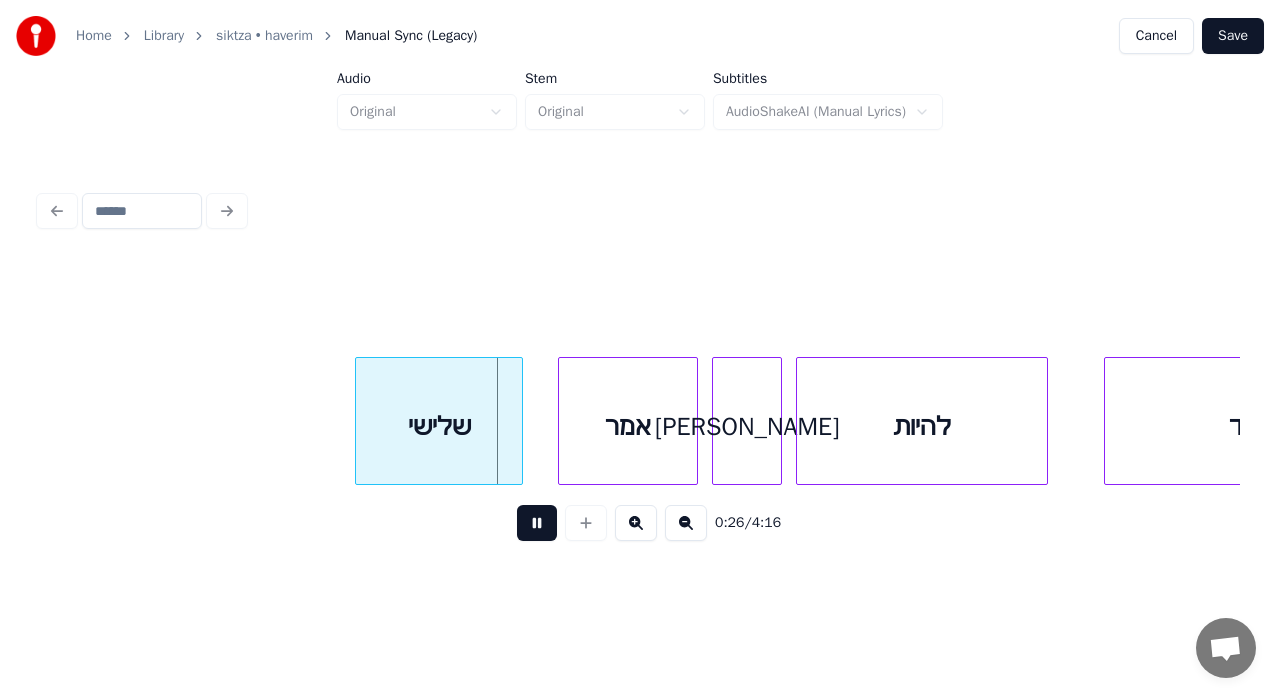 click at bounding box center [537, 523] 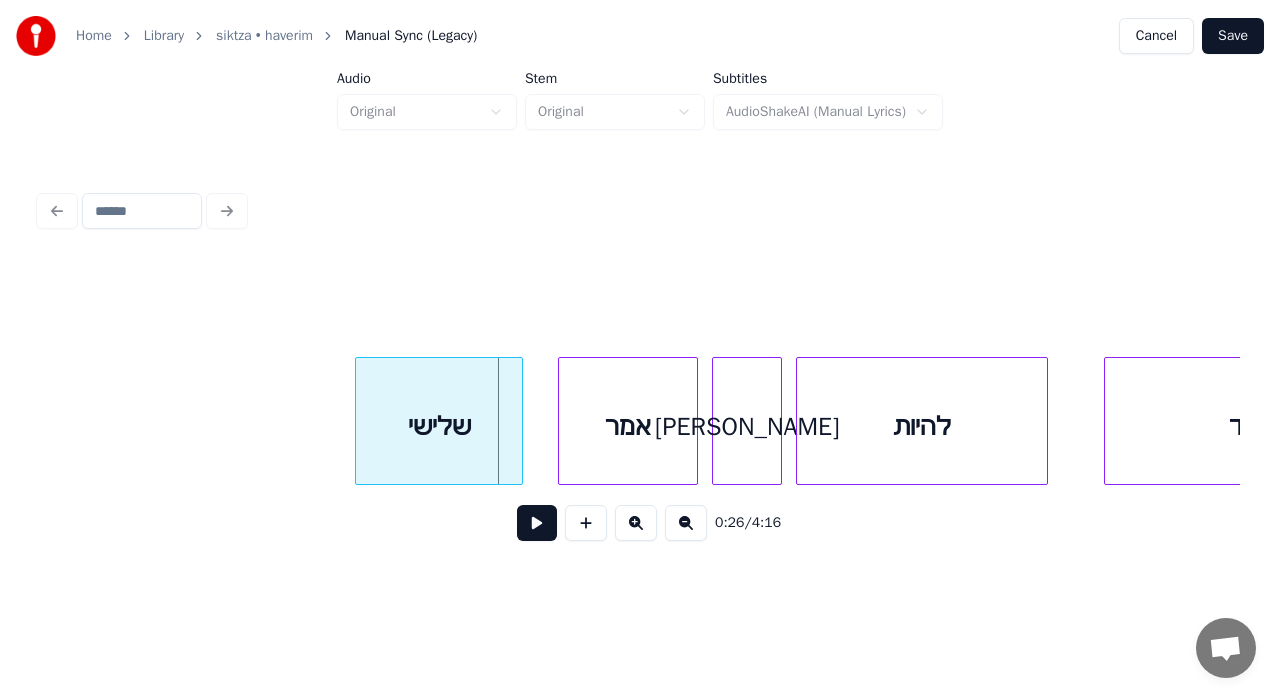 click on "שלישי" at bounding box center (439, 426) 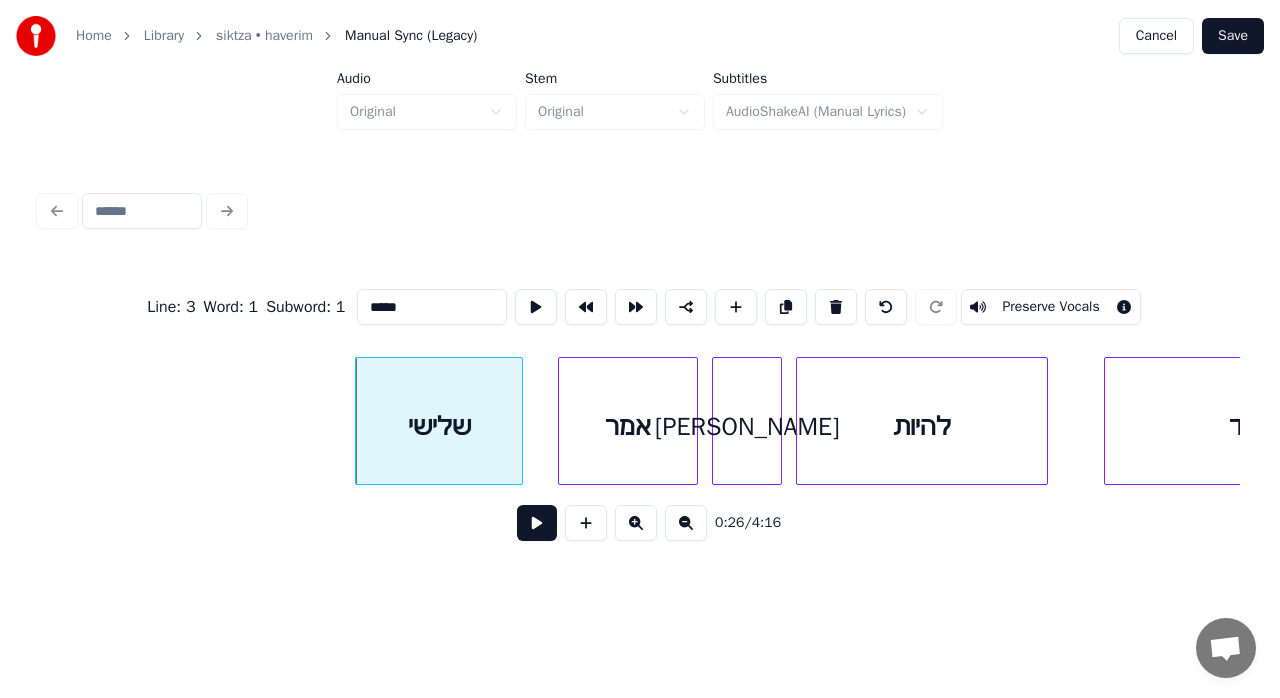 click at bounding box center (636, 523) 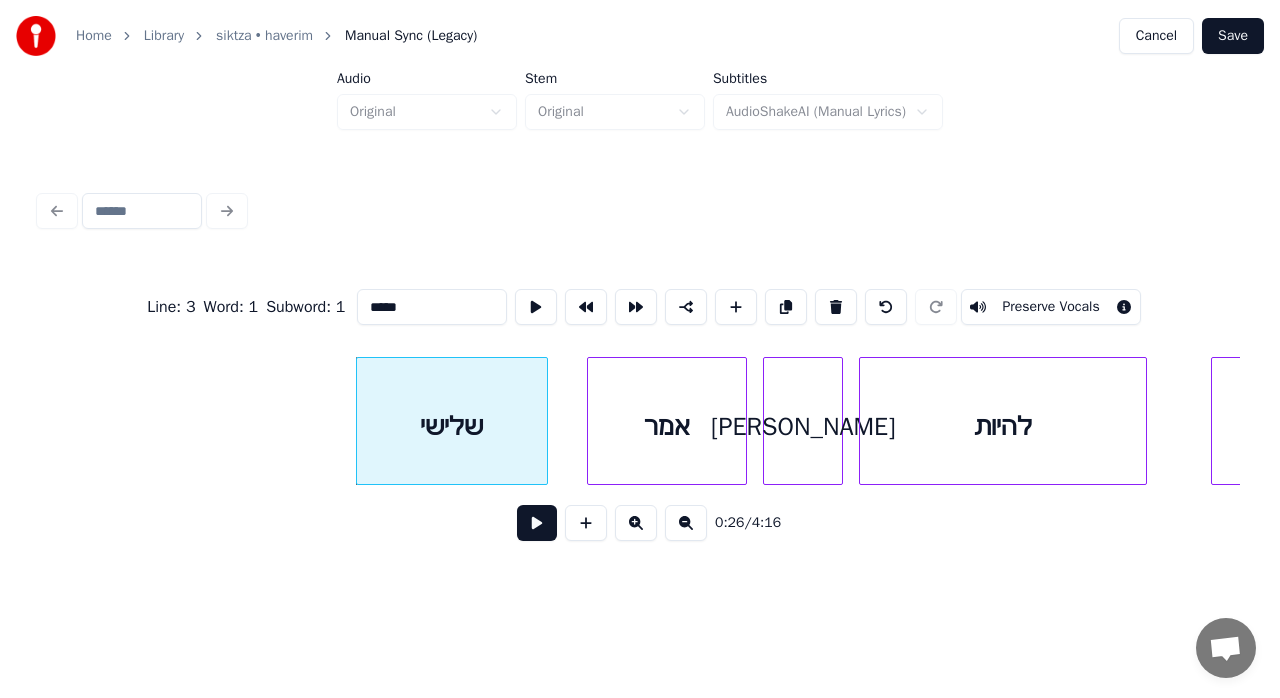 click on "שלישי" at bounding box center [452, 426] 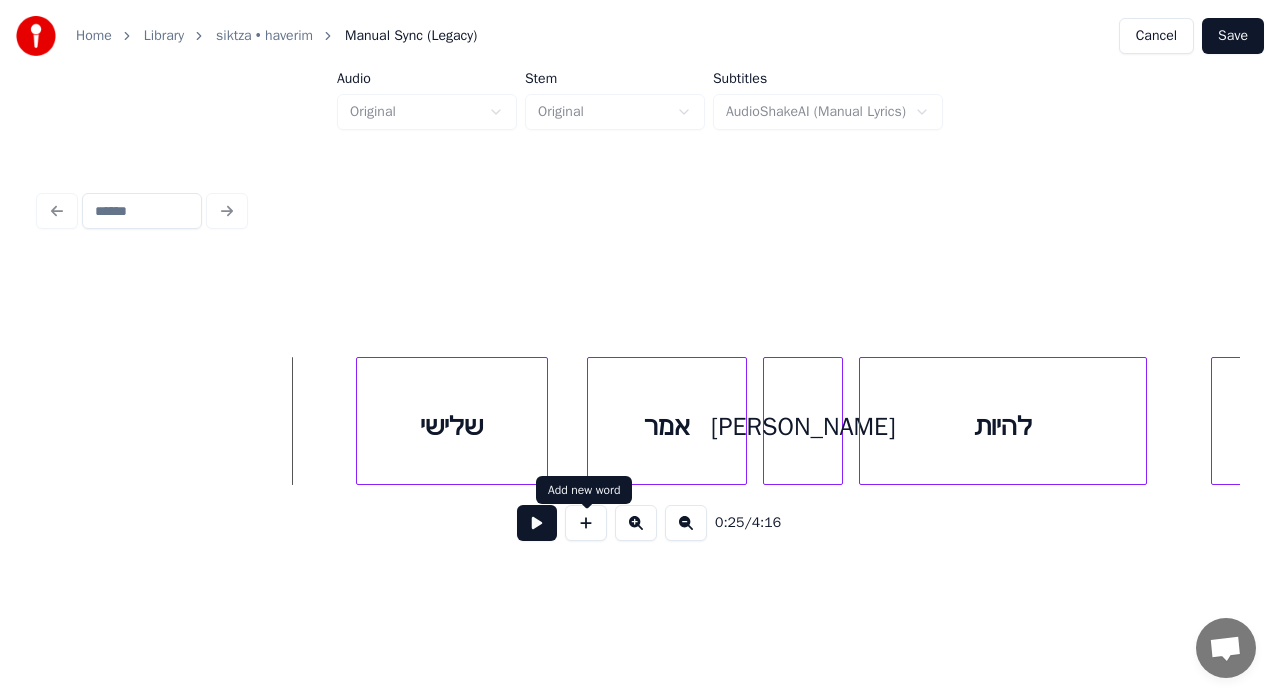click at bounding box center [586, 523] 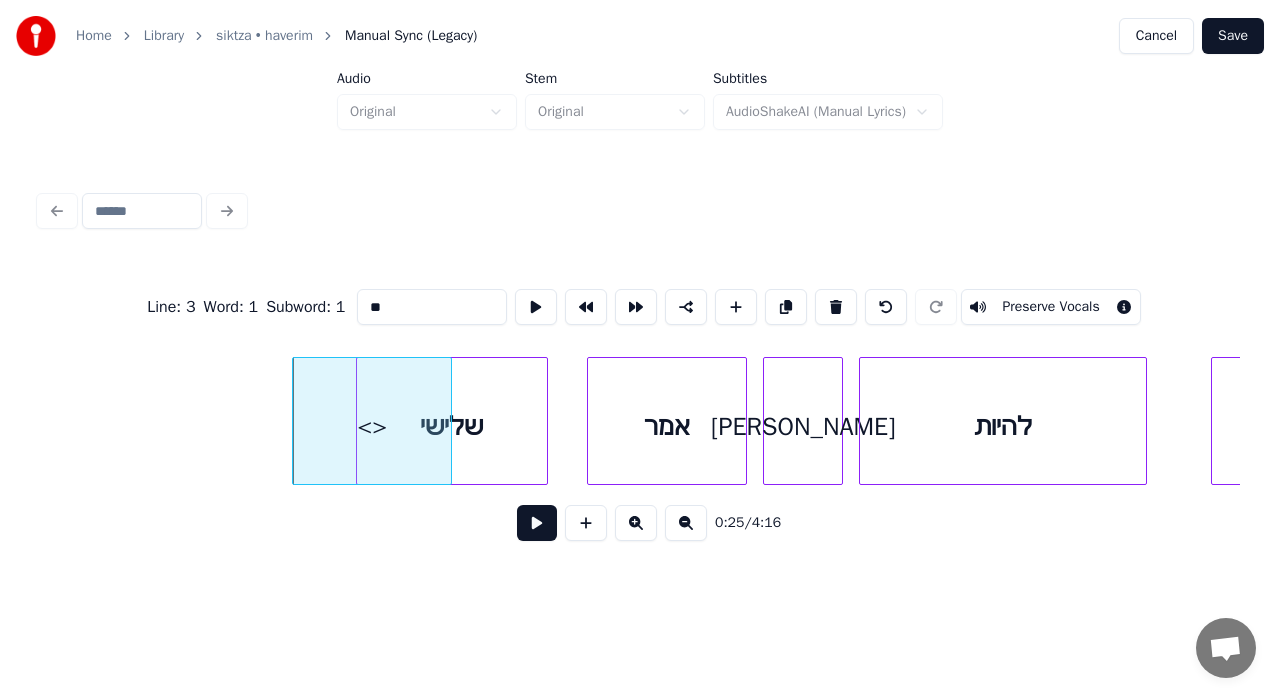 click on "**" at bounding box center [432, 307] 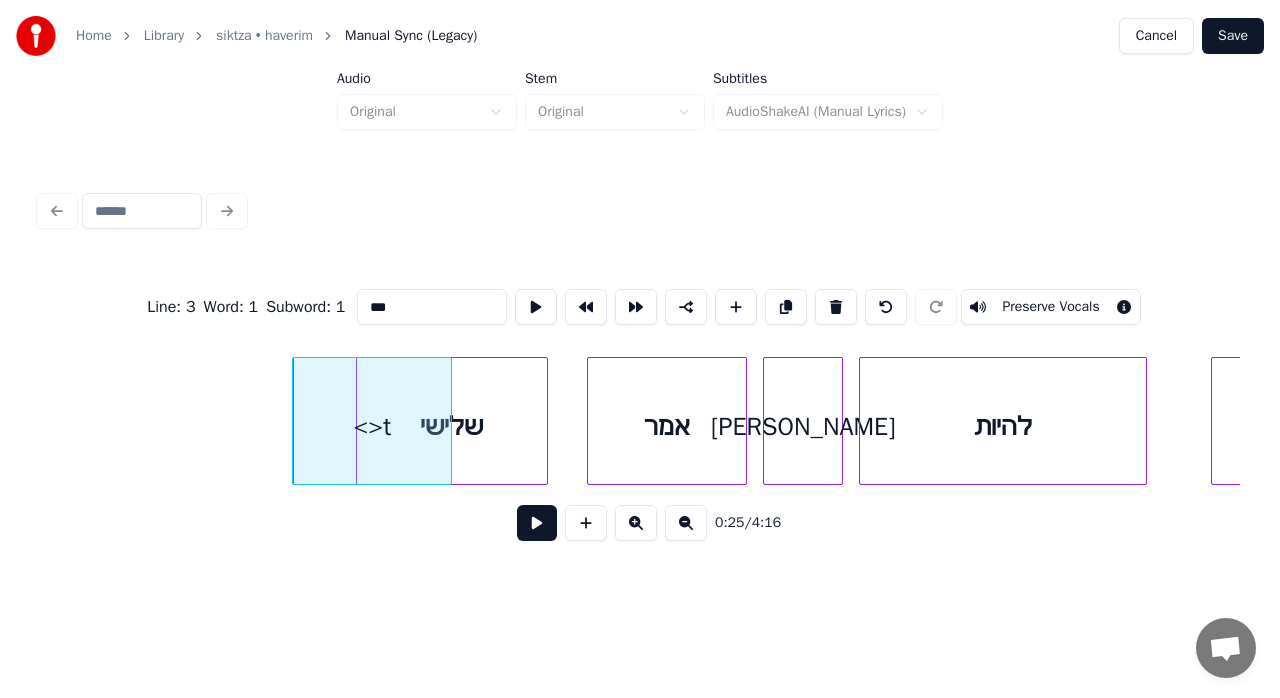 drag, startPoint x: 374, startPoint y: 303, endPoint x: 390, endPoint y: 313, distance: 18.867962 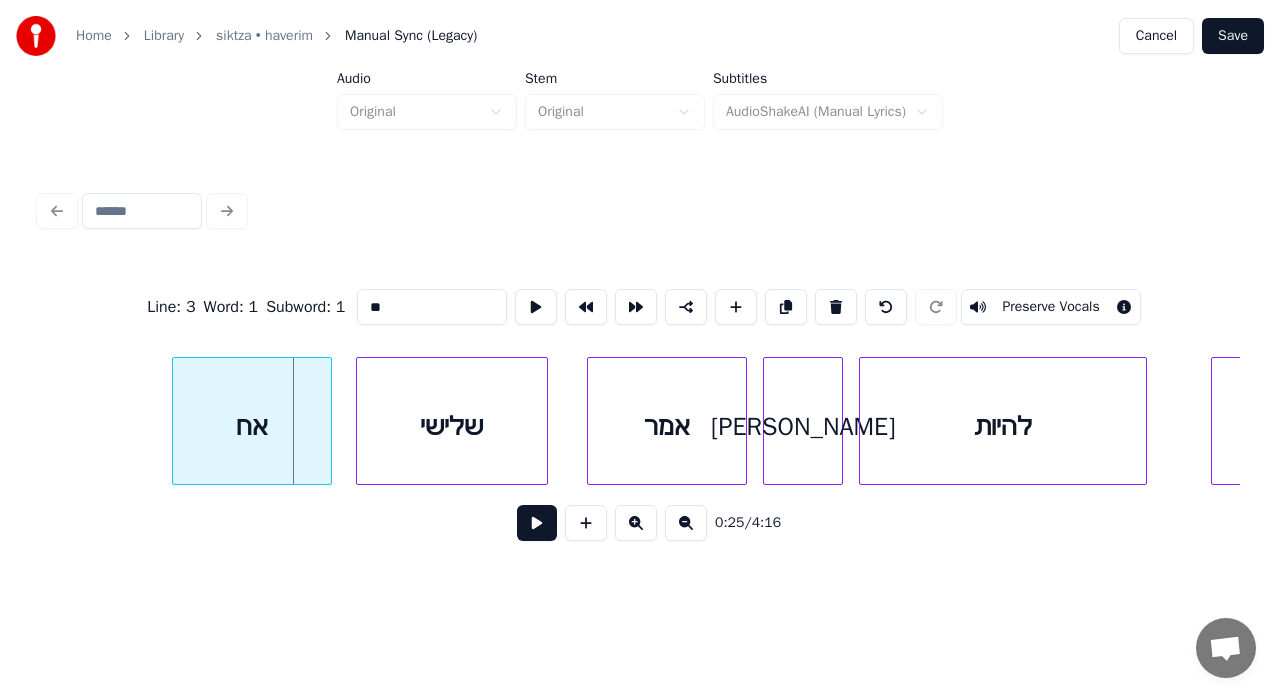 click on "אח" at bounding box center [252, 426] 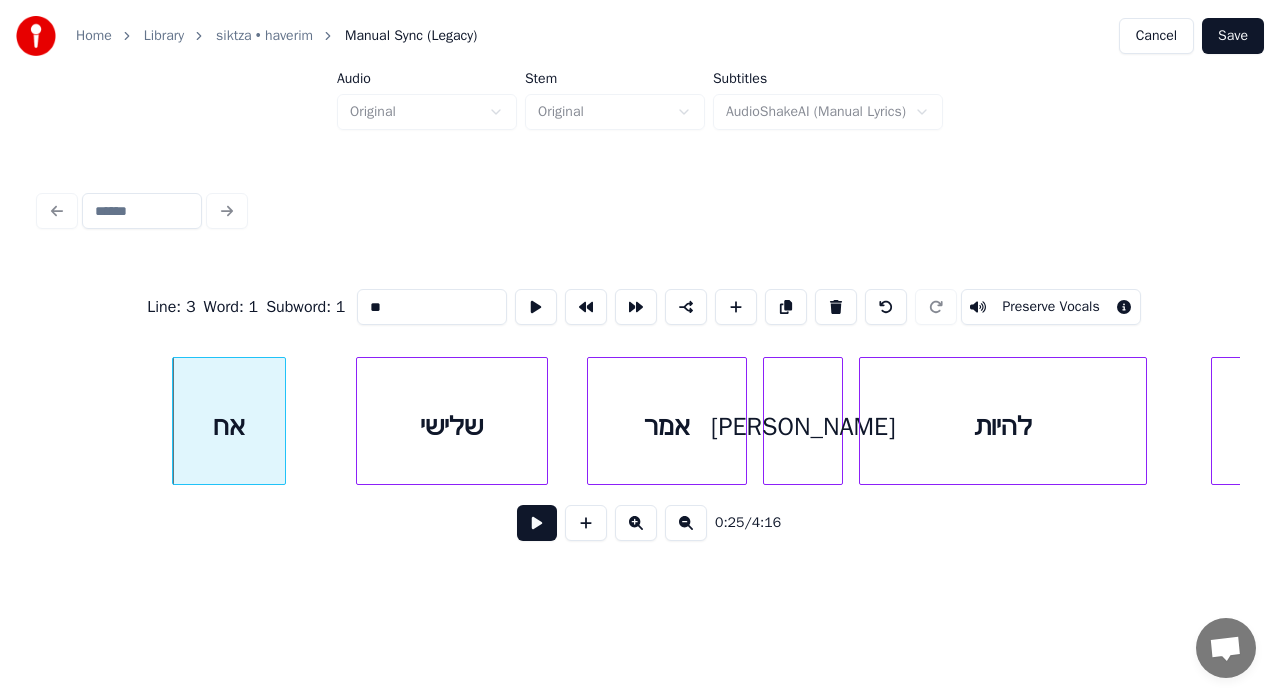 click at bounding box center [282, 421] 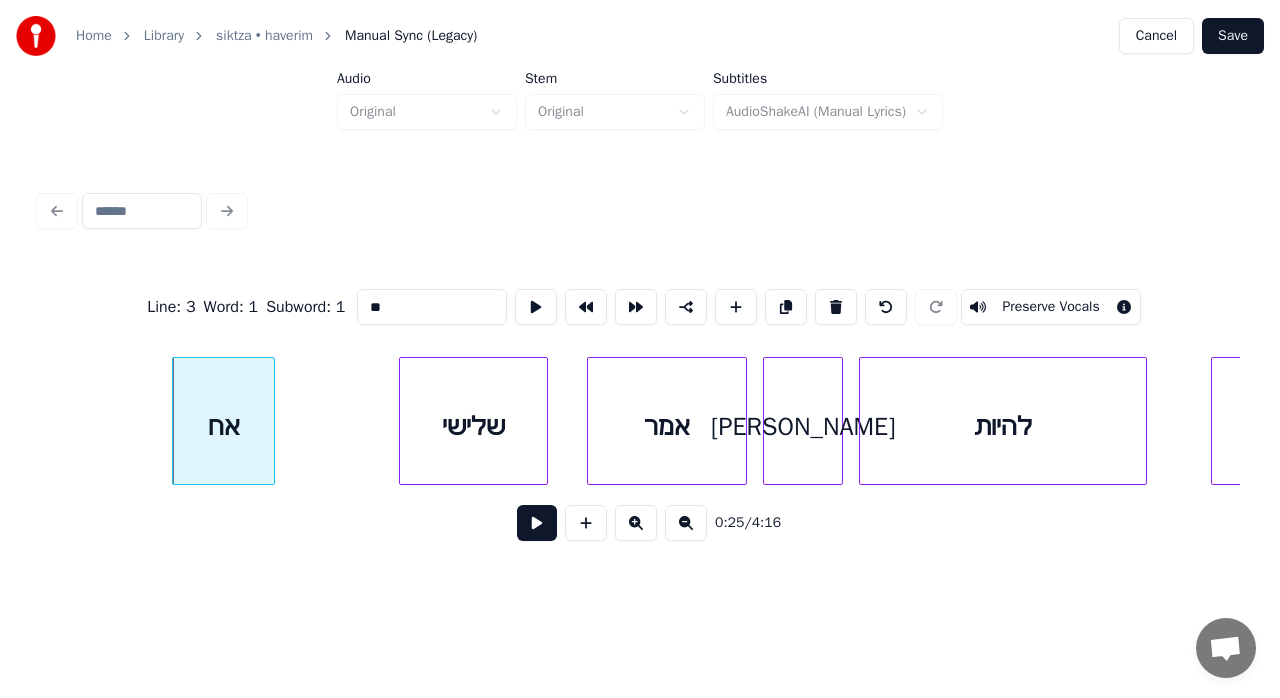 click at bounding box center [403, 421] 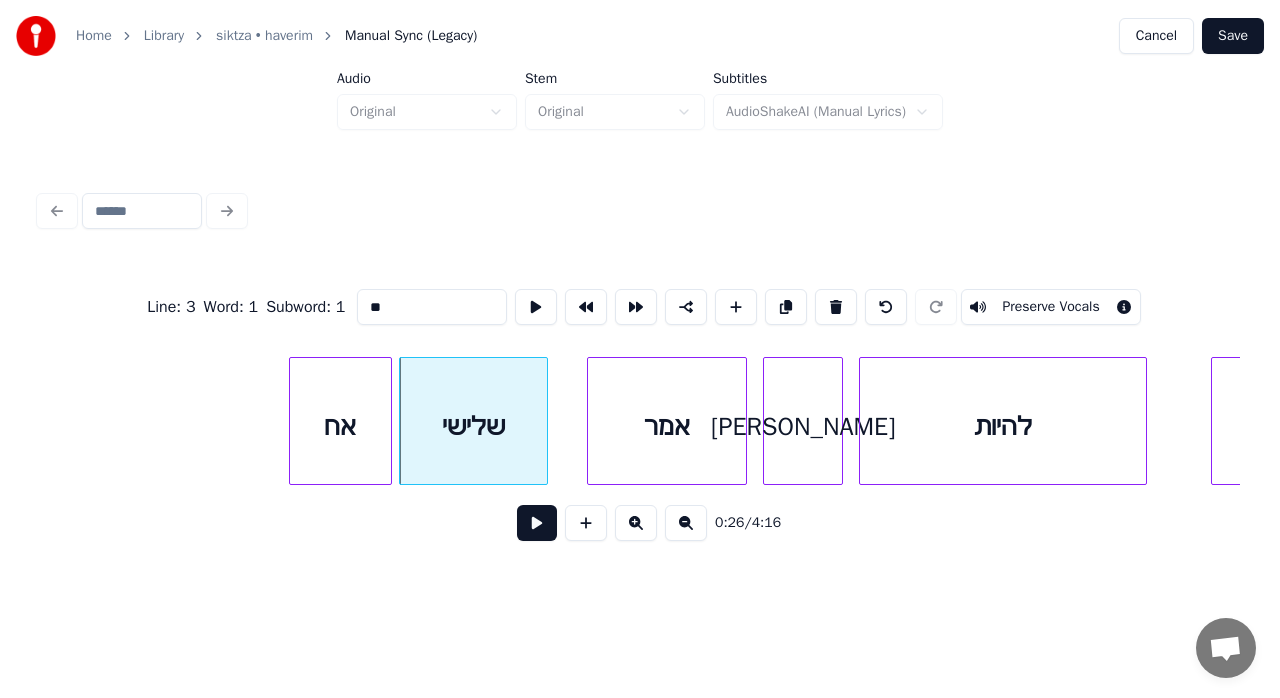 click on "אח" at bounding box center [340, 426] 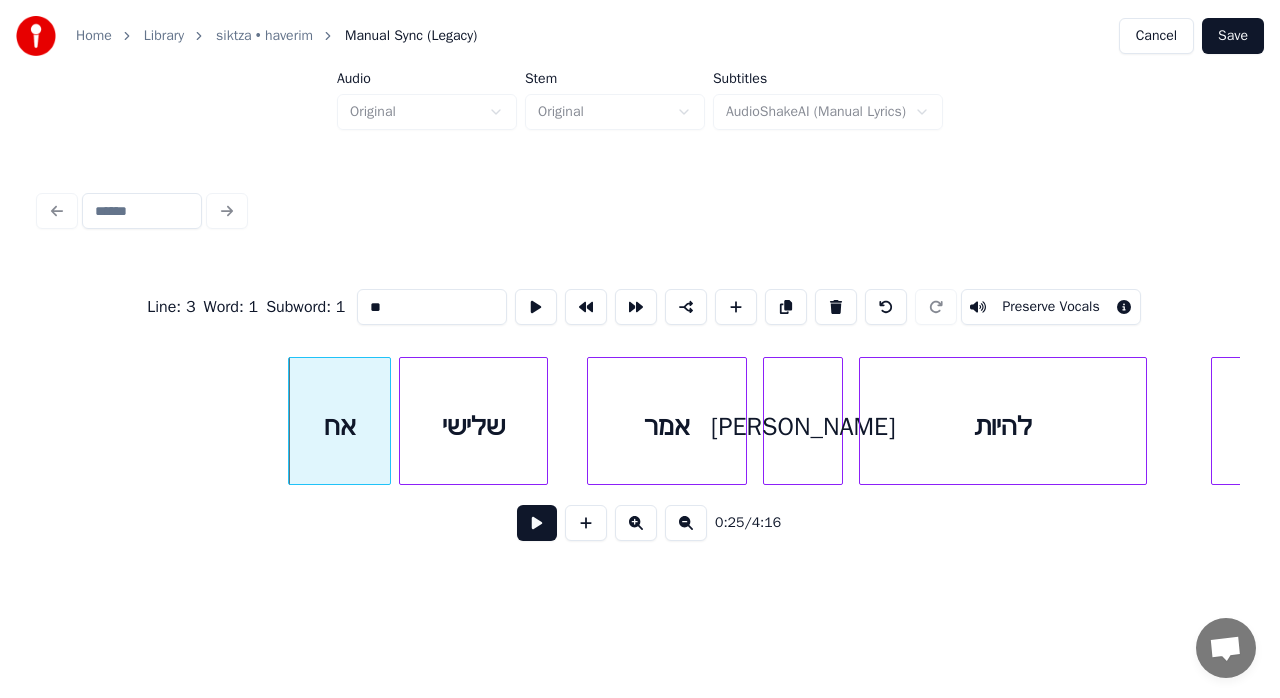 type on "**" 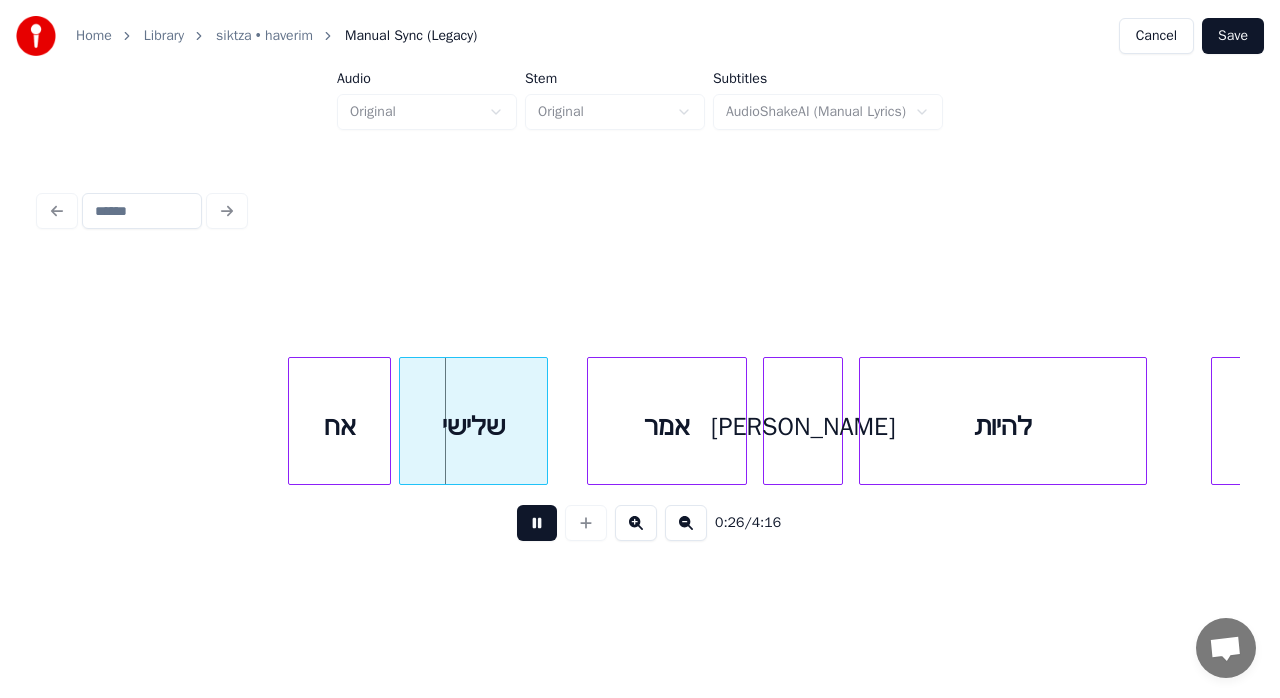click at bounding box center (537, 523) 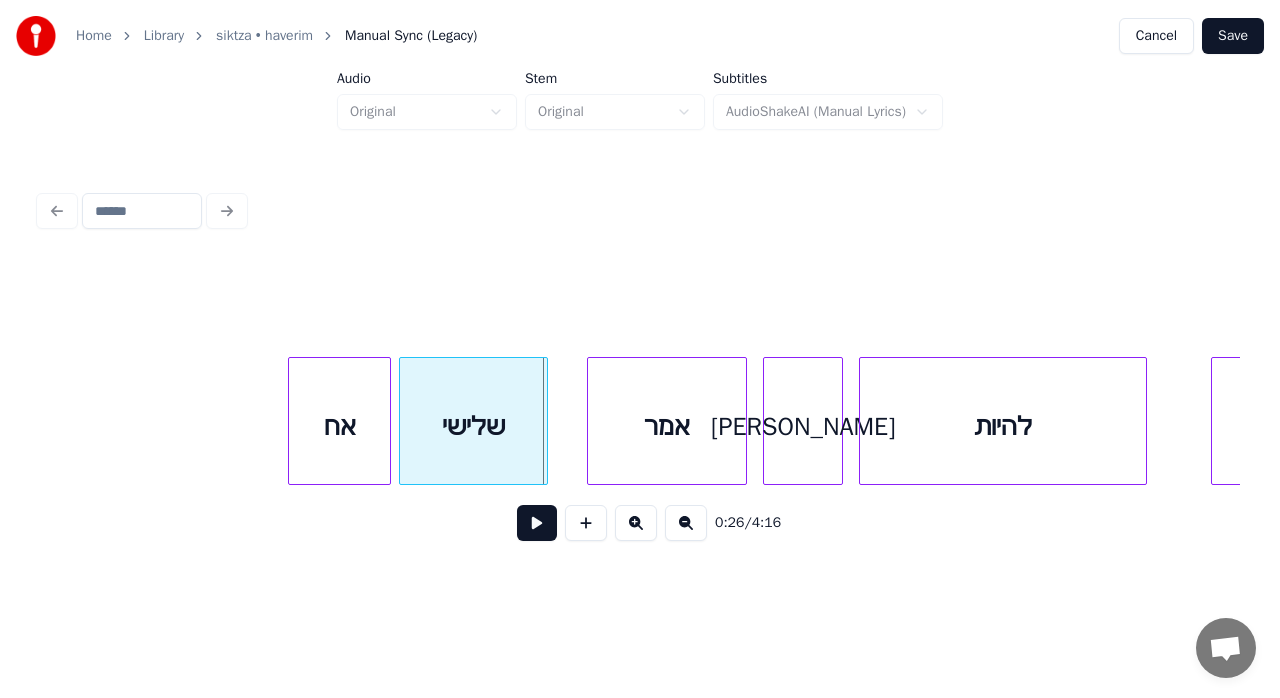 click on "אח" at bounding box center (339, 426) 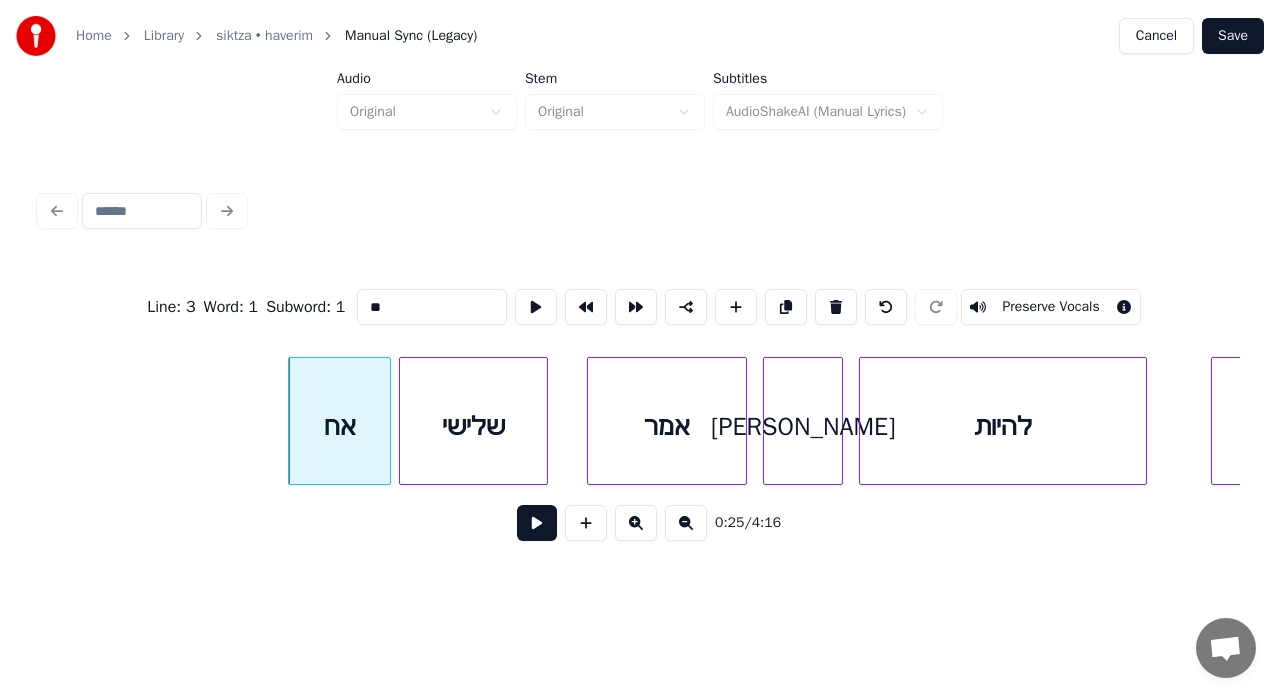 click at bounding box center (537, 523) 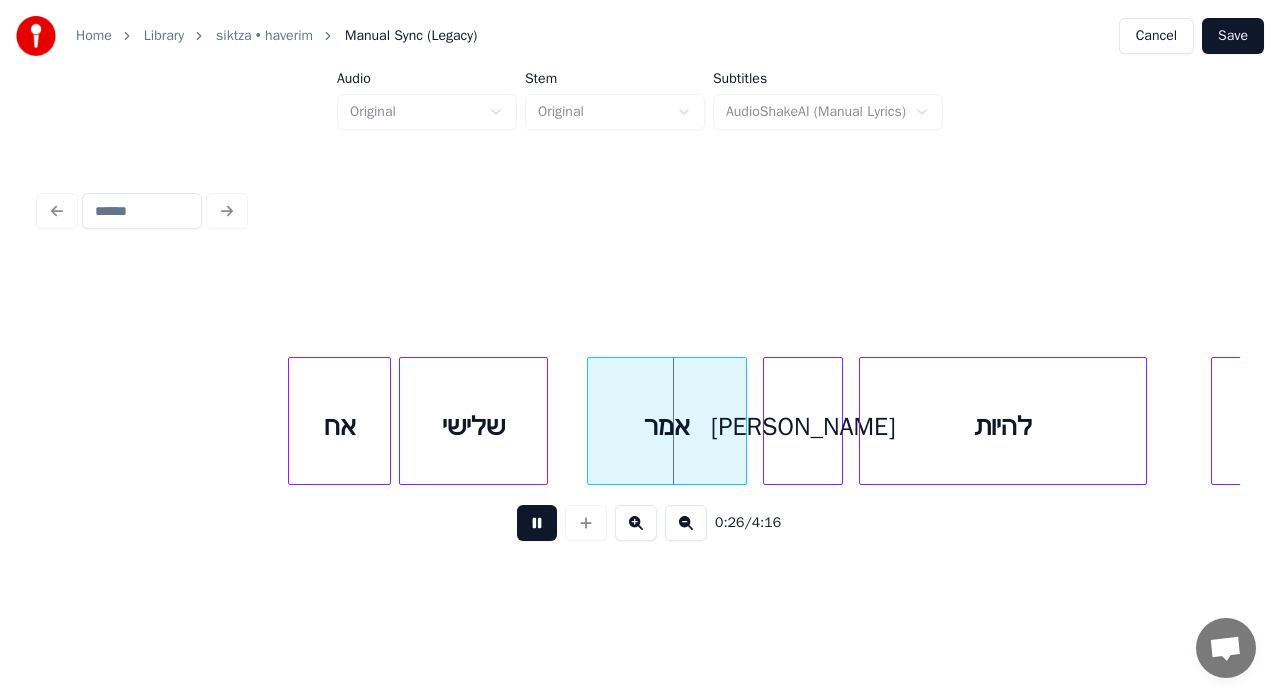 click at bounding box center (537, 523) 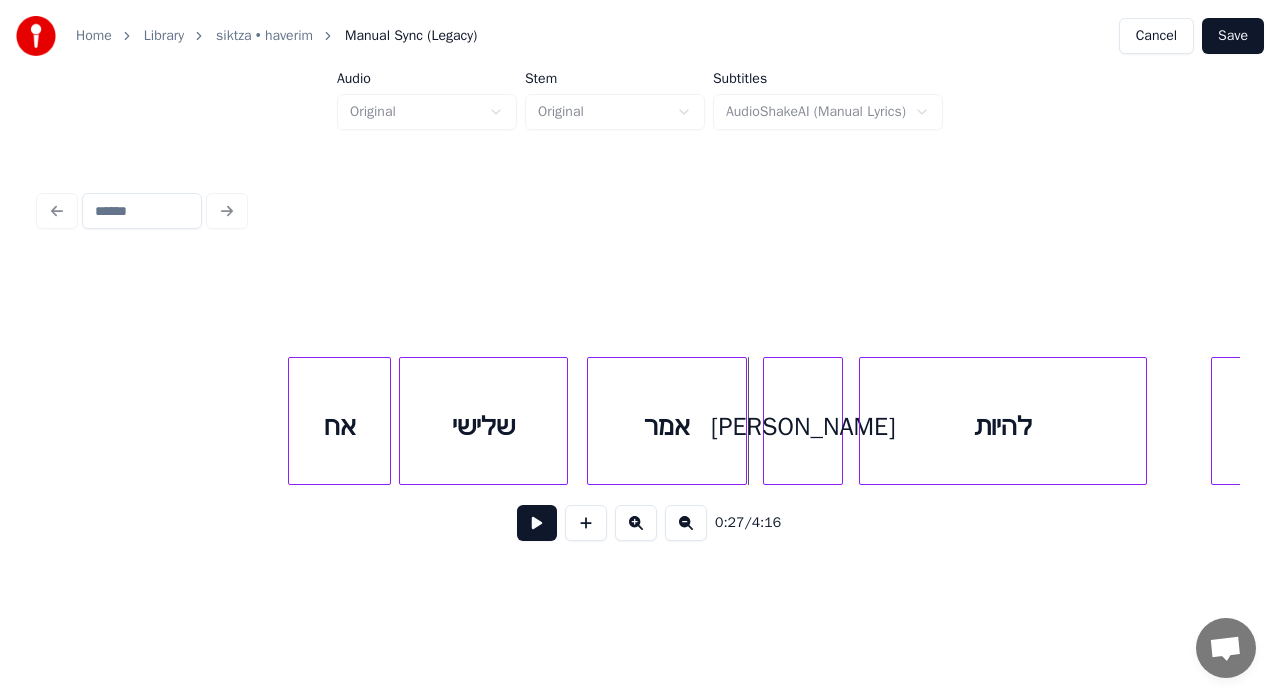 click at bounding box center [564, 421] 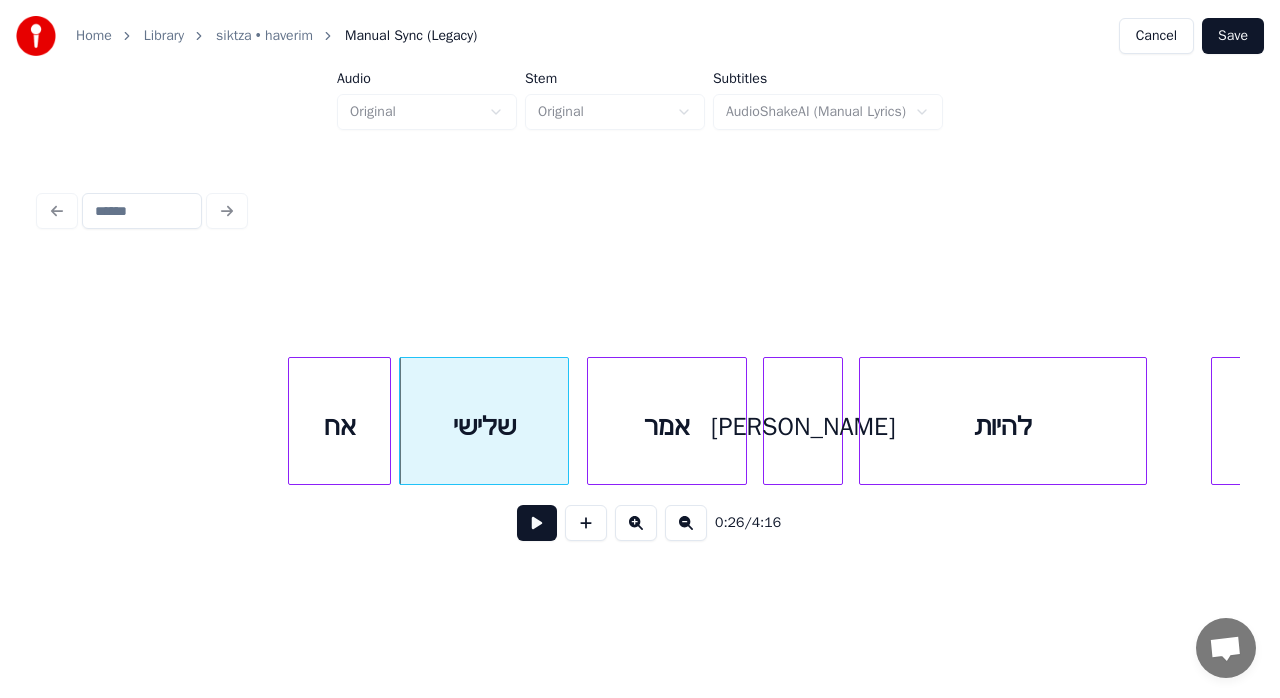 click on "אח" at bounding box center [339, 426] 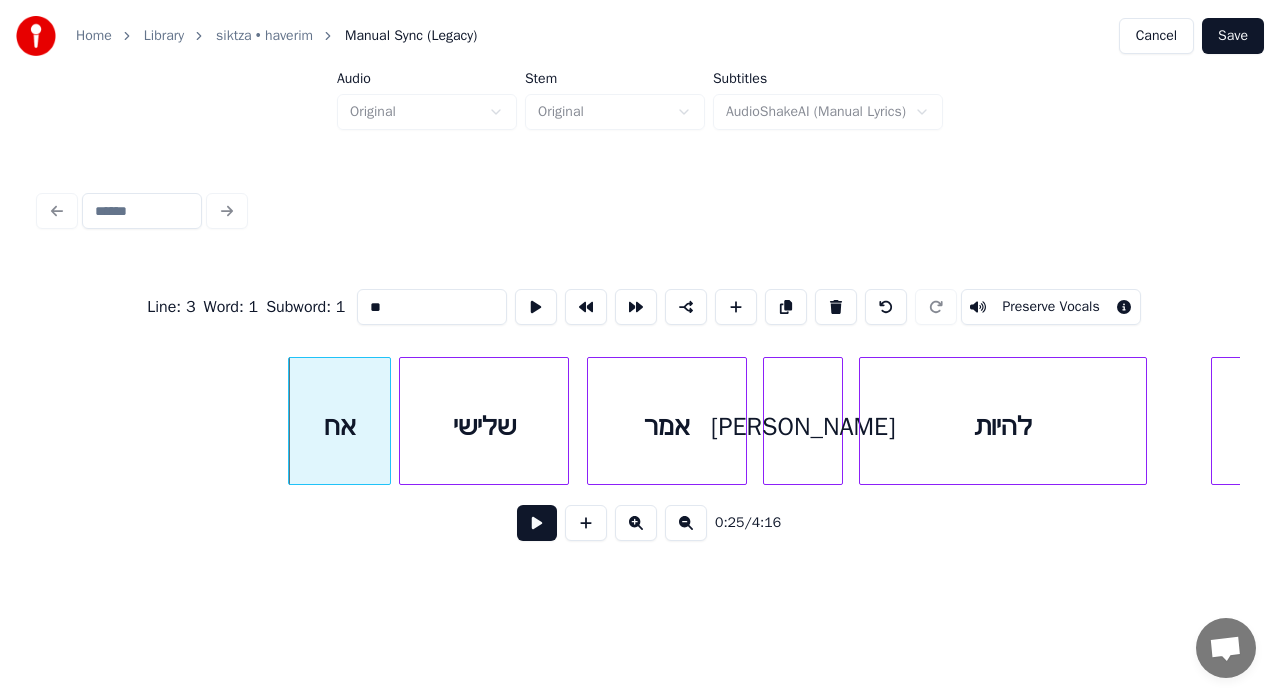 click at bounding box center (537, 523) 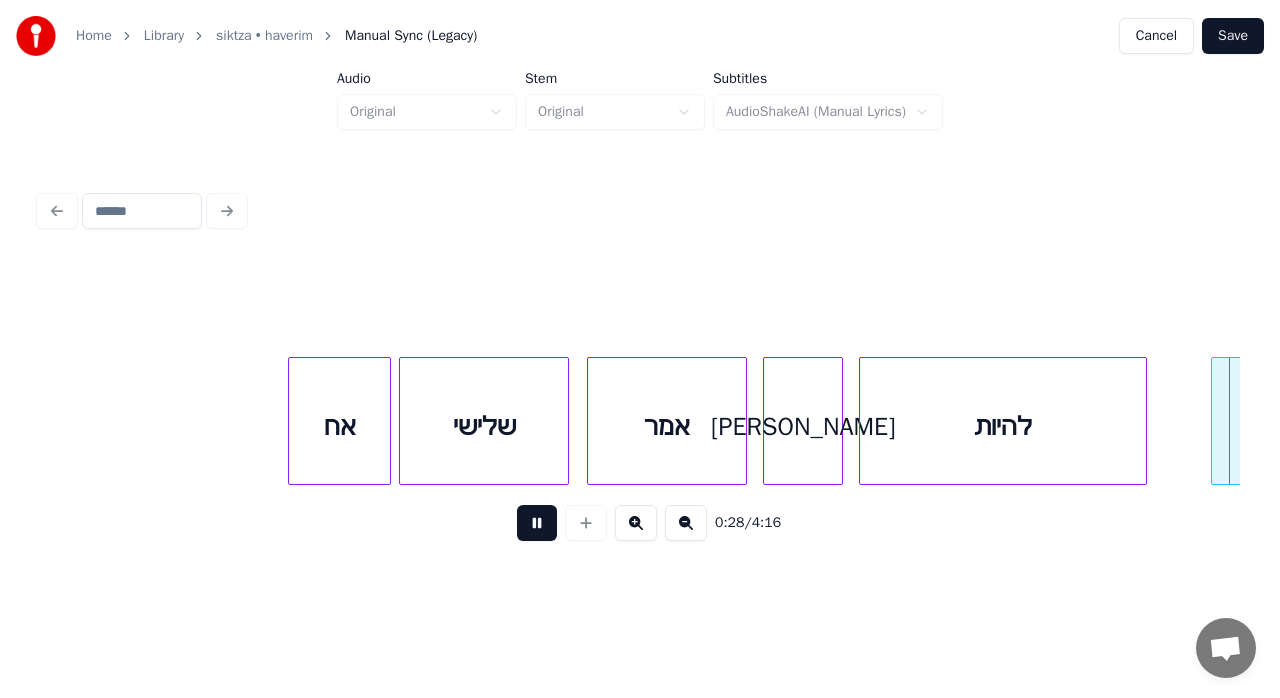 scroll, scrollTop: 0, scrollLeft: 11342, axis: horizontal 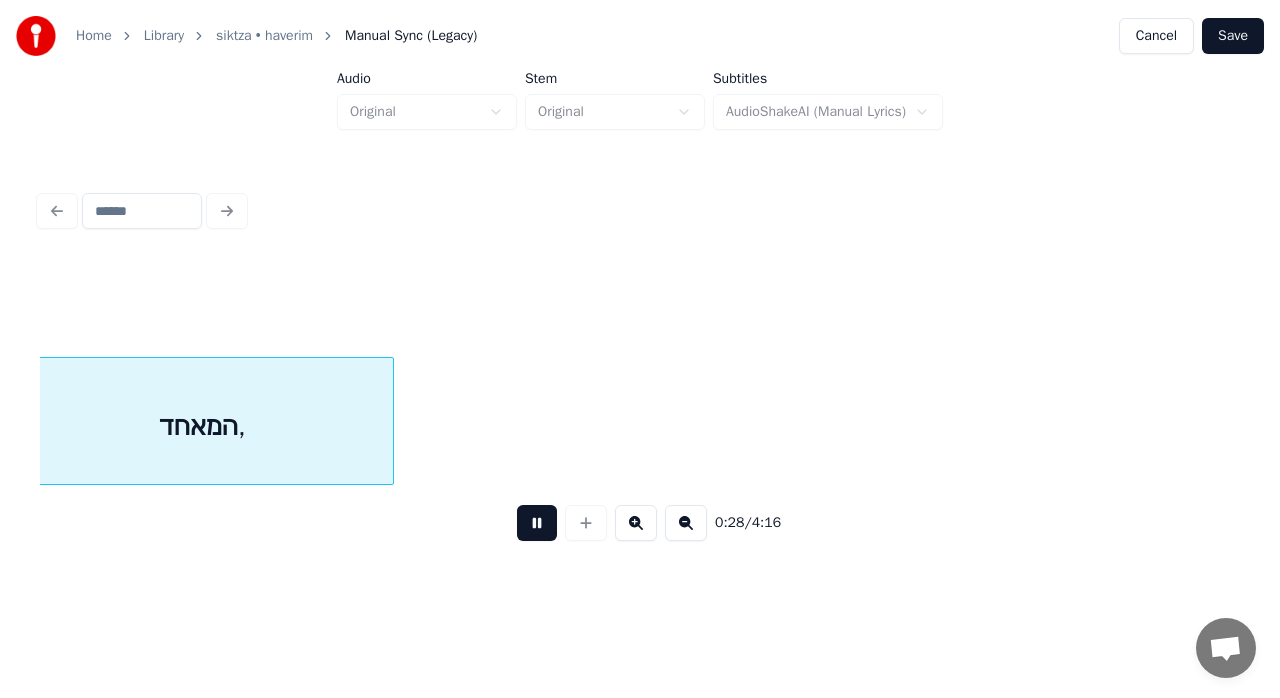 click at bounding box center (537, 523) 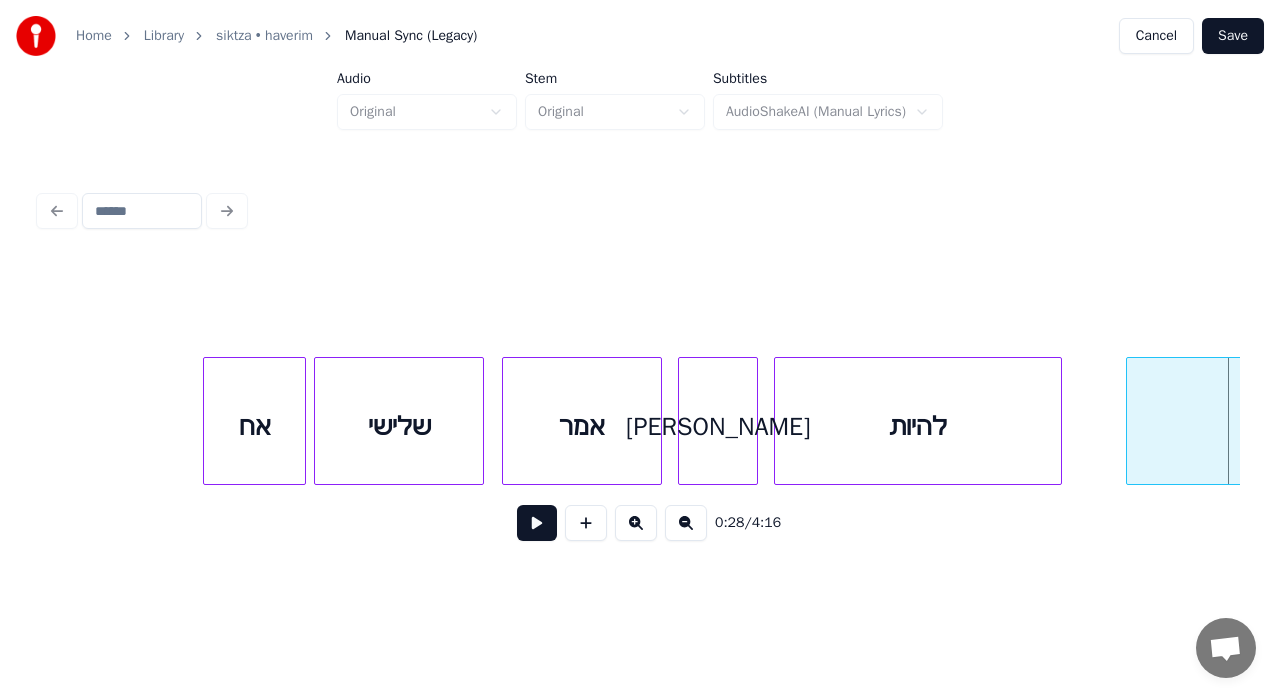 scroll, scrollTop: 0, scrollLeft: 10637, axis: horizontal 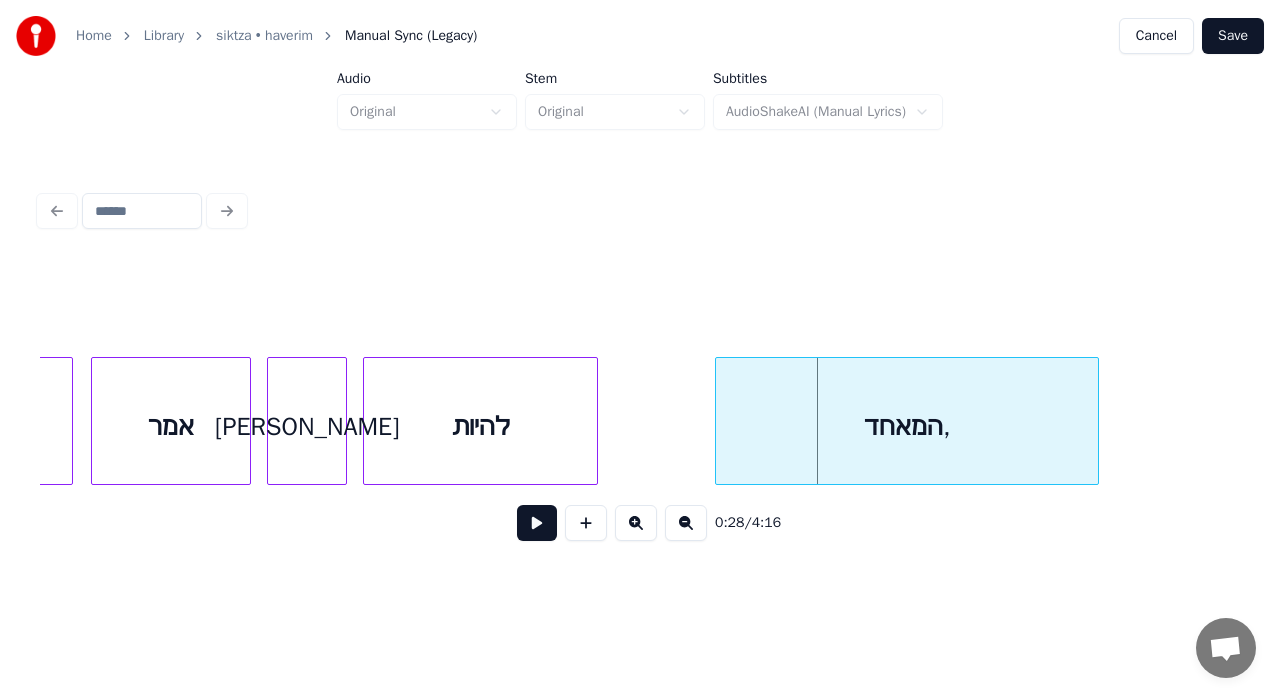 click at bounding box center (594, 421) 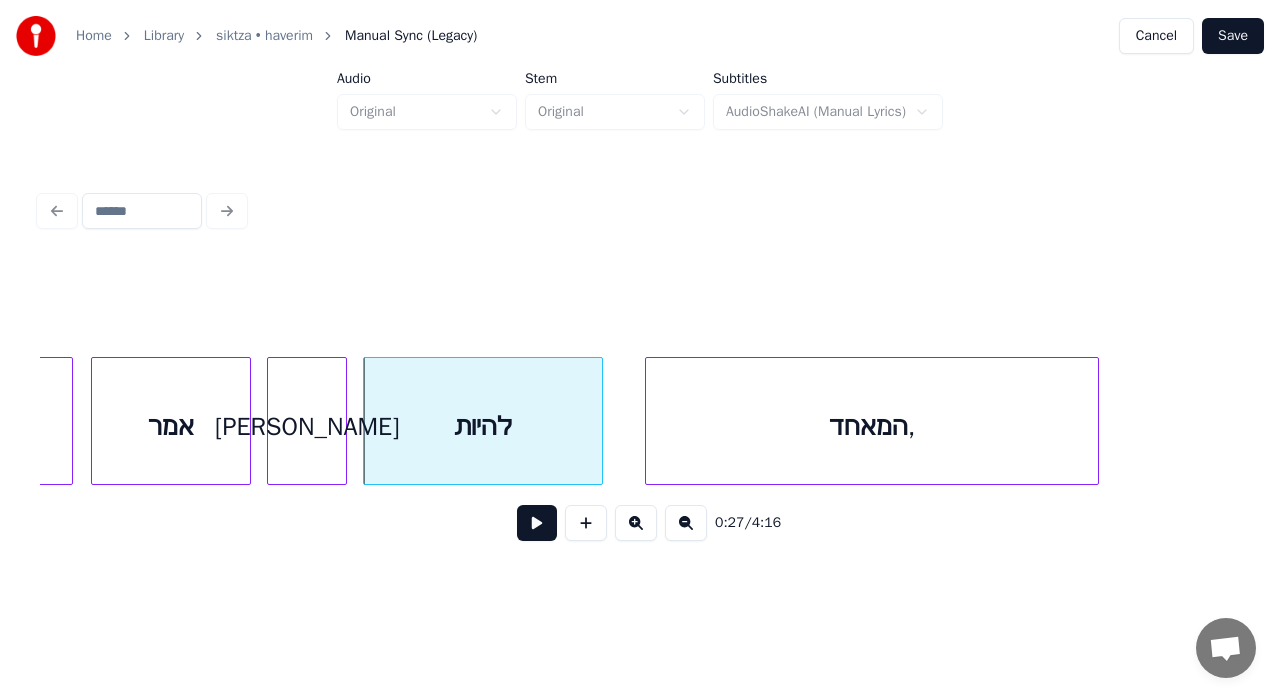 click at bounding box center (649, 421) 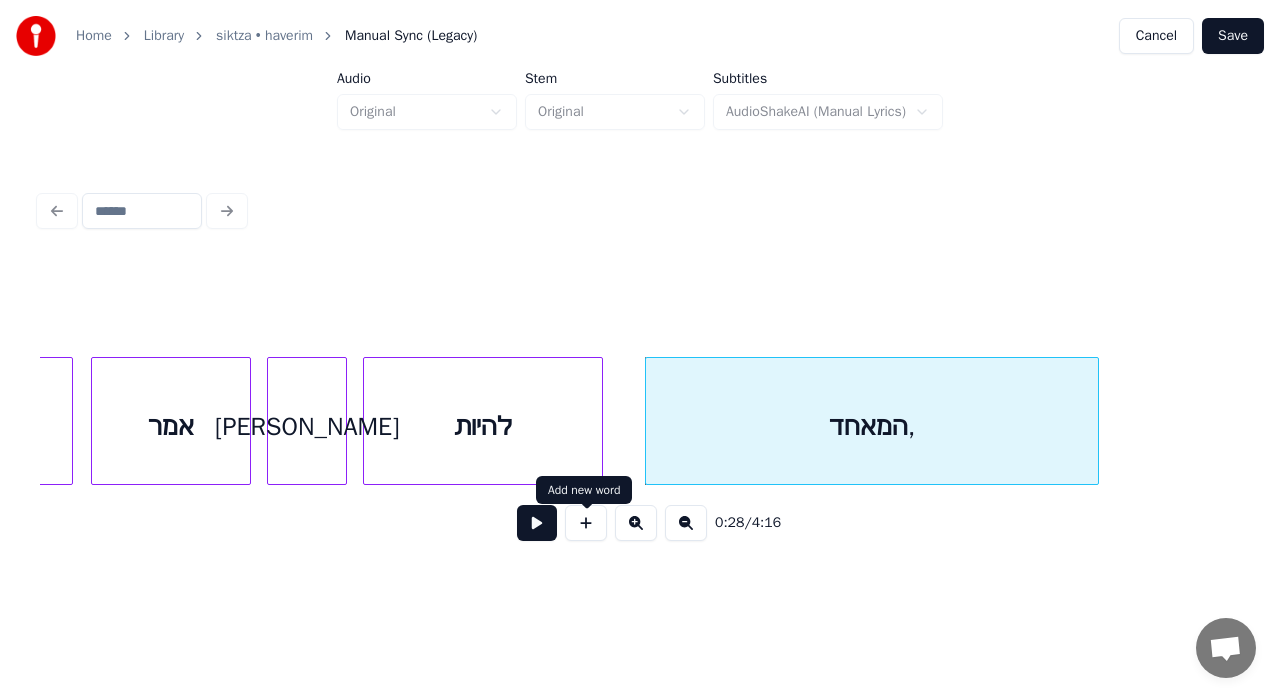 click at bounding box center [537, 523] 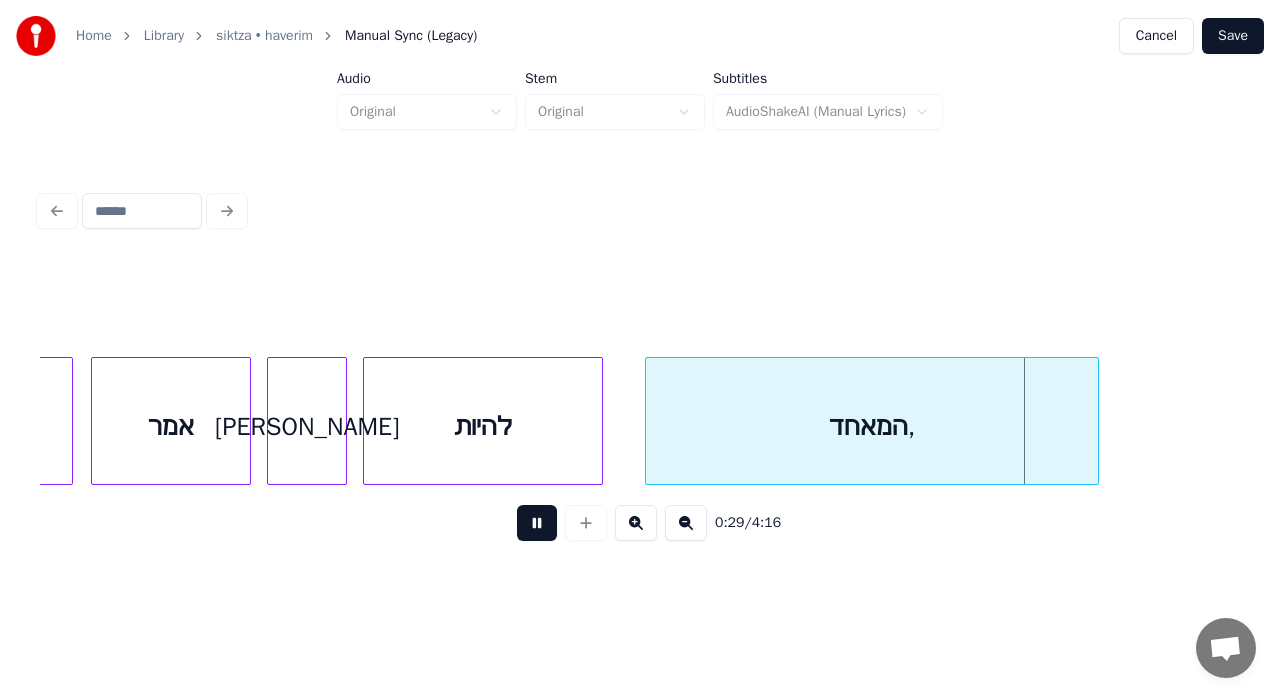 click at bounding box center [537, 523] 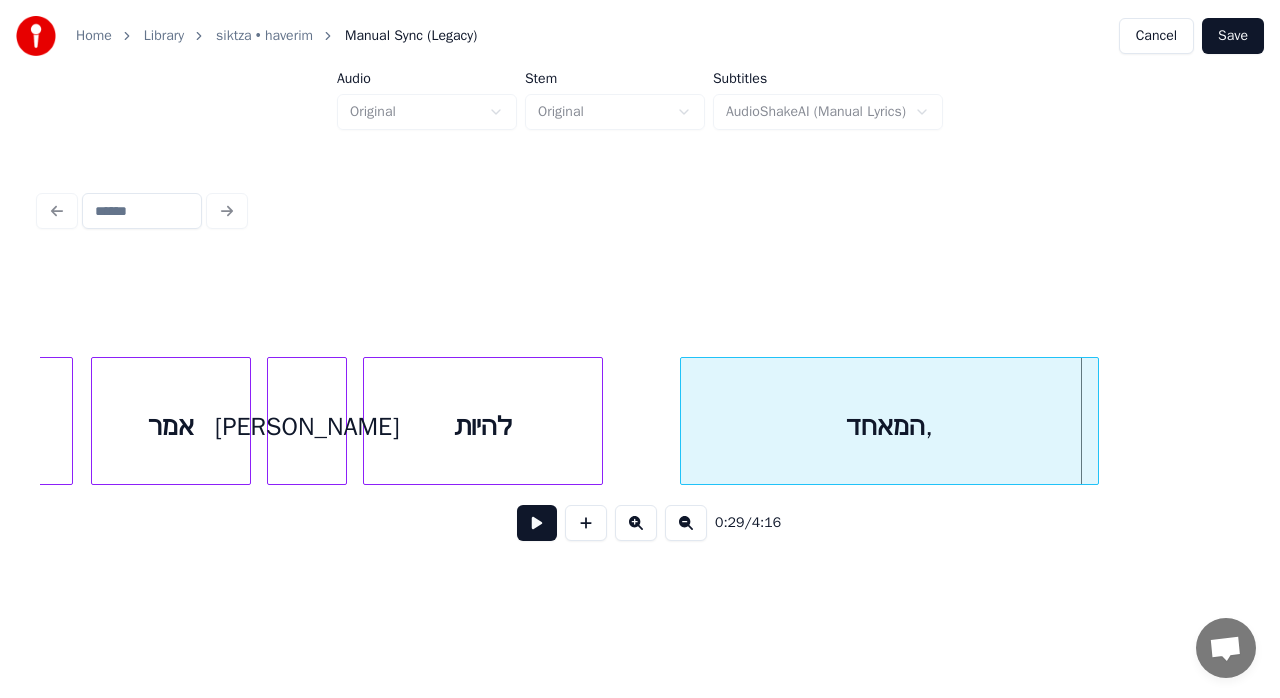 click at bounding box center [684, 421] 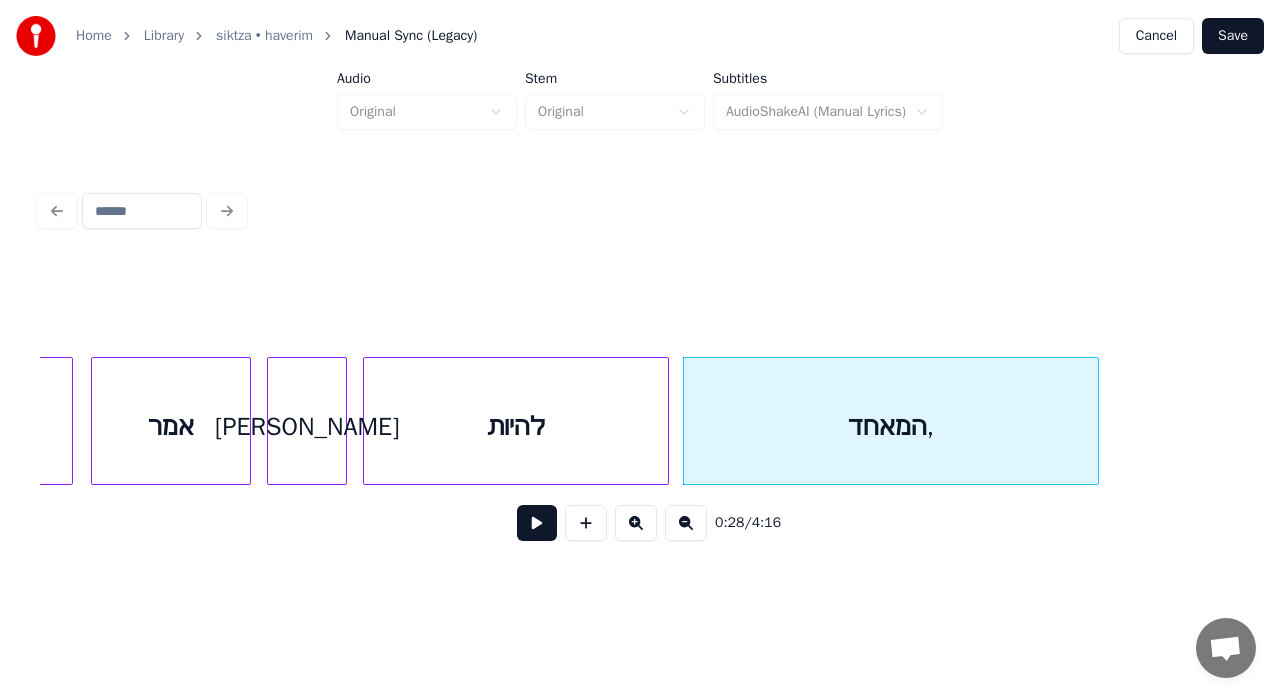 click at bounding box center (665, 421) 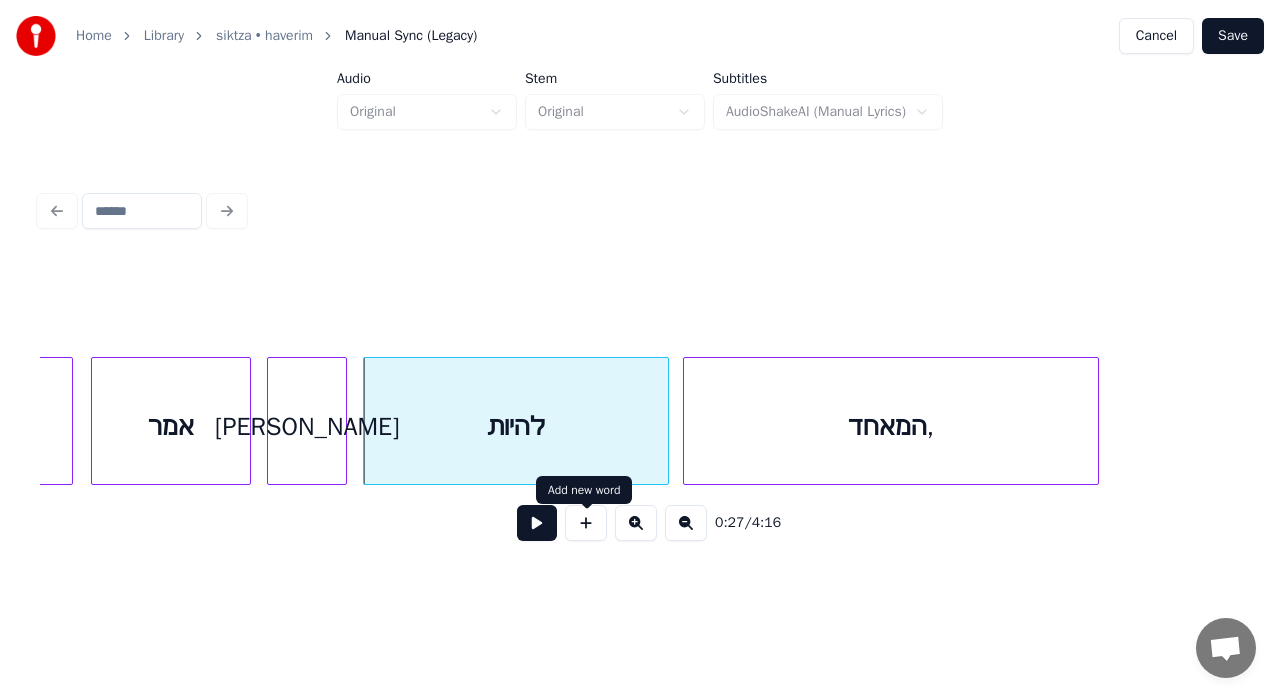 click at bounding box center (537, 523) 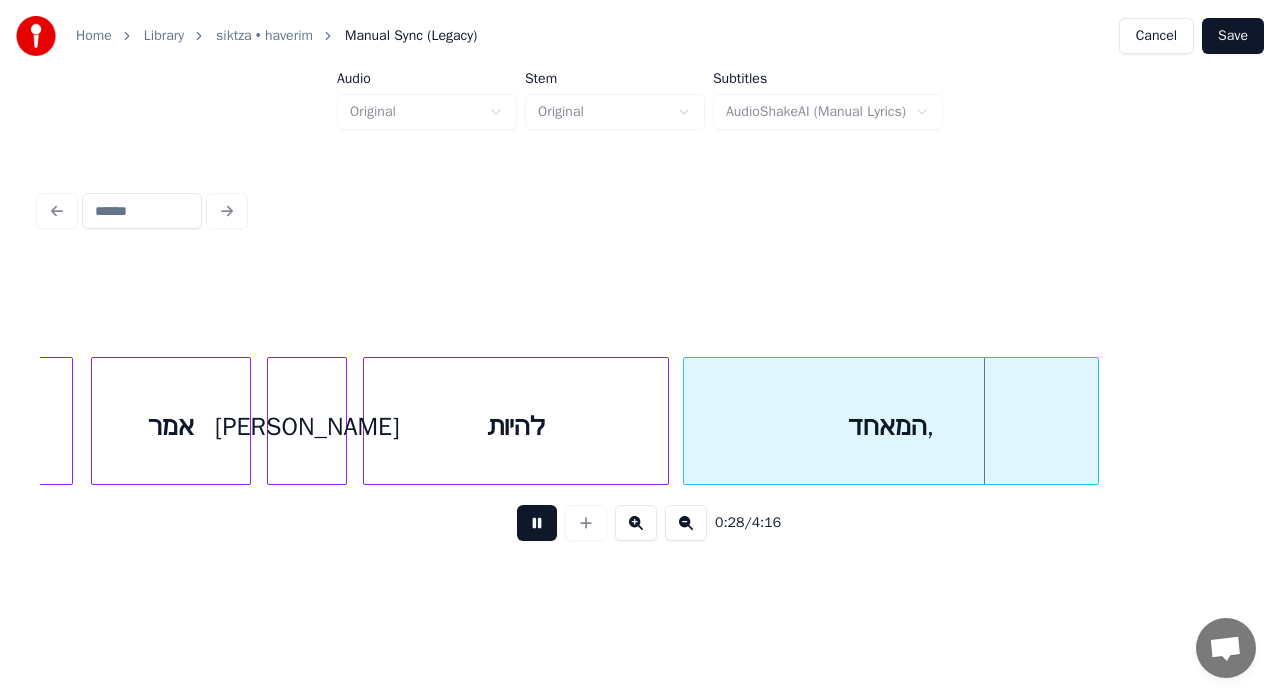 click at bounding box center (537, 523) 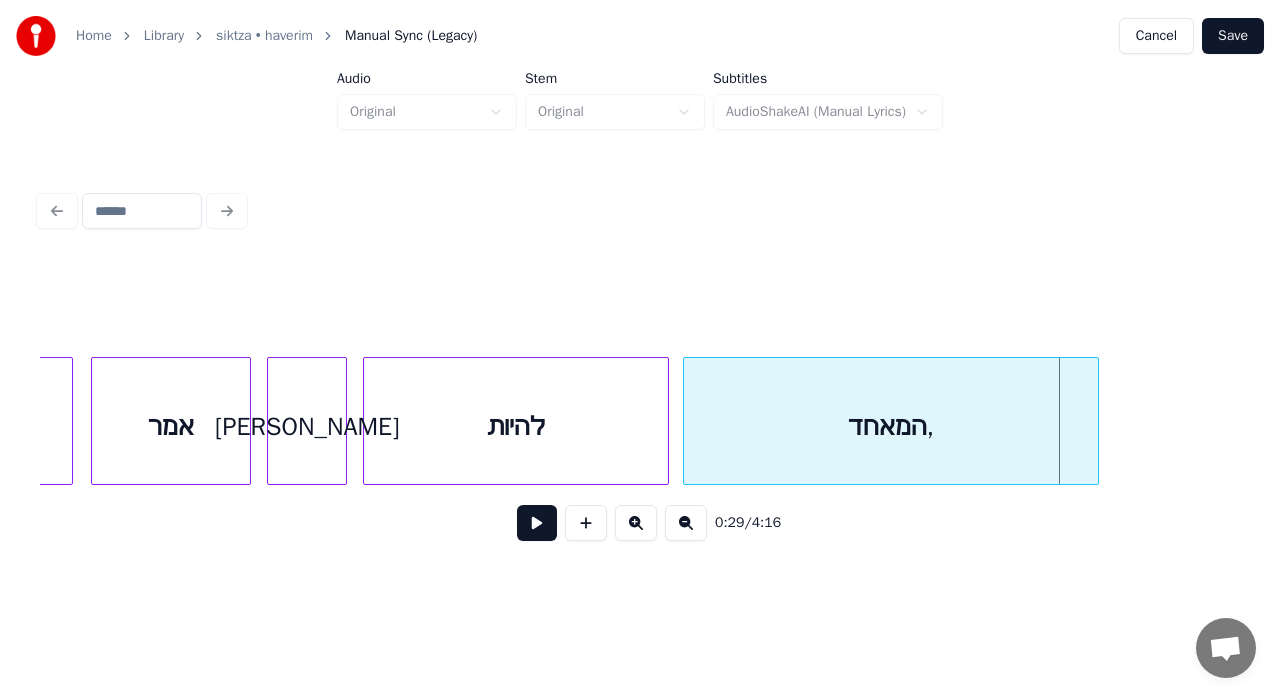 click on "המאחד," at bounding box center [891, 426] 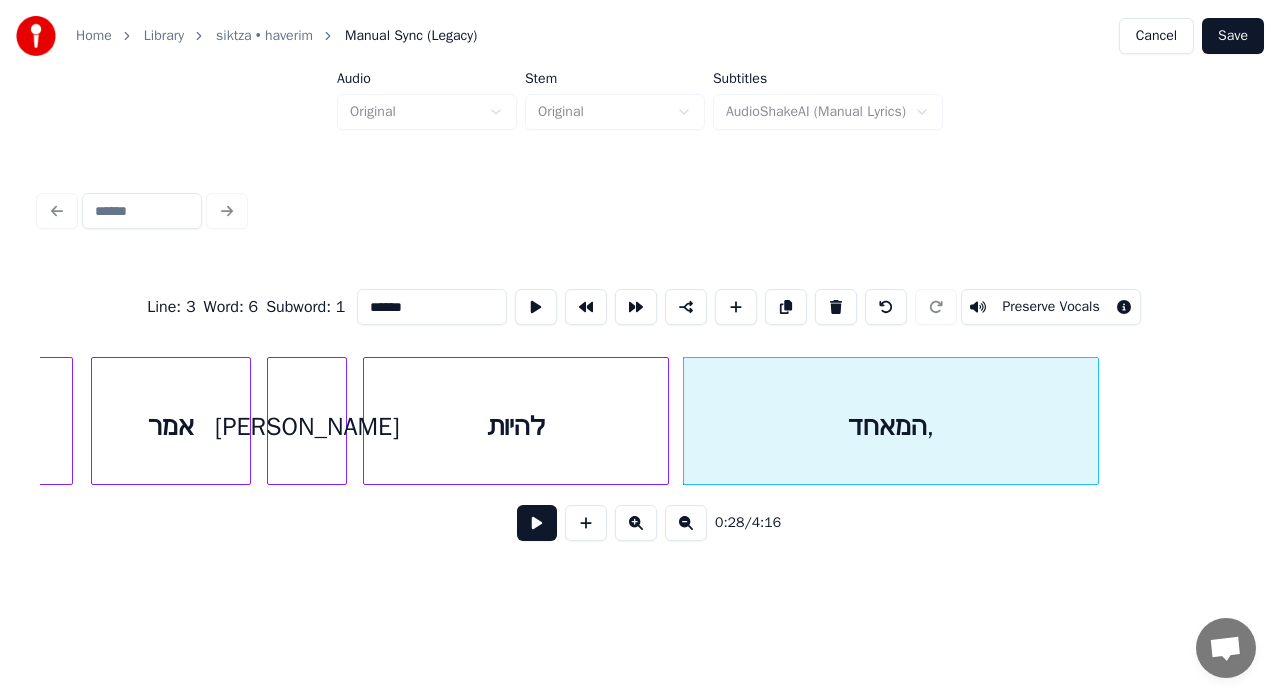click on "******" at bounding box center [432, 307] 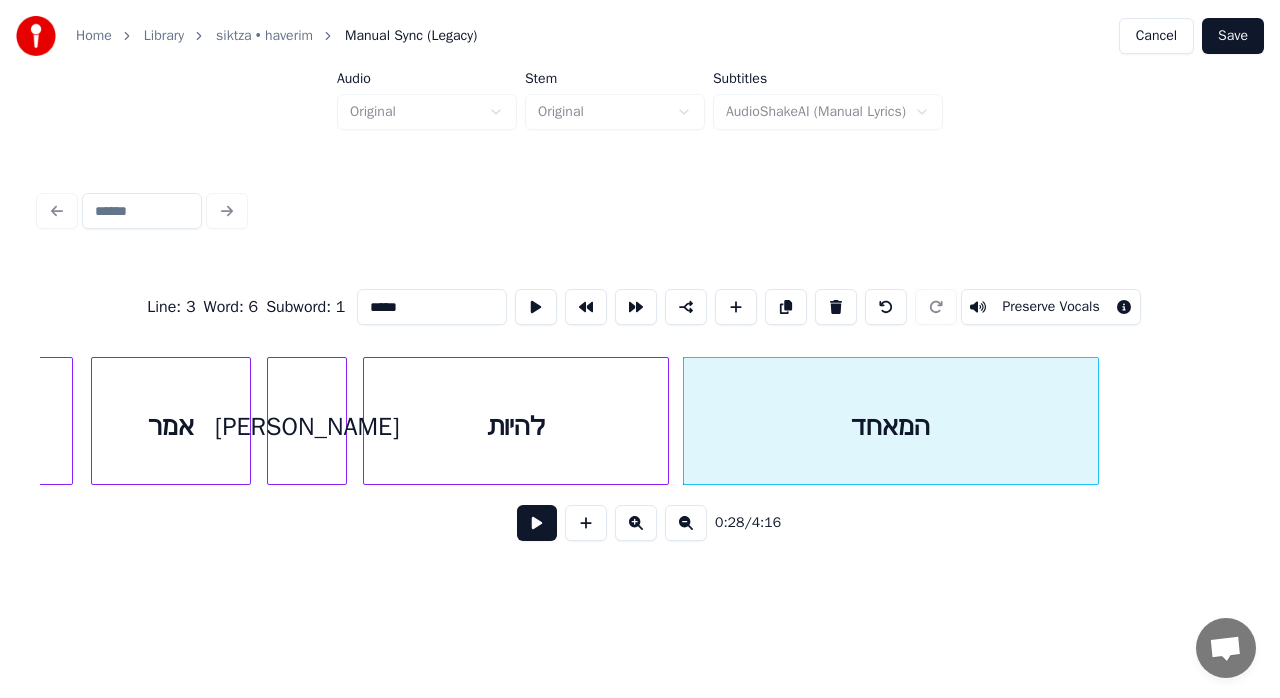 type on "*****" 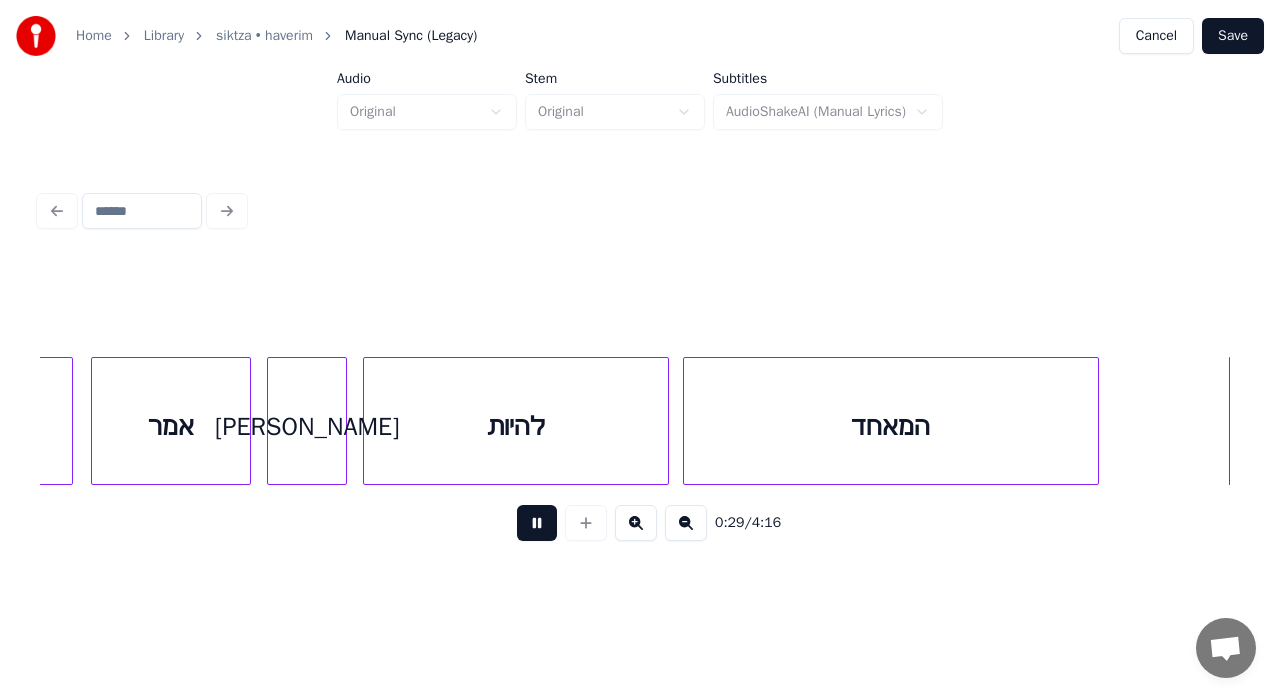 scroll, scrollTop: 0, scrollLeft: 11841, axis: horizontal 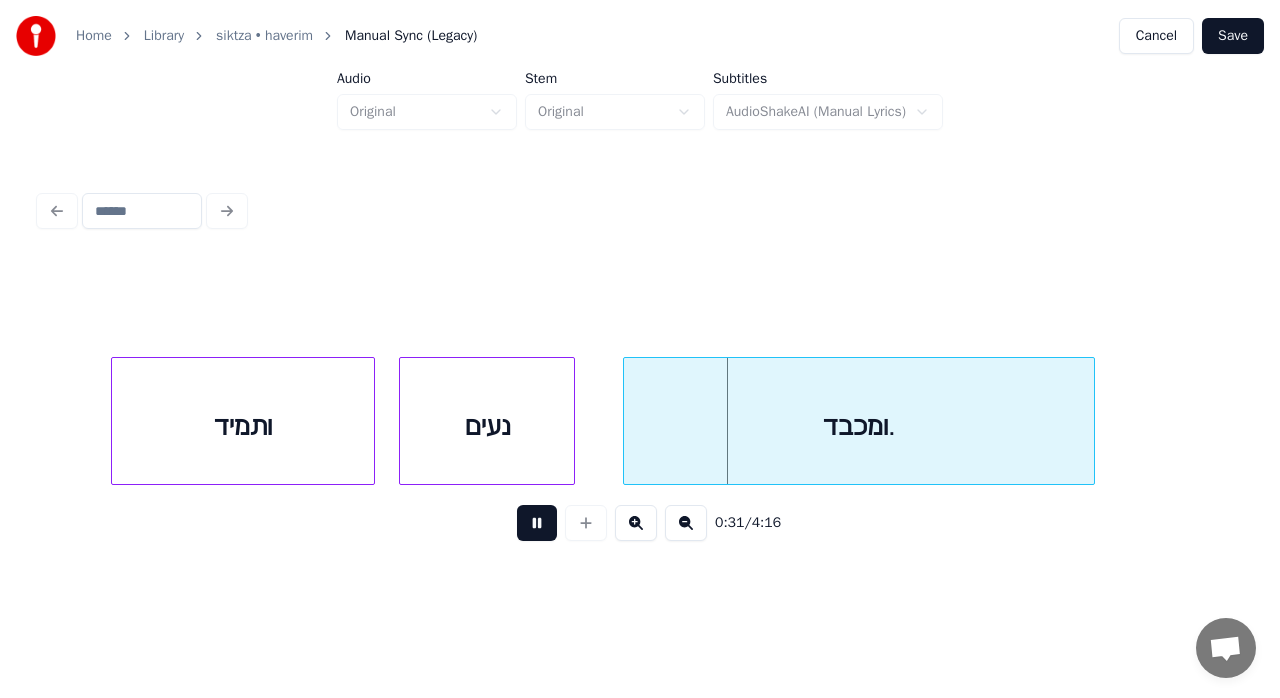 click at bounding box center [537, 523] 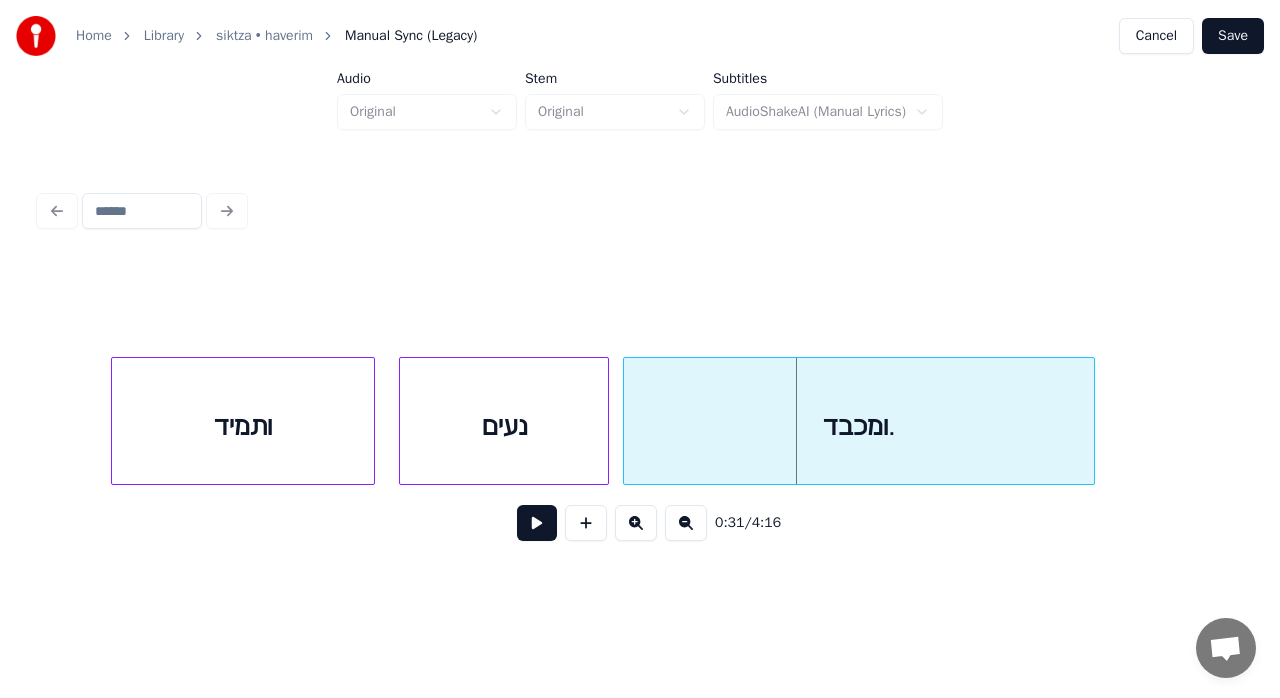 click at bounding box center (605, 421) 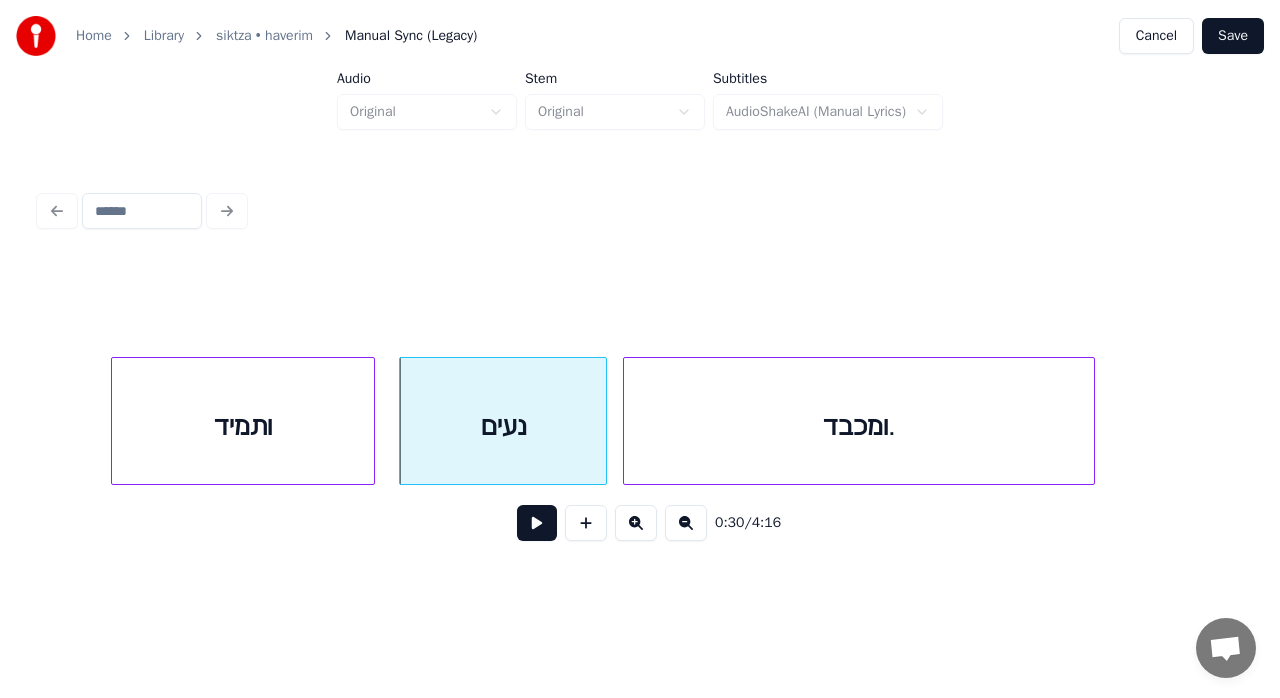 click at bounding box center [537, 523] 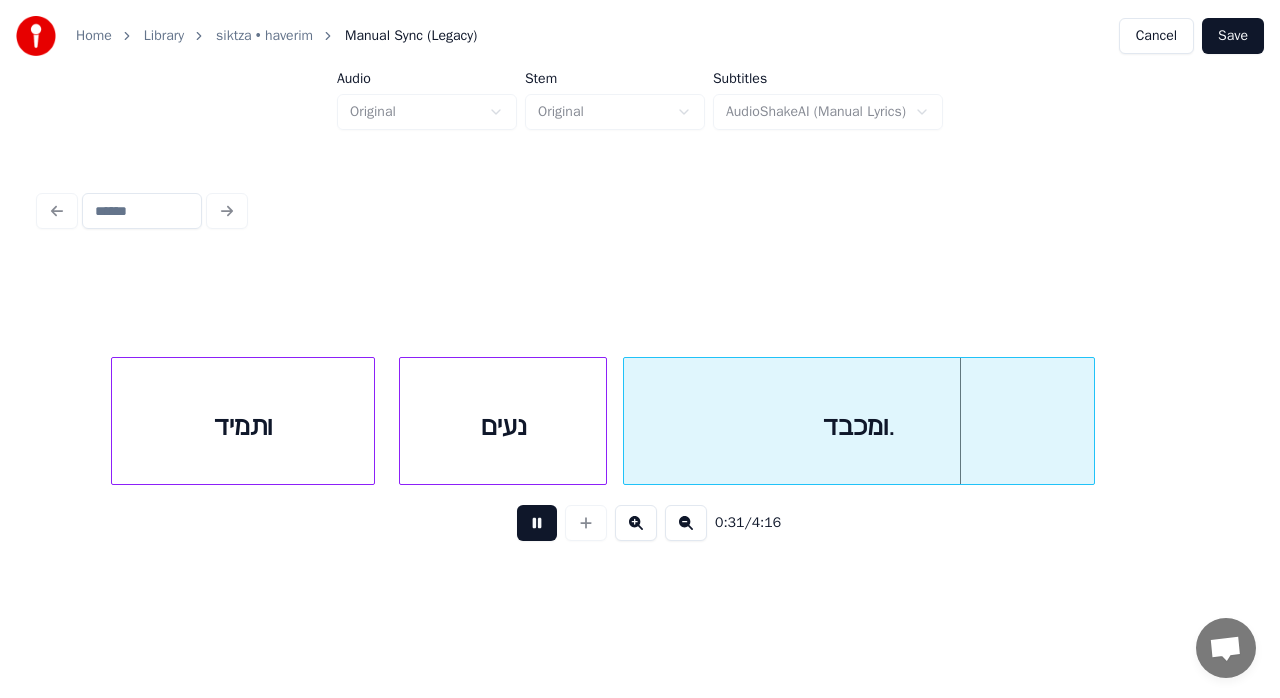 click at bounding box center [537, 523] 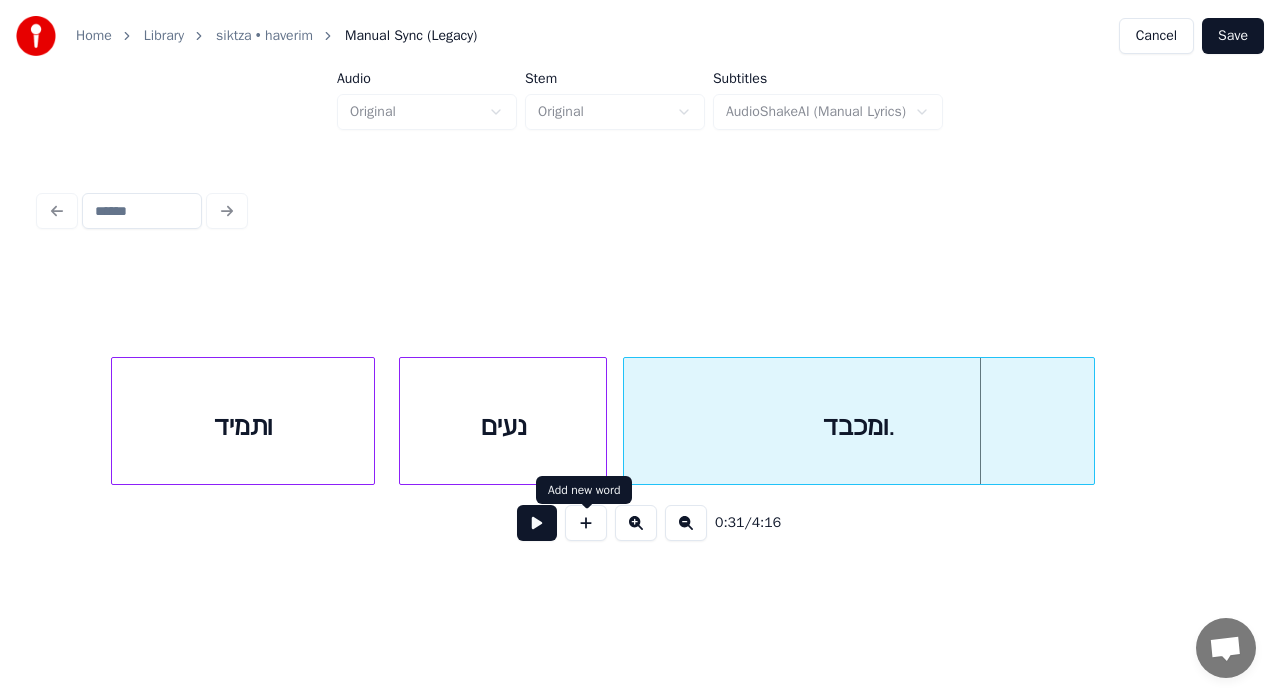 click on "ומכבד." at bounding box center (859, 426) 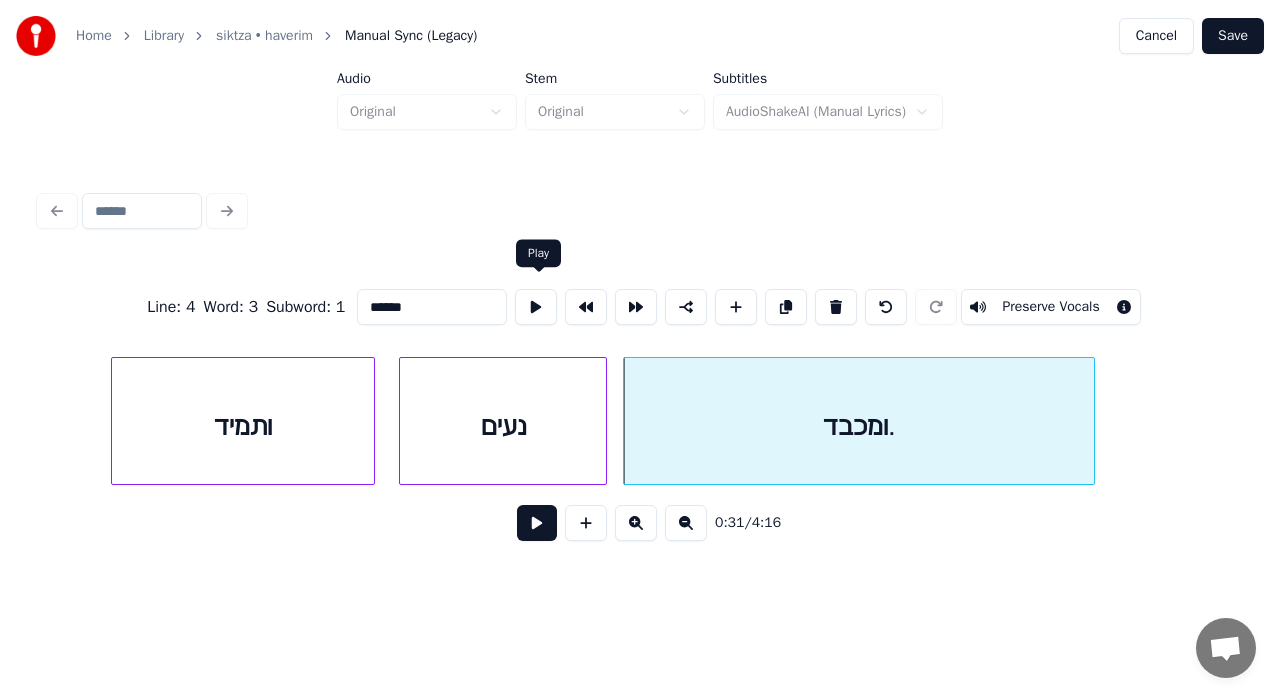 click on "******" at bounding box center (432, 307) 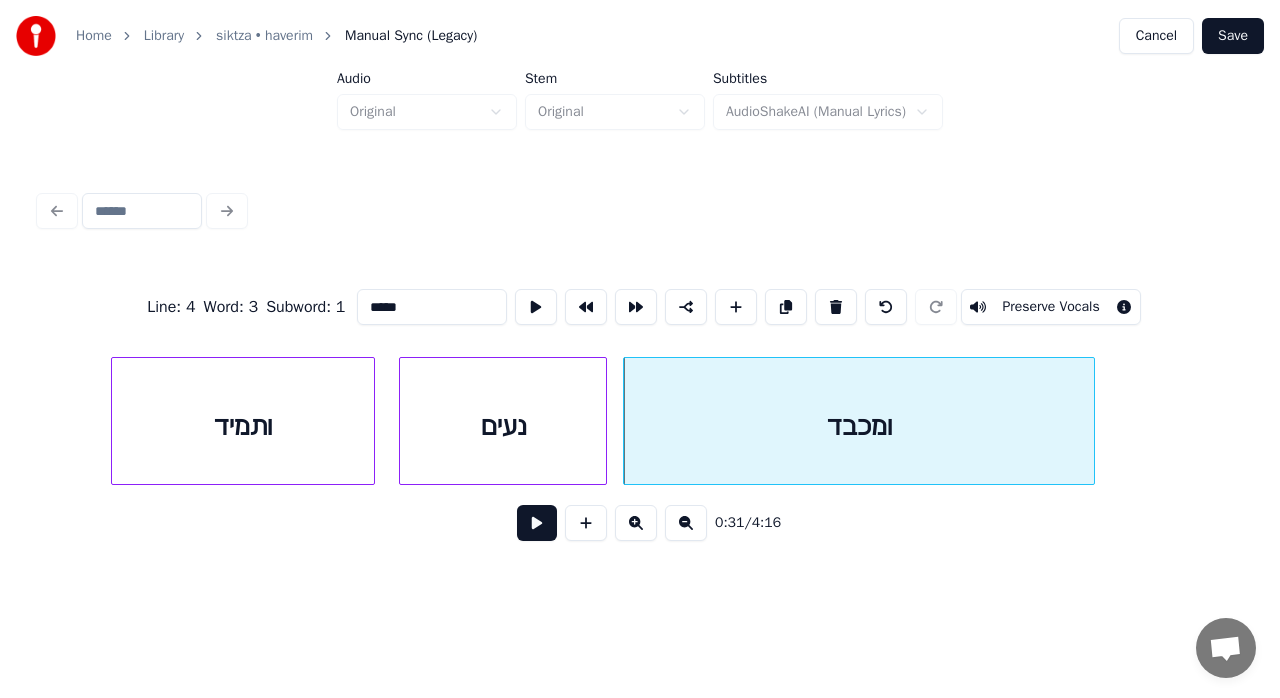 type on "*****" 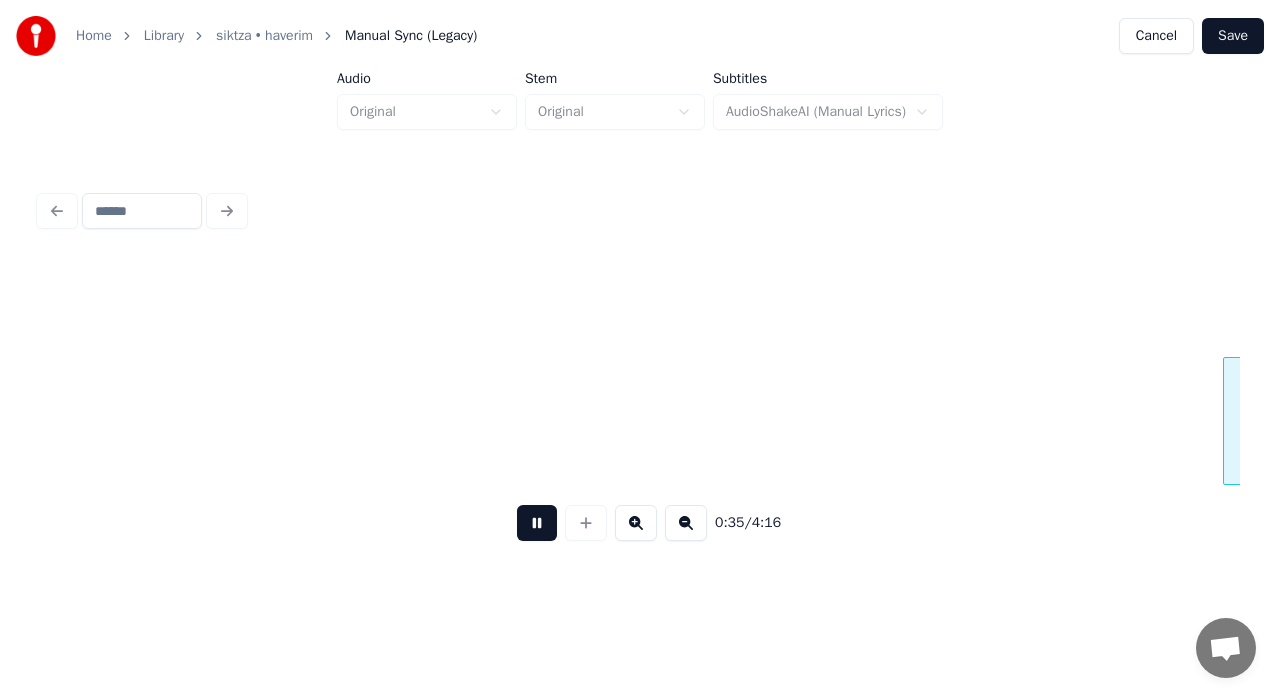 scroll, scrollTop: 0, scrollLeft: 14246, axis: horizontal 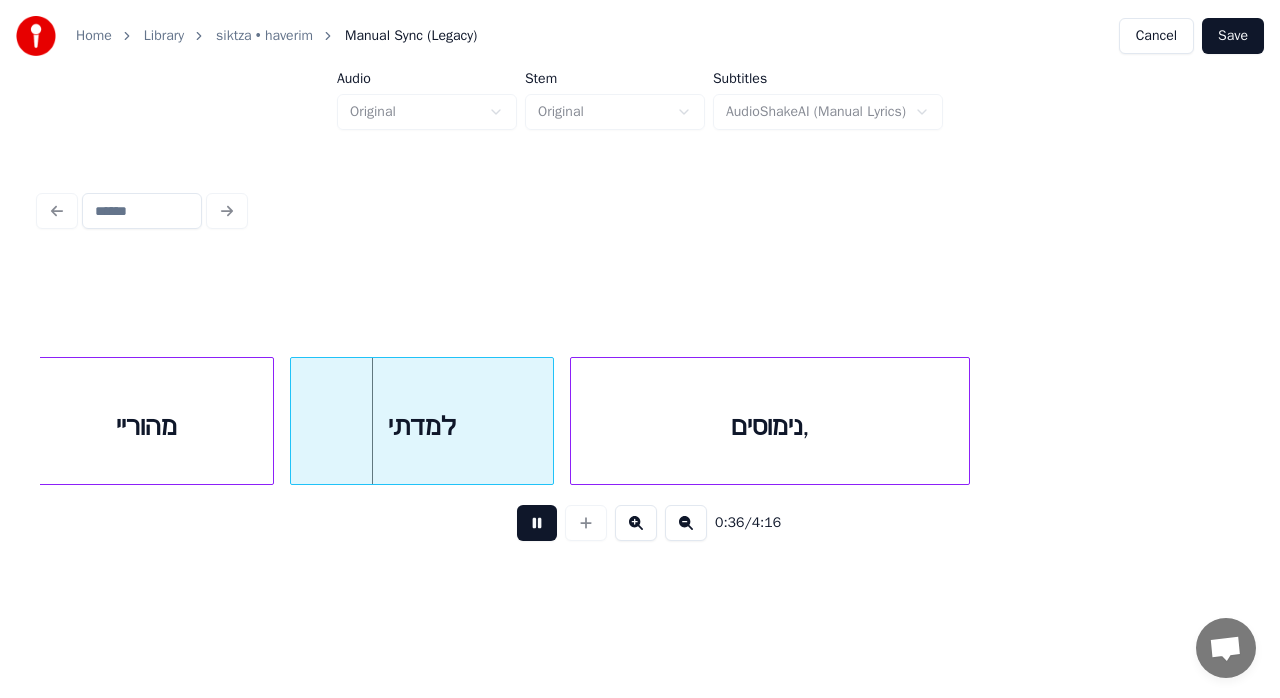 click at bounding box center (537, 523) 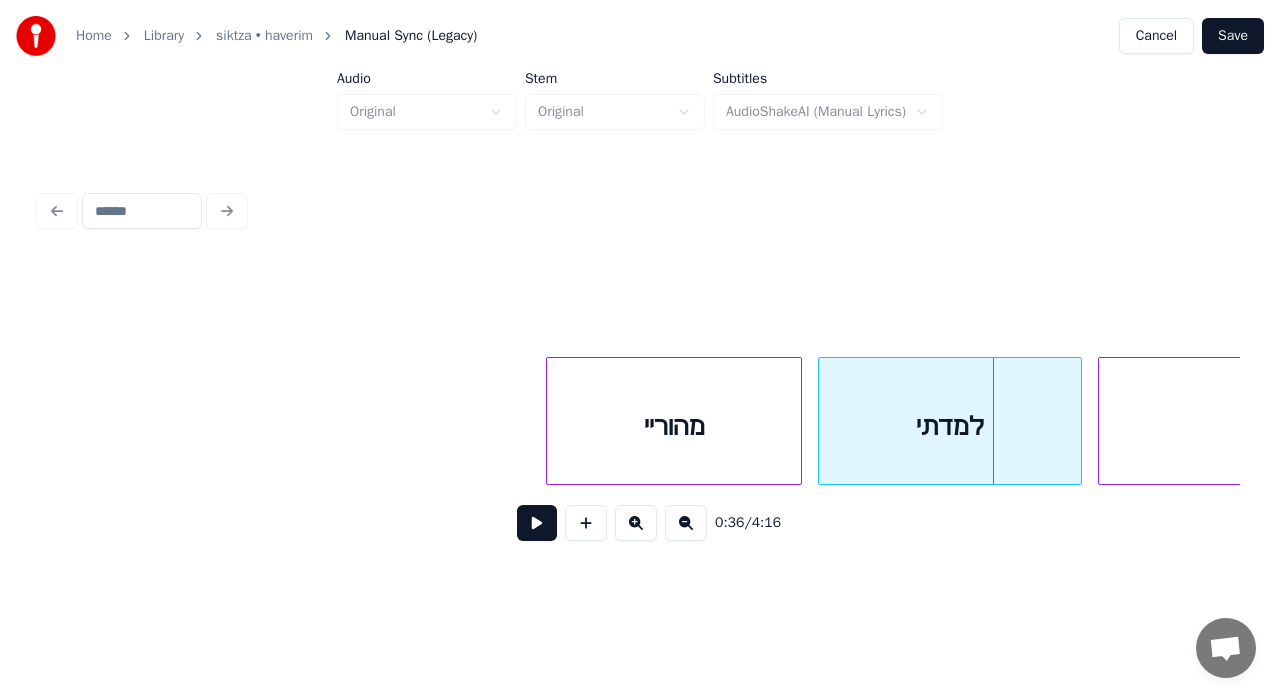scroll, scrollTop: 0, scrollLeft: 13836, axis: horizontal 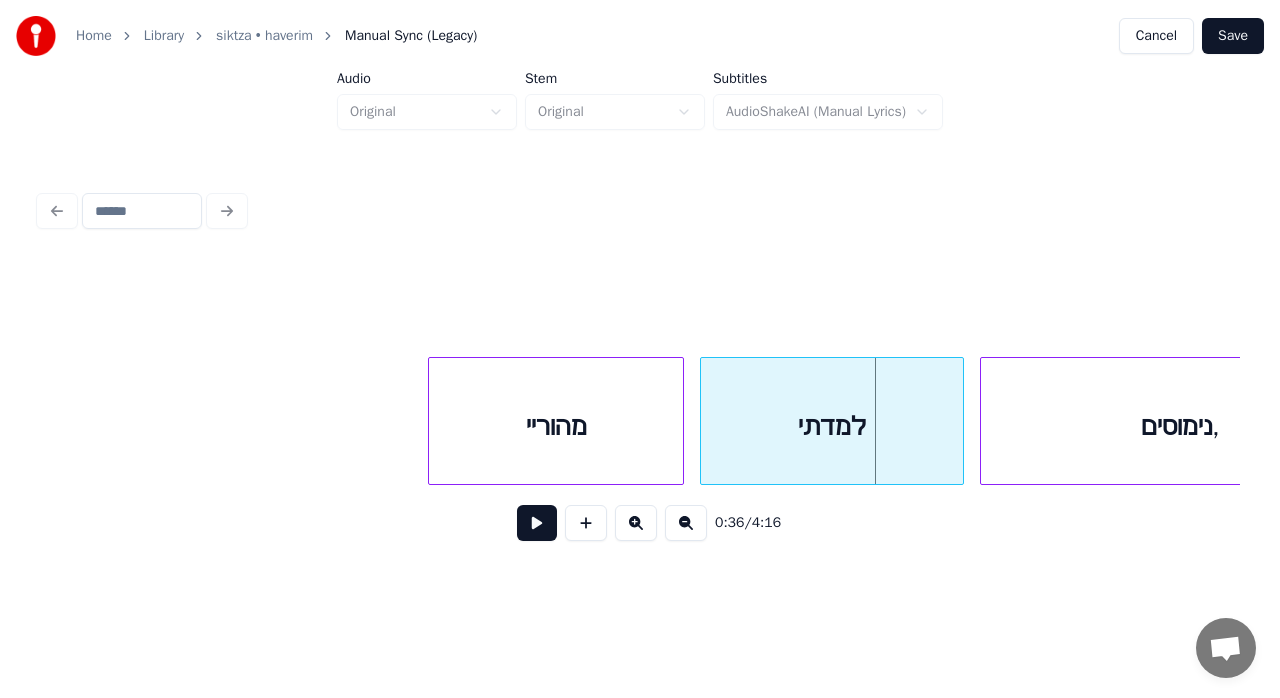 click at bounding box center (537, 523) 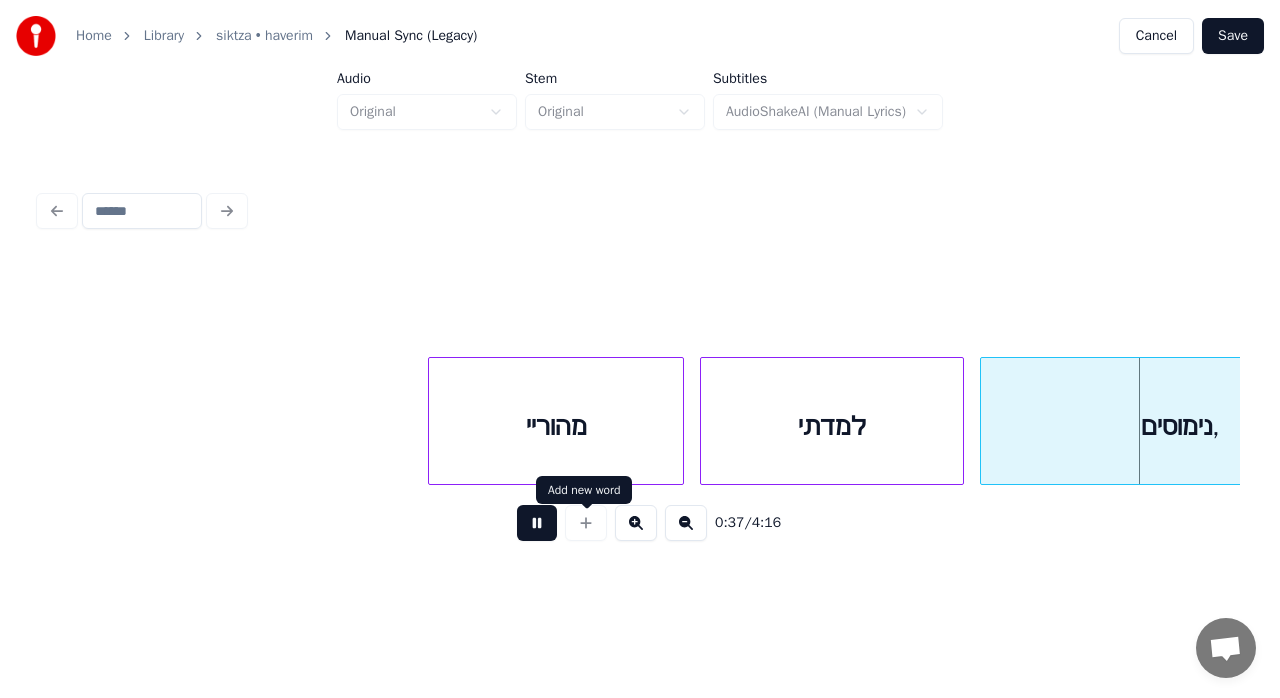 click at bounding box center (537, 523) 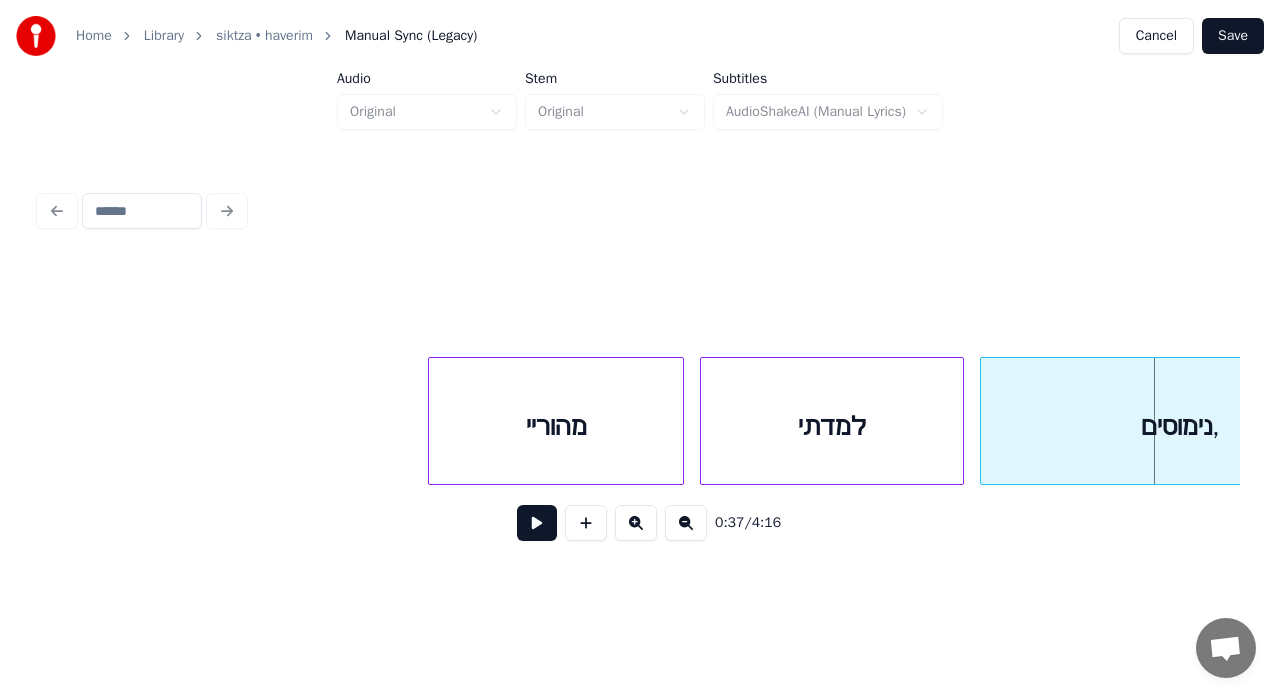 click at bounding box center [686, 523] 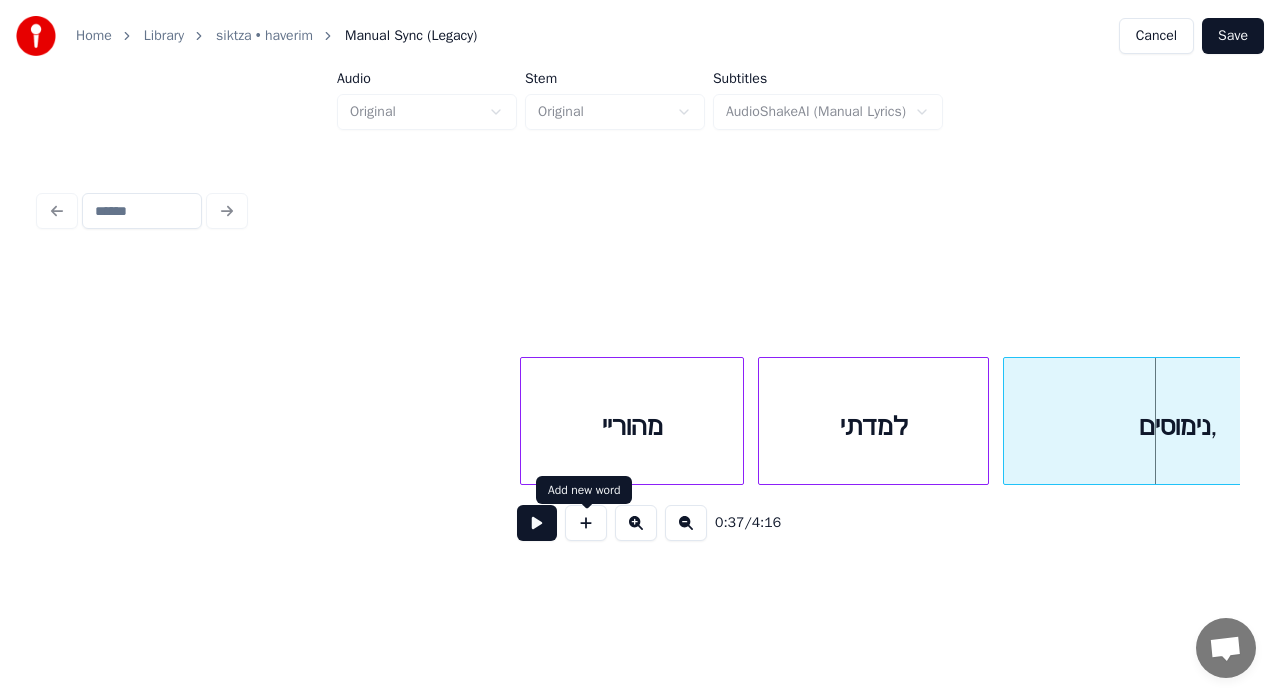 click at bounding box center (537, 523) 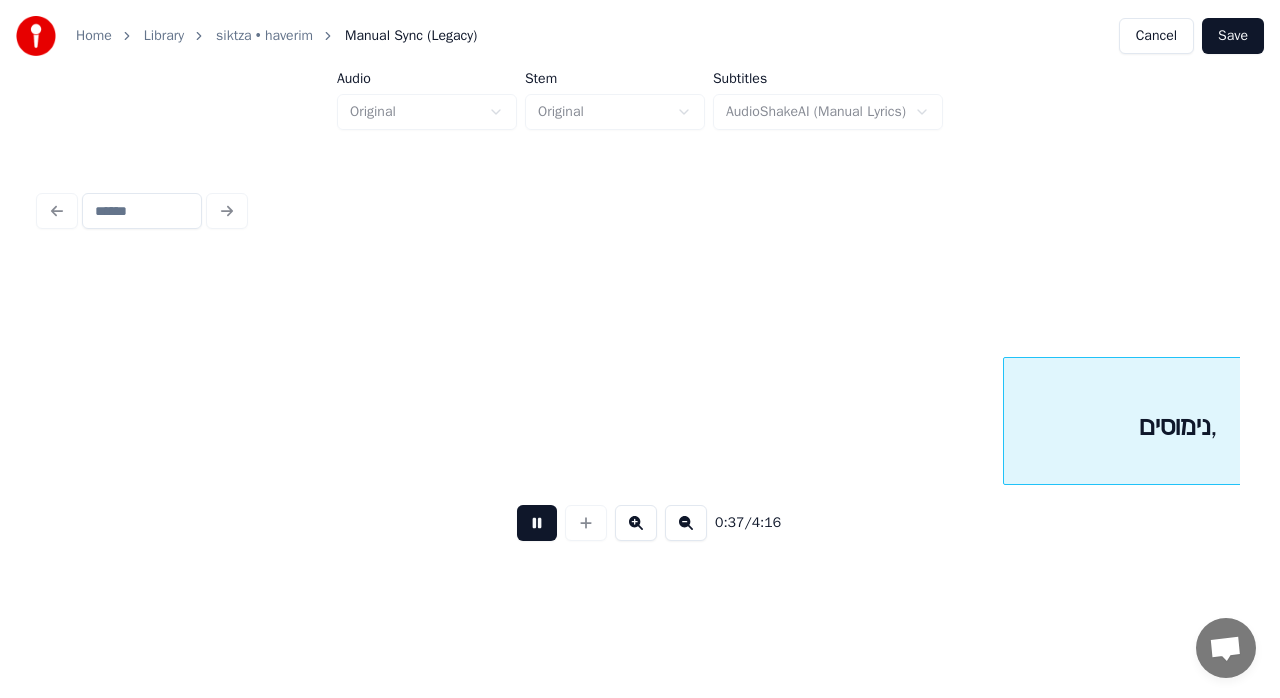 scroll, scrollTop: 0, scrollLeft: 13169, axis: horizontal 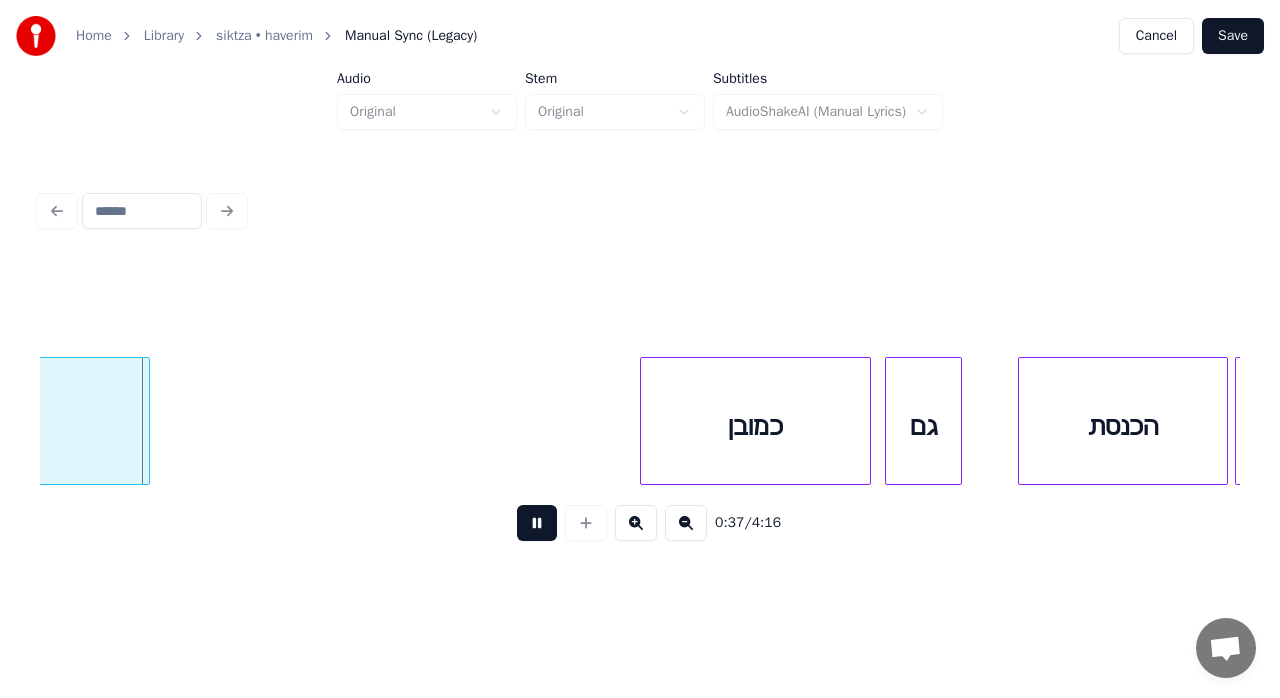 click at bounding box center (537, 523) 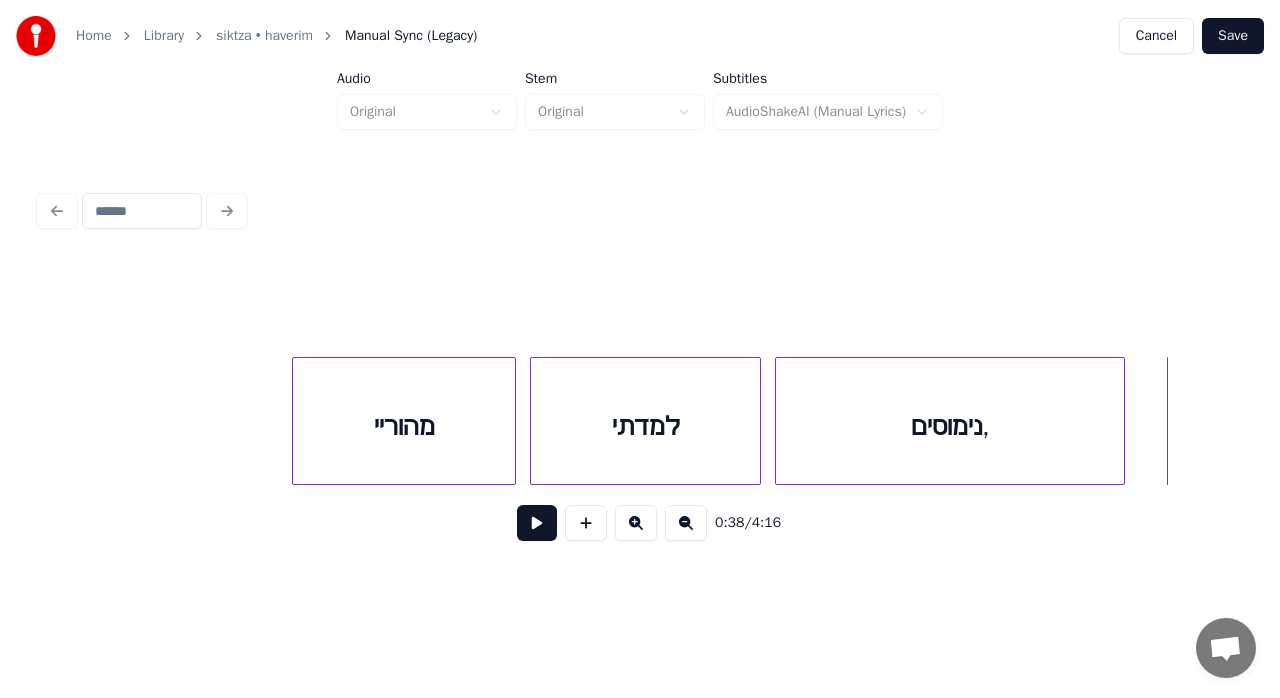 scroll, scrollTop: 0, scrollLeft: 12143, axis: horizontal 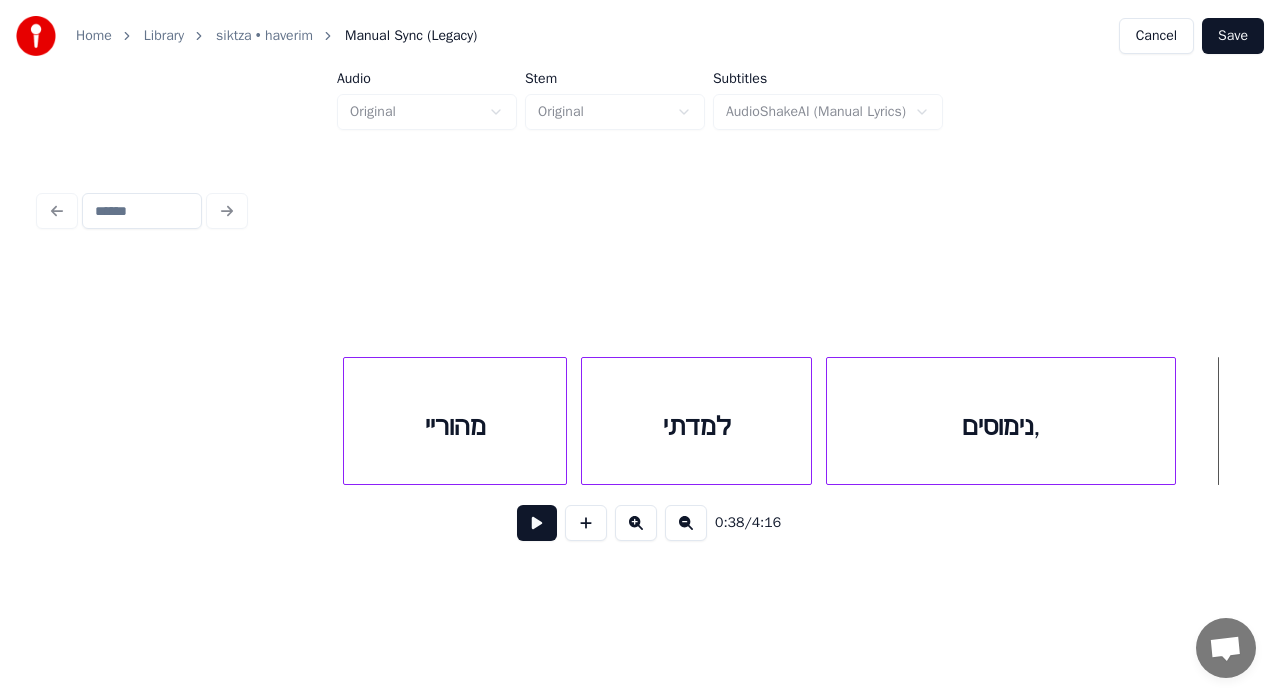 click on "מהוריי" at bounding box center (455, 426) 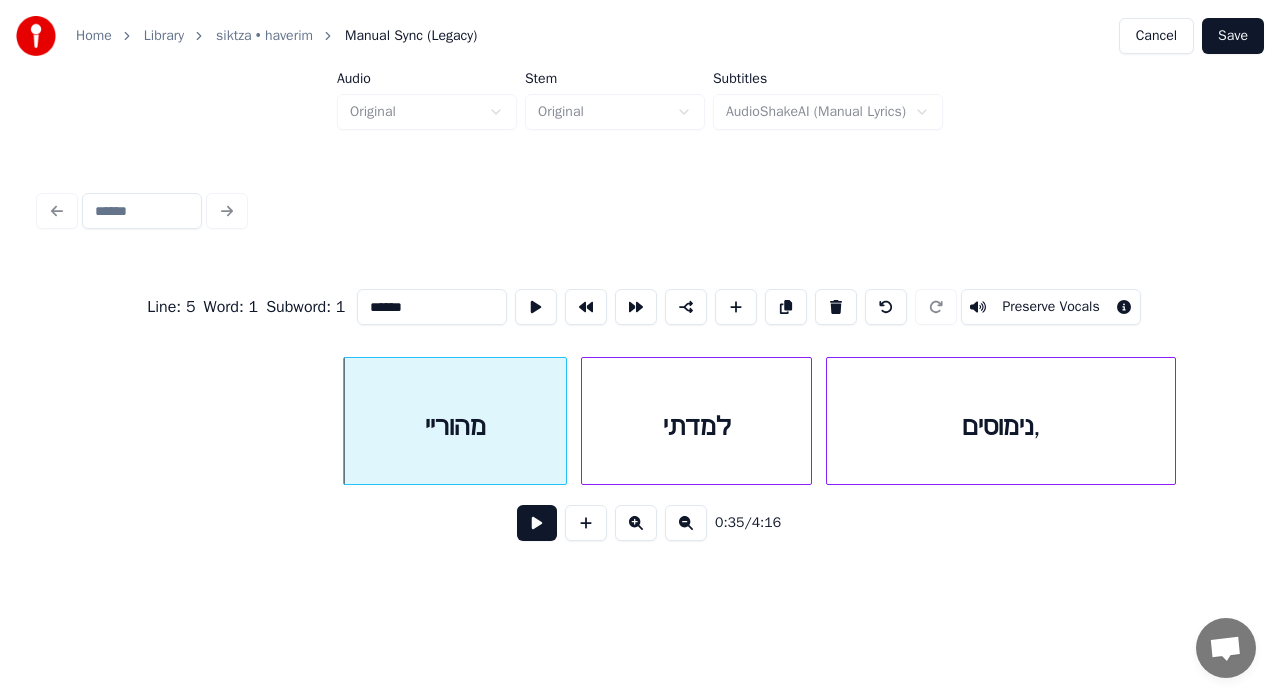 click at bounding box center (537, 523) 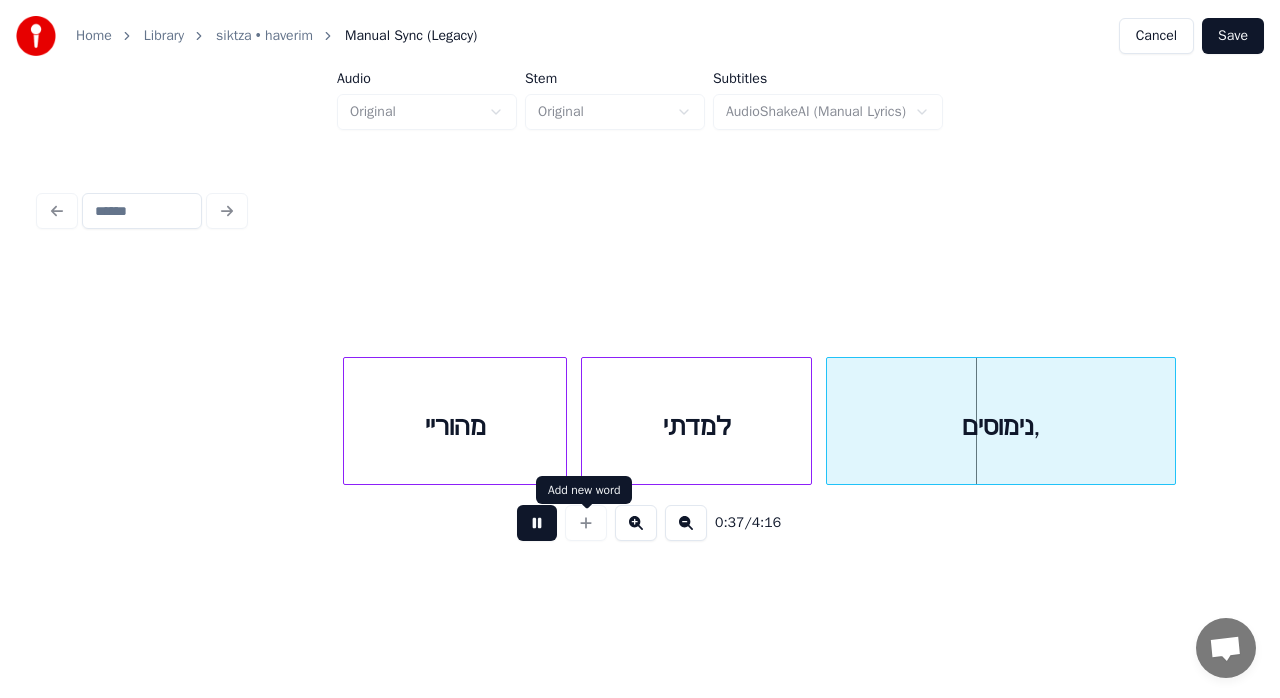 click at bounding box center (537, 523) 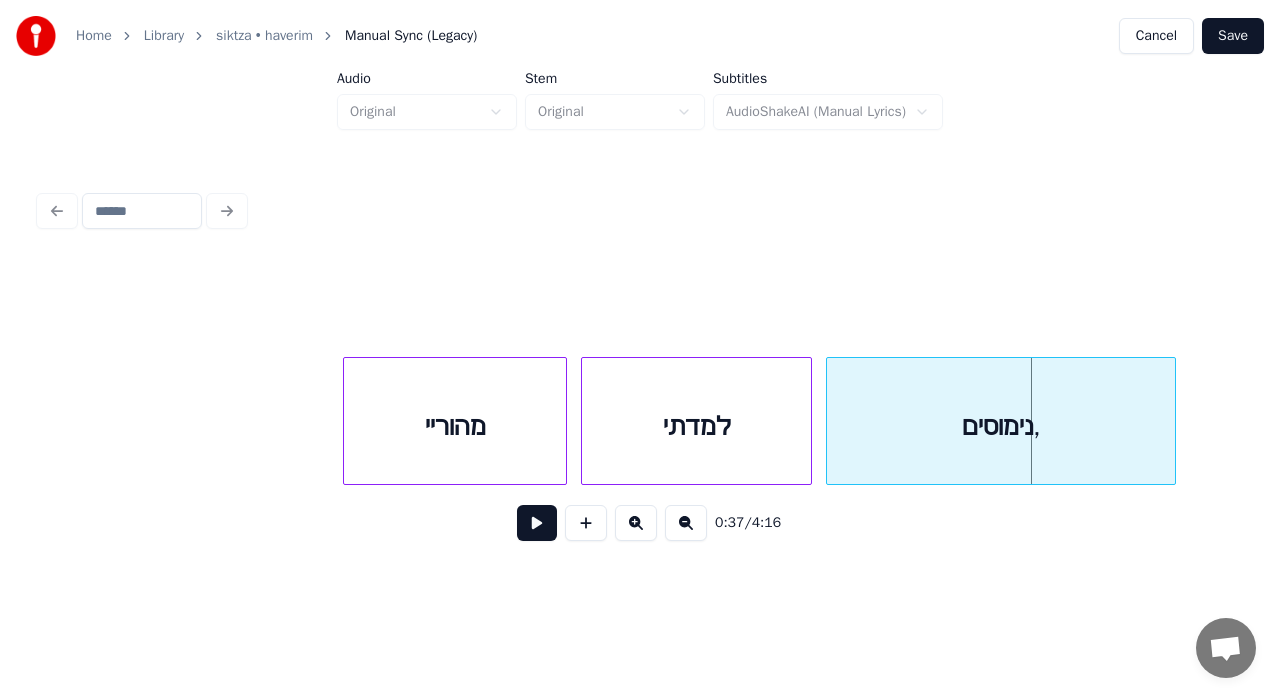 click on "נימוסים," at bounding box center [1001, 426] 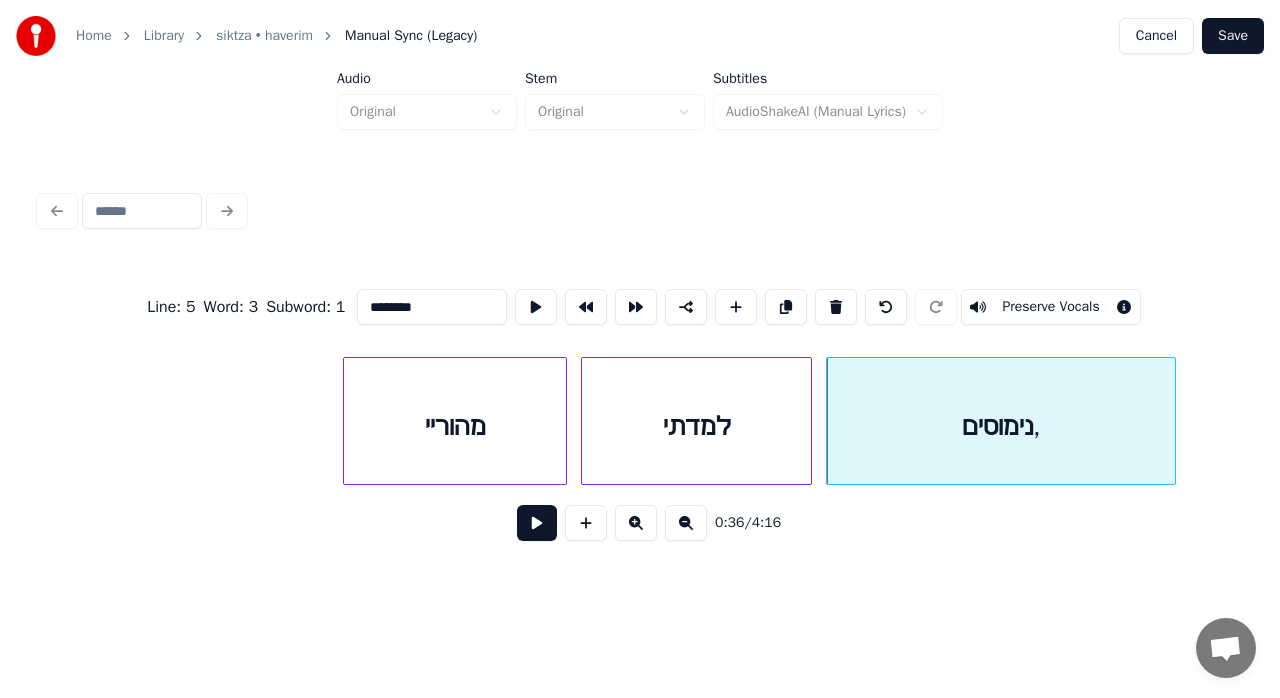 click on "********" at bounding box center (432, 307) 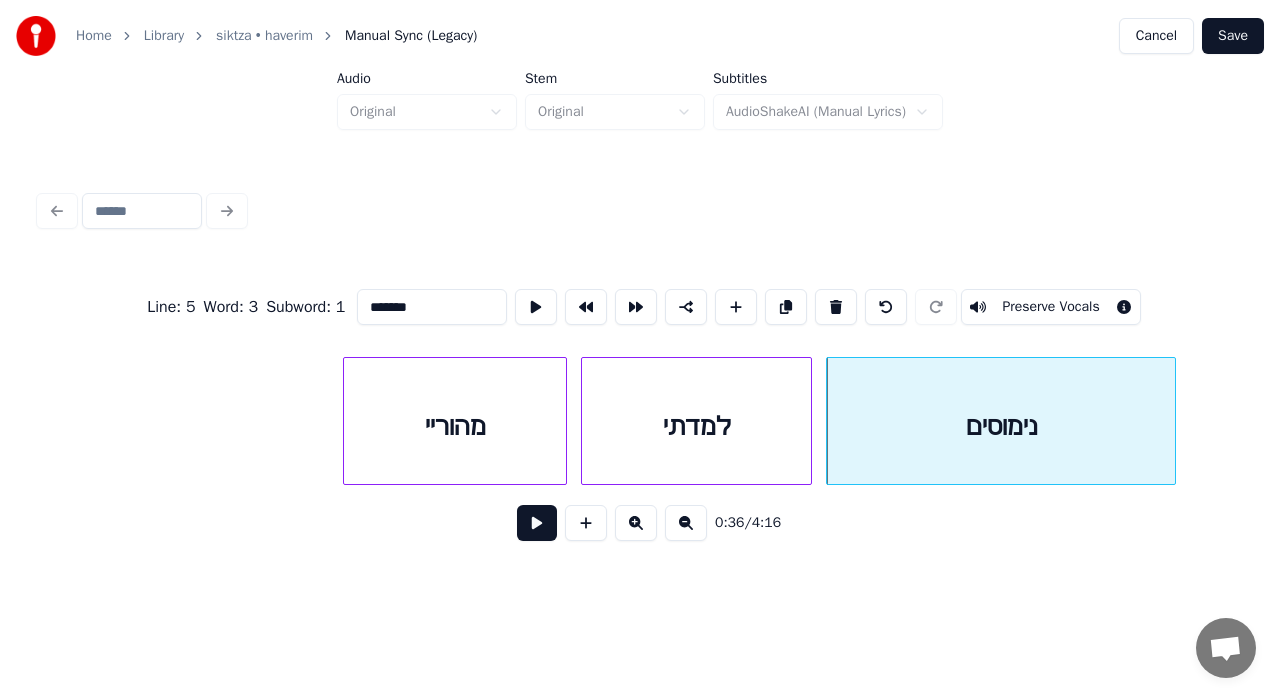 type on "*******" 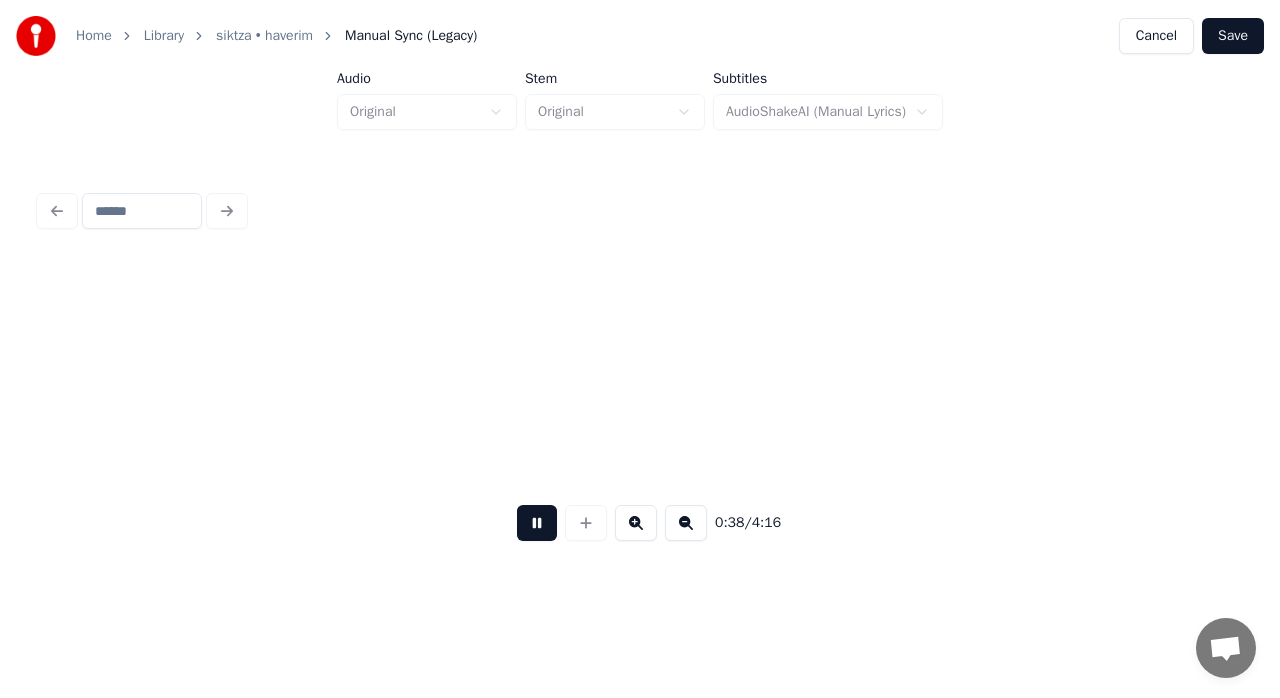 scroll, scrollTop: 0, scrollLeft: 13344, axis: horizontal 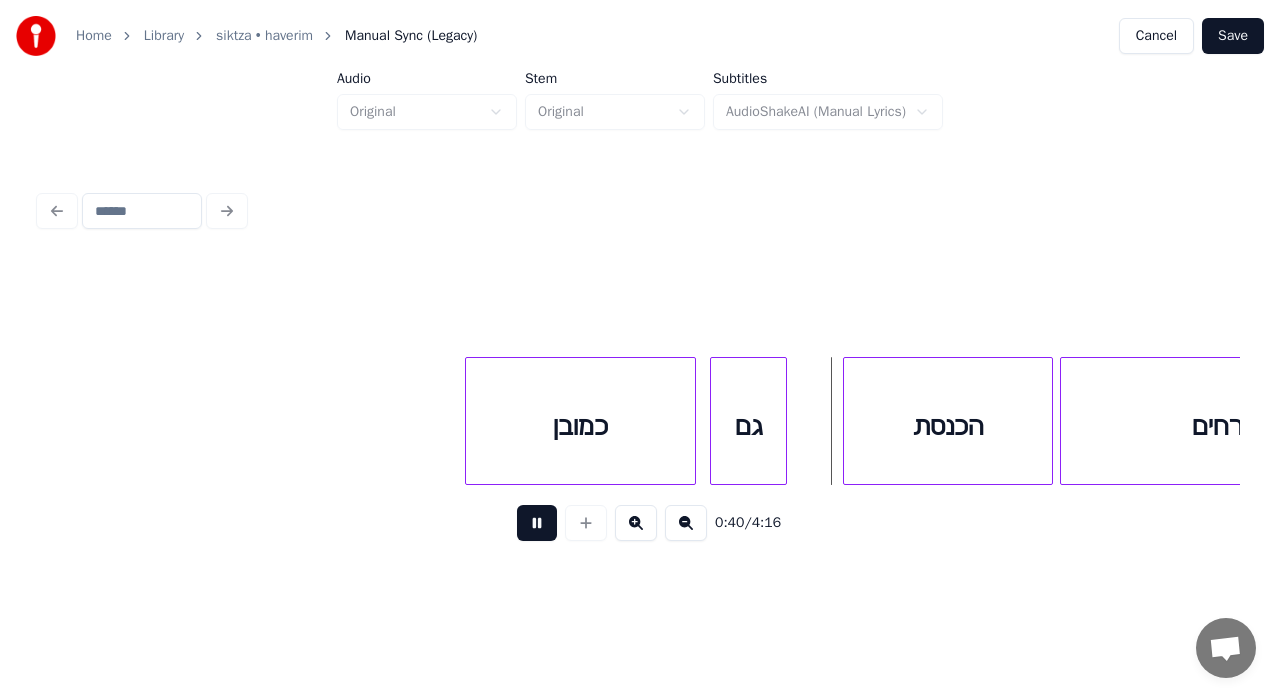 click at bounding box center [537, 523] 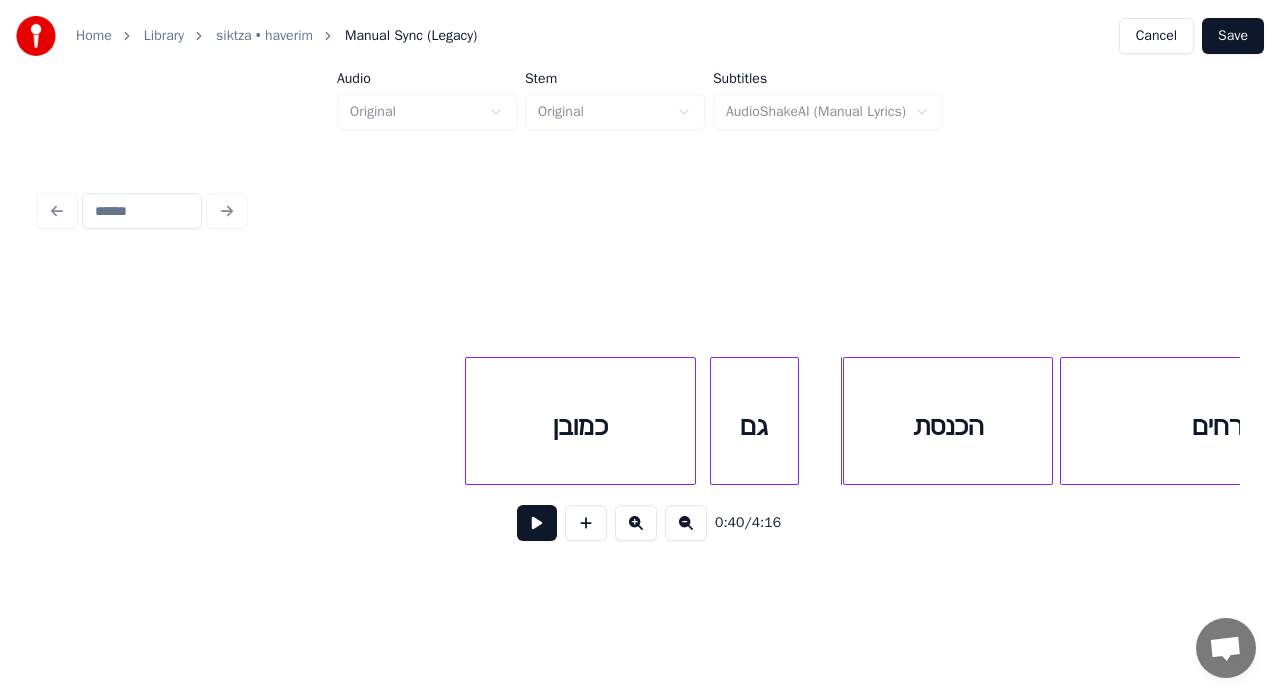 click at bounding box center [795, 421] 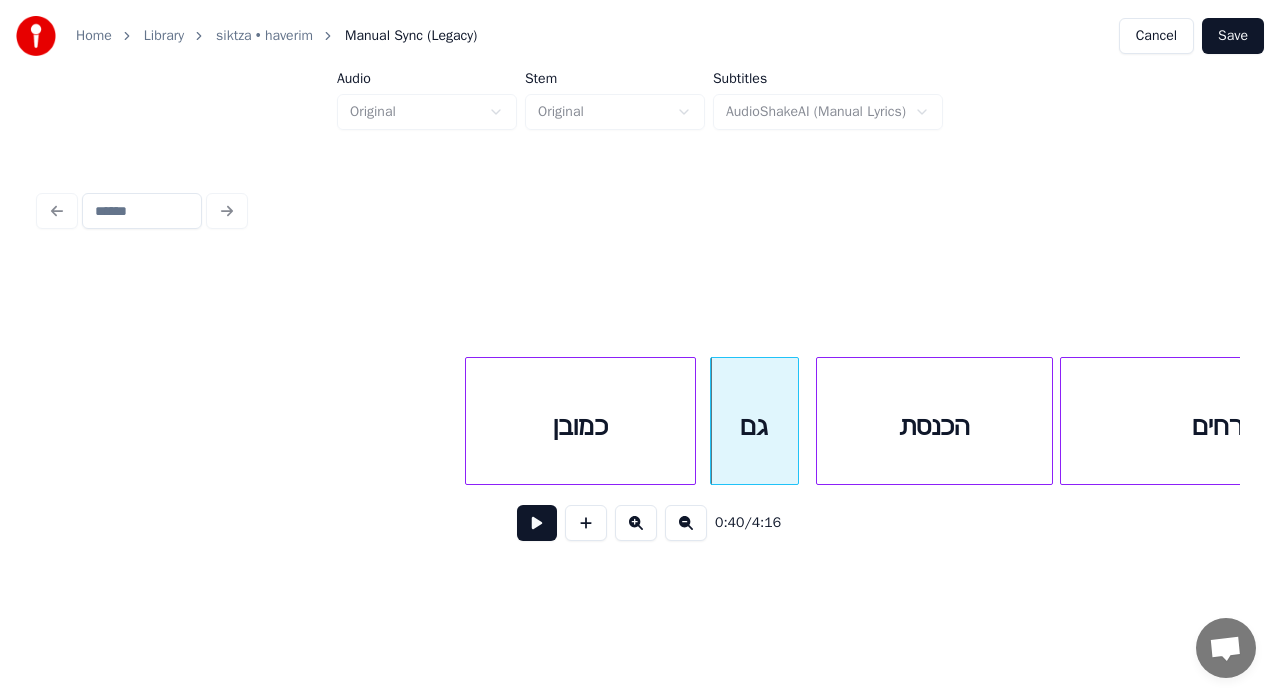 click at bounding box center [820, 421] 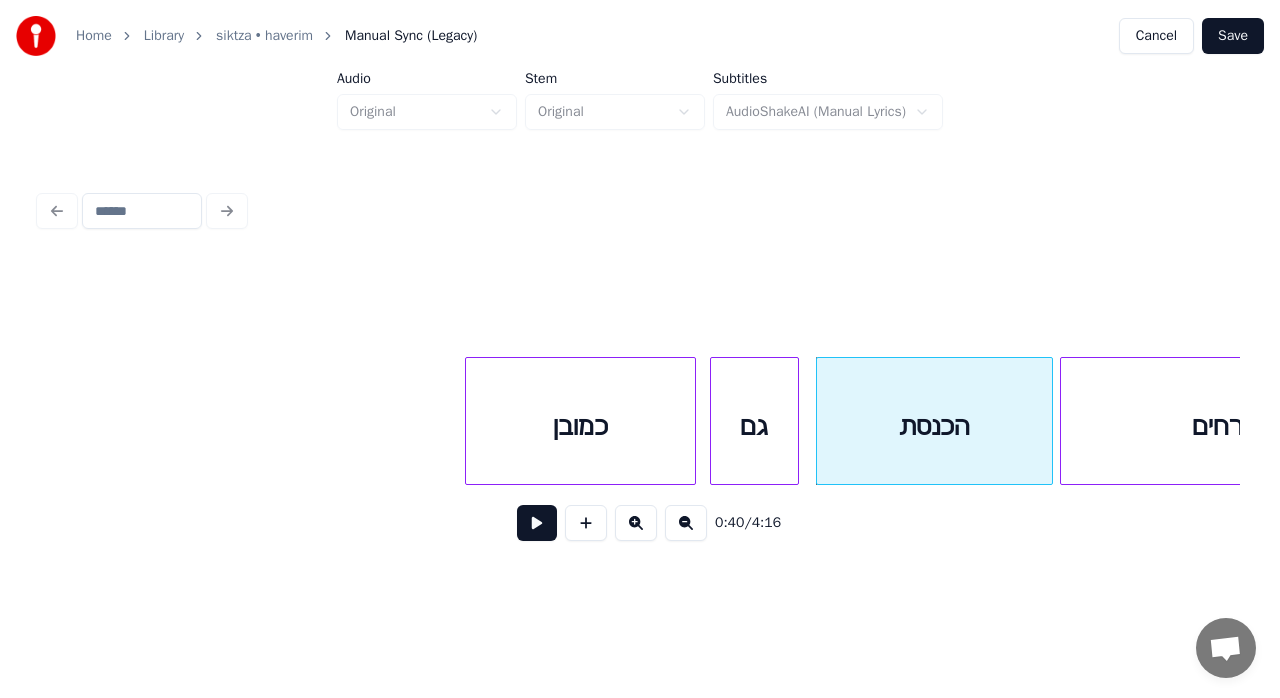 click on "גם" at bounding box center [754, 426] 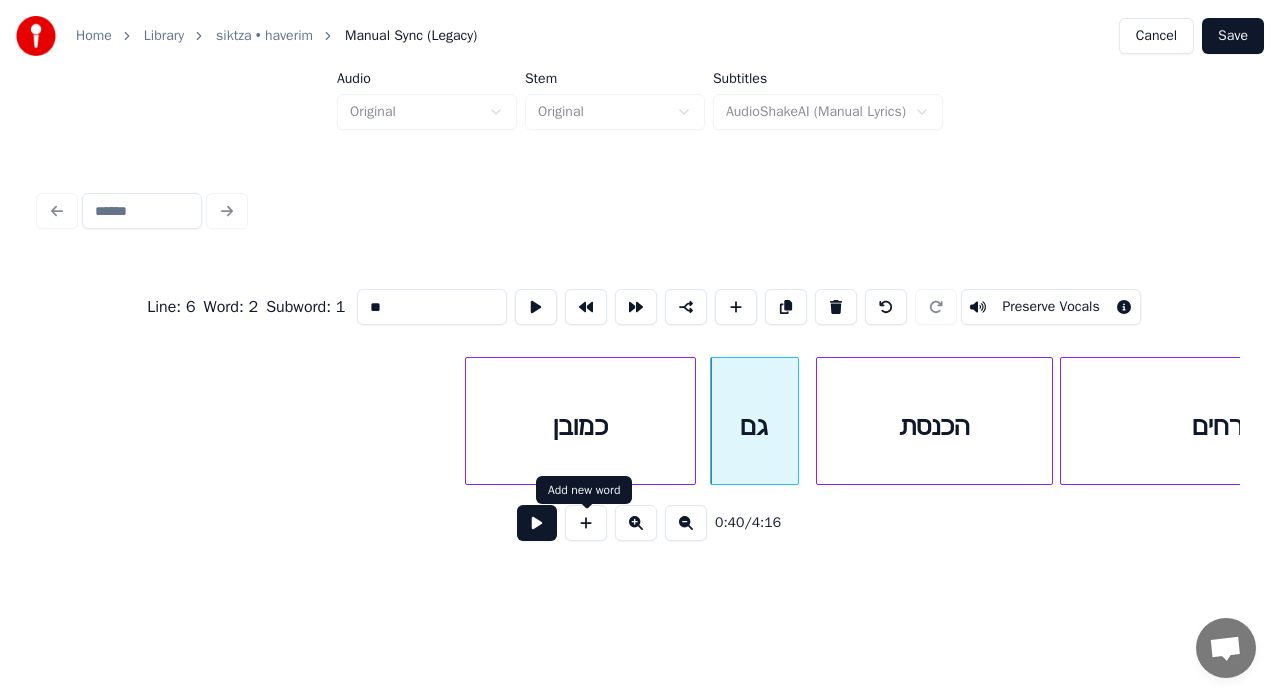 click at bounding box center [537, 523] 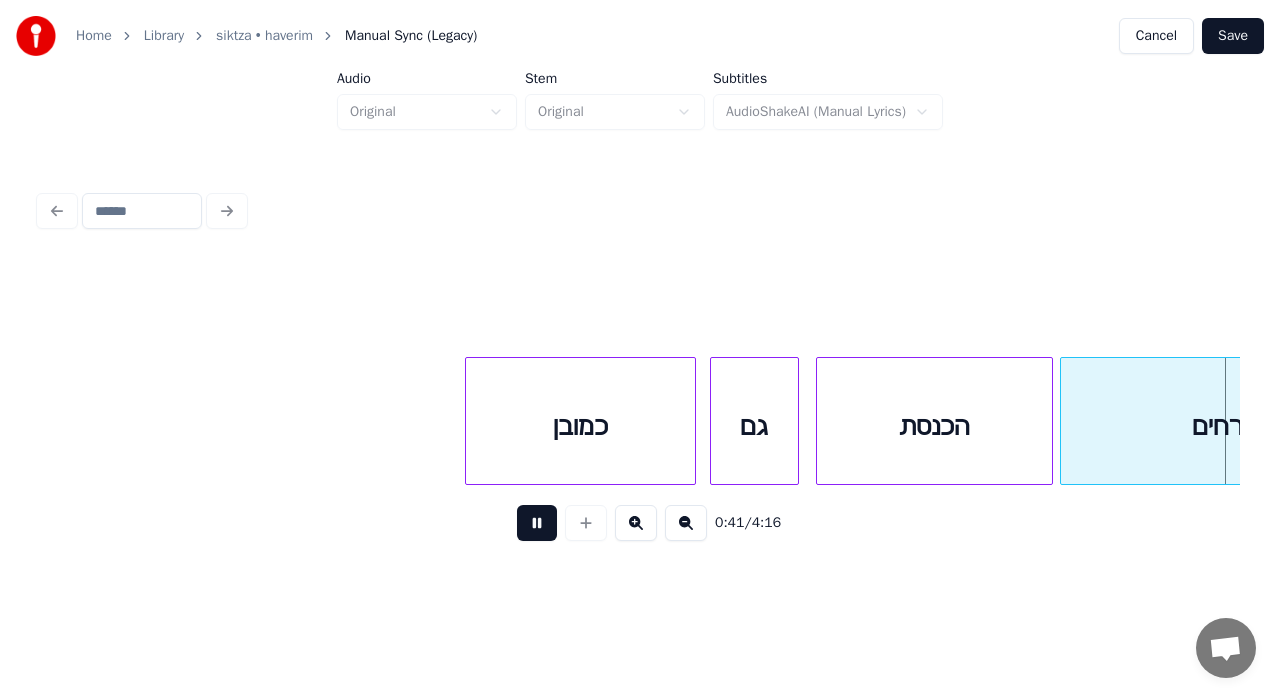 scroll, scrollTop: 0, scrollLeft: 14548, axis: horizontal 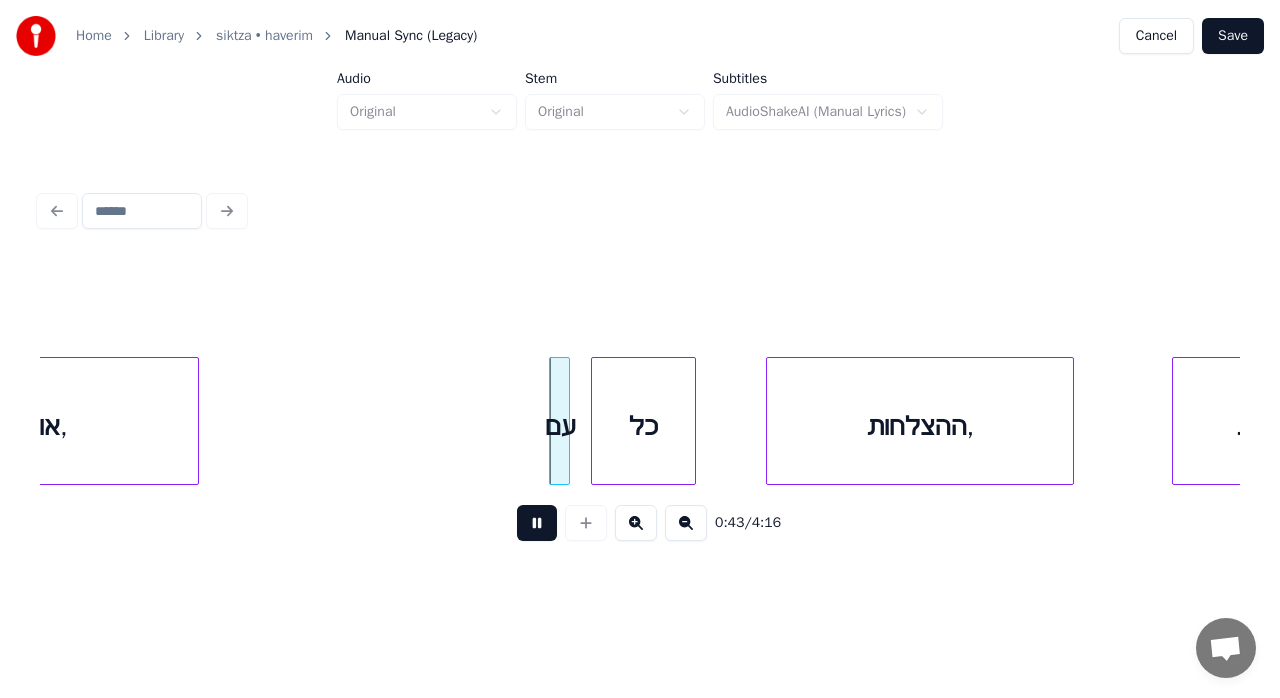 click at bounding box center (537, 523) 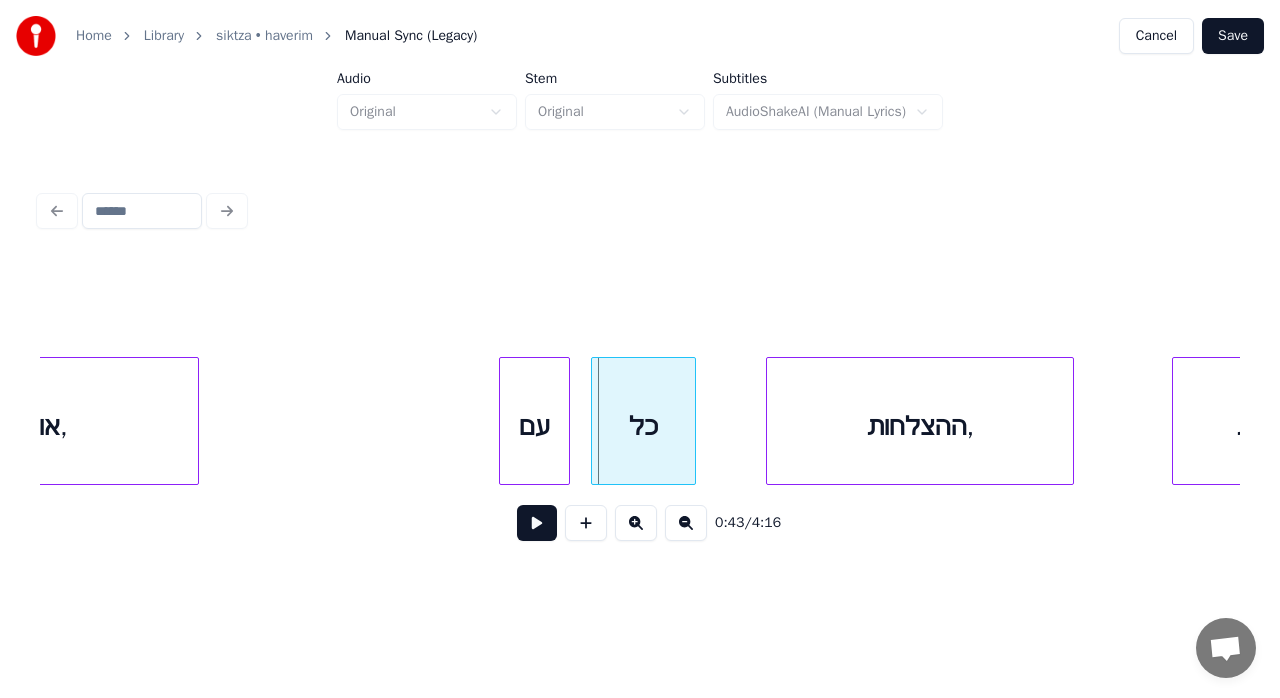 click at bounding box center (503, 421) 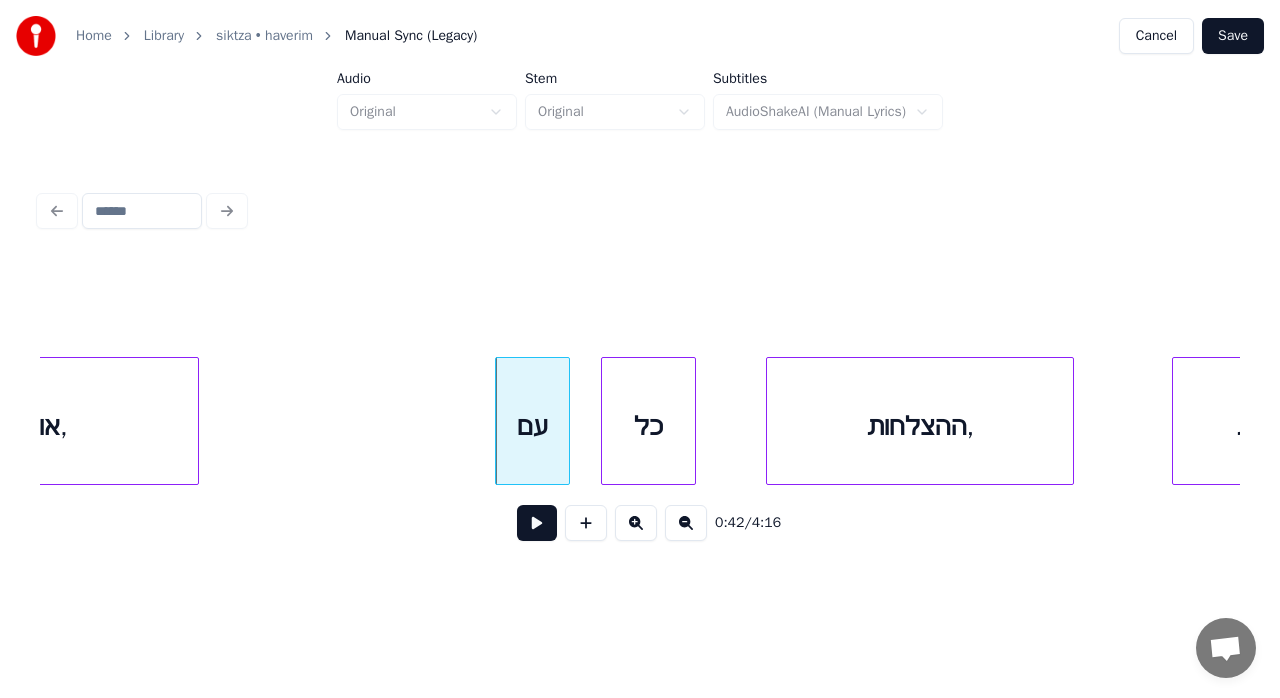 click at bounding box center (605, 421) 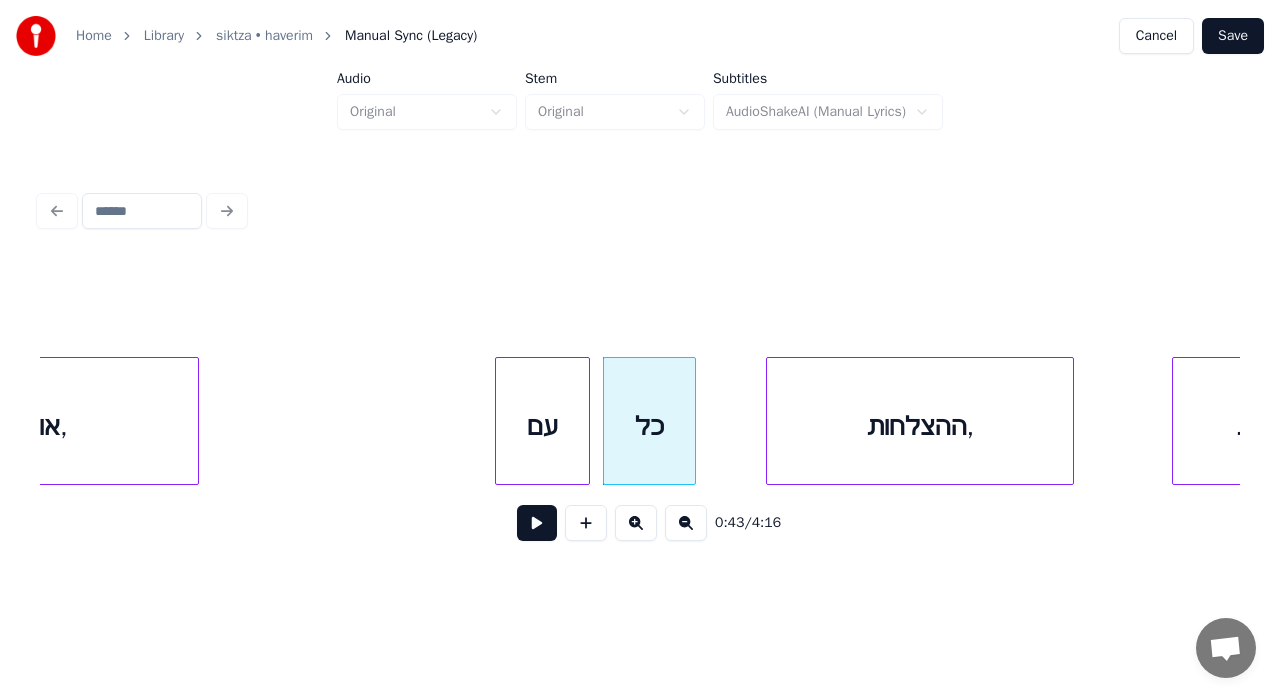 click at bounding box center (586, 421) 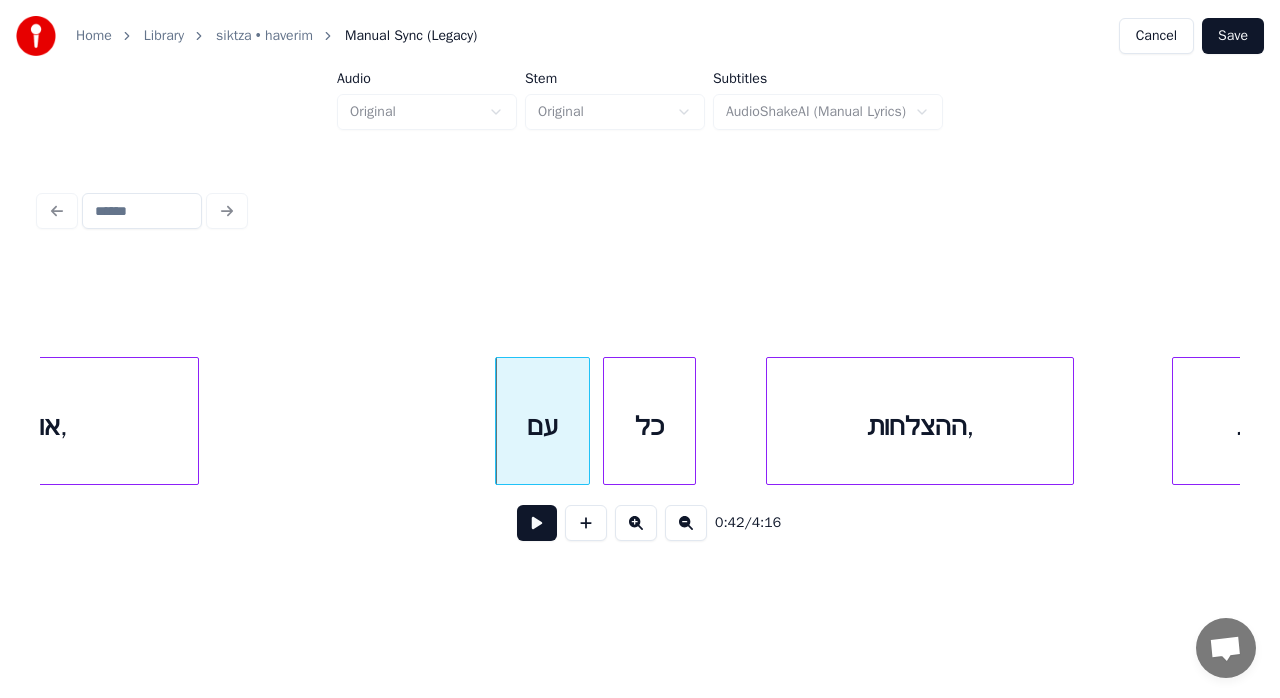 click at bounding box center [537, 523] 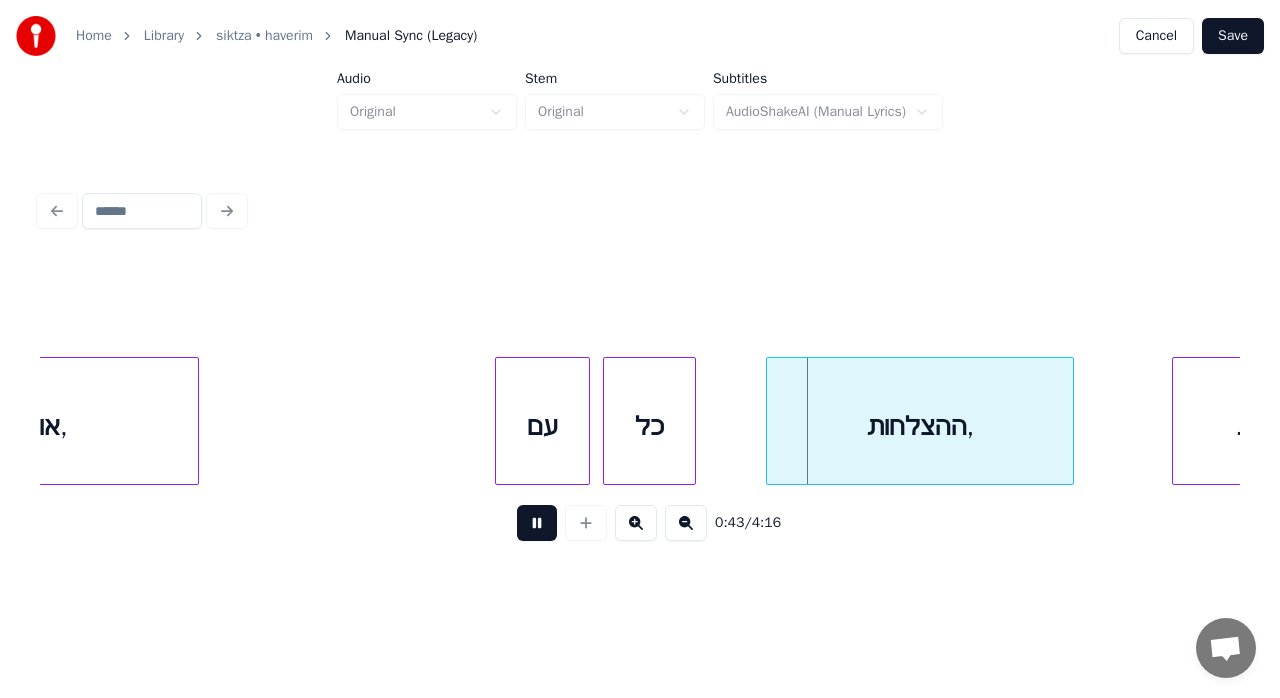 drag, startPoint x: 540, startPoint y: 540, endPoint x: 558, endPoint y: 522, distance: 25.455845 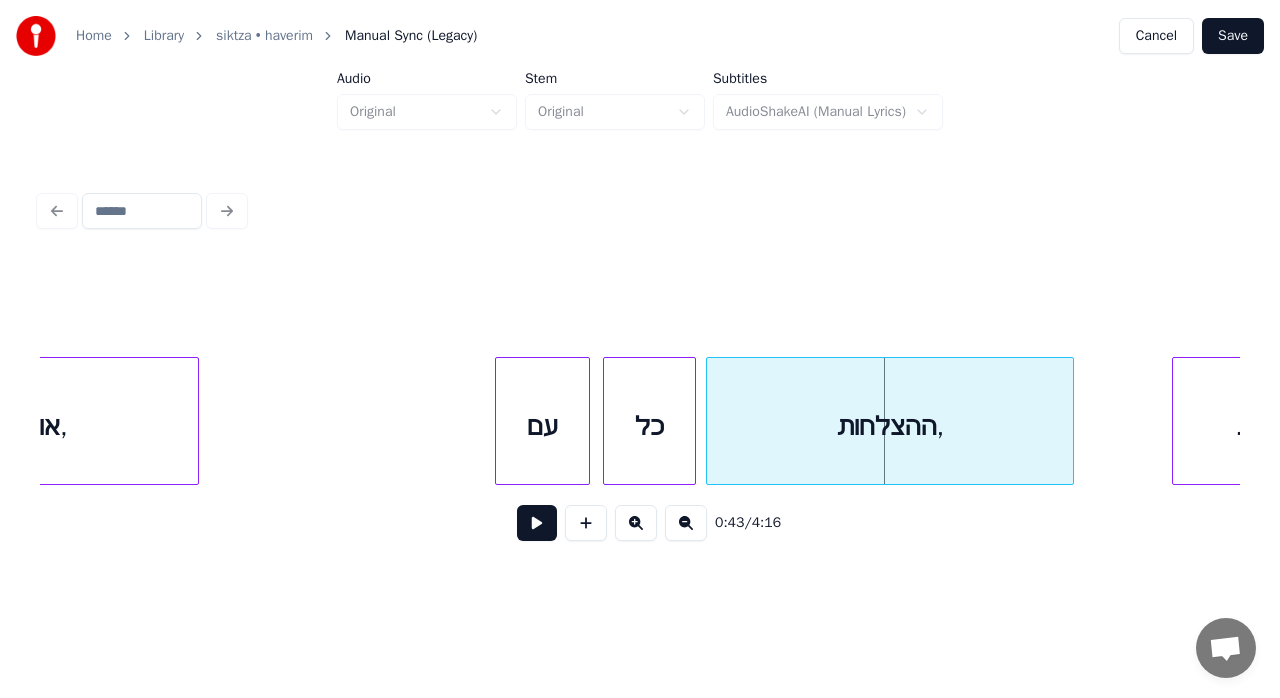 click at bounding box center [710, 421] 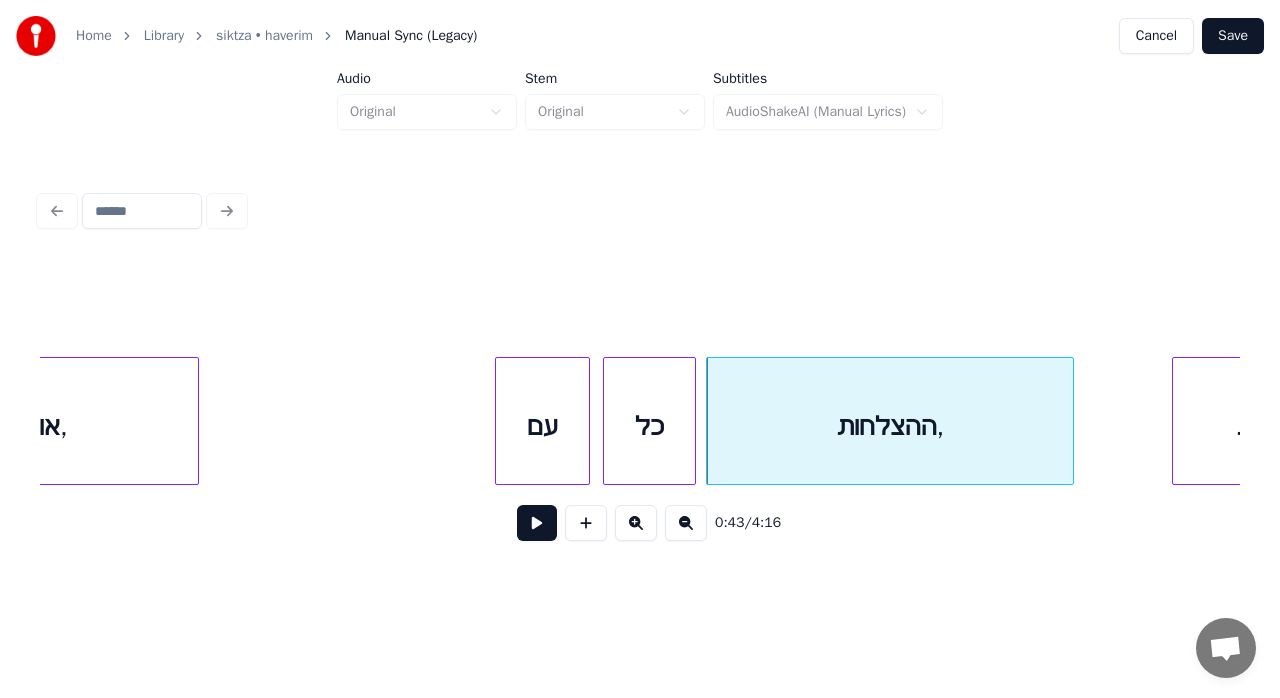 click on "ההצלחות," at bounding box center [890, 426] 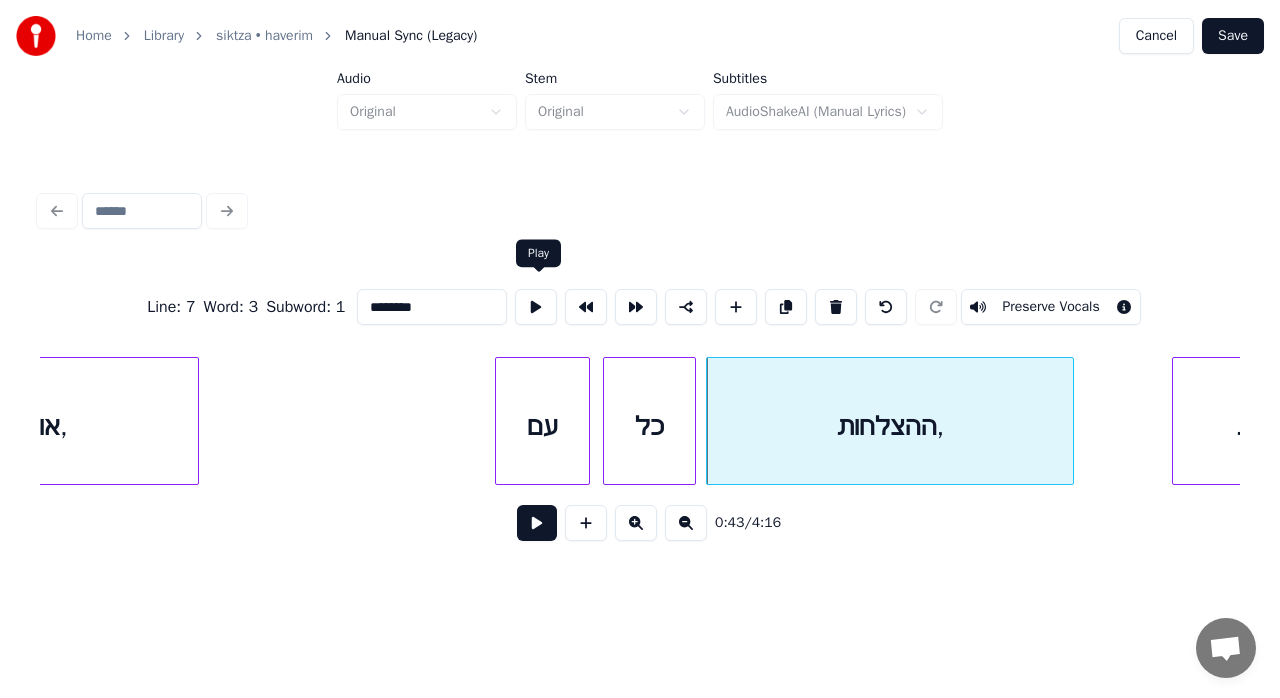 click on "********" at bounding box center (432, 307) 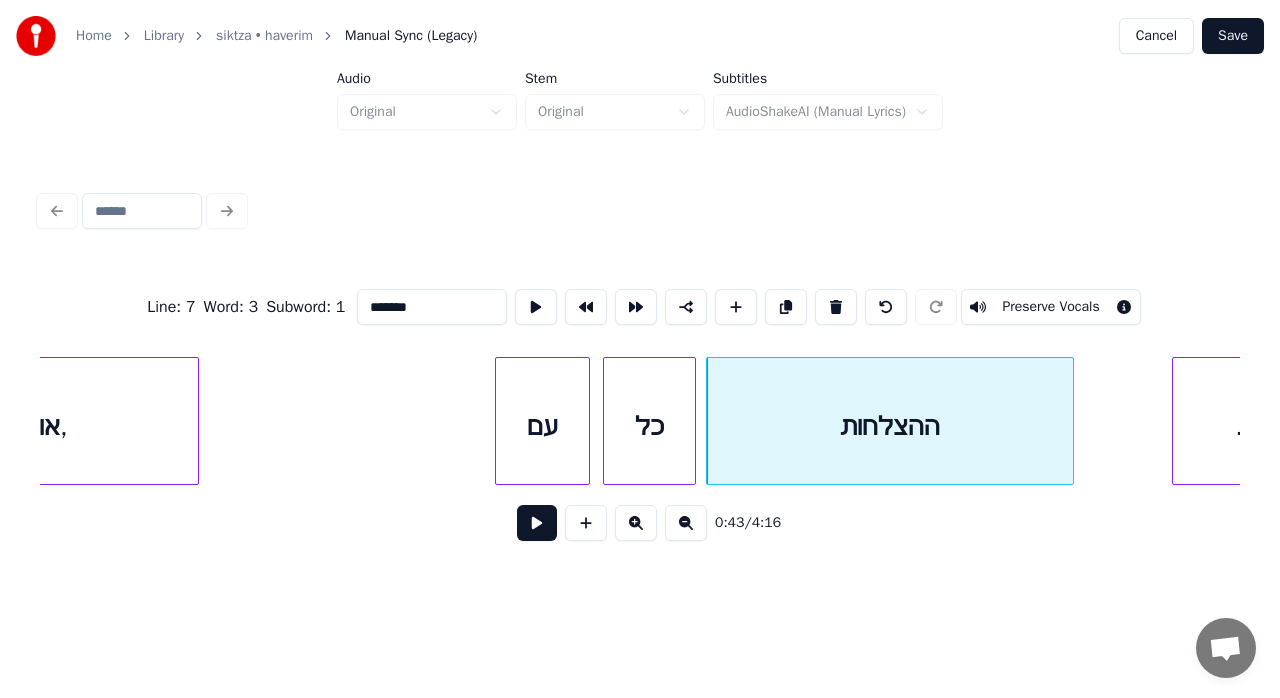 type on "*******" 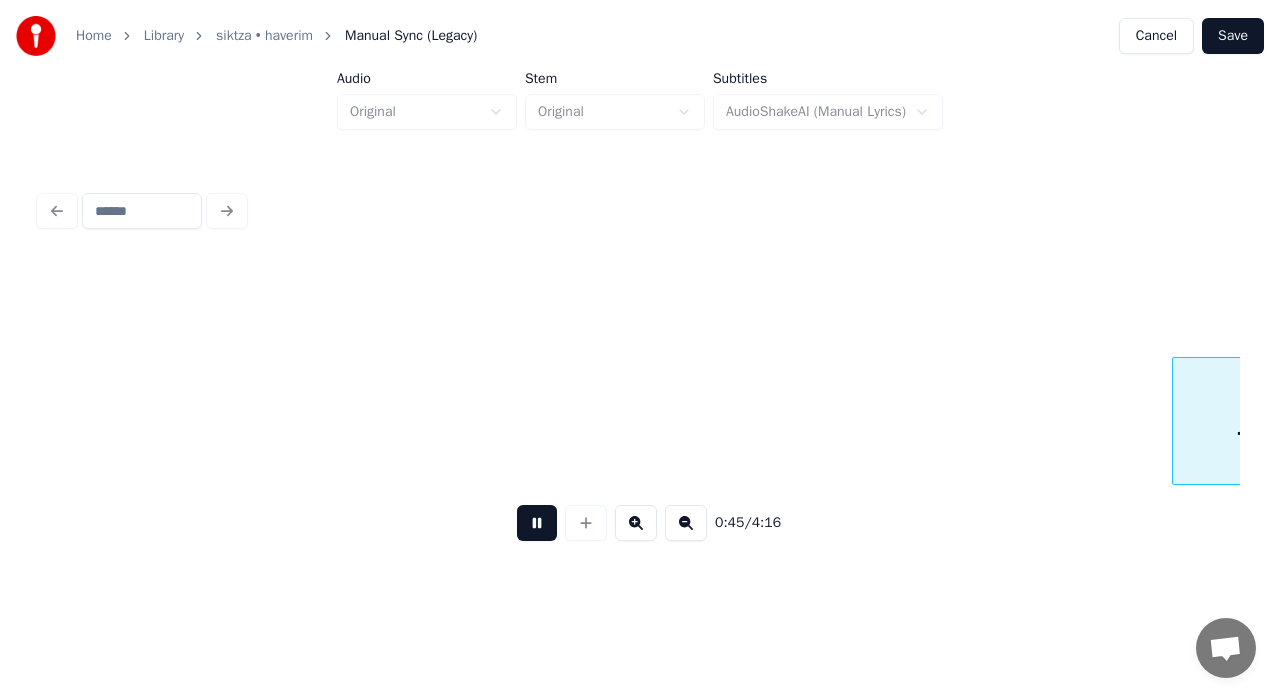 scroll, scrollTop: 0, scrollLeft: 15750, axis: horizontal 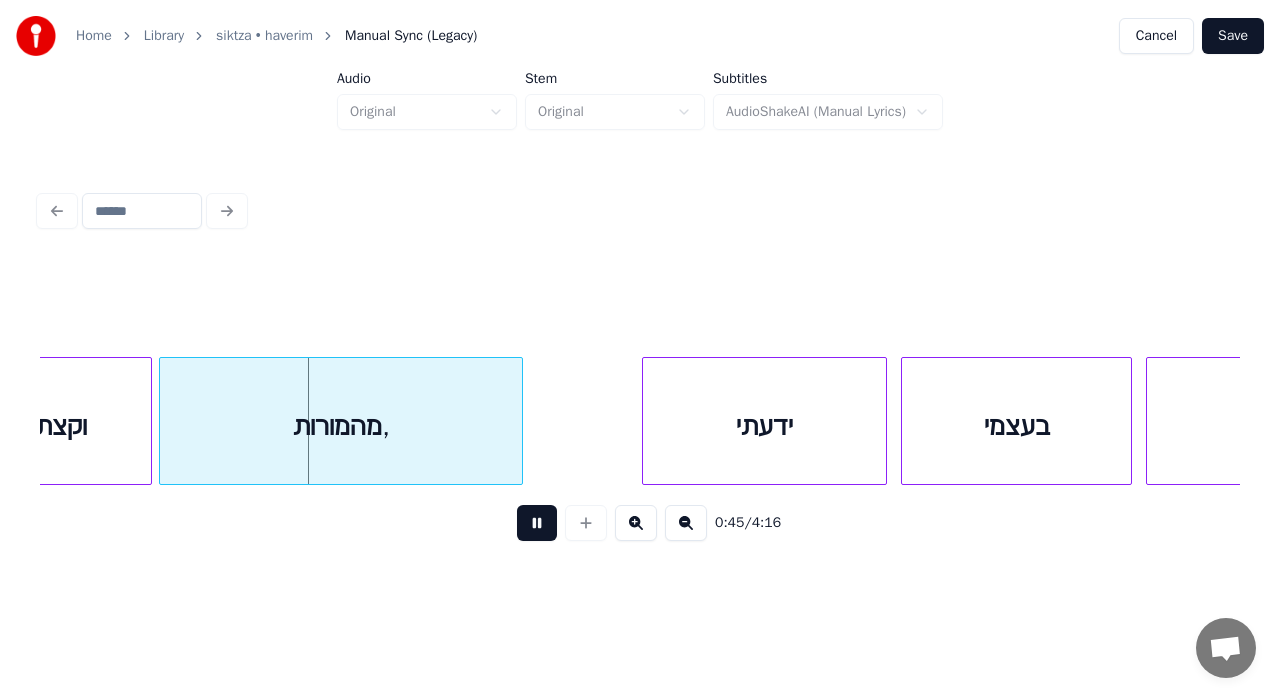 click at bounding box center (537, 523) 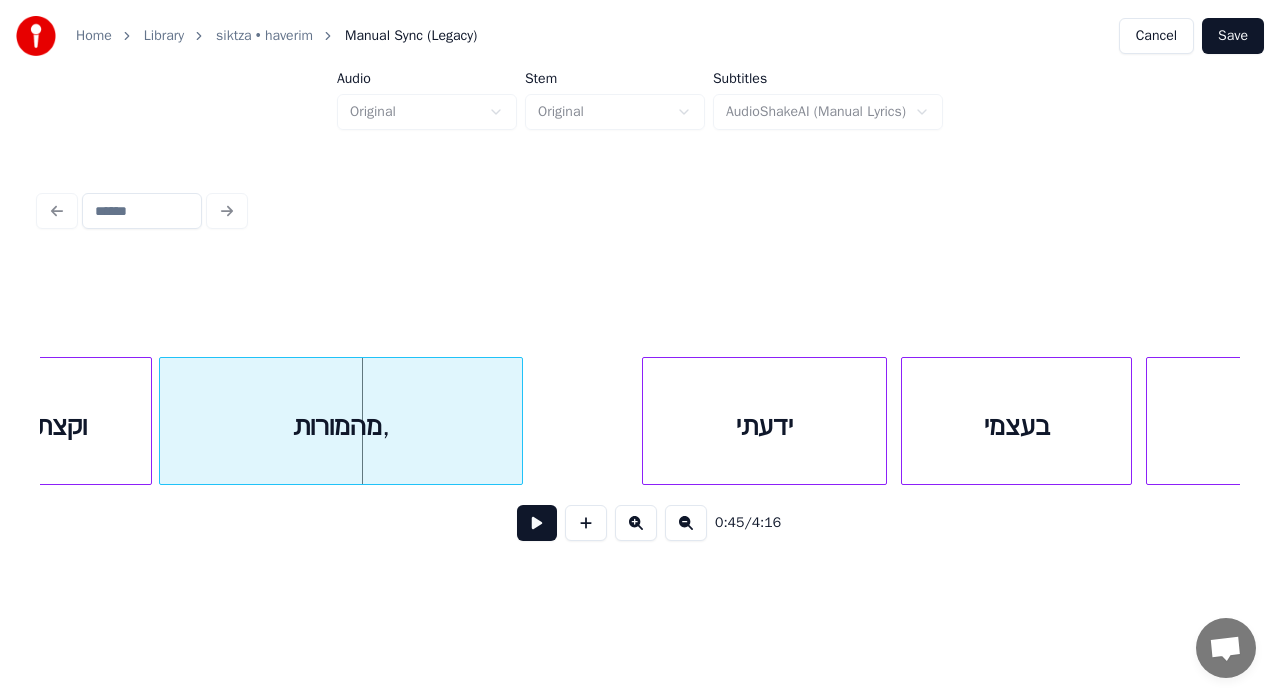 click on "מהמורות," at bounding box center (341, 426) 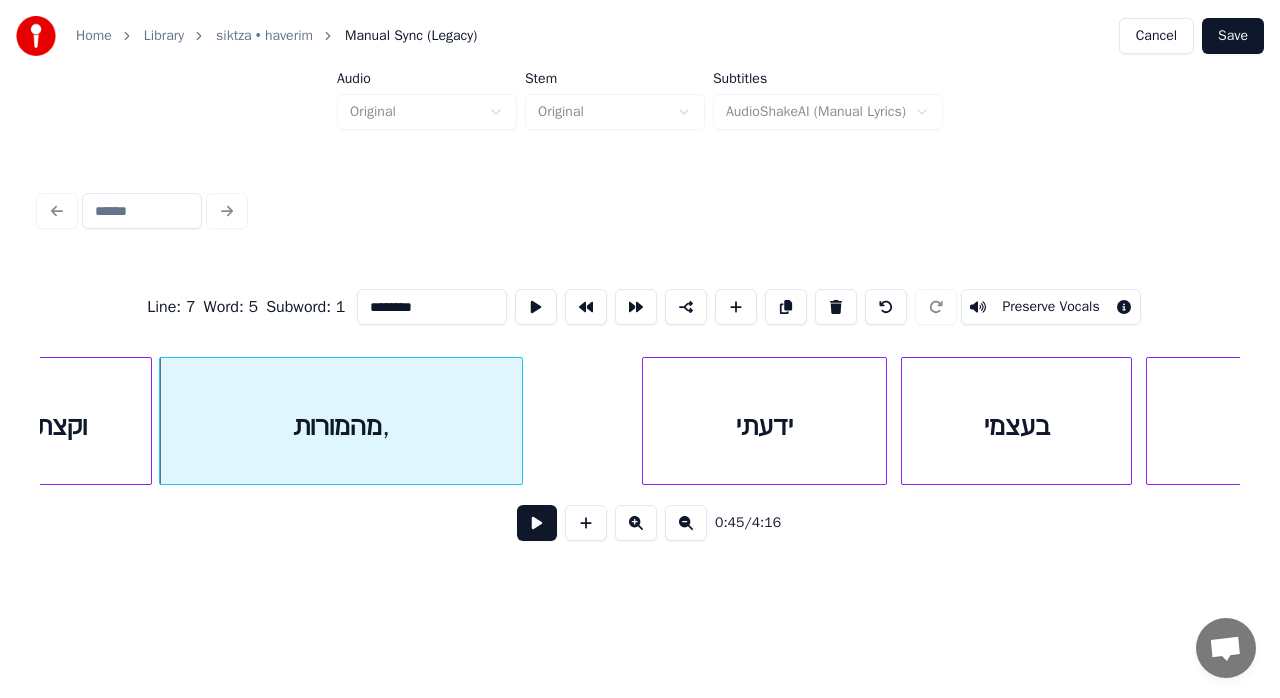 click on "********" at bounding box center (432, 307) 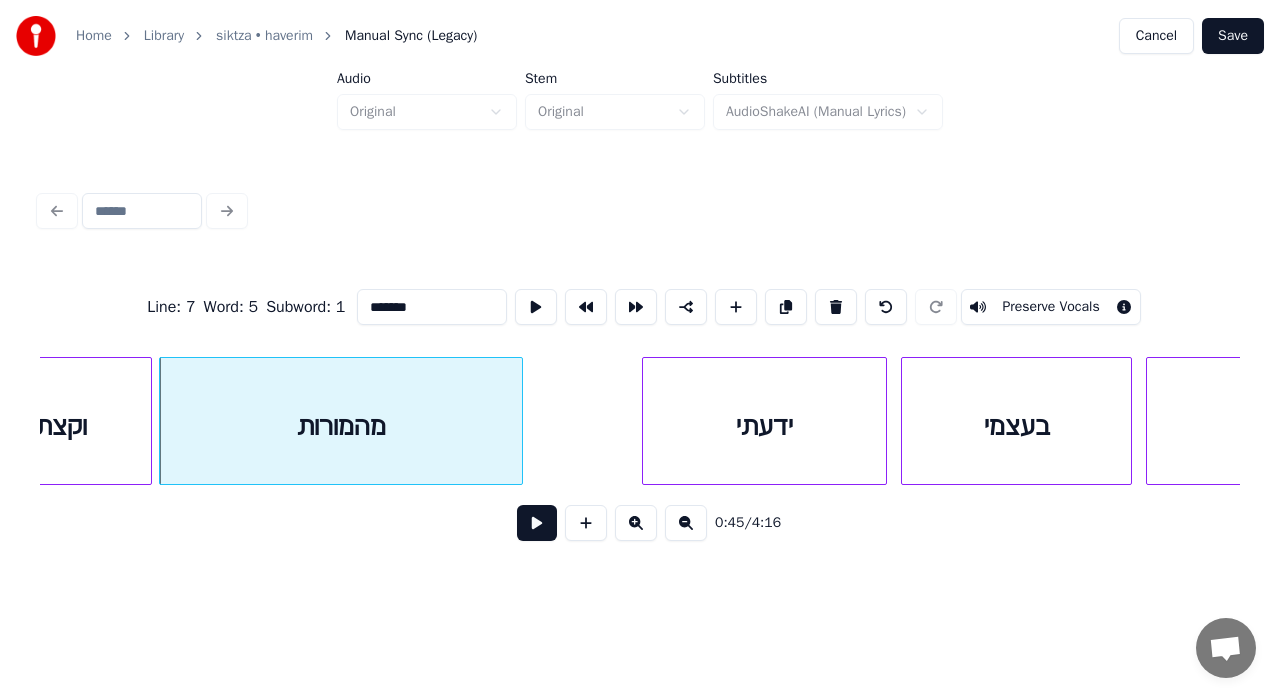 type on "*******" 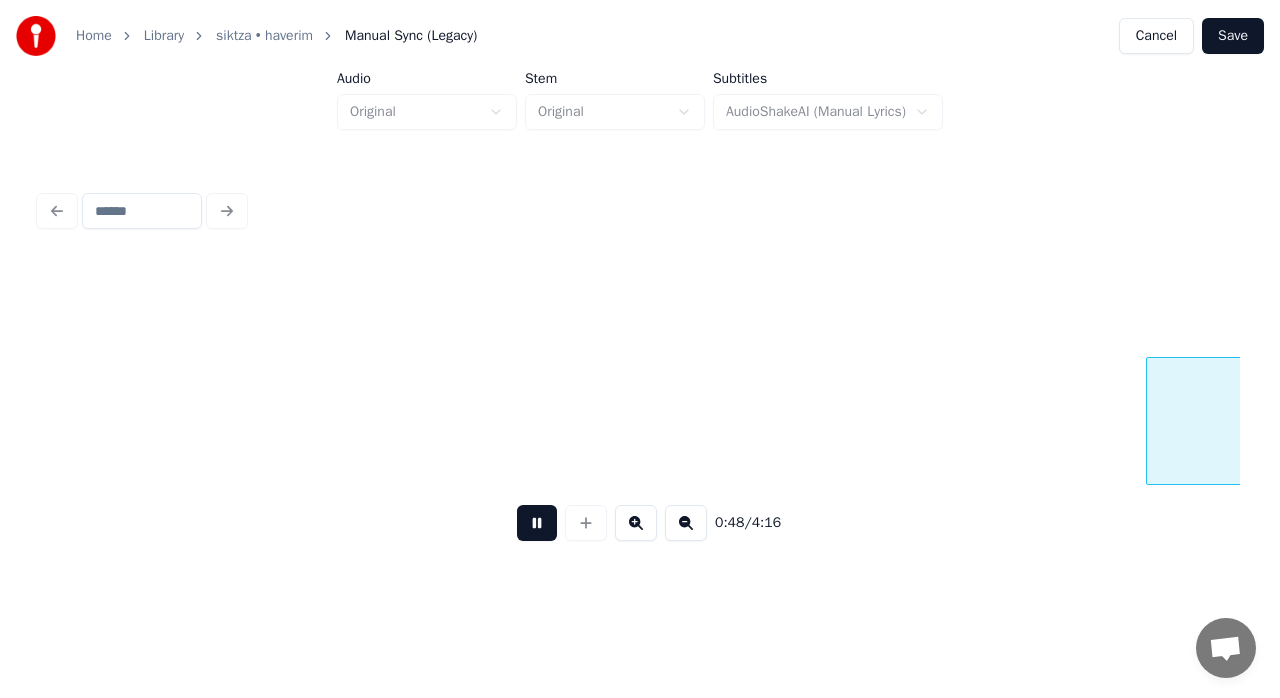 scroll, scrollTop: 0, scrollLeft: 16956, axis: horizontal 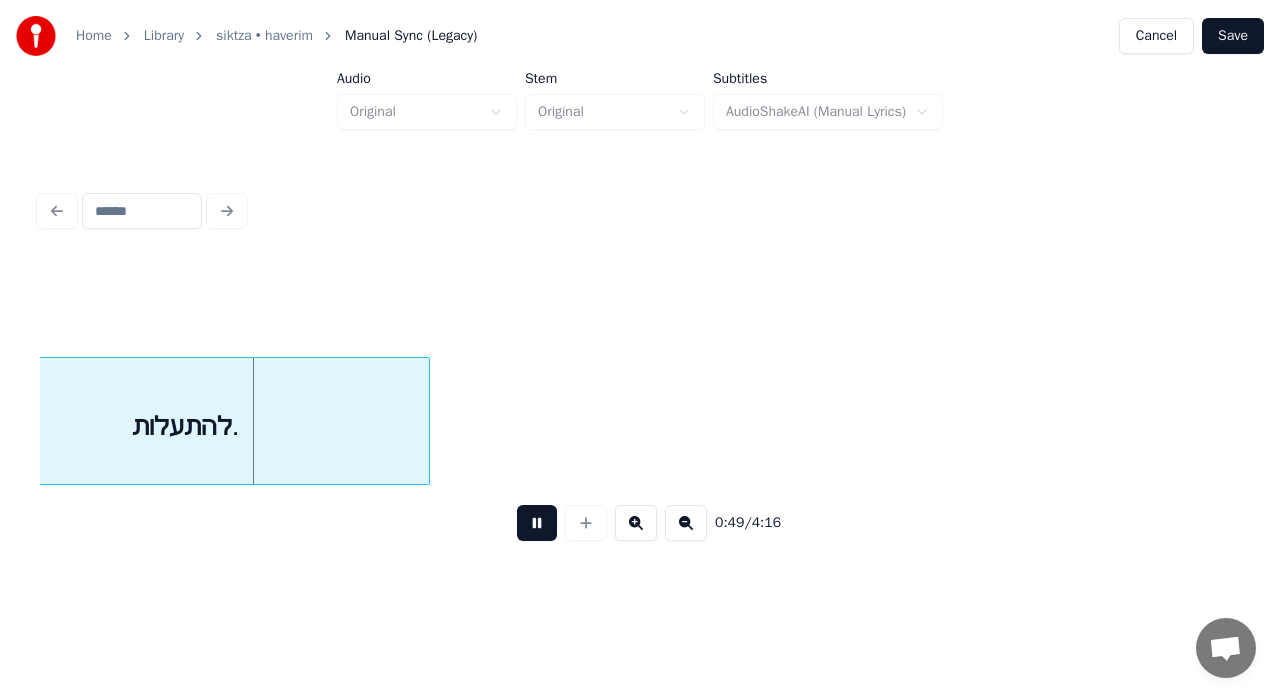 click at bounding box center [537, 523] 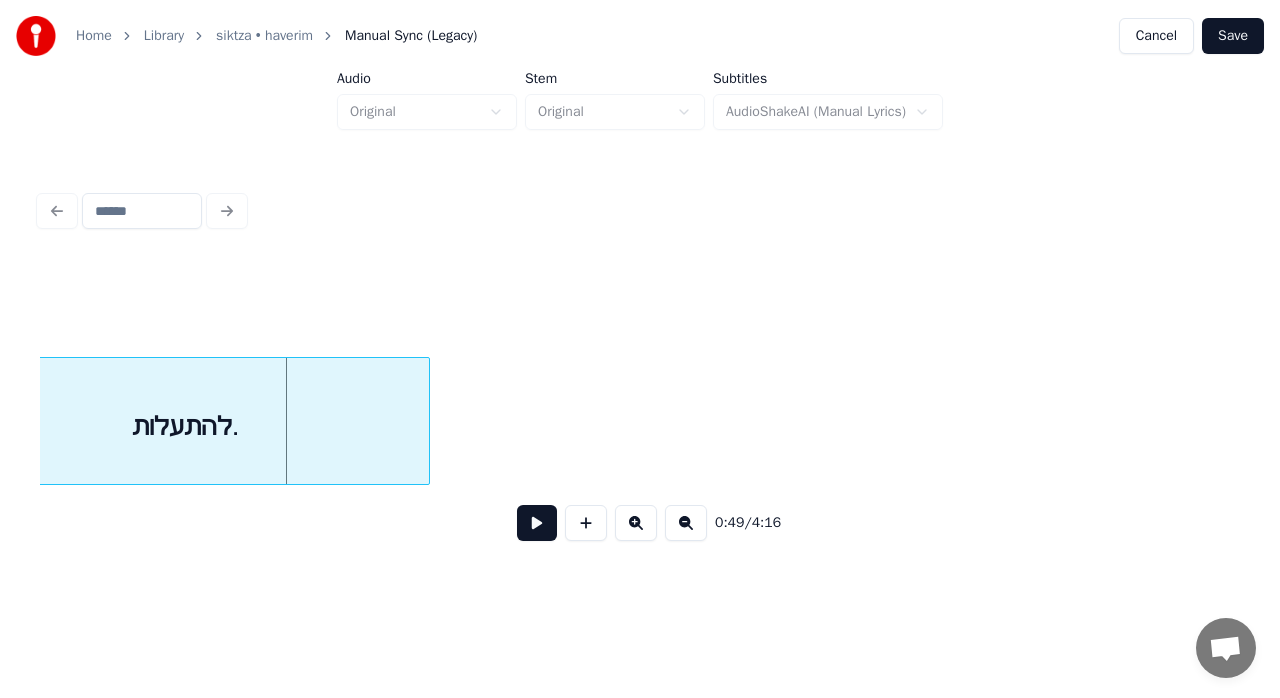 click on "להתעלות." at bounding box center (185, 426) 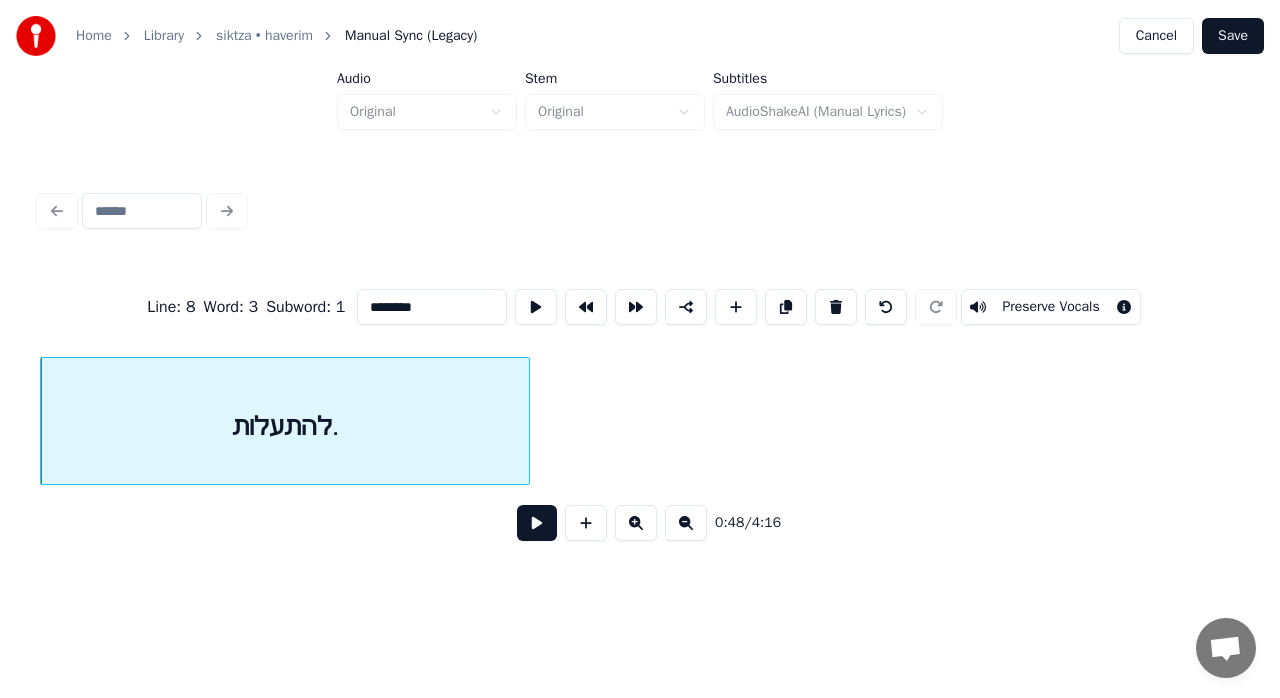 click on "********" at bounding box center [432, 307] 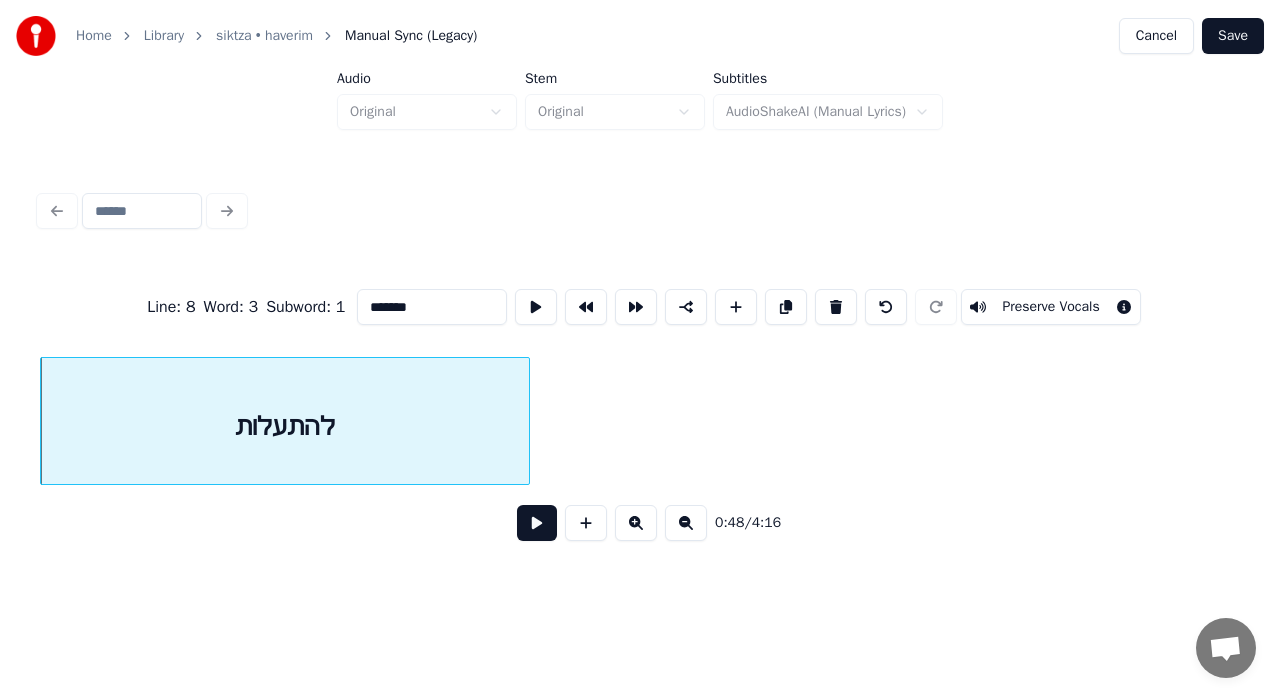 type on "*******" 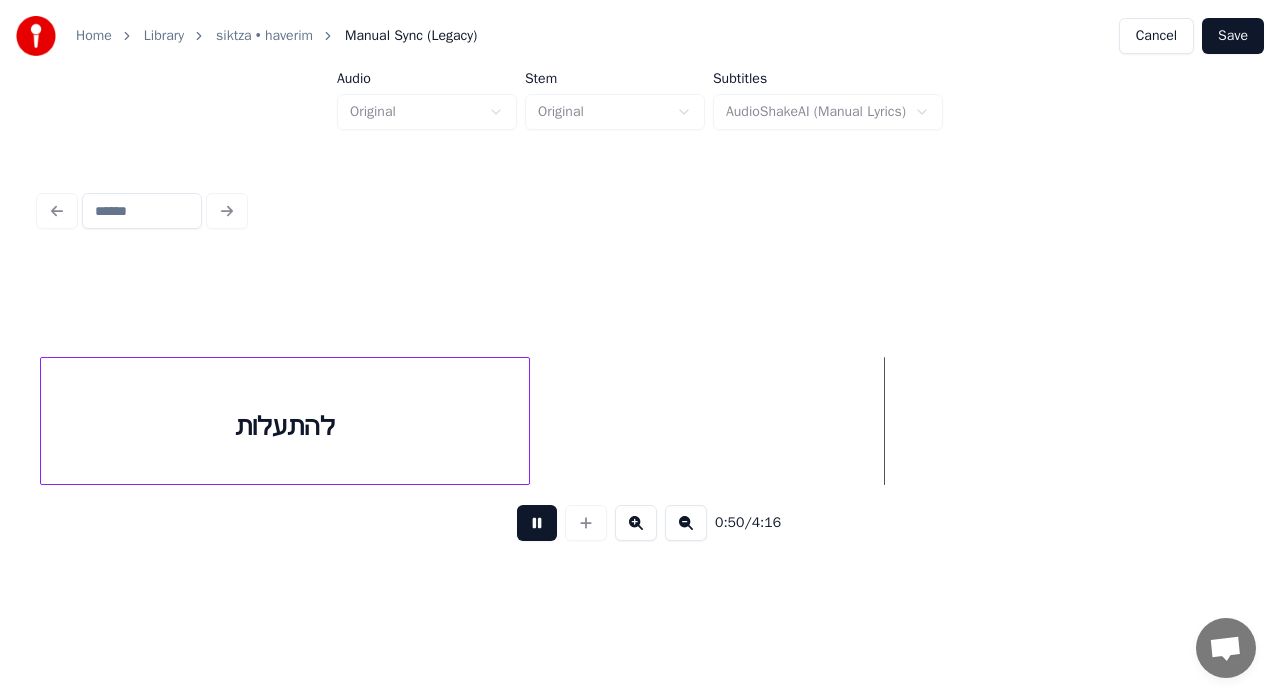 click at bounding box center [537, 523] 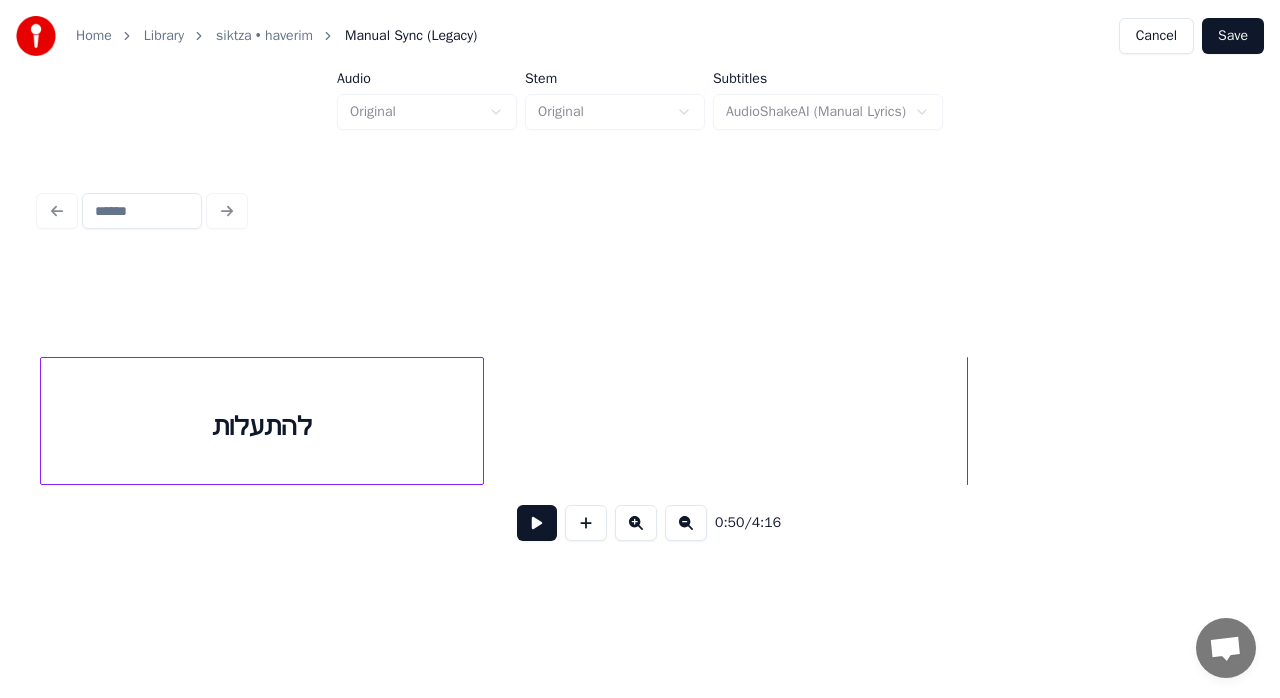 click at bounding box center (480, 421) 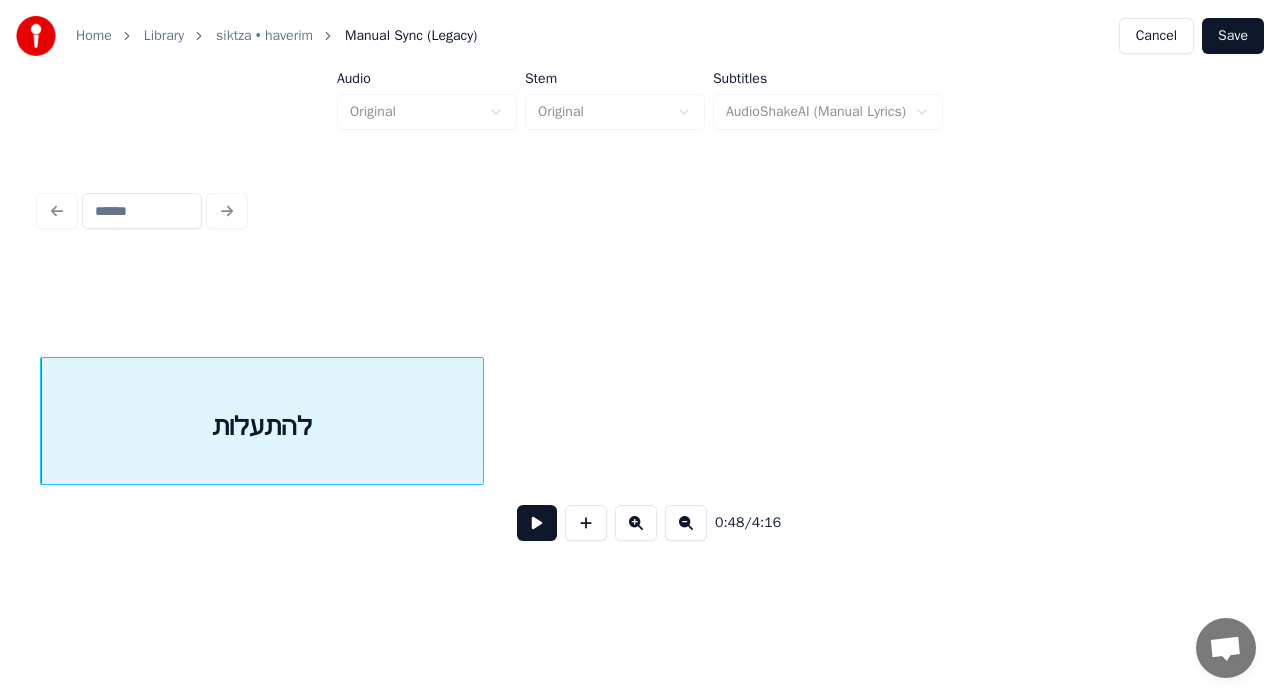 click at bounding box center [537, 523] 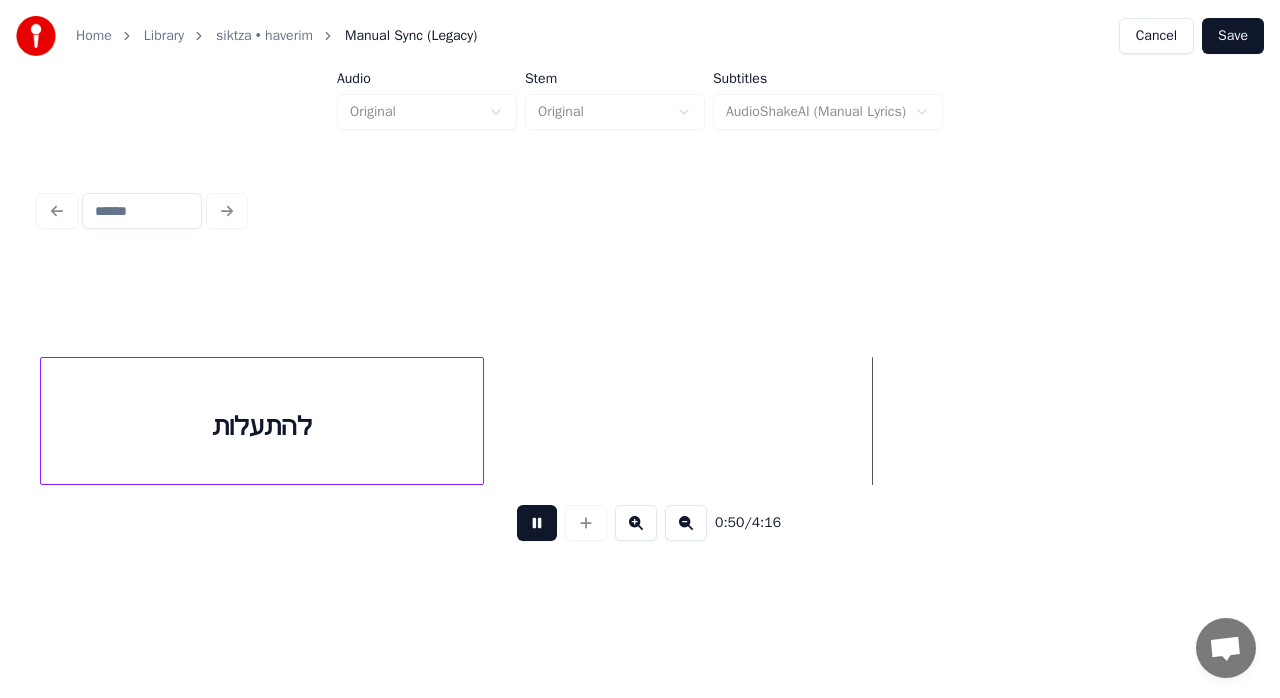 click at bounding box center [686, 523] 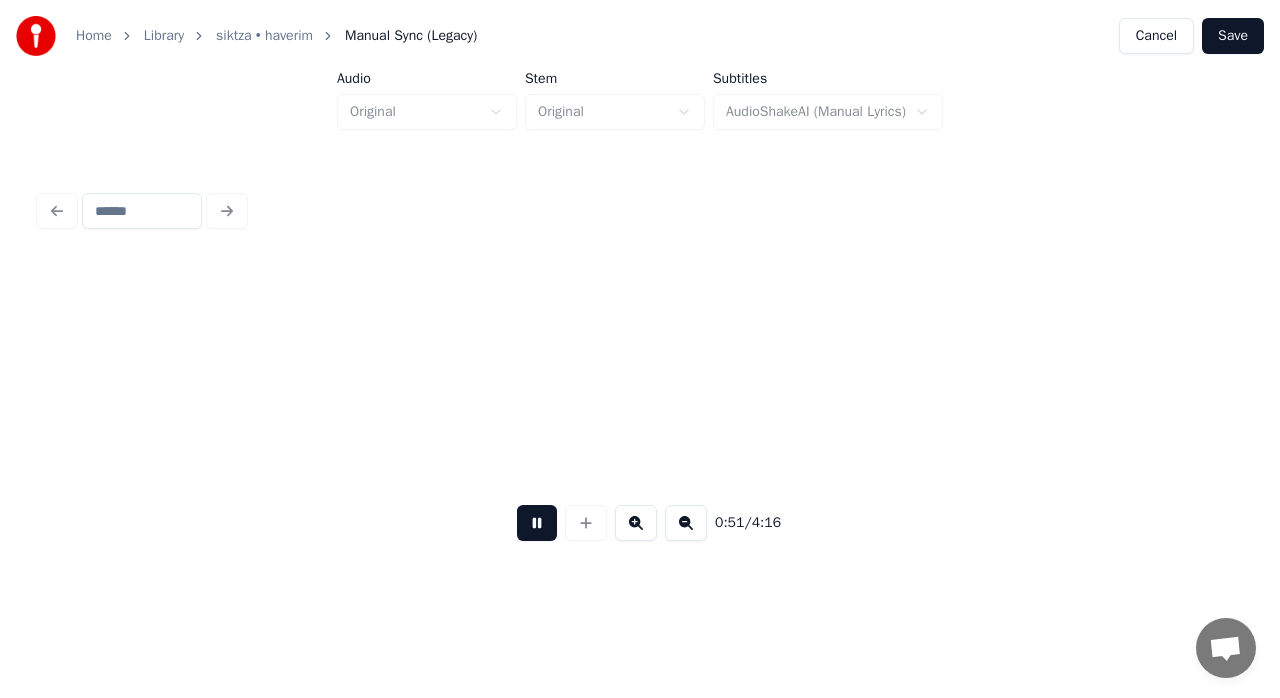 scroll, scrollTop: 0, scrollLeft: 15526, axis: horizontal 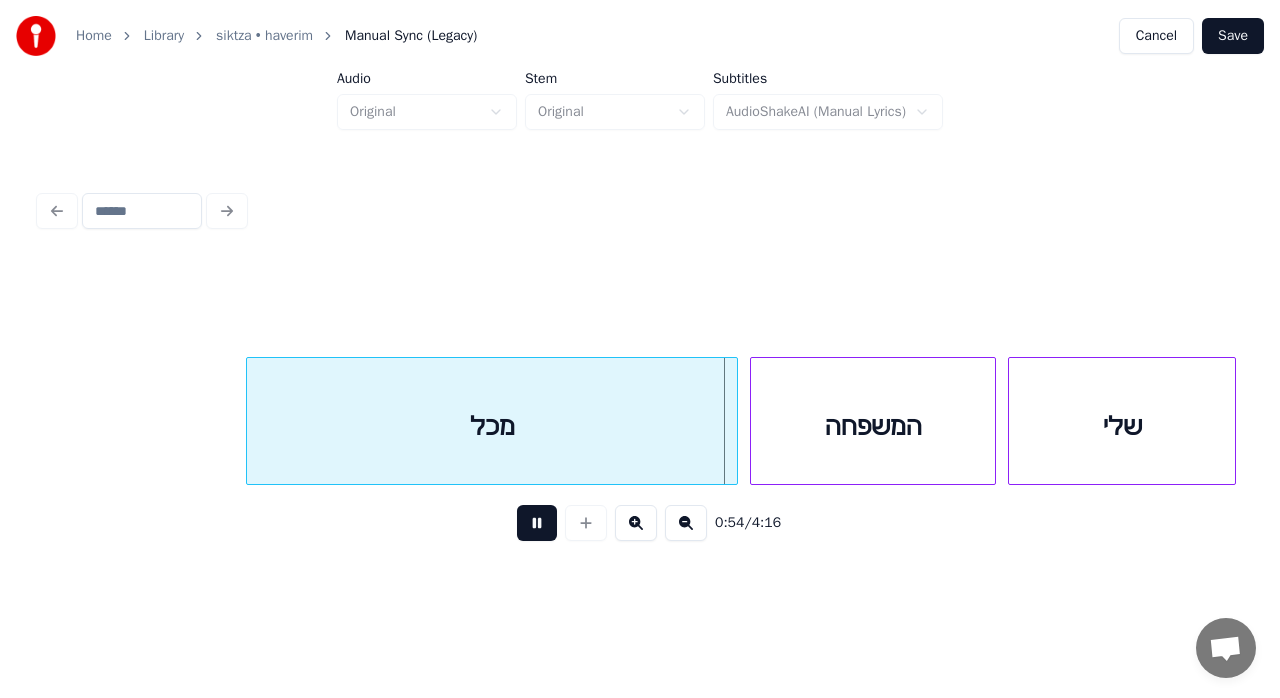 click at bounding box center (537, 523) 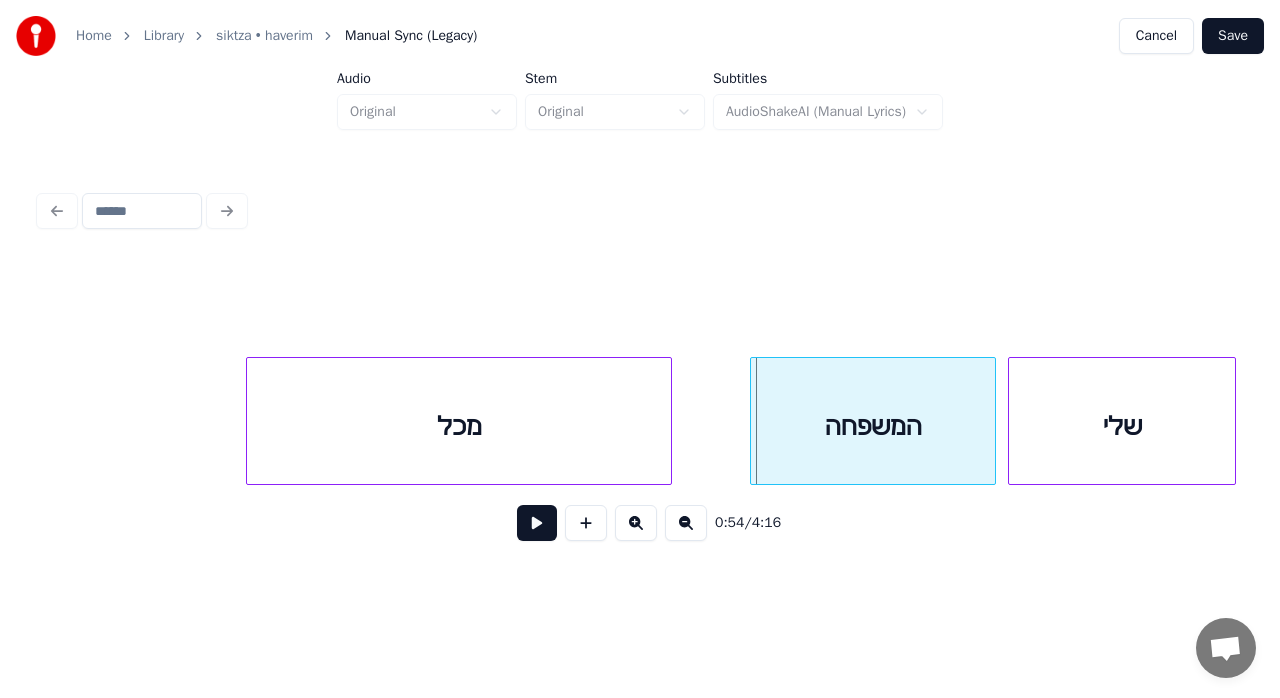 click at bounding box center (668, 421) 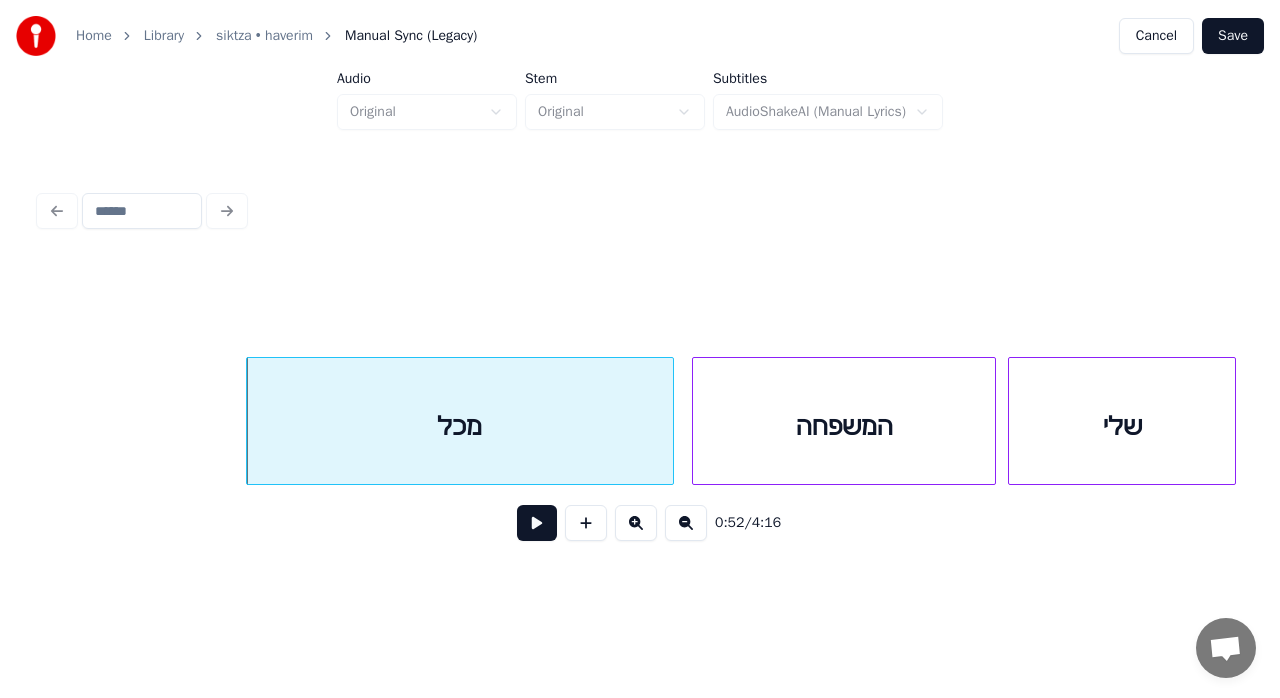 click at bounding box center [696, 421] 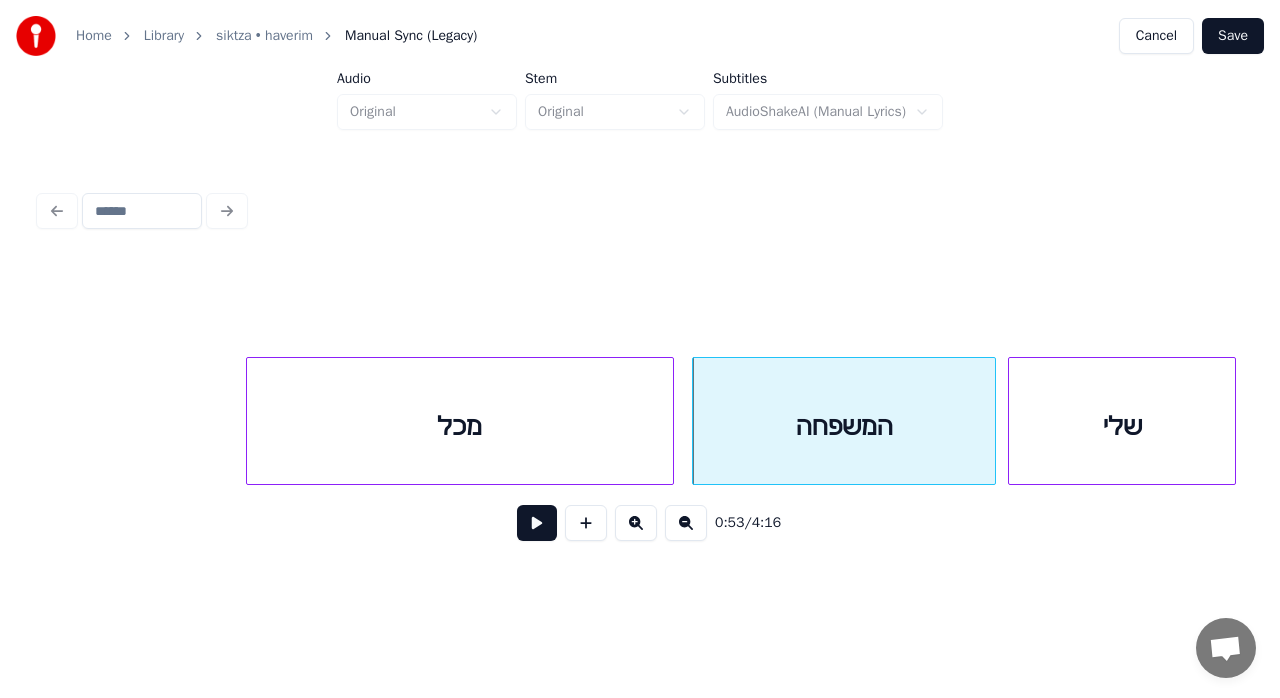 click on "מכל" at bounding box center [459, 426] 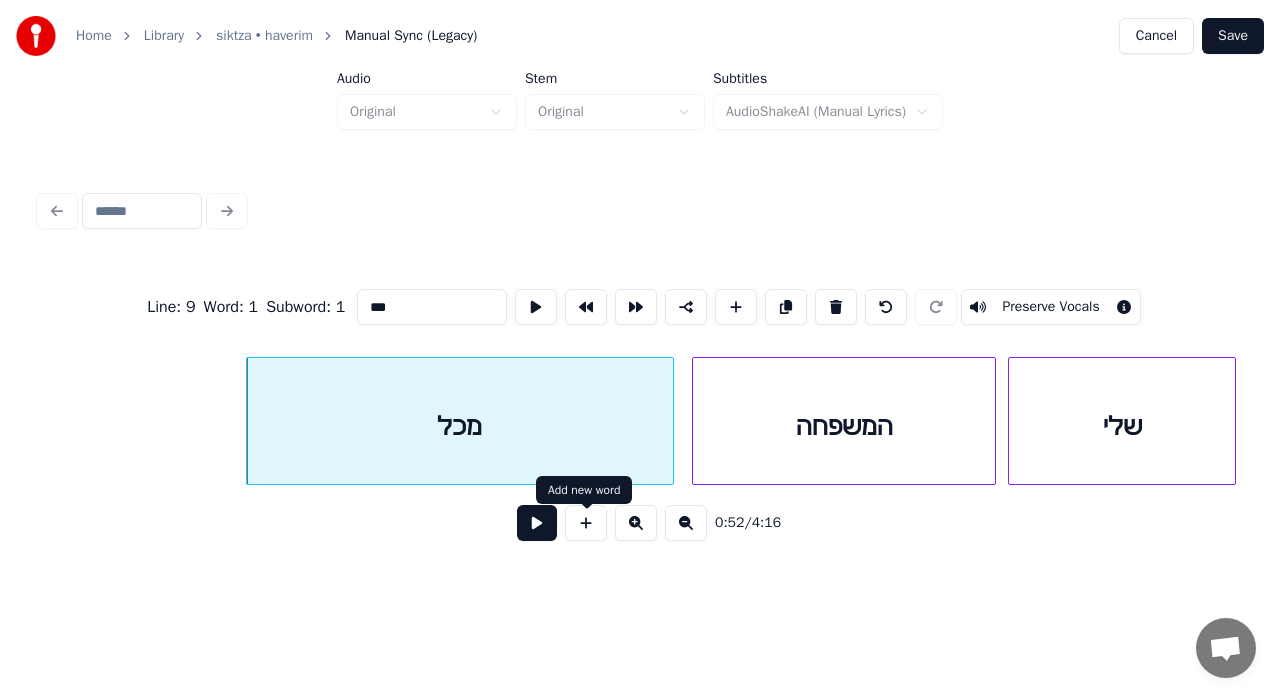 click at bounding box center [537, 523] 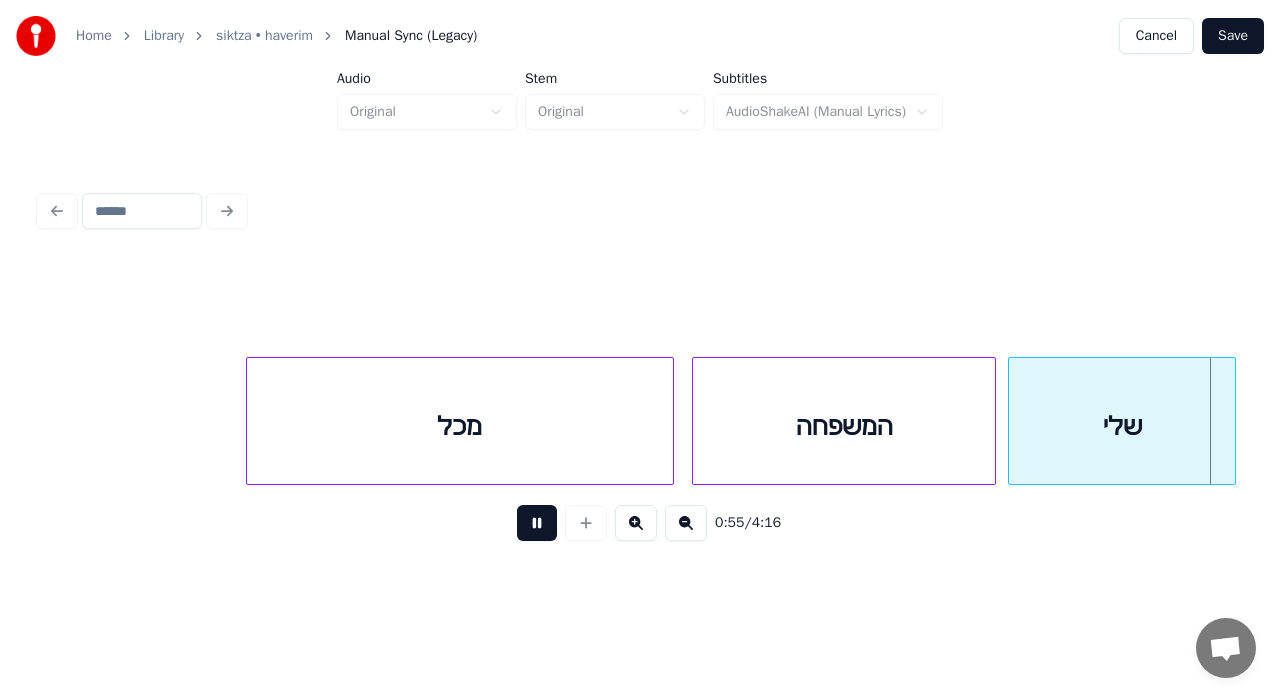 scroll, scrollTop: 0, scrollLeft: 16729, axis: horizontal 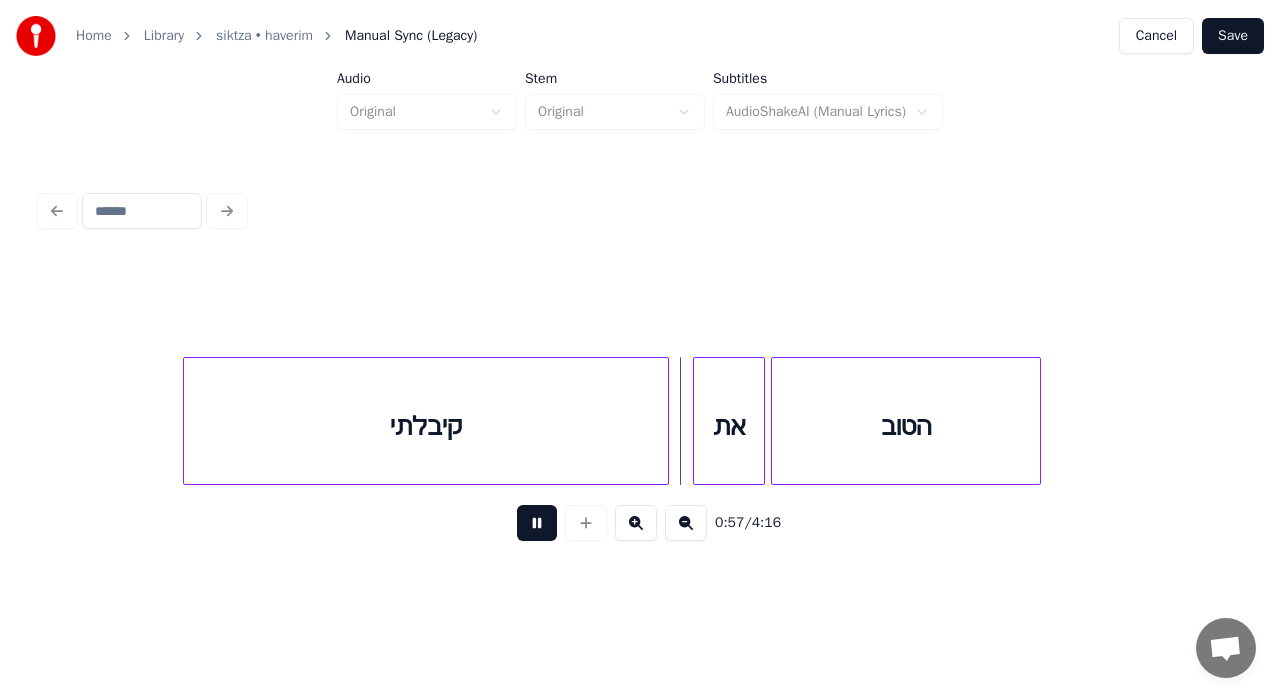 click at bounding box center [537, 523] 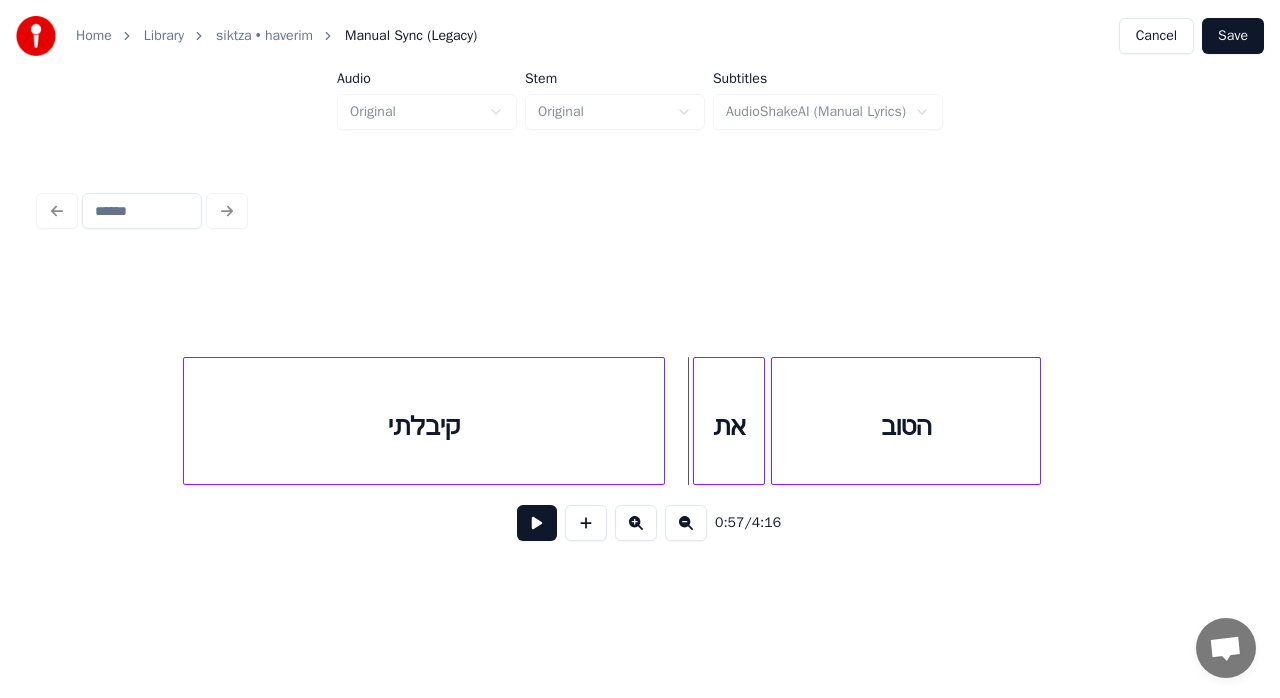 click at bounding box center (661, 421) 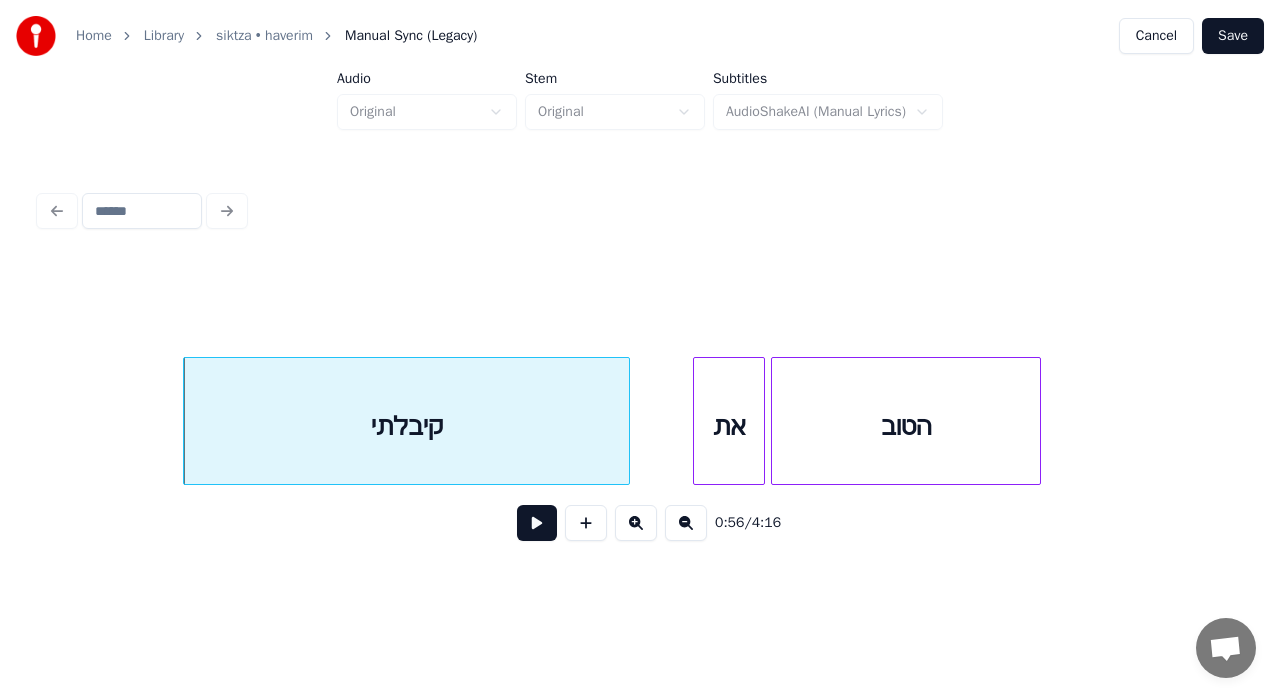 click at bounding box center (626, 421) 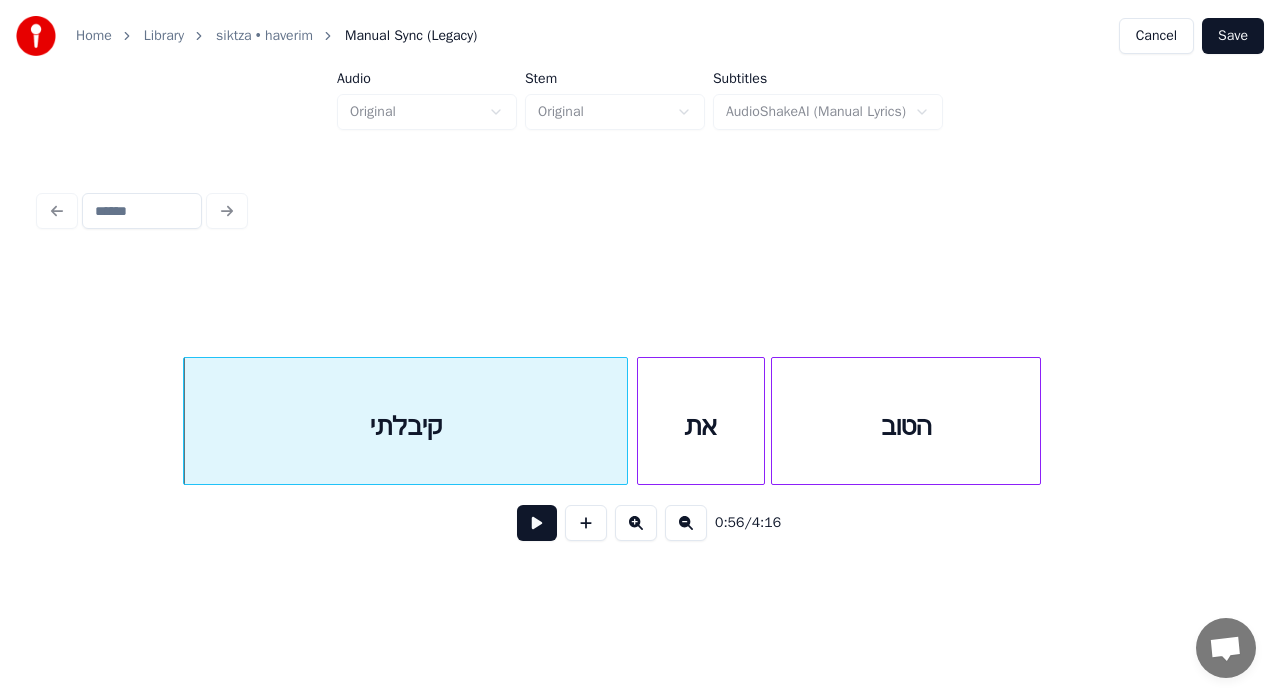 click at bounding box center (641, 421) 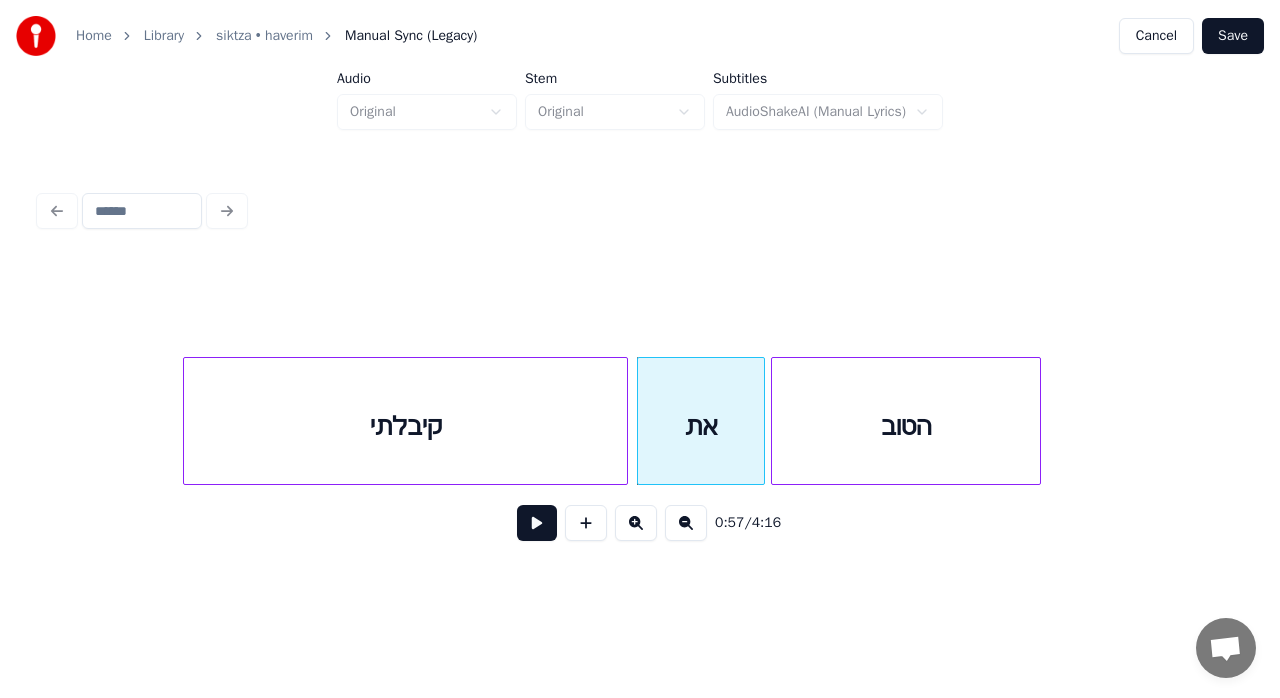 click on "קיבלתי" at bounding box center [405, 426] 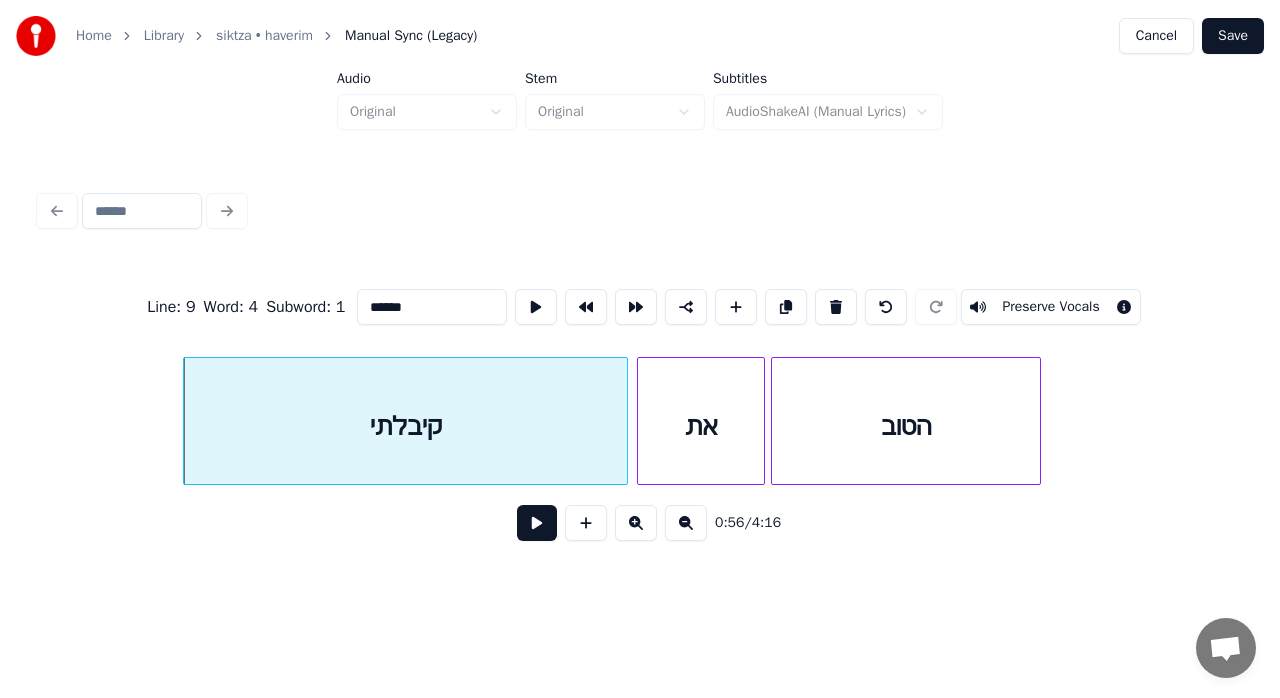 click at bounding box center [537, 523] 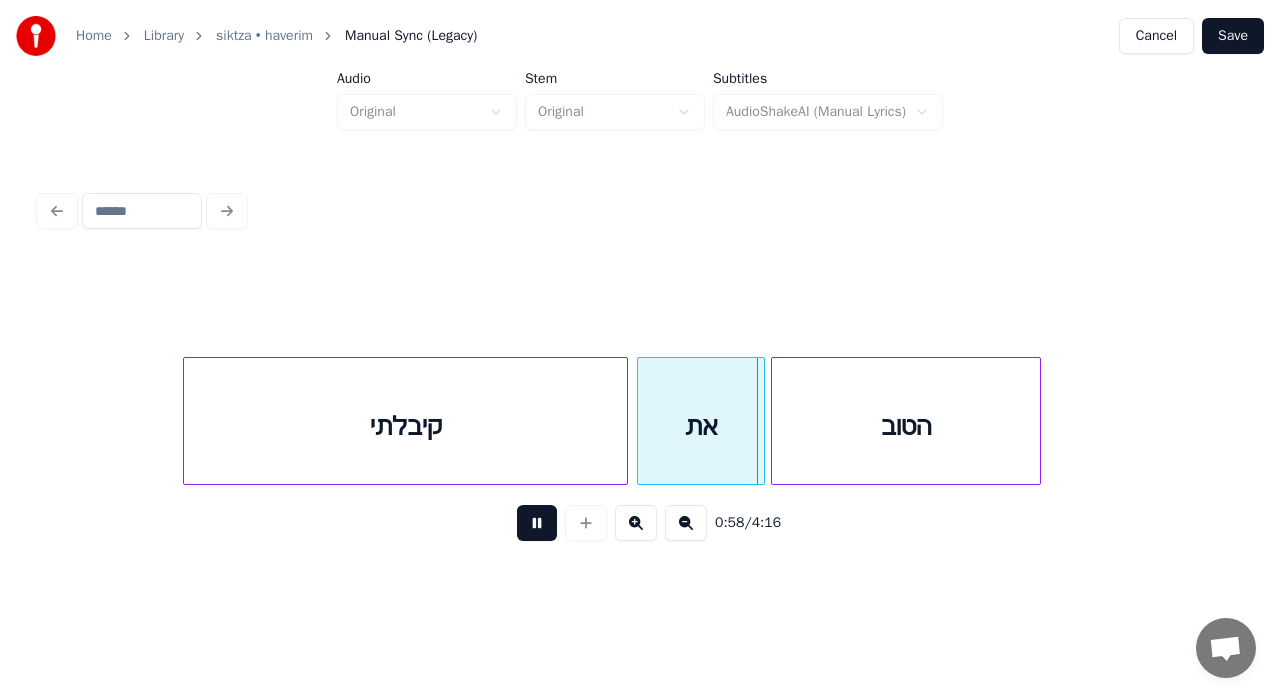 click at bounding box center [537, 523] 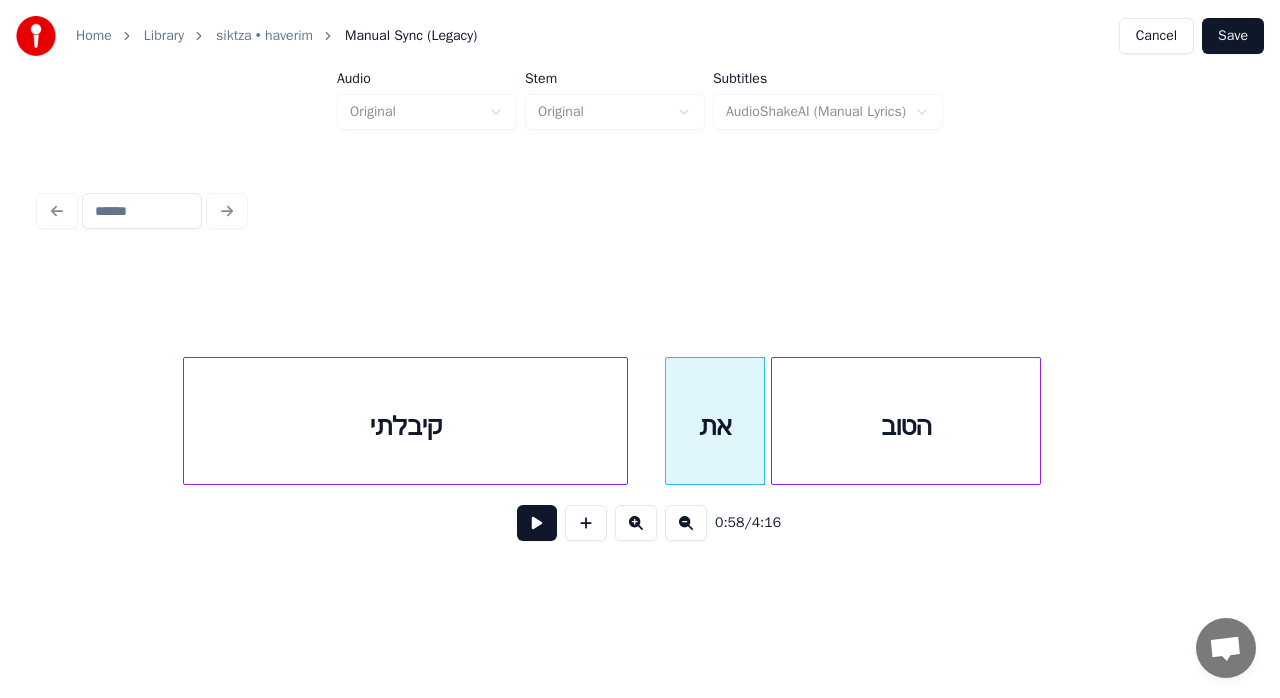 click at bounding box center [669, 421] 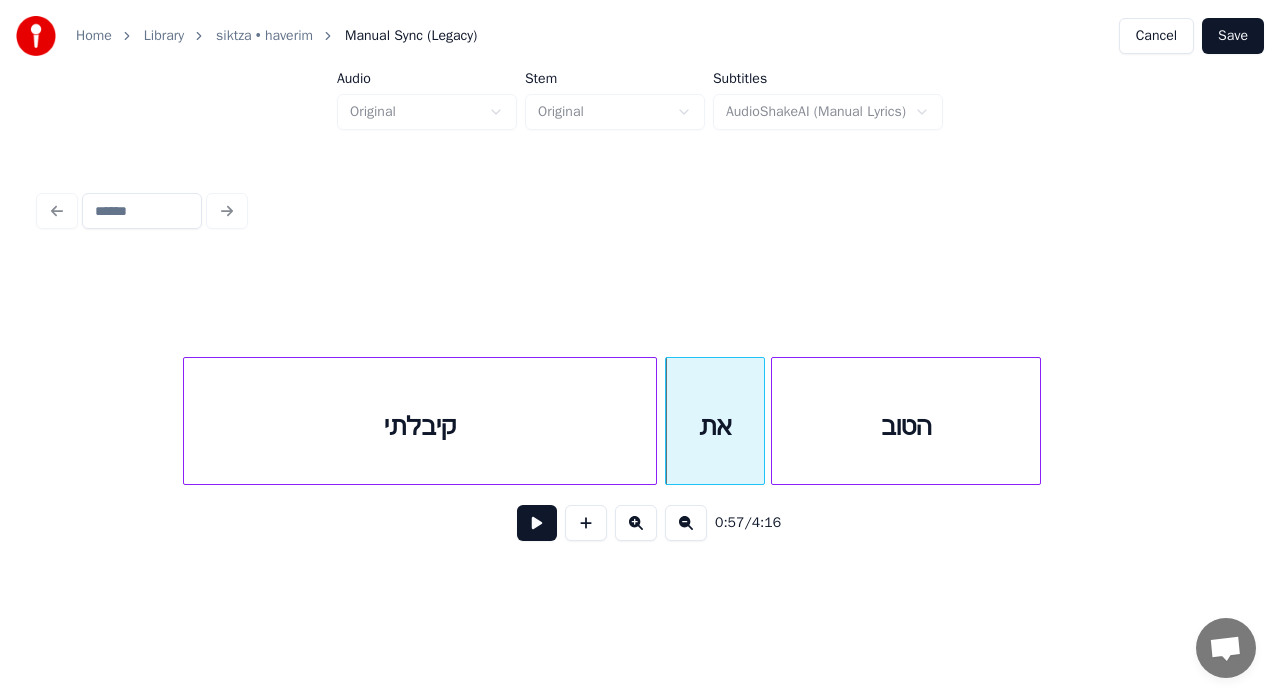 click at bounding box center (653, 421) 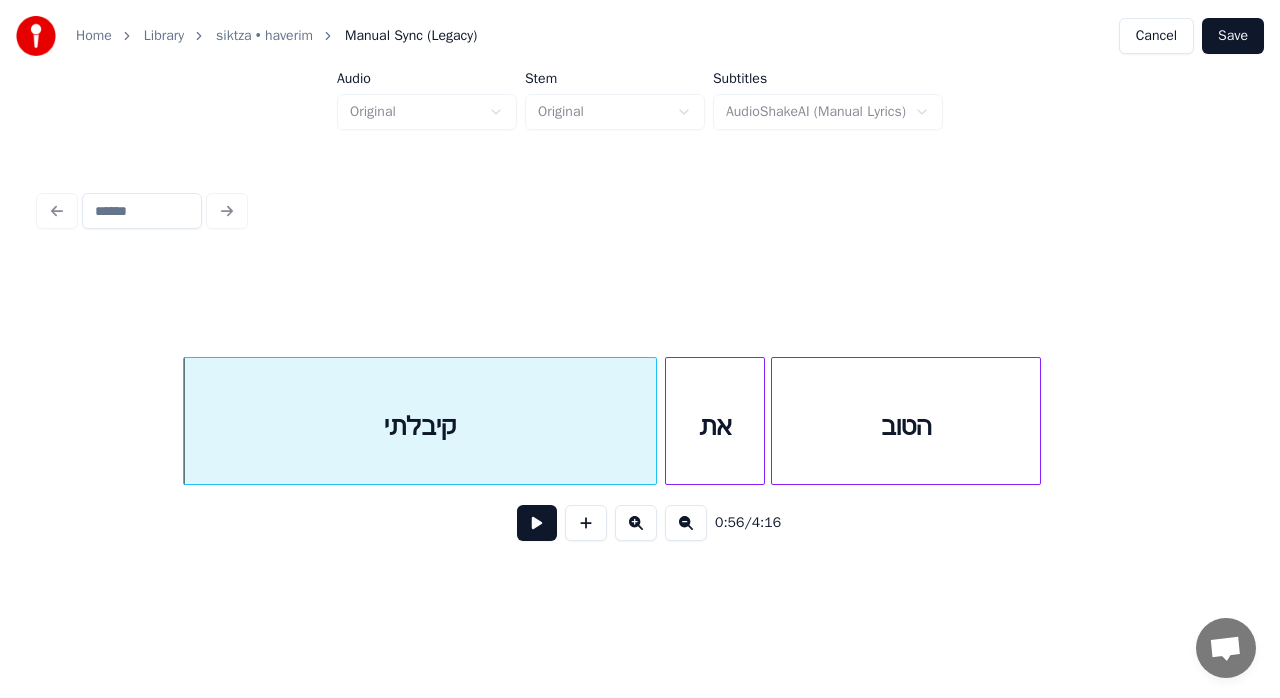 click at bounding box center (537, 523) 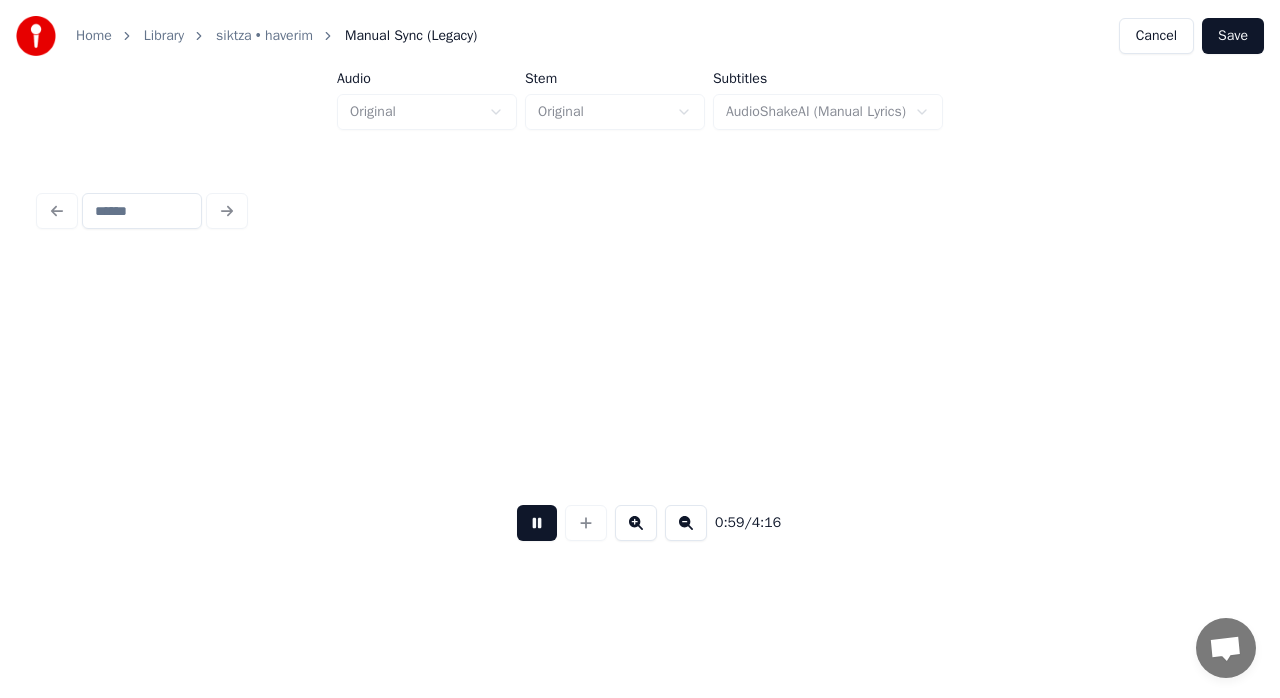scroll, scrollTop: 0, scrollLeft: 17930, axis: horizontal 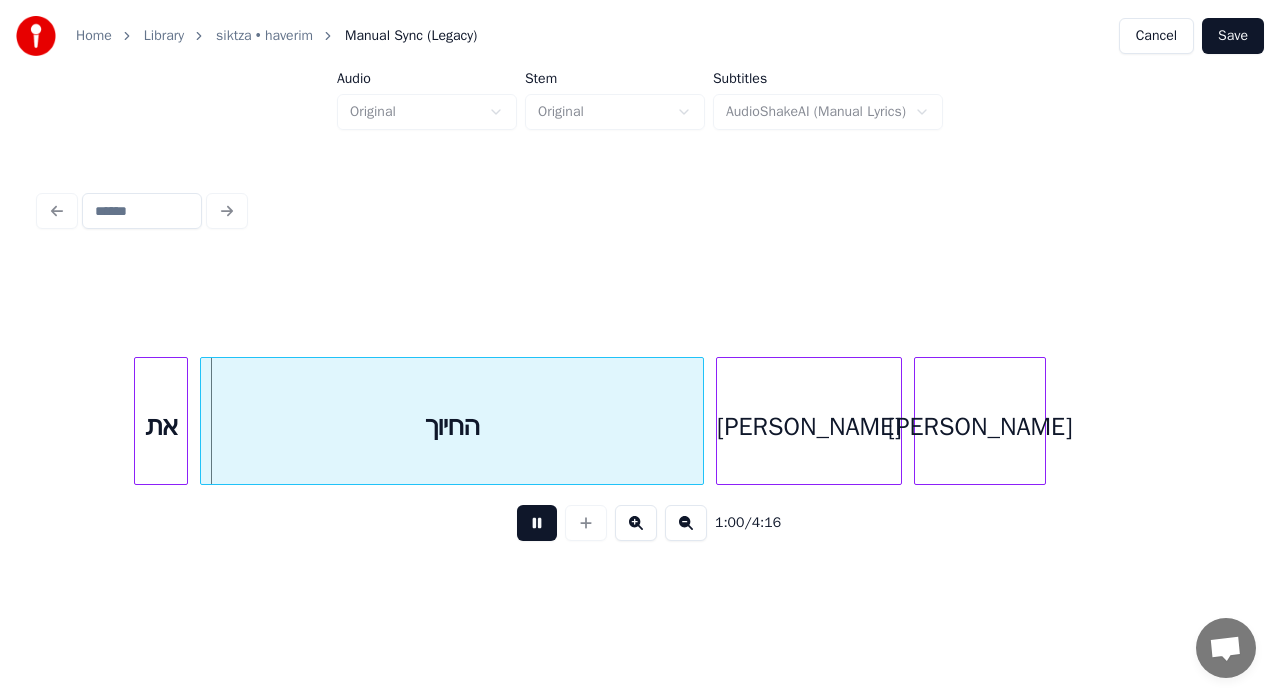 click on "1:00  /  4:16" at bounding box center [640, 523] 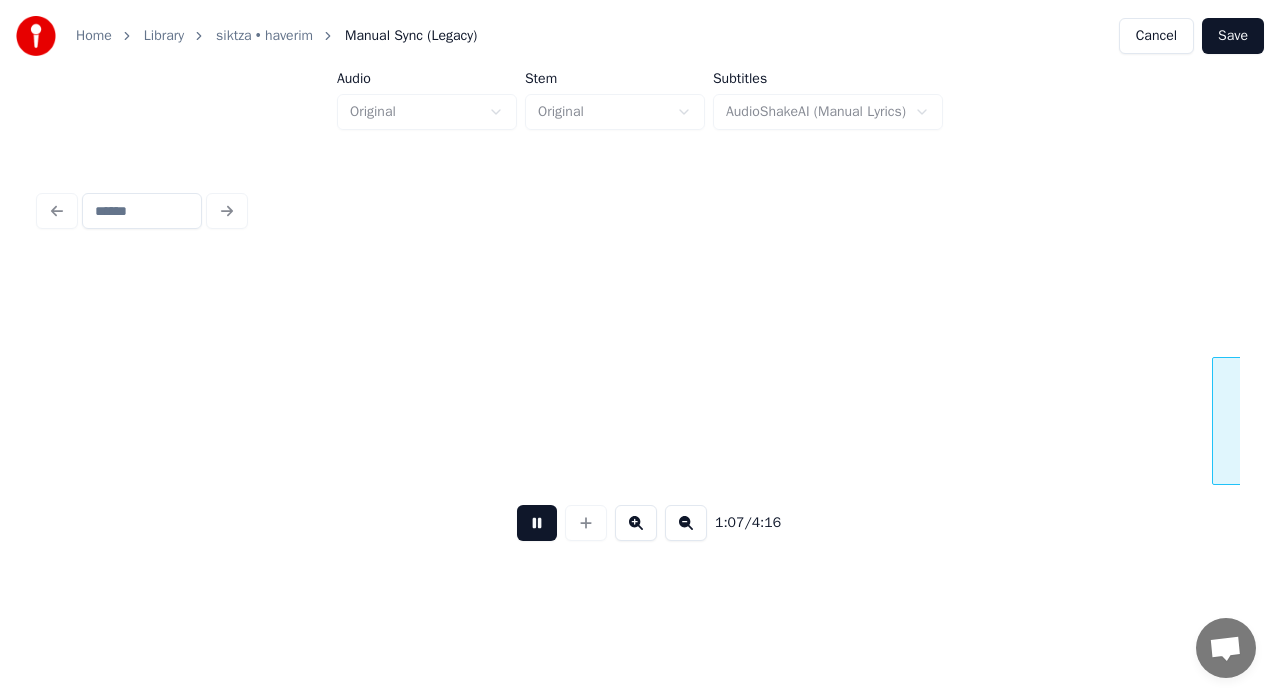 scroll, scrollTop: 0, scrollLeft: 20336, axis: horizontal 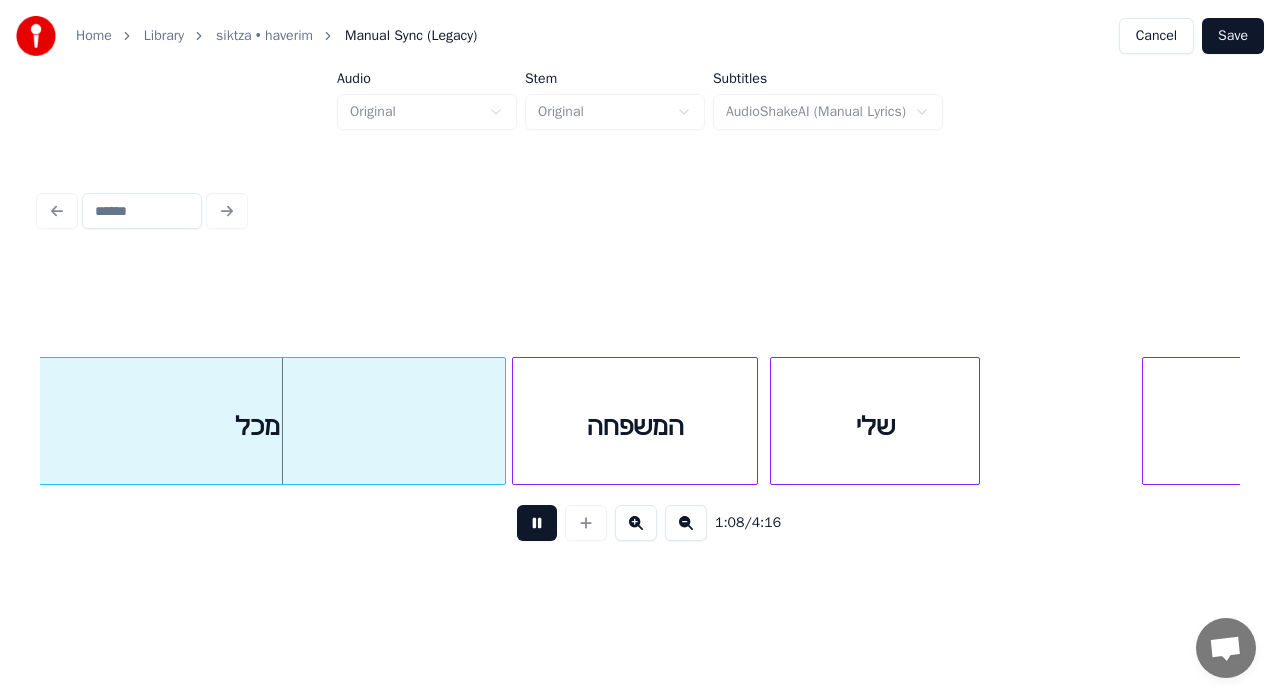 click at bounding box center [537, 523] 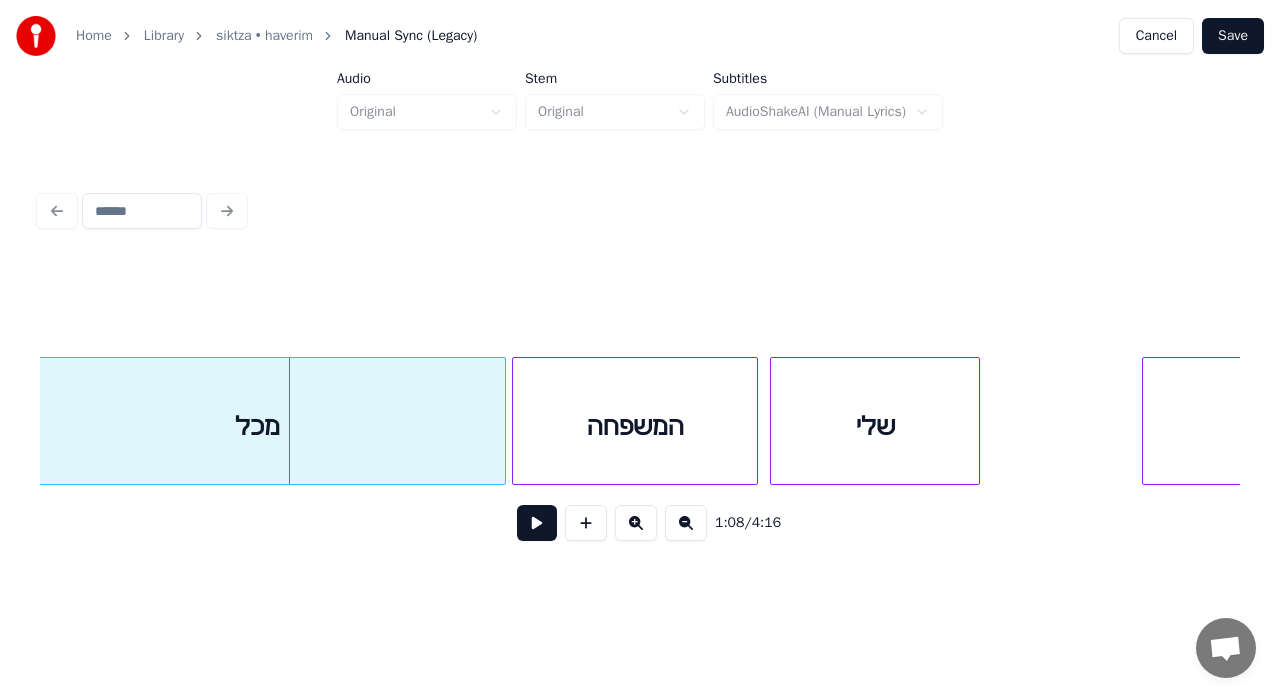 click at bounding box center [537, 523] 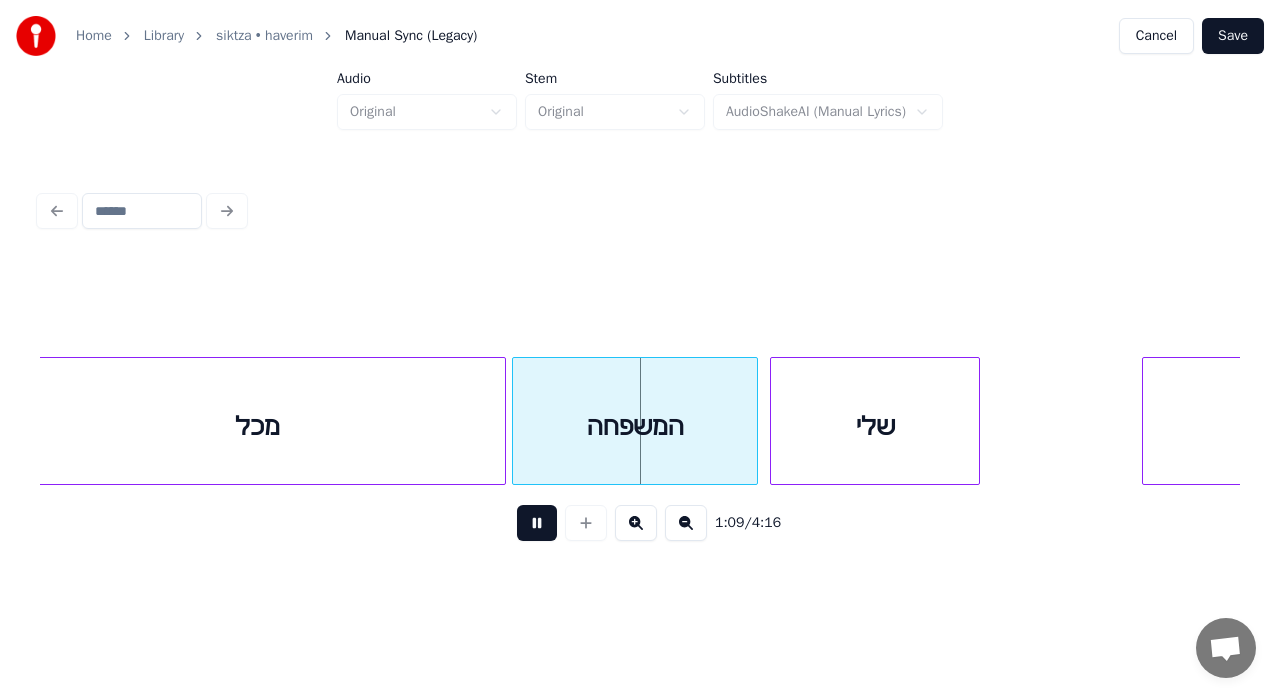 click at bounding box center [537, 523] 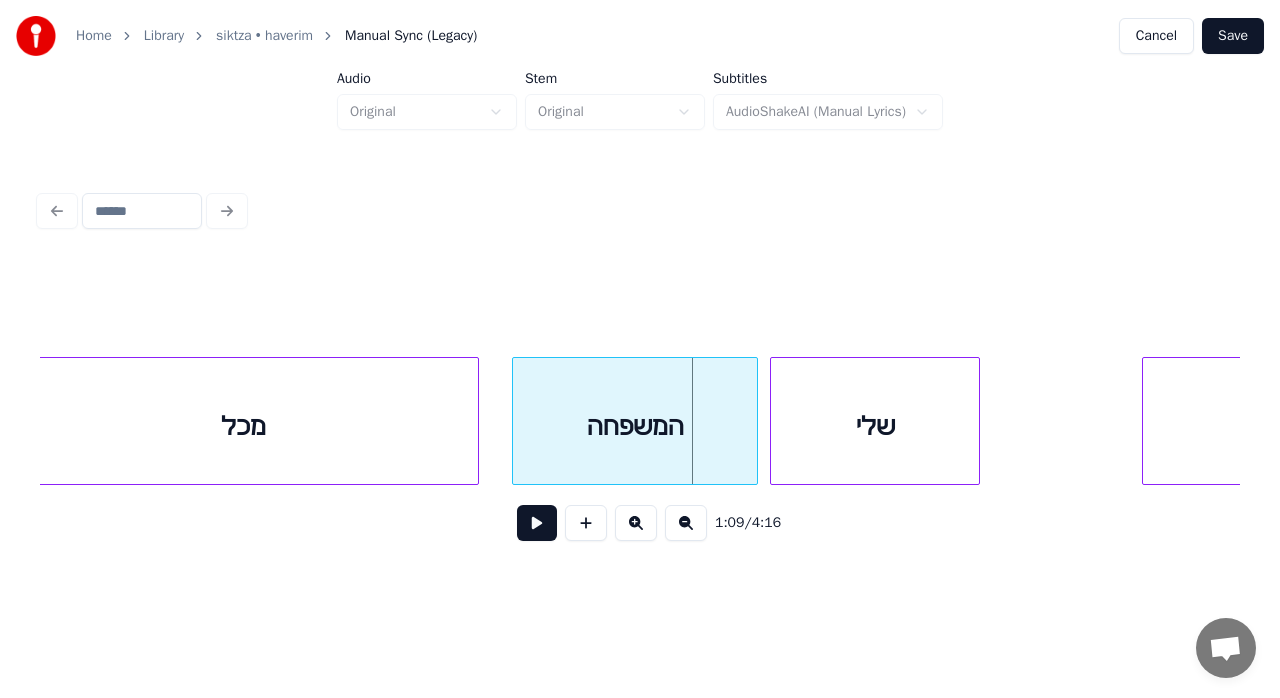 click at bounding box center (475, 421) 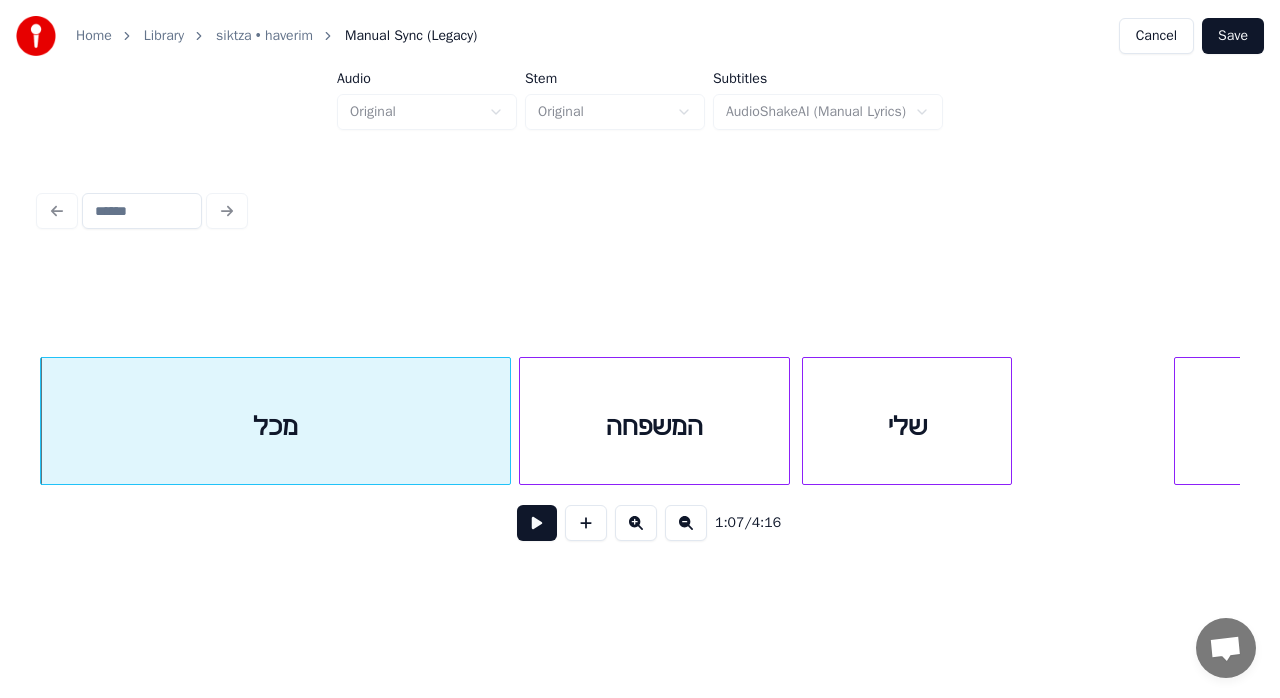 click at bounding box center (523, 421) 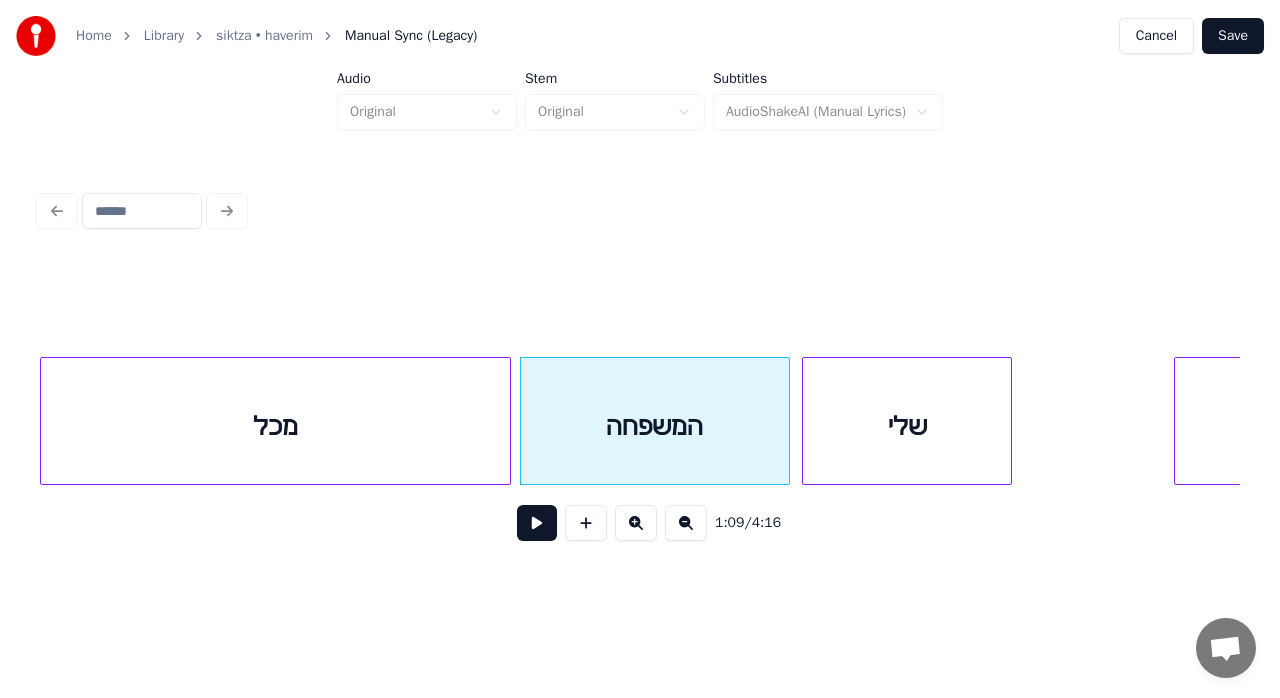click at bounding box center (537, 523) 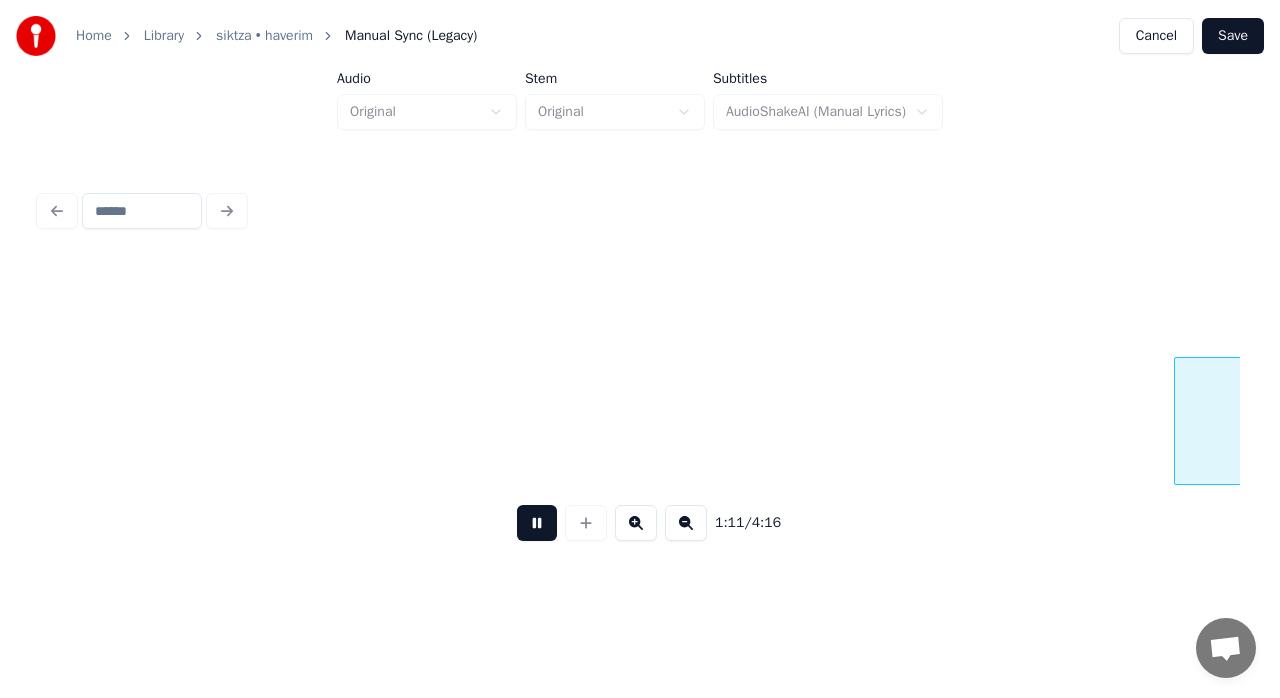 scroll, scrollTop: 0, scrollLeft: 21504, axis: horizontal 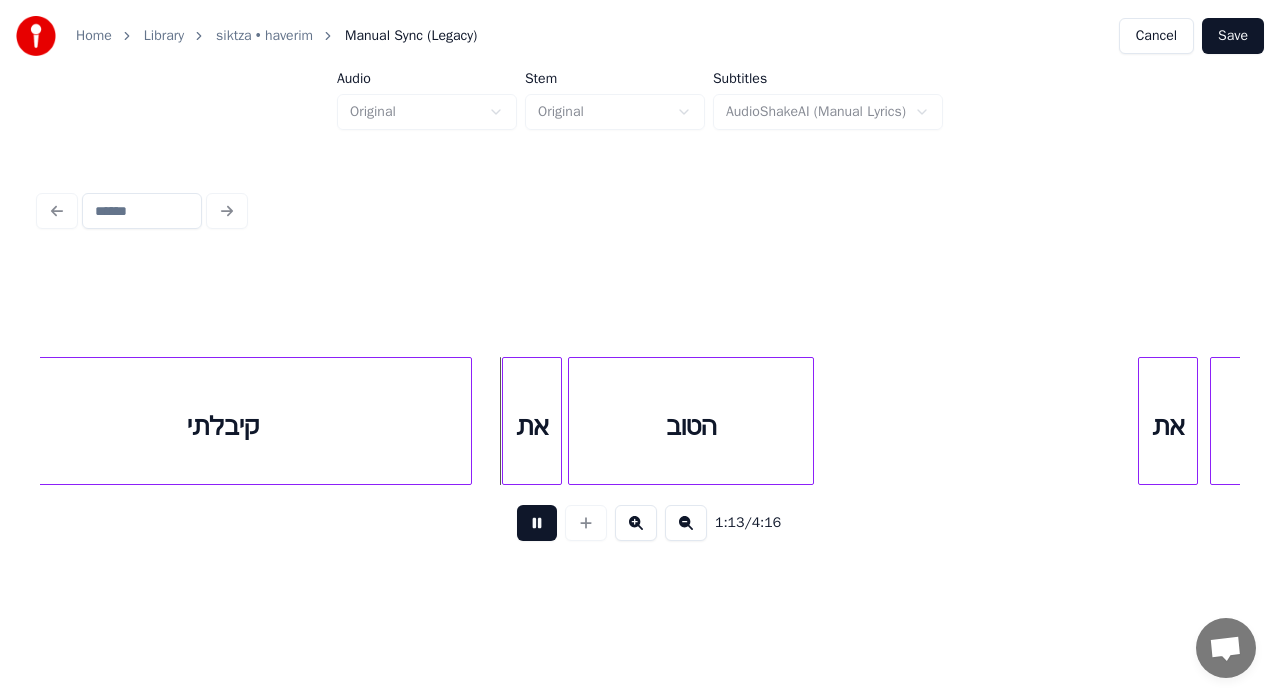 click at bounding box center [537, 523] 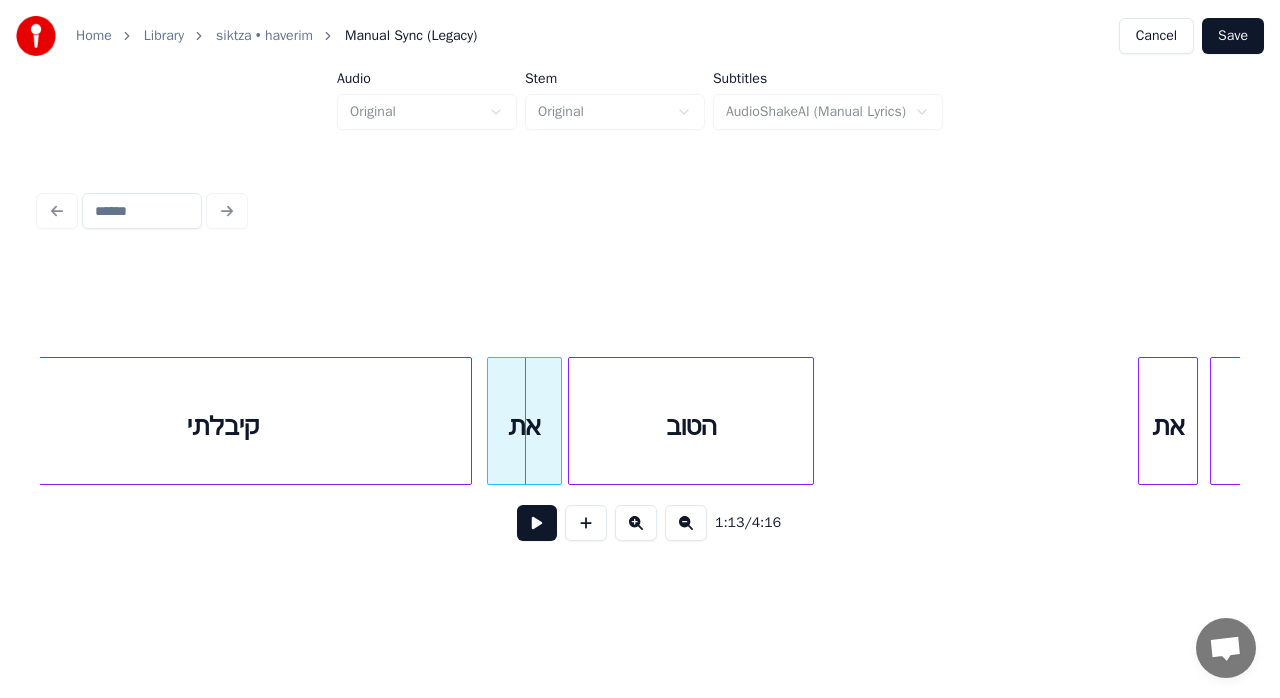click at bounding box center [491, 421] 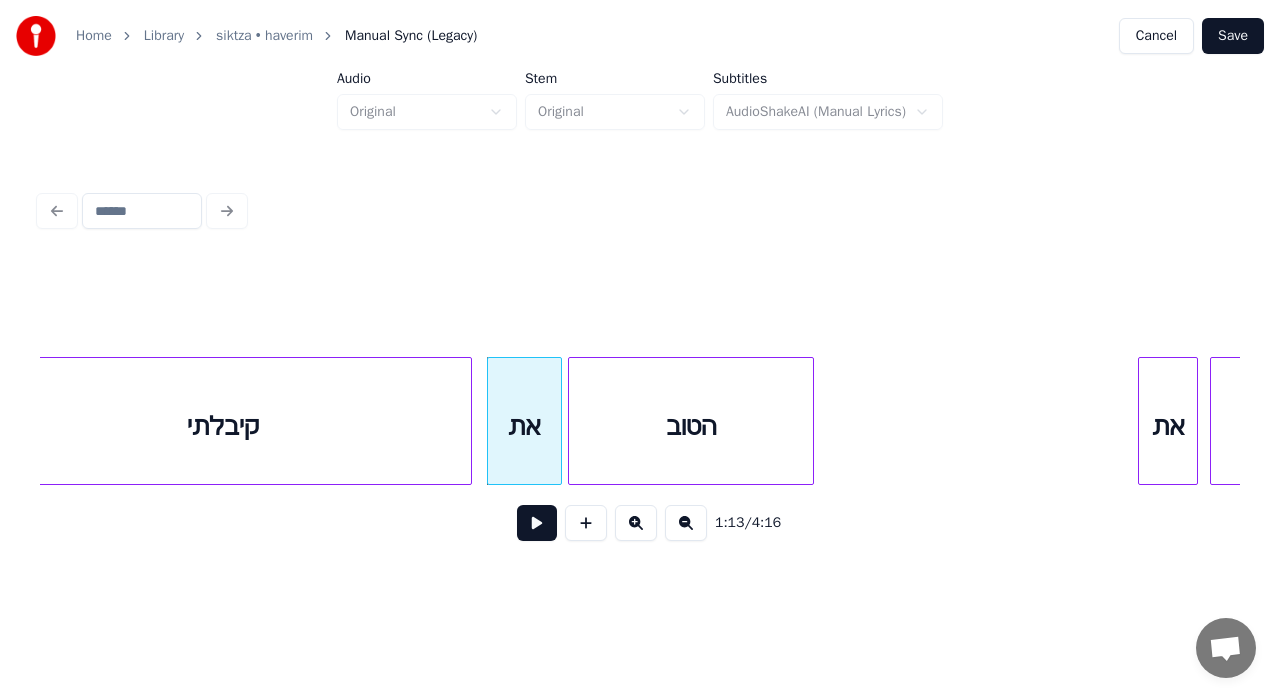 click at bounding box center [537, 523] 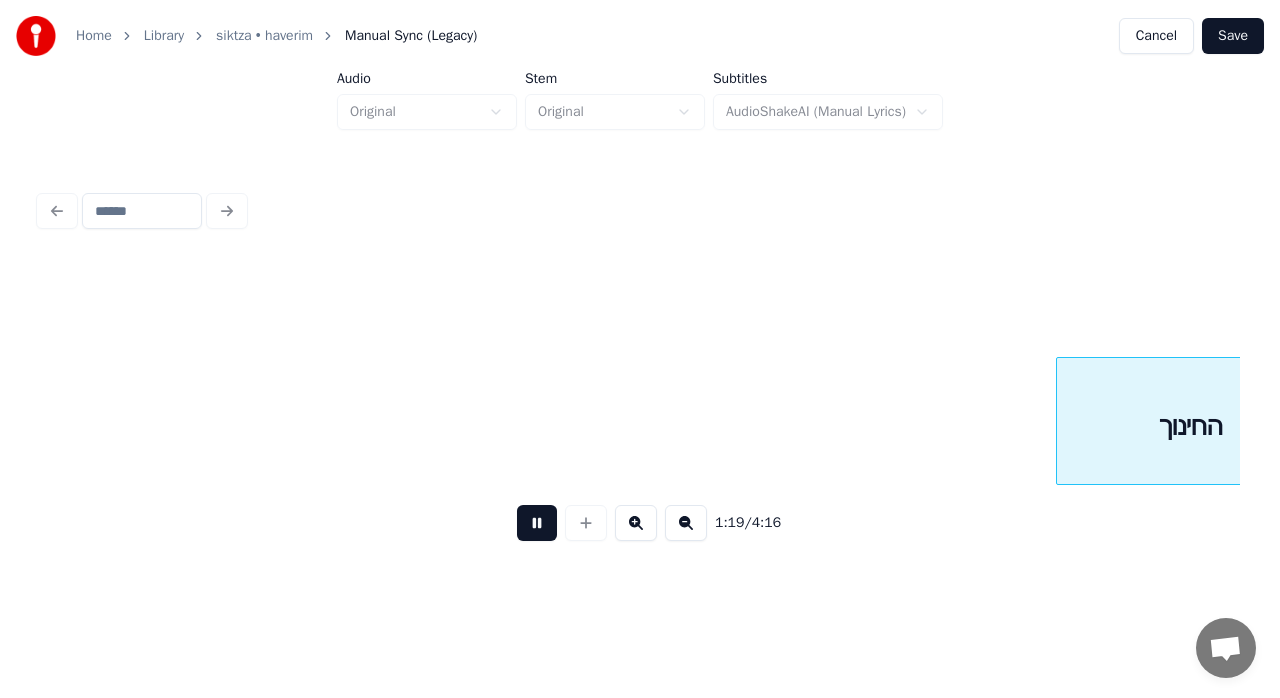 scroll, scrollTop: 0, scrollLeft: 23910, axis: horizontal 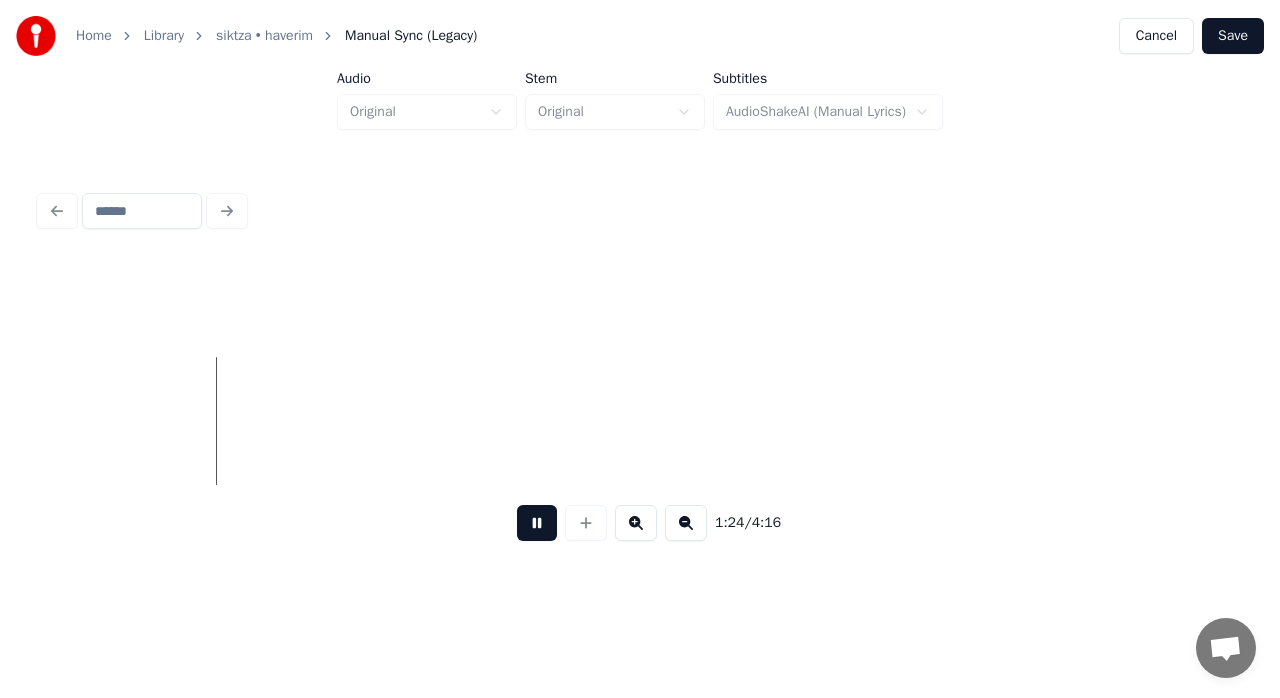 click at bounding box center (686, 523) 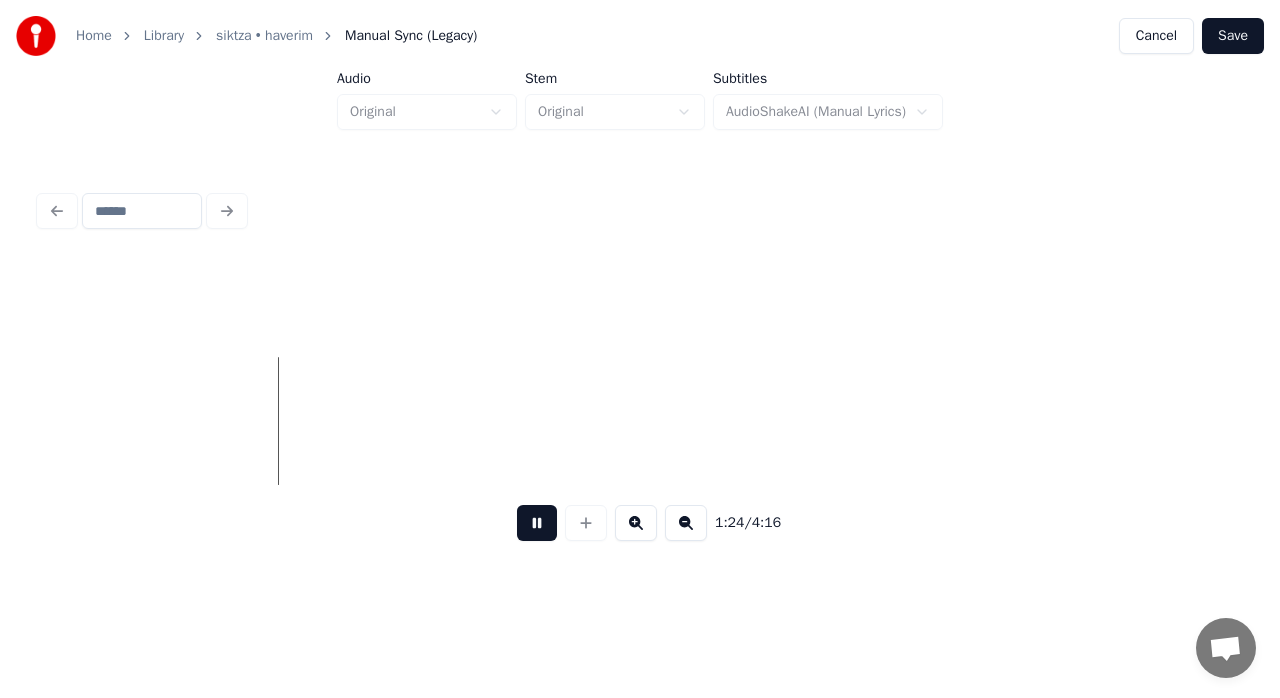 click at bounding box center [686, 523] 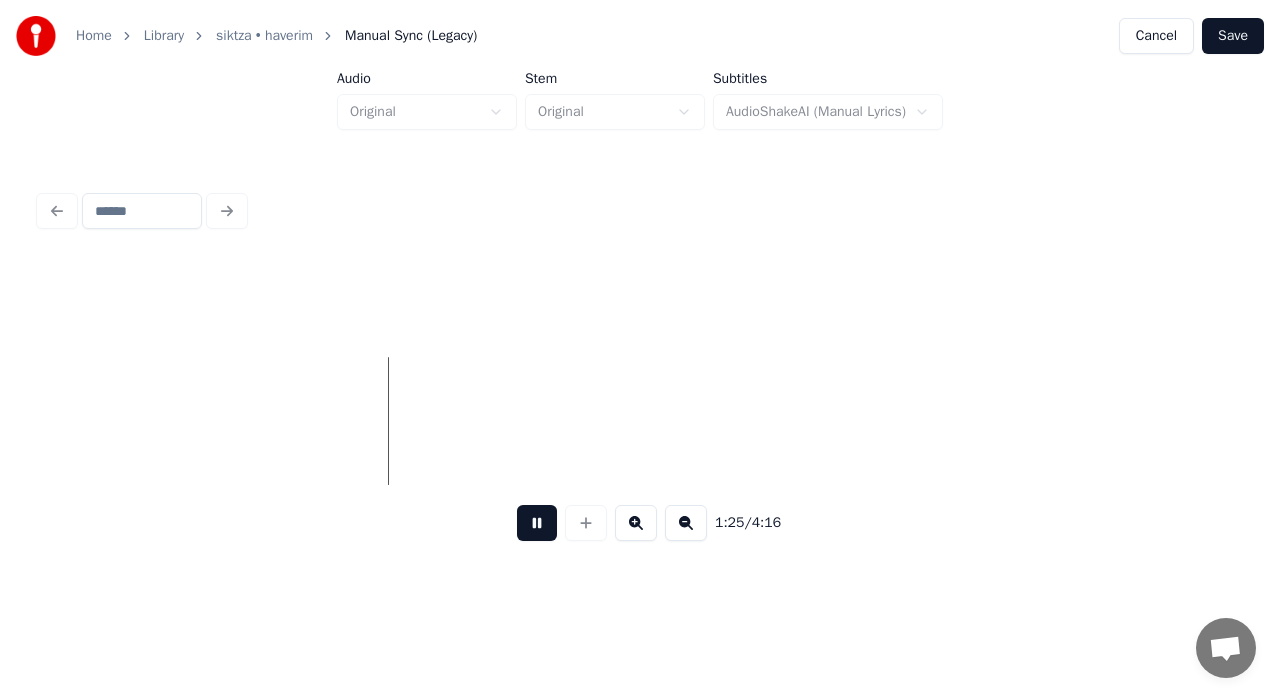click at bounding box center (686, 523) 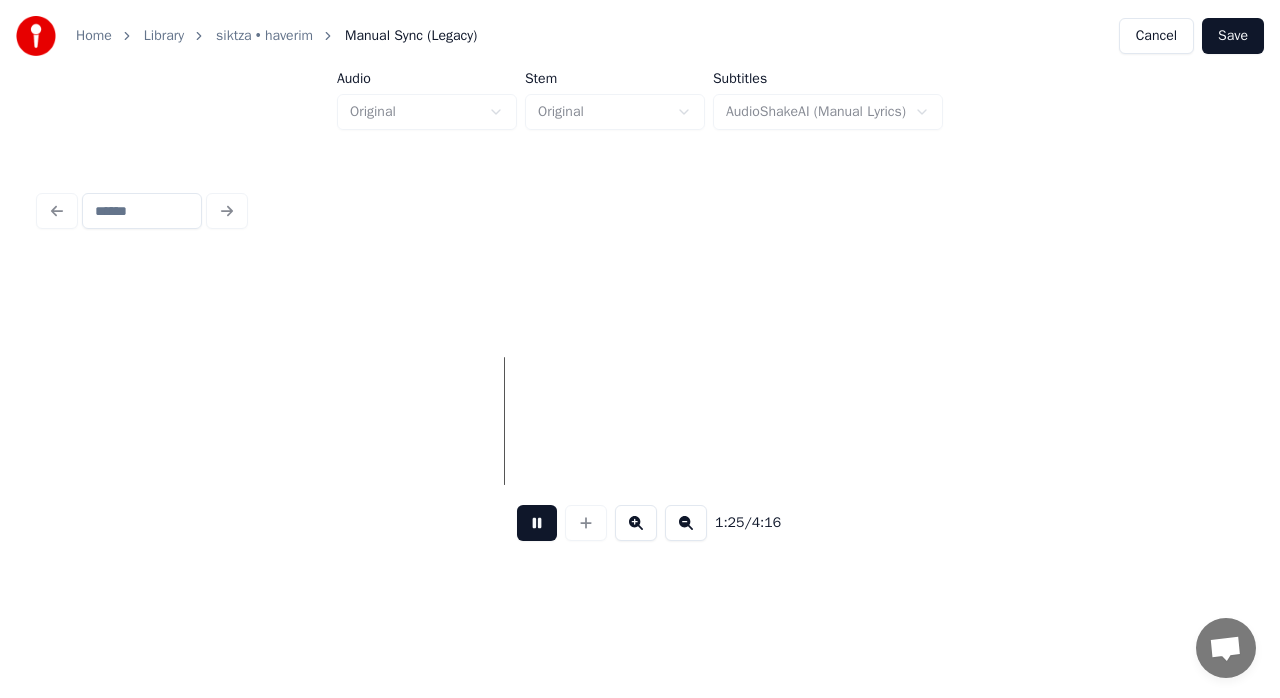 click at bounding box center [686, 523] 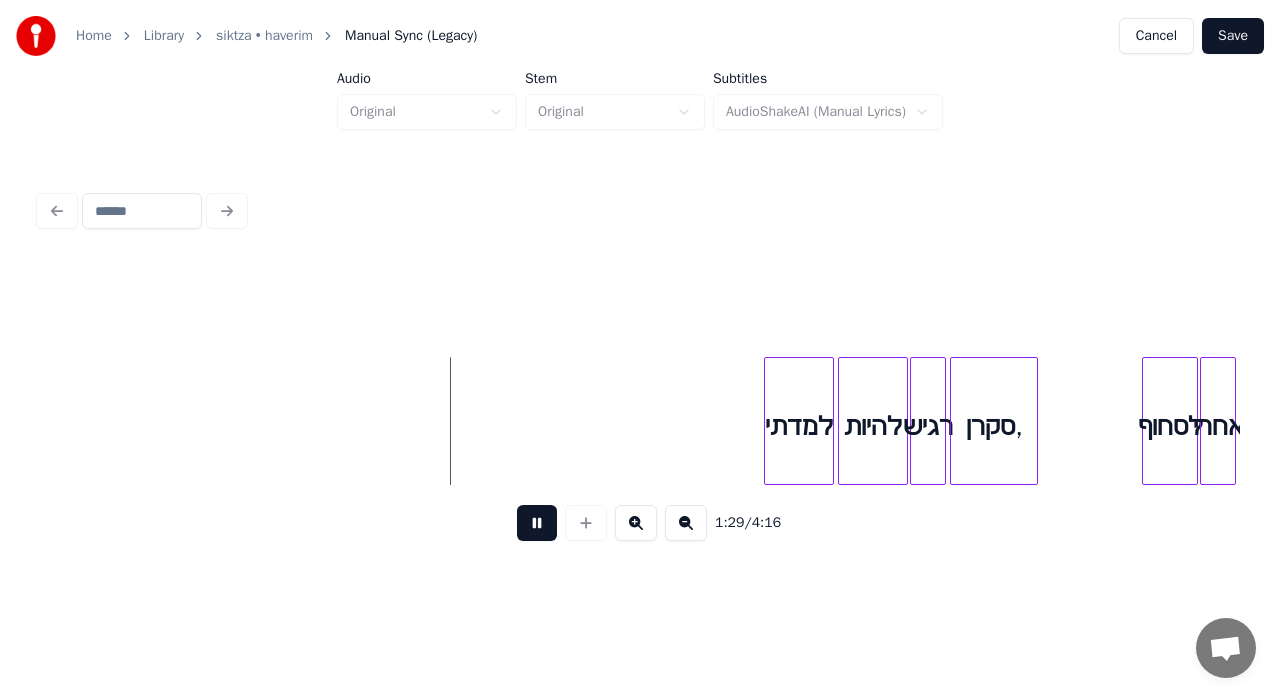 scroll, scrollTop: 0, scrollLeft: 8608, axis: horizontal 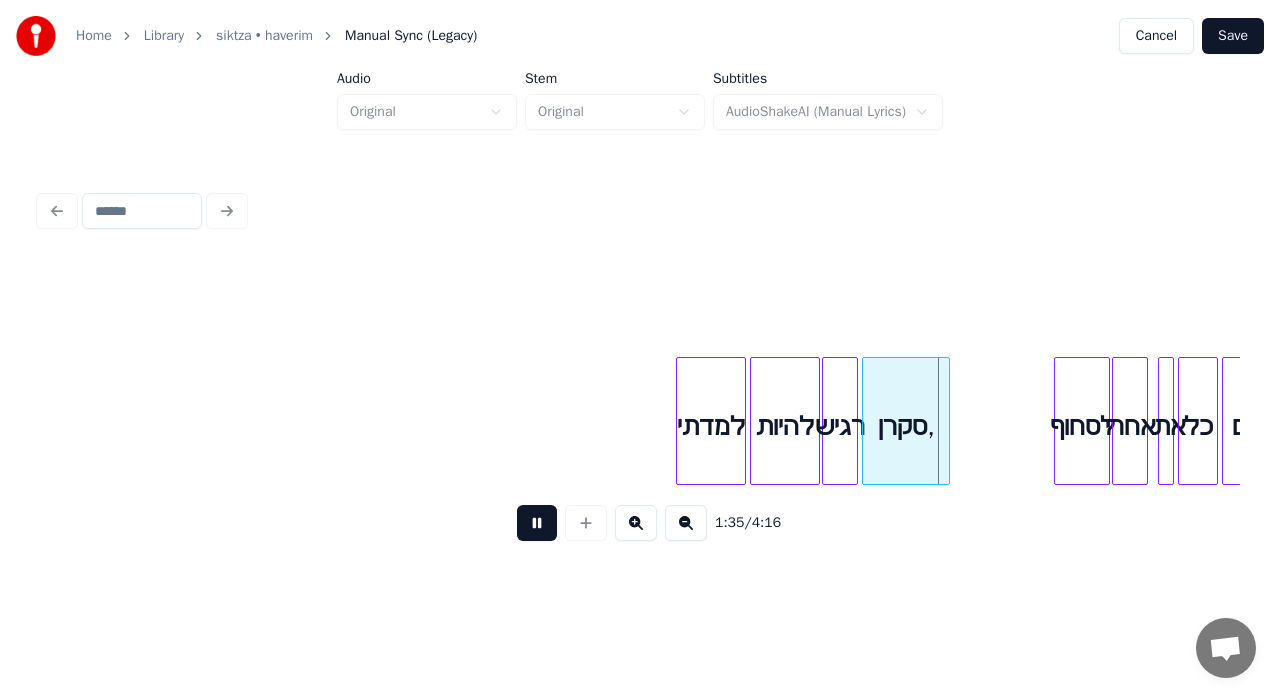 click on "סקרן," at bounding box center [906, 426] 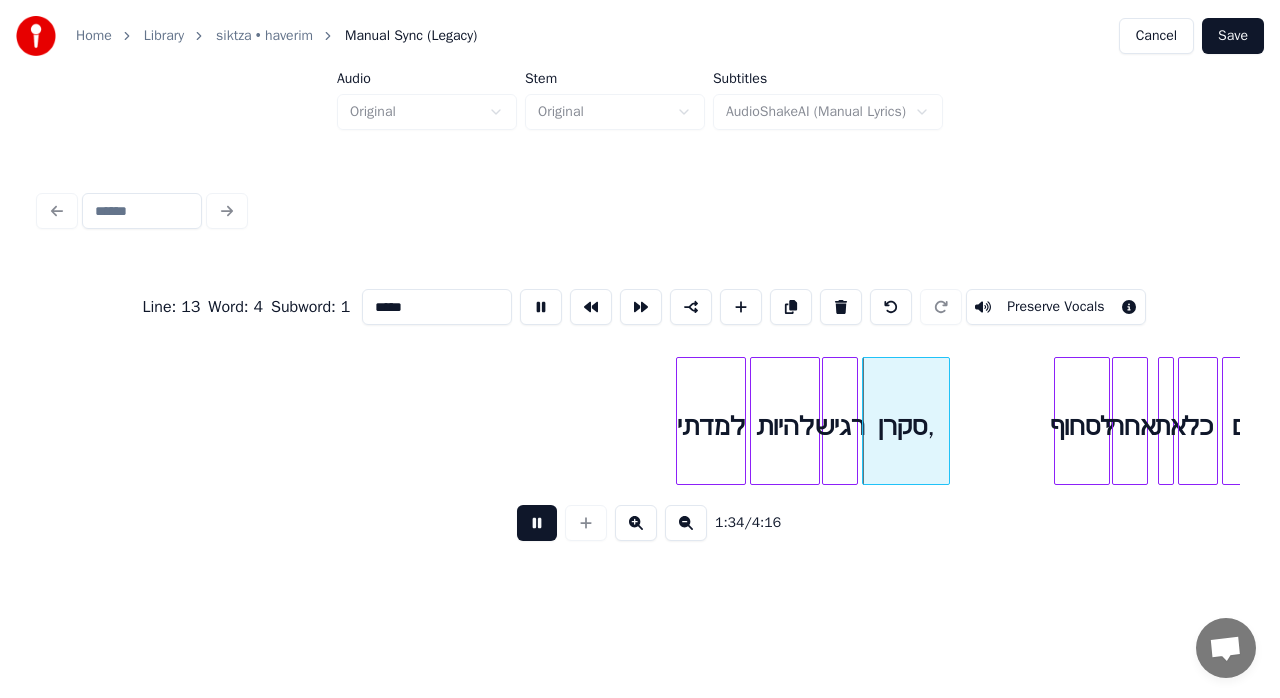 type 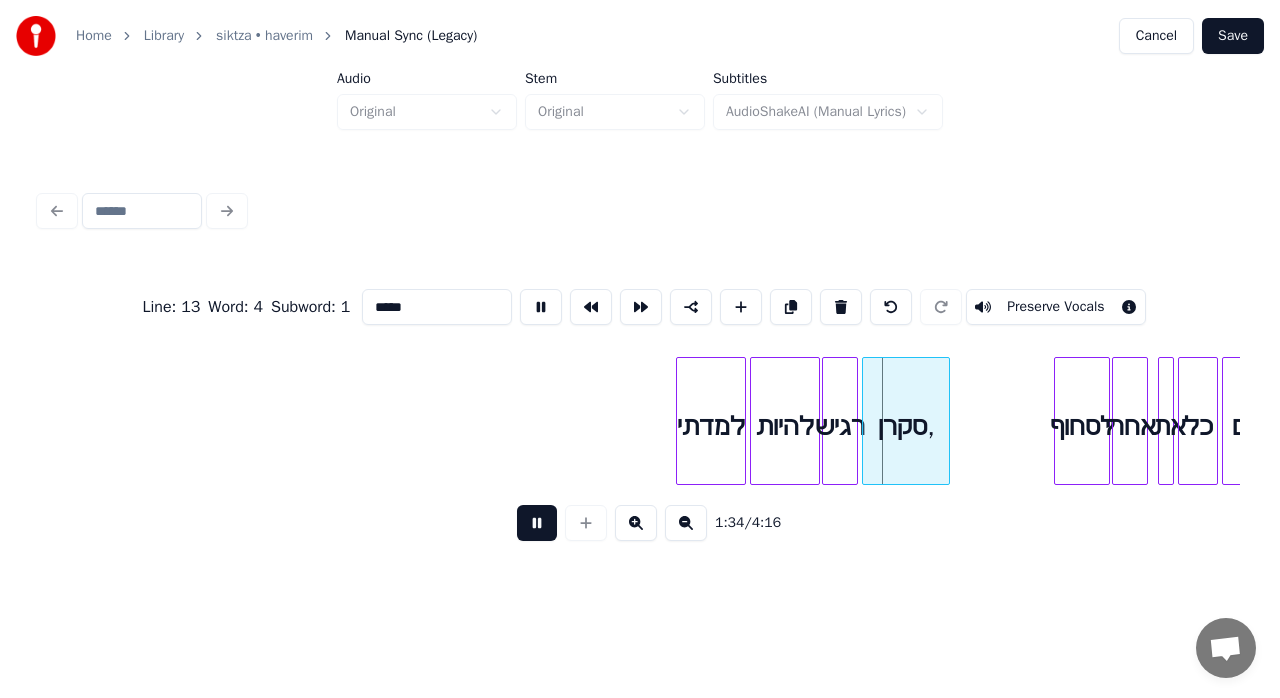 click at bounding box center [686, 523] 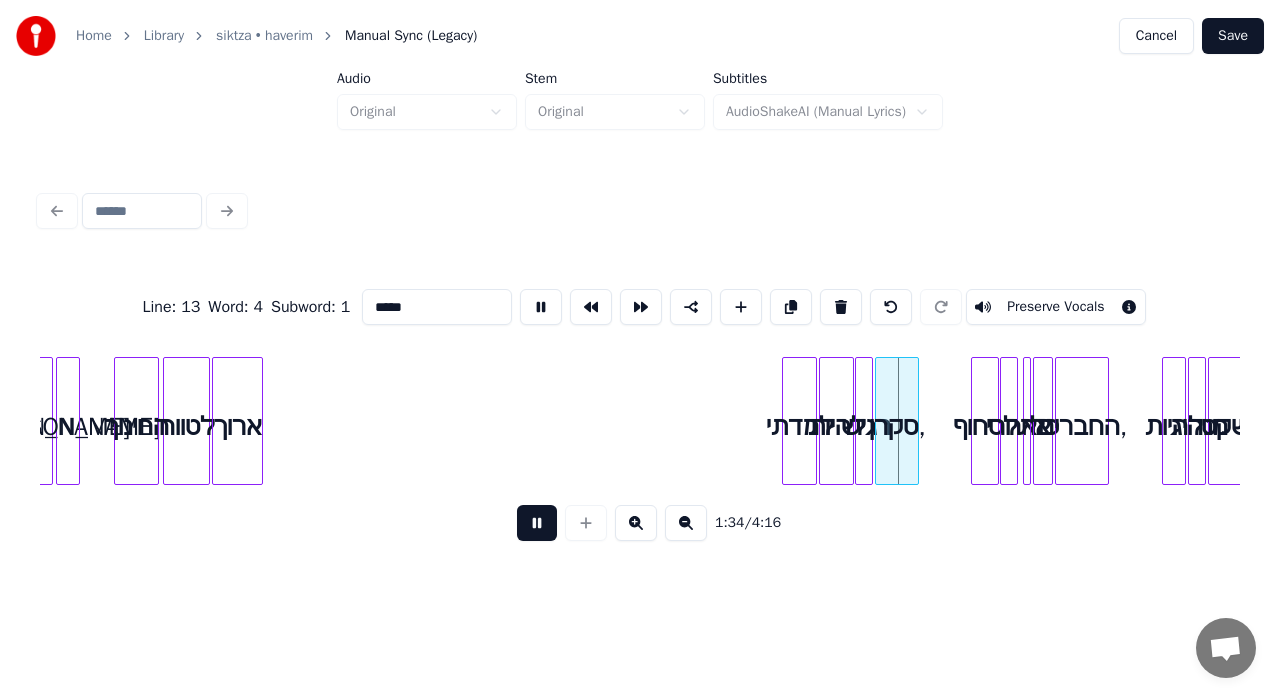 click on "סקרן," at bounding box center (897, 426) 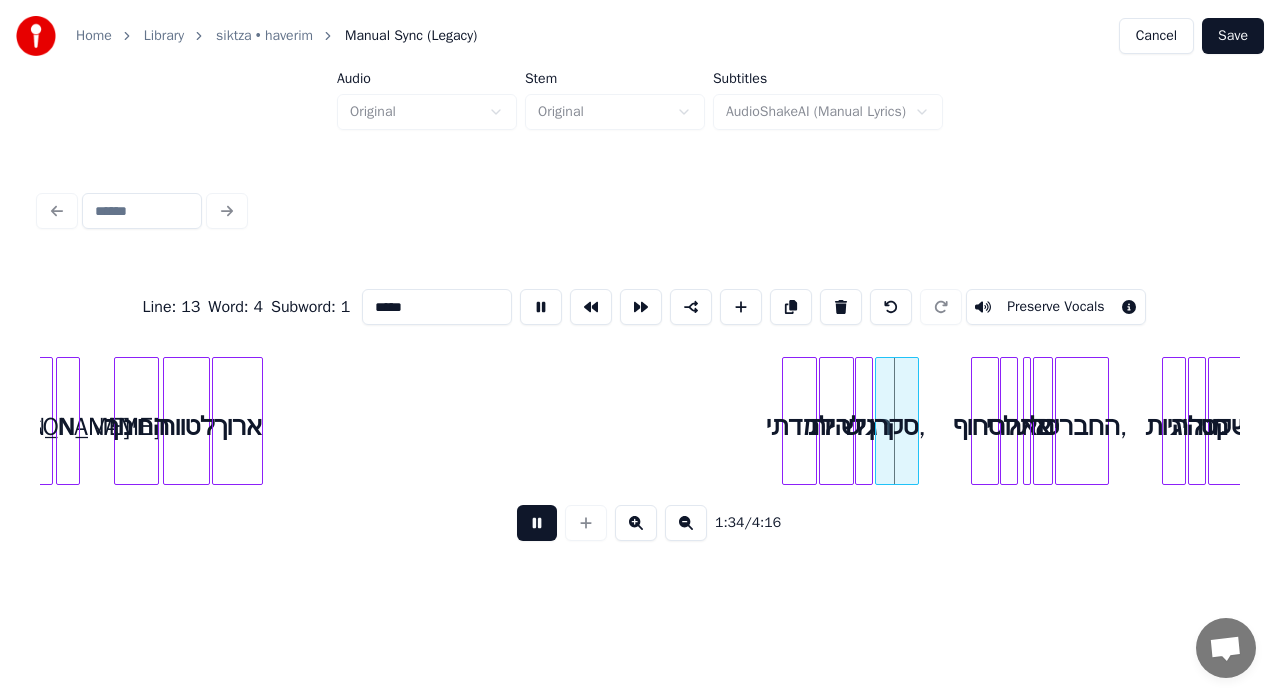 click at bounding box center (686, 523) 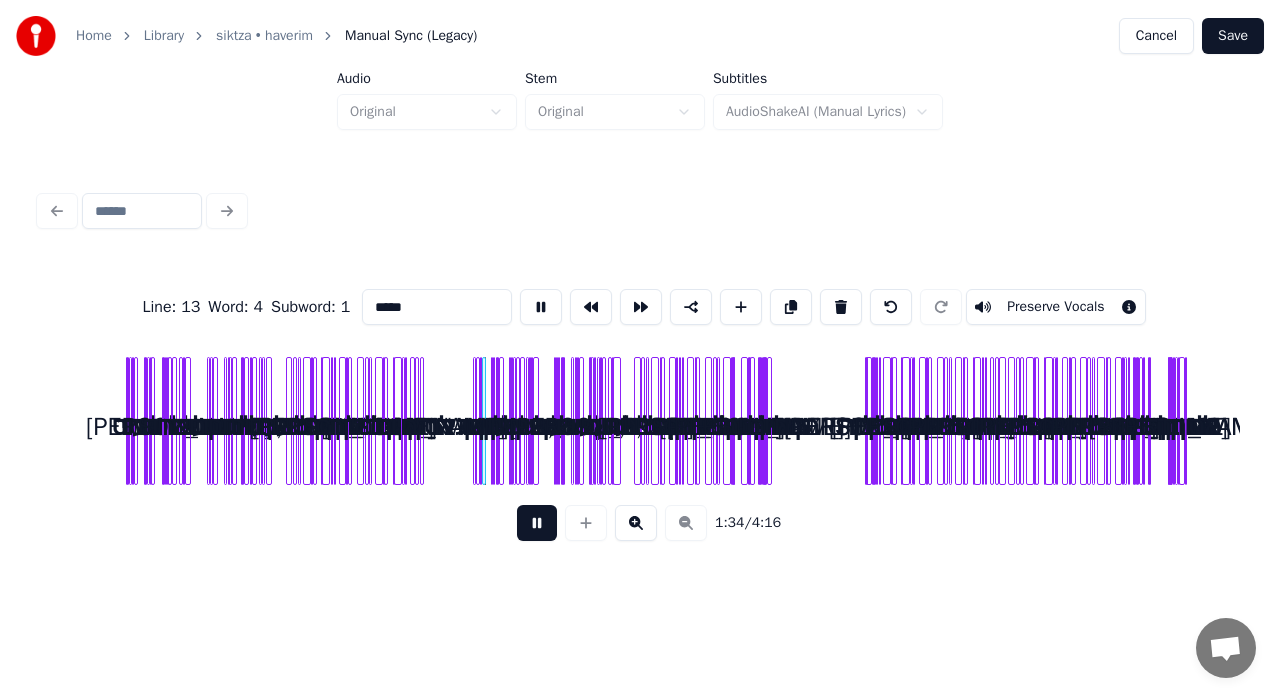 click on "*****" at bounding box center [437, 307] 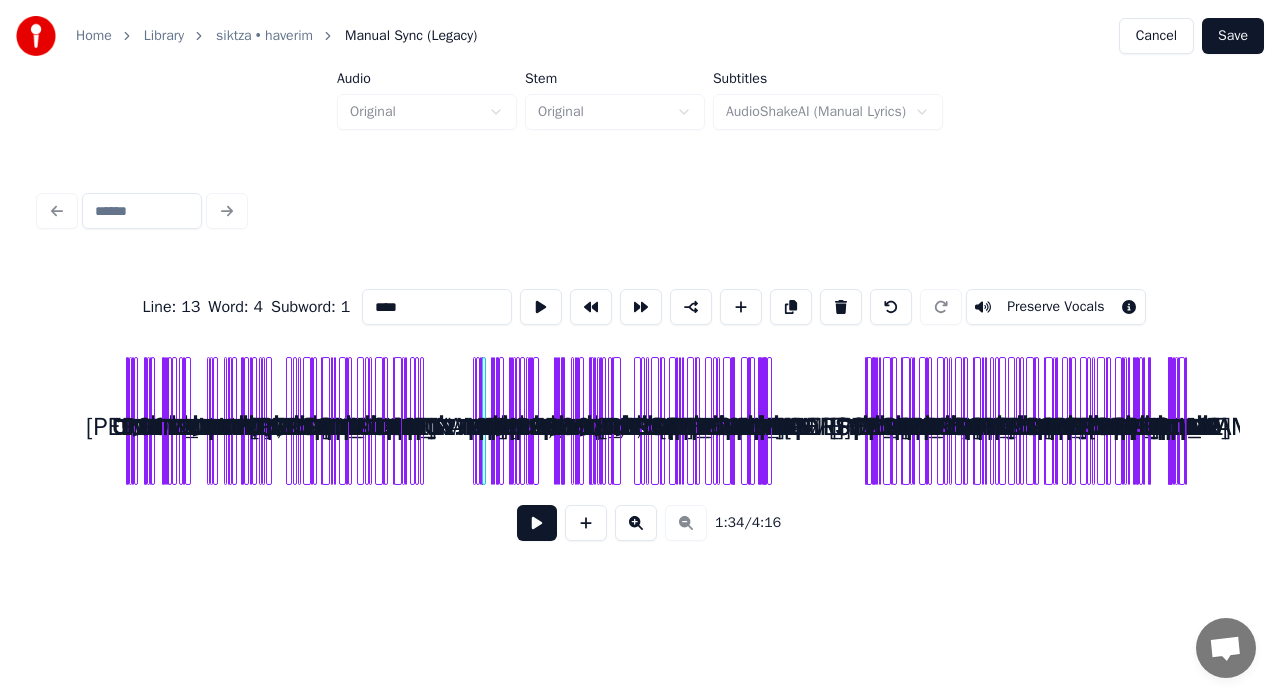 type on "****" 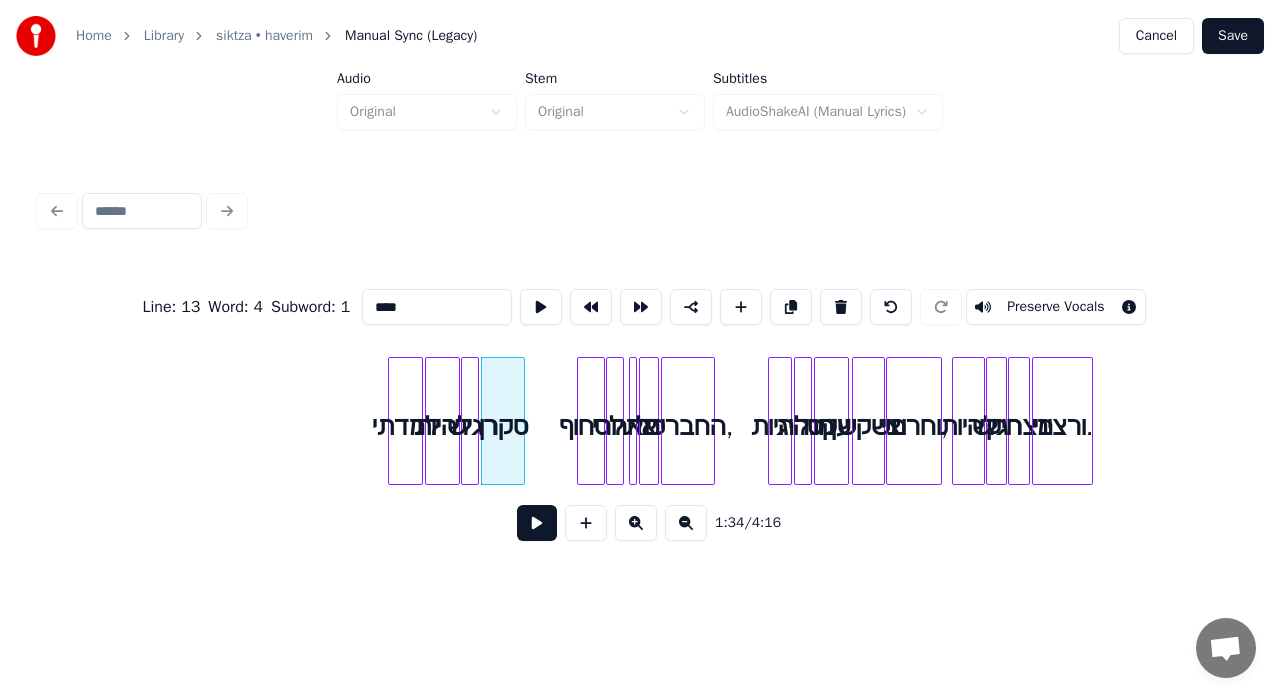 click at bounding box center (636, 523) 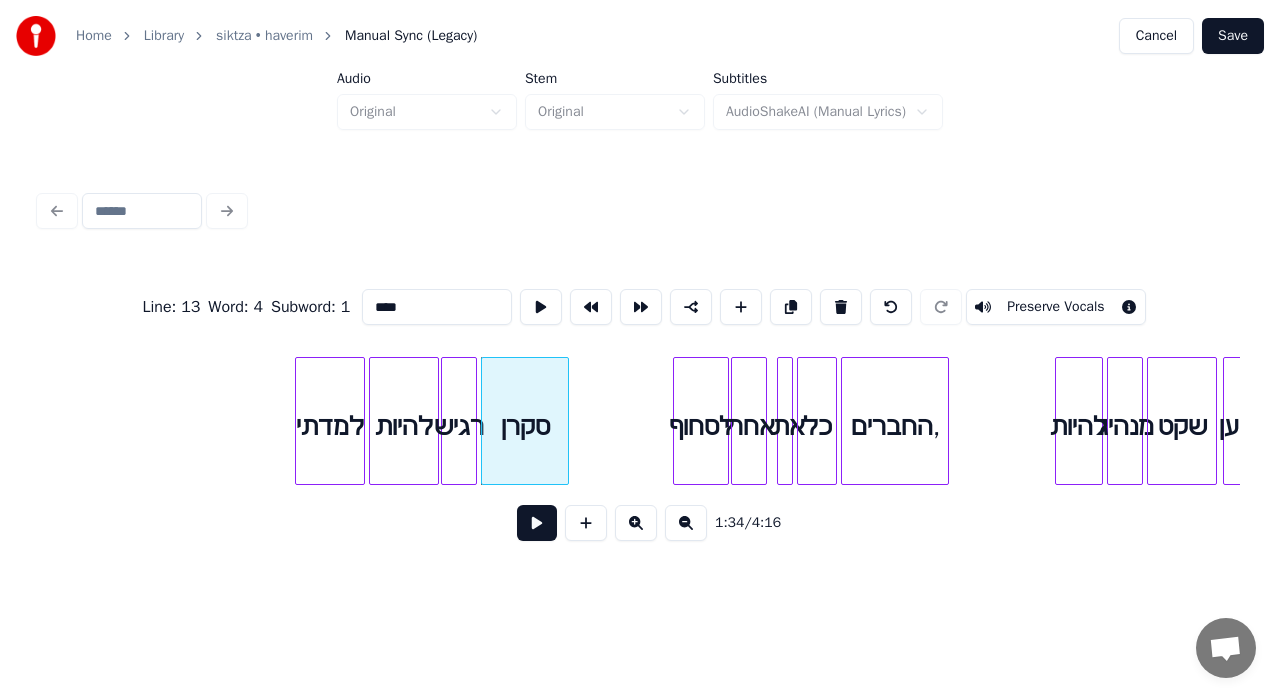 click at bounding box center (636, 523) 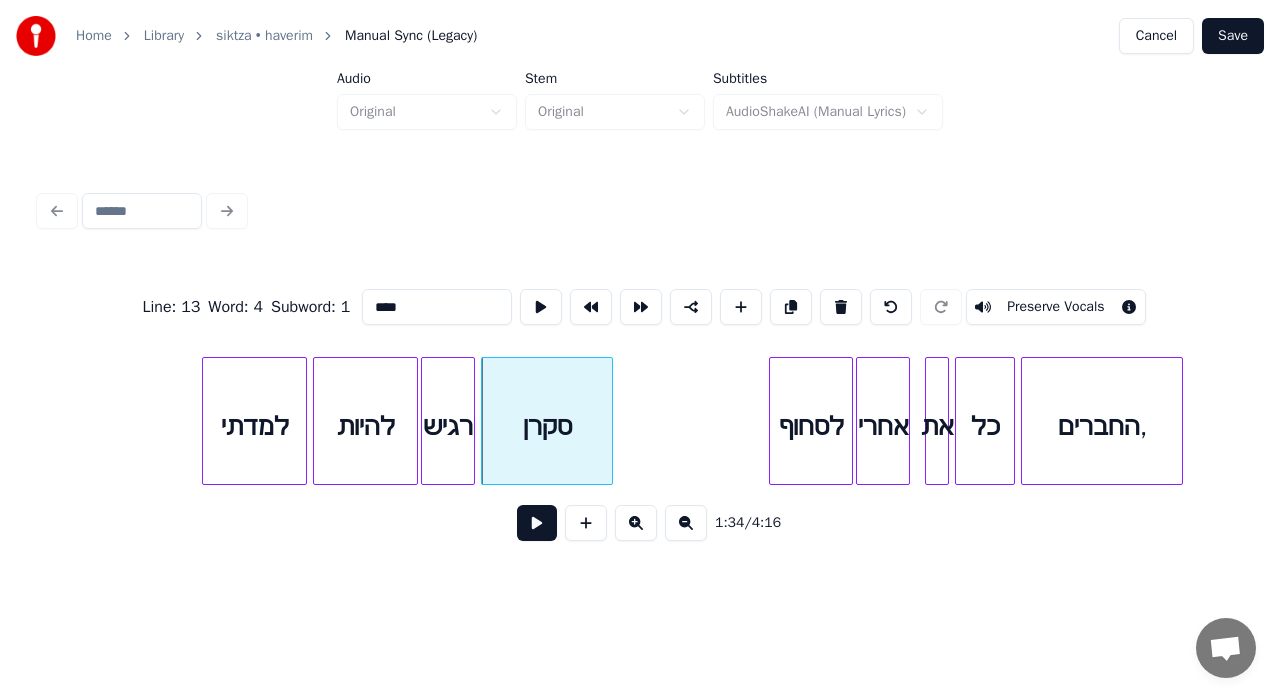 click at bounding box center [537, 523] 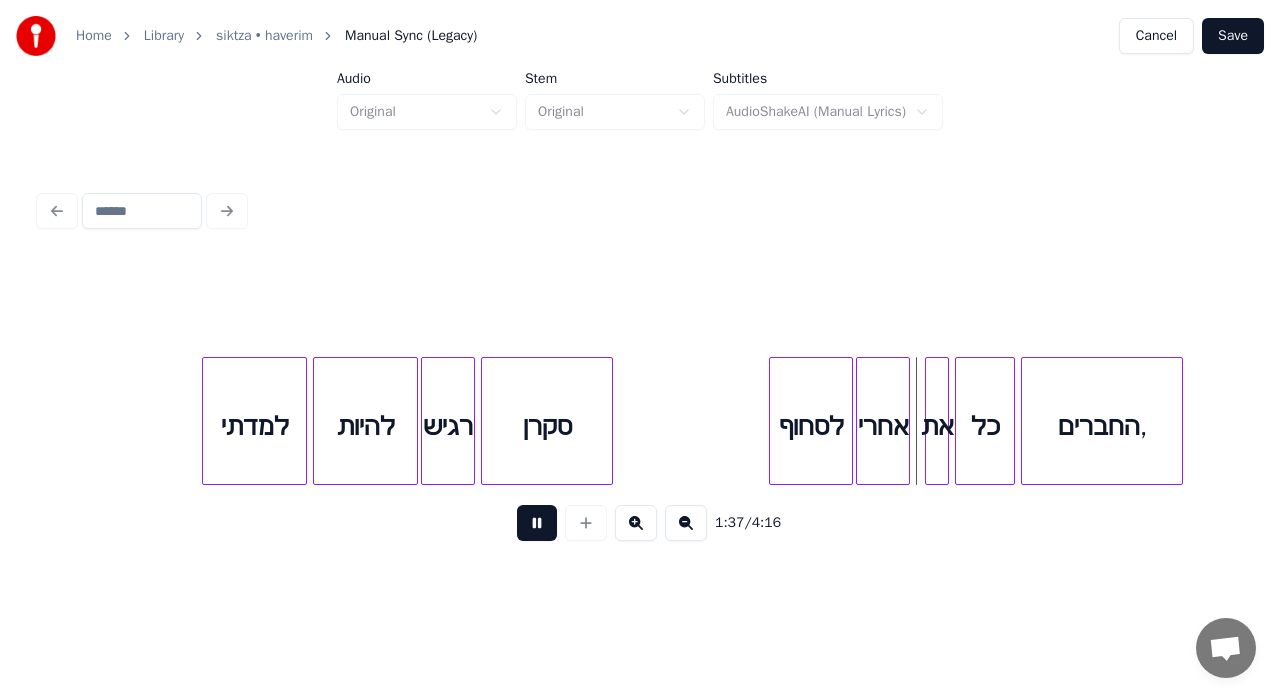 click at bounding box center (537, 523) 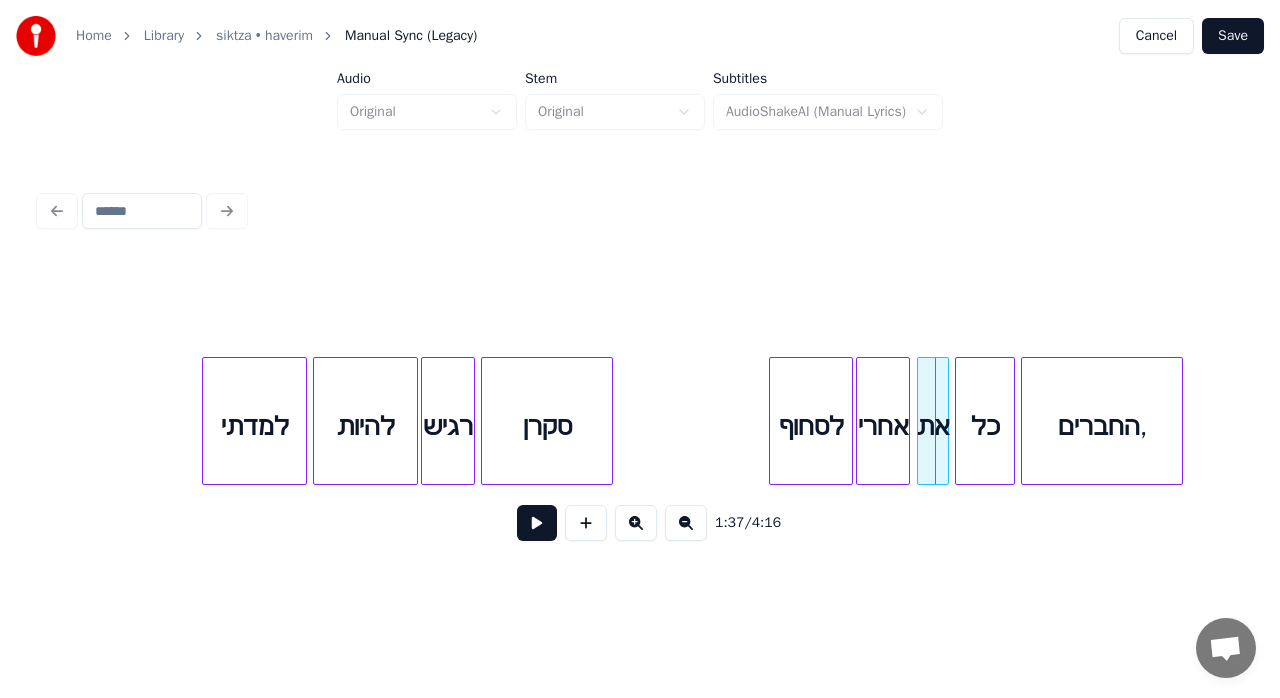 click at bounding box center [921, 421] 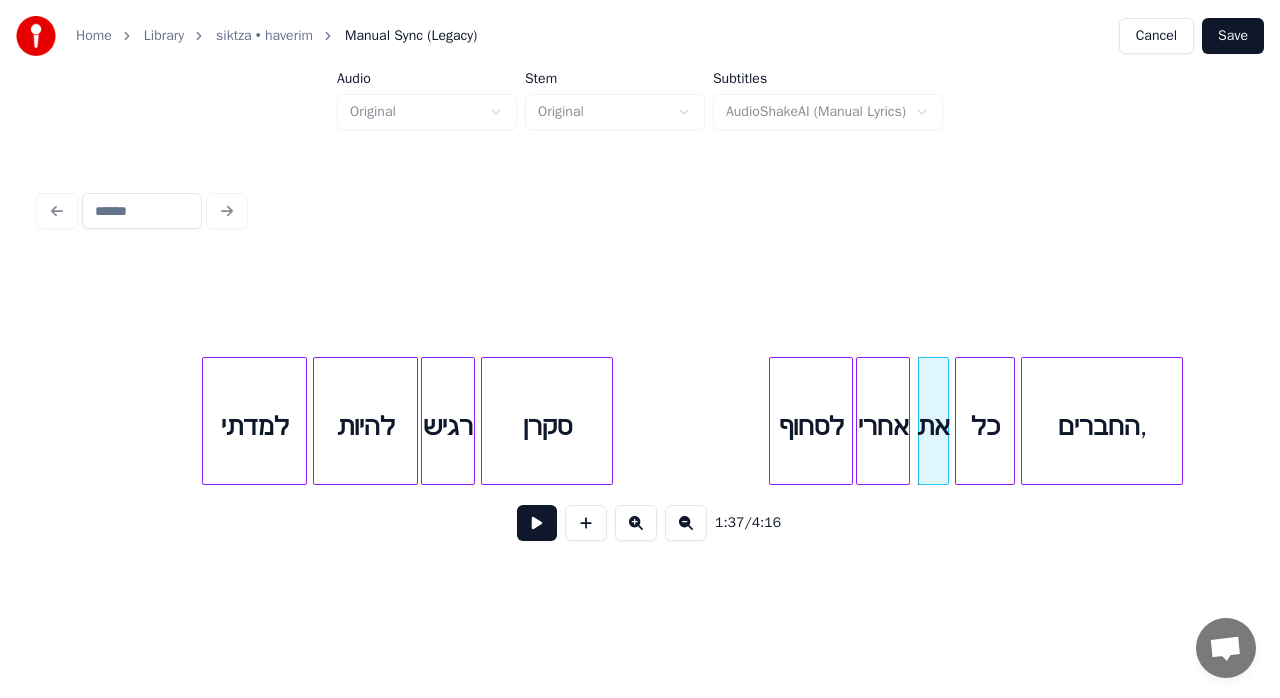 click at bounding box center [537, 523] 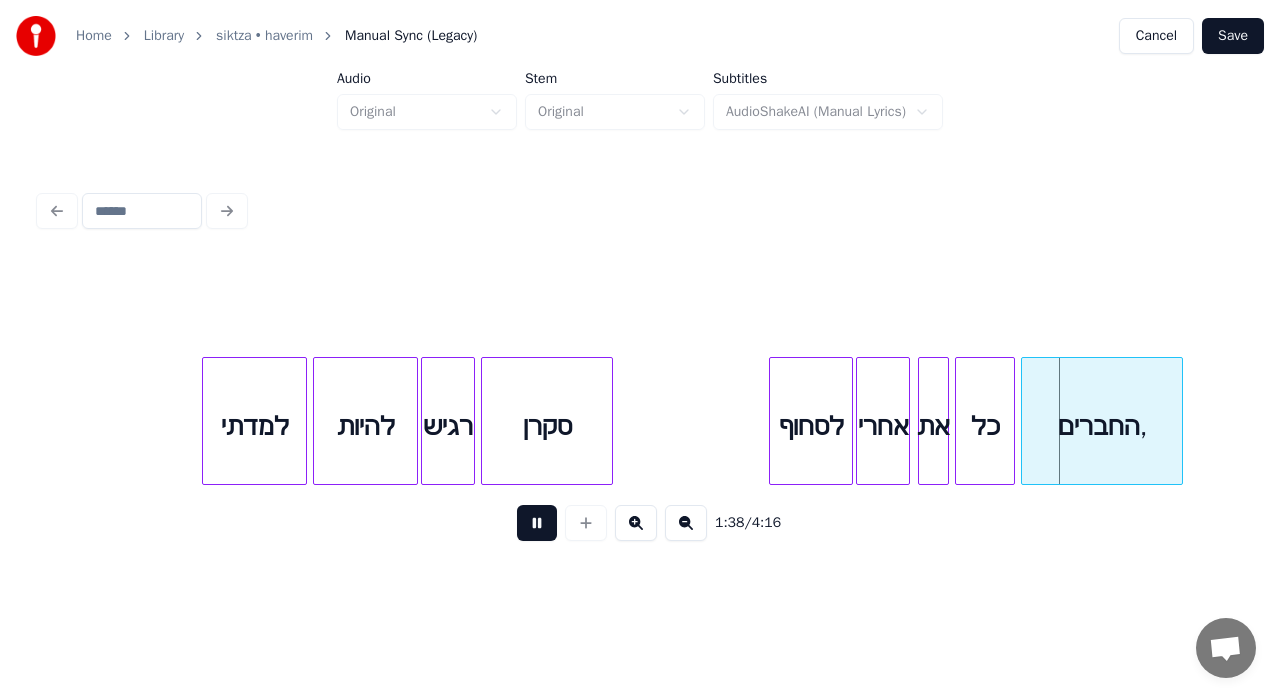 drag, startPoint x: 534, startPoint y: 542, endPoint x: 777, endPoint y: 469, distance: 253.7282 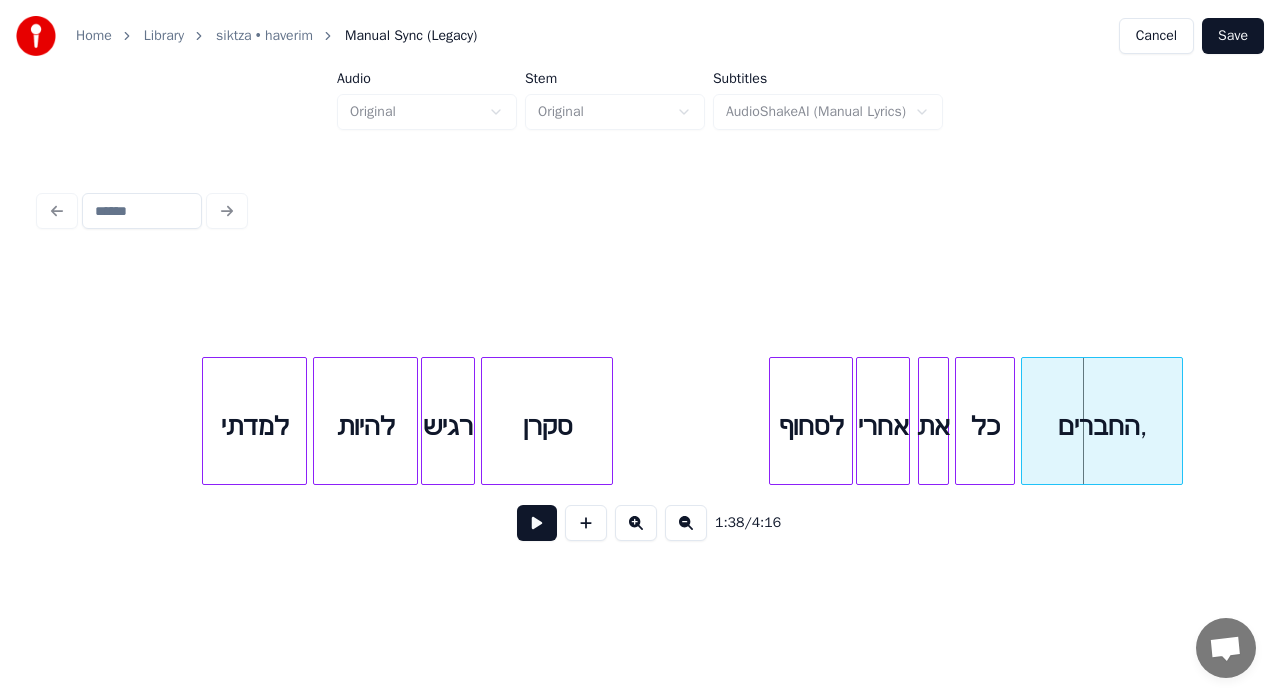 click on "החברים," at bounding box center (1102, 426) 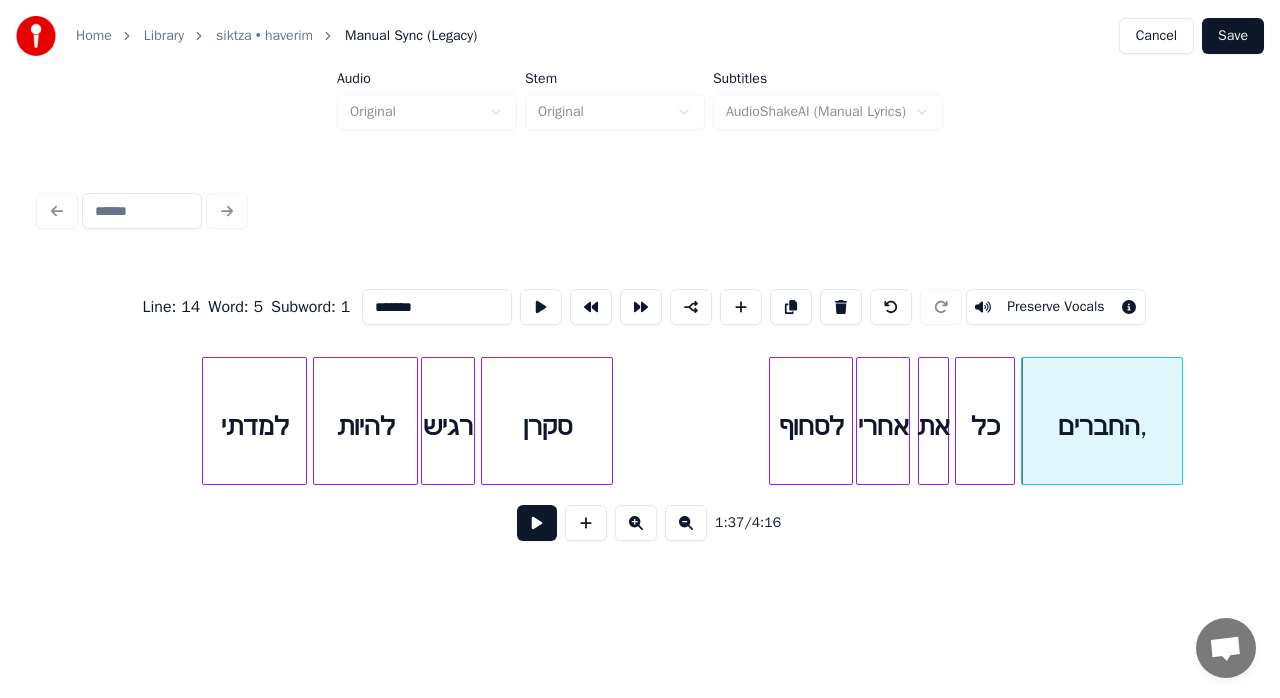 click on "*******" at bounding box center [437, 307] 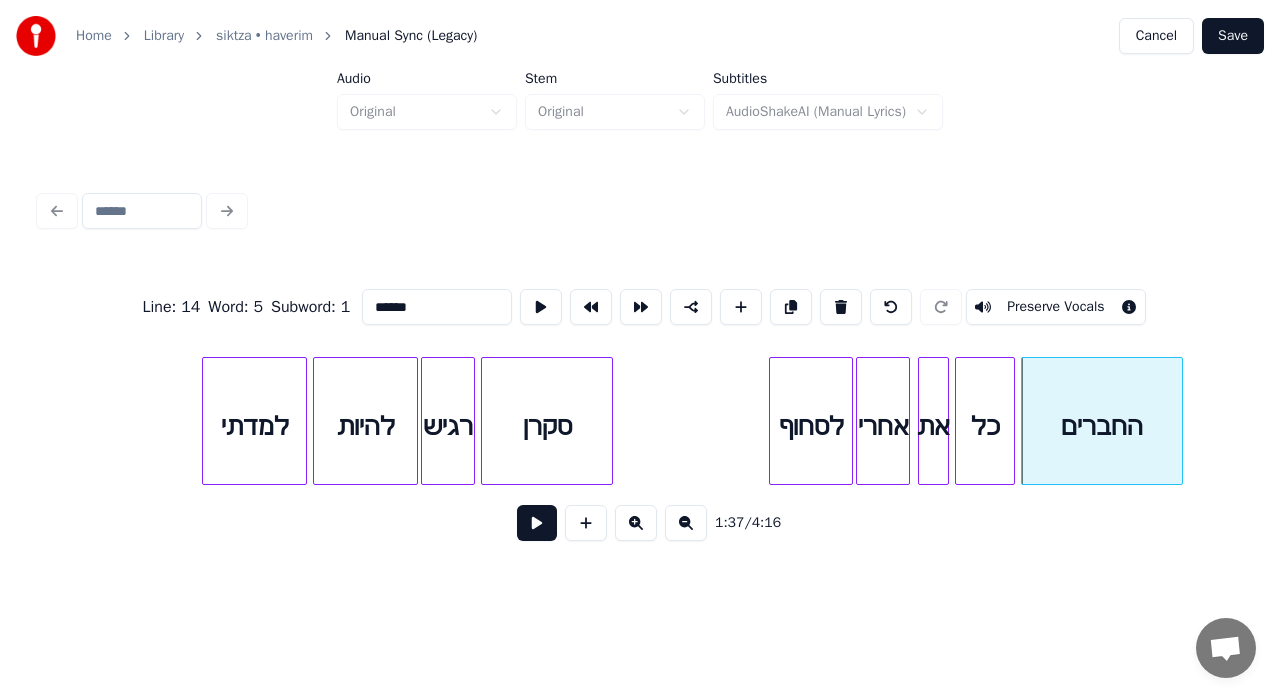 type on "******" 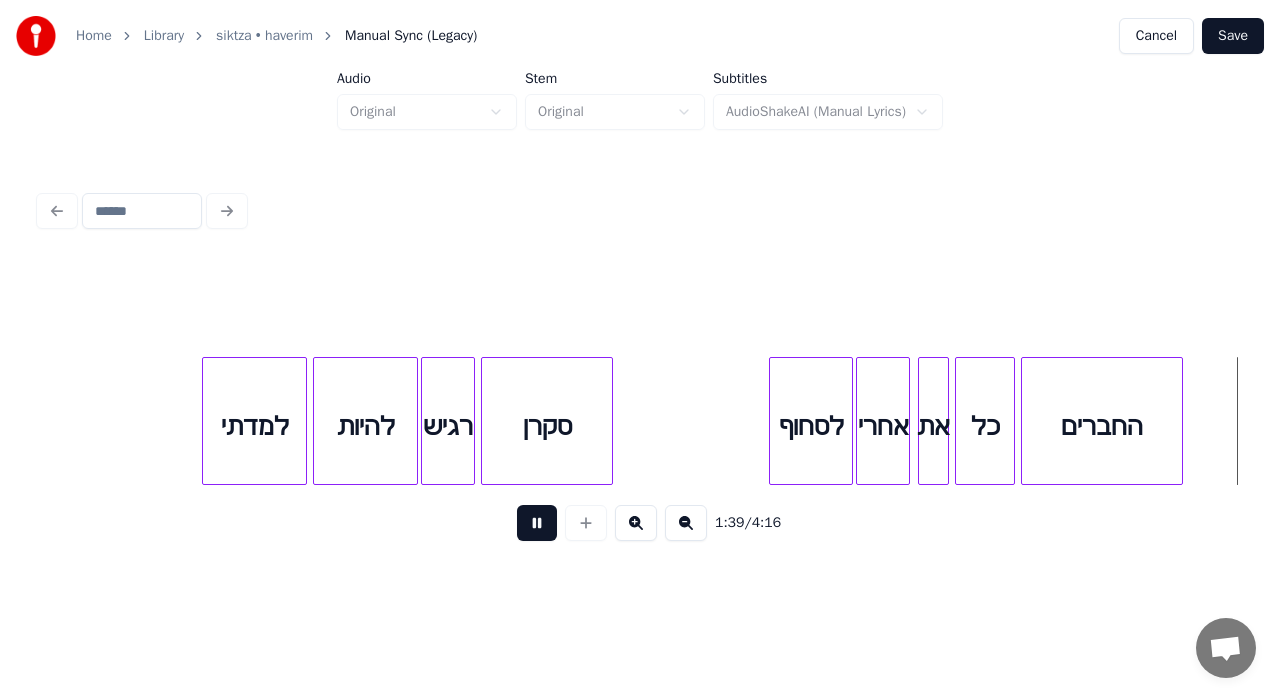 scroll, scrollTop: 0, scrollLeft: 14906, axis: horizontal 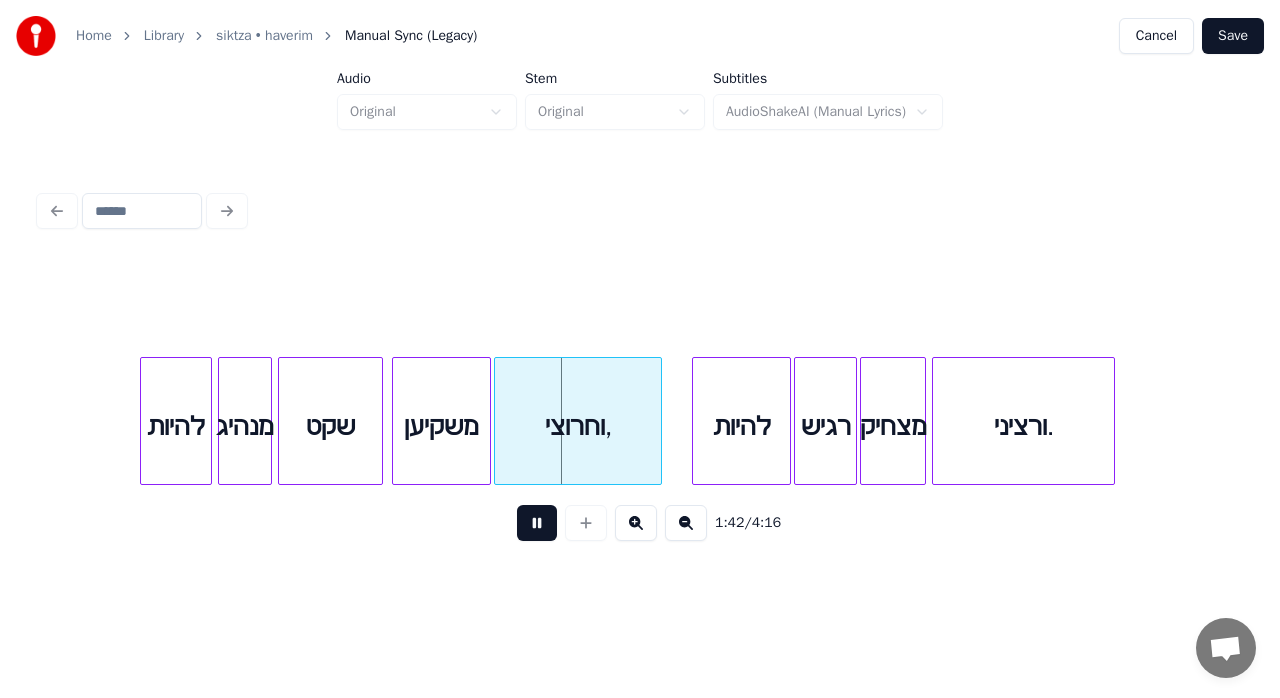 click on "וחרוצי," at bounding box center [578, 426] 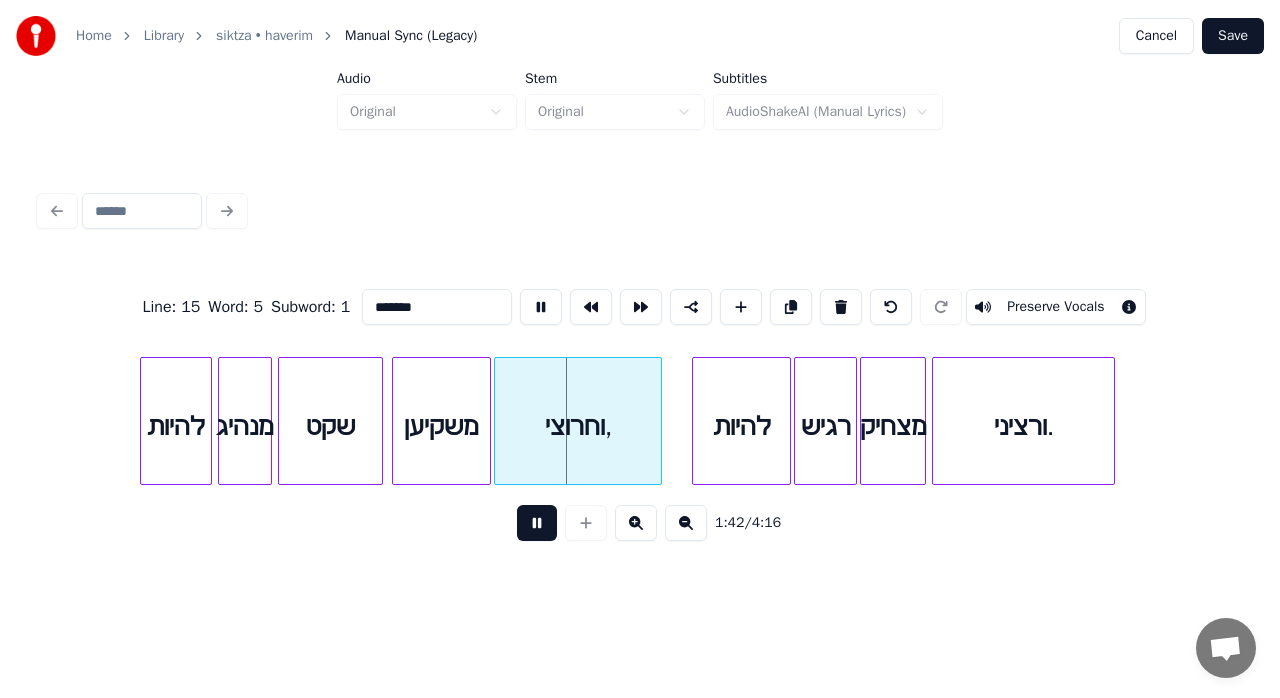 click at bounding box center (537, 523) 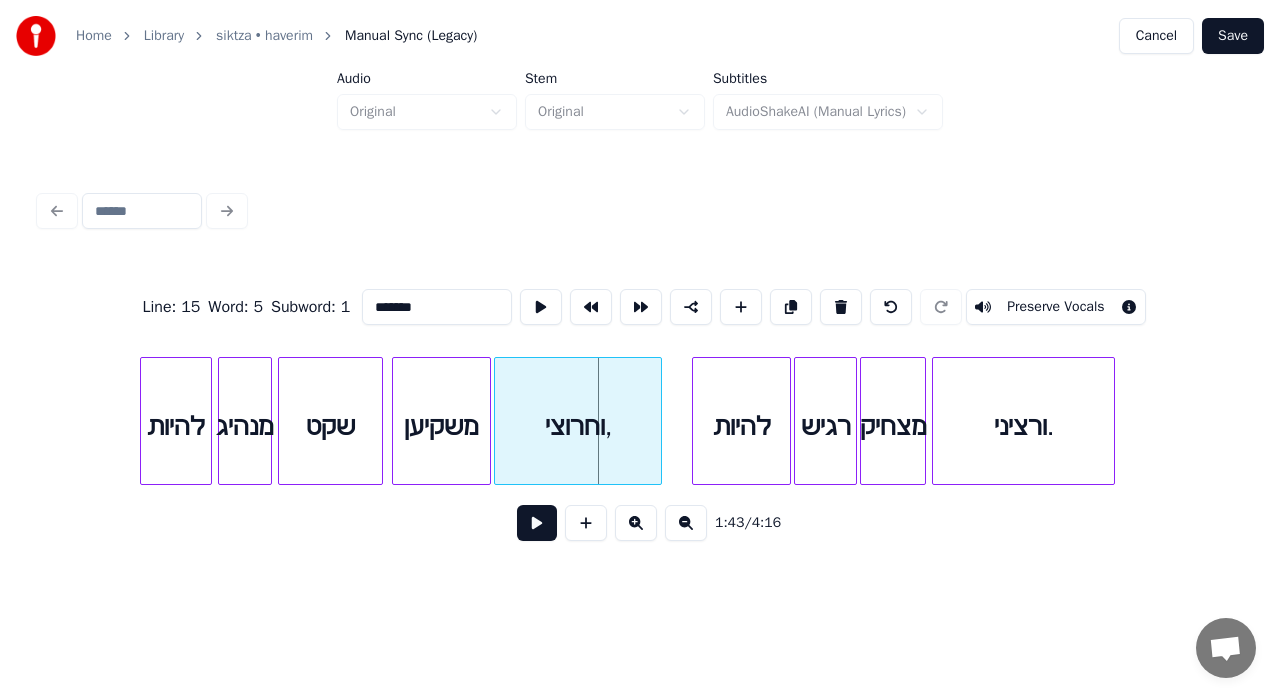 click on "Line :   15 Word :   5 Subword :   1 ******* Preserve Vocals" at bounding box center [640, 307] 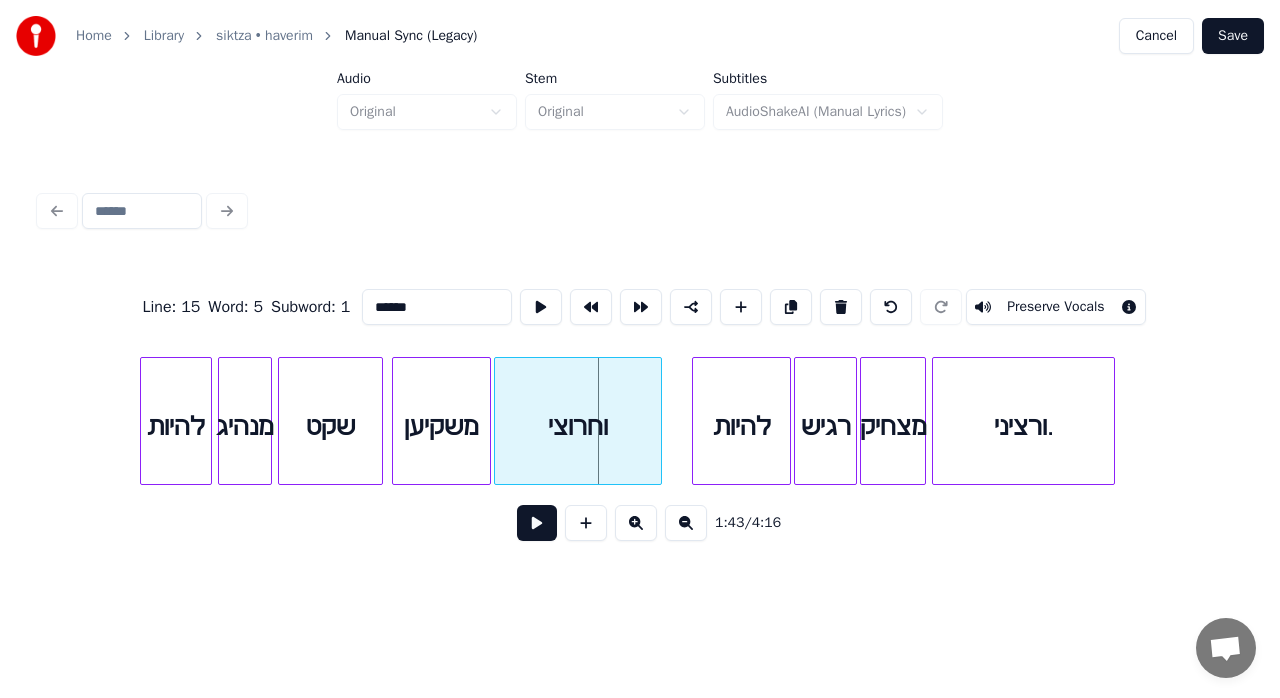 type on "******" 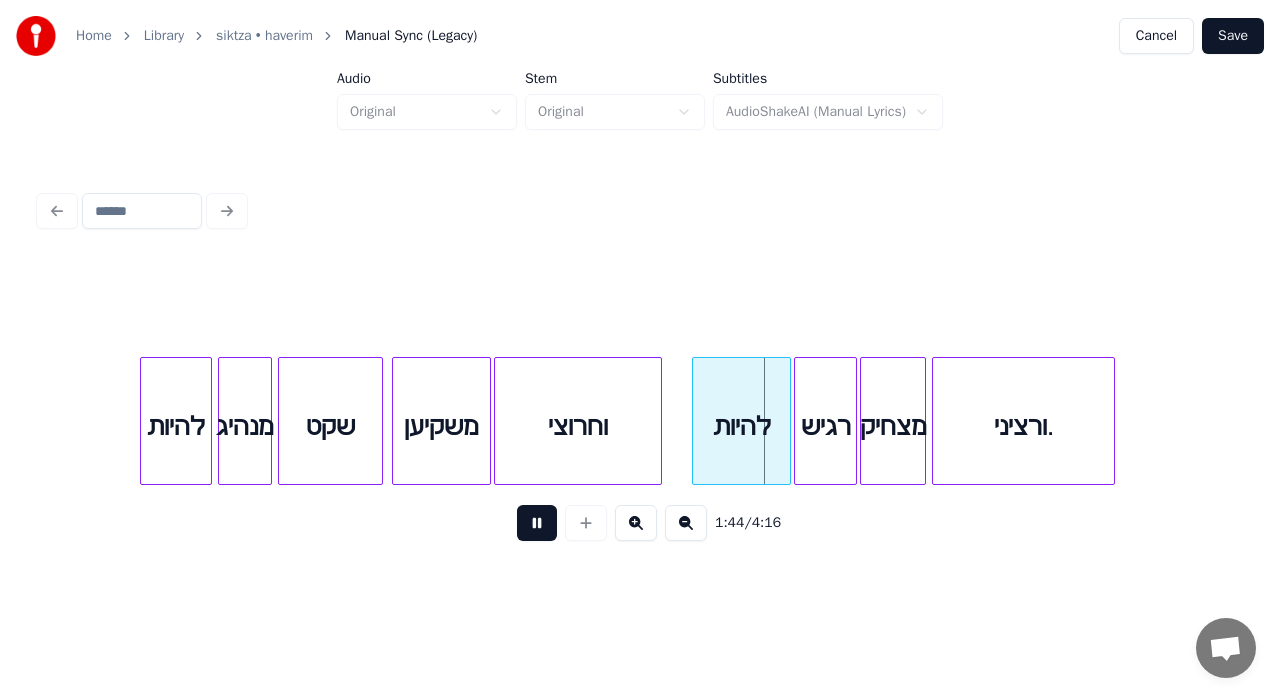 drag, startPoint x: 536, startPoint y: 531, endPoint x: 569, endPoint y: 518, distance: 35.468296 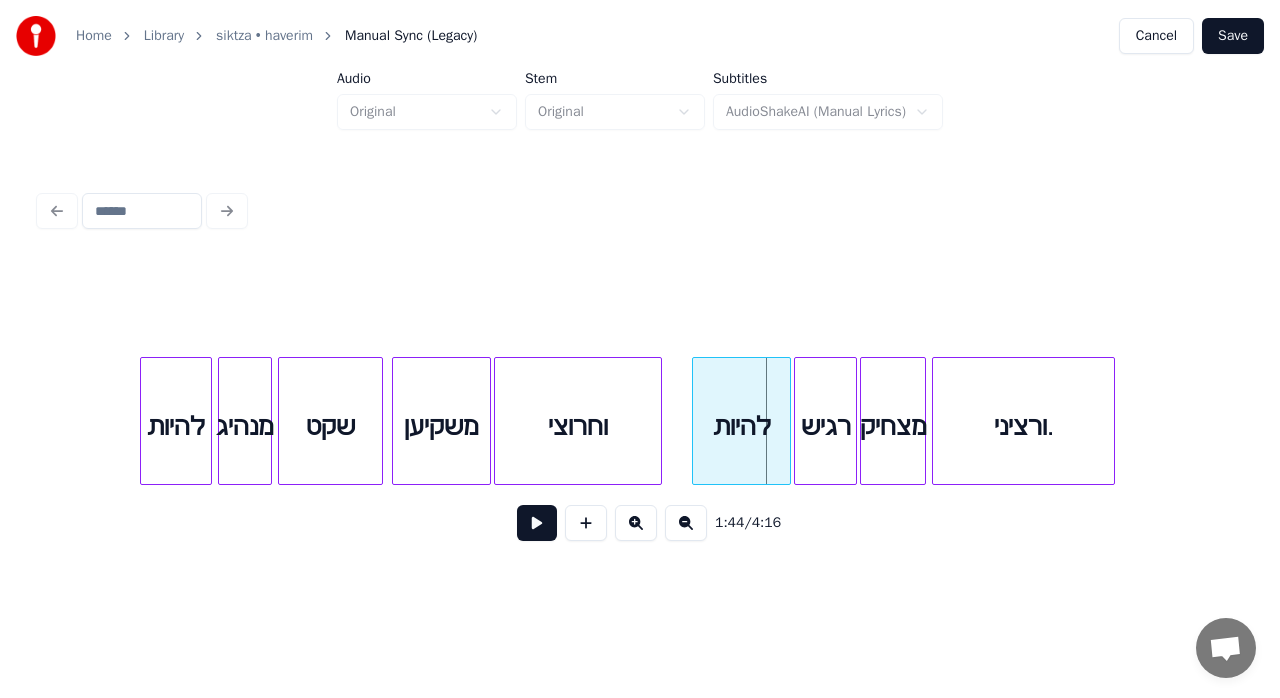 click at bounding box center (537, 523) 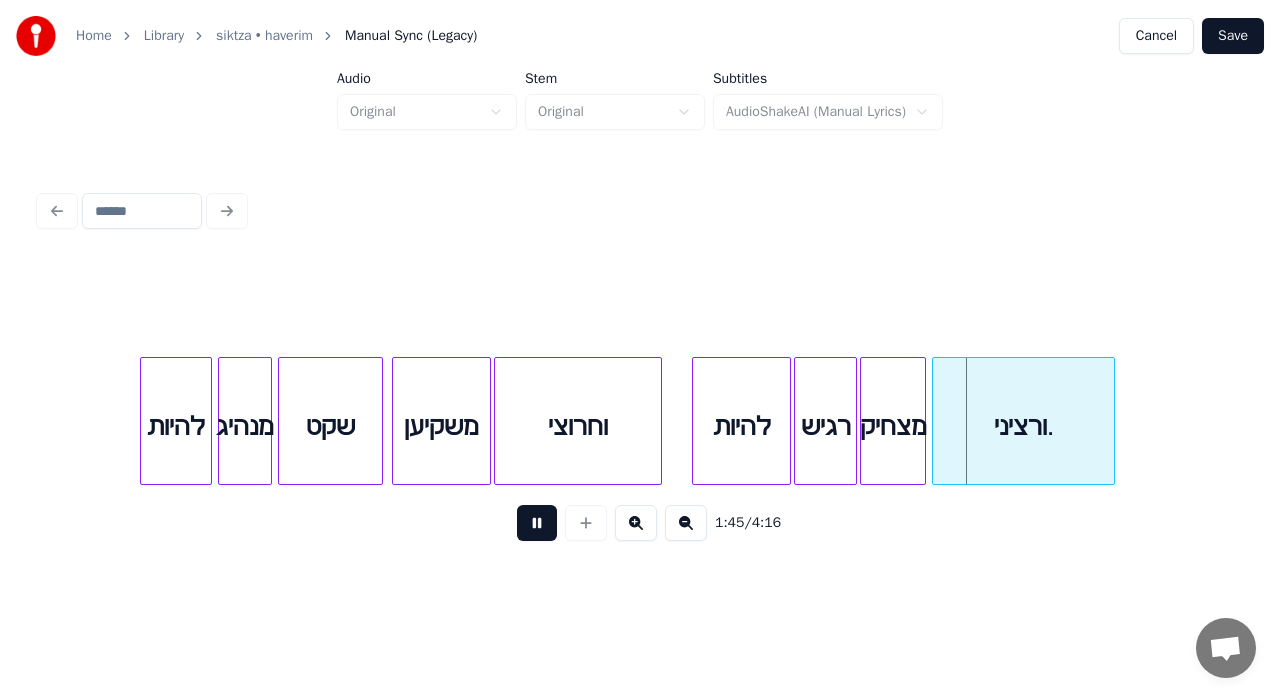 drag, startPoint x: 546, startPoint y: 533, endPoint x: 903, endPoint y: 486, distance: 360.08054 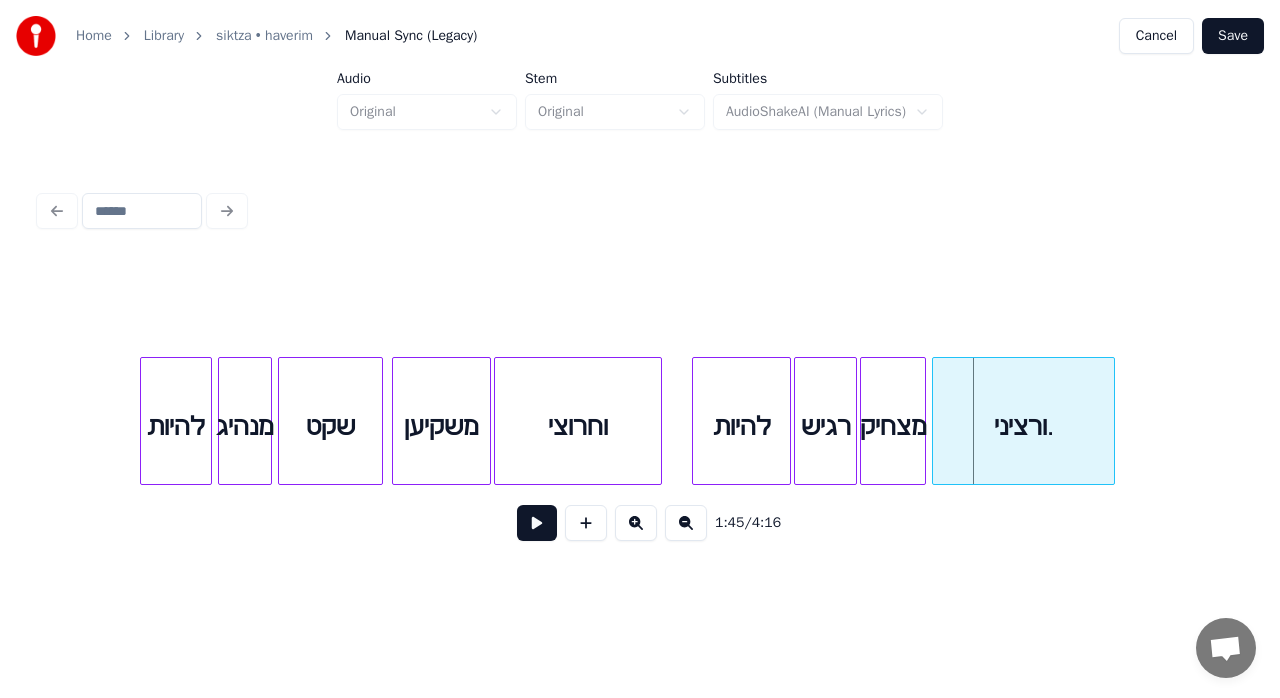 click on "ורציני." at bounding box center [1023, 426] 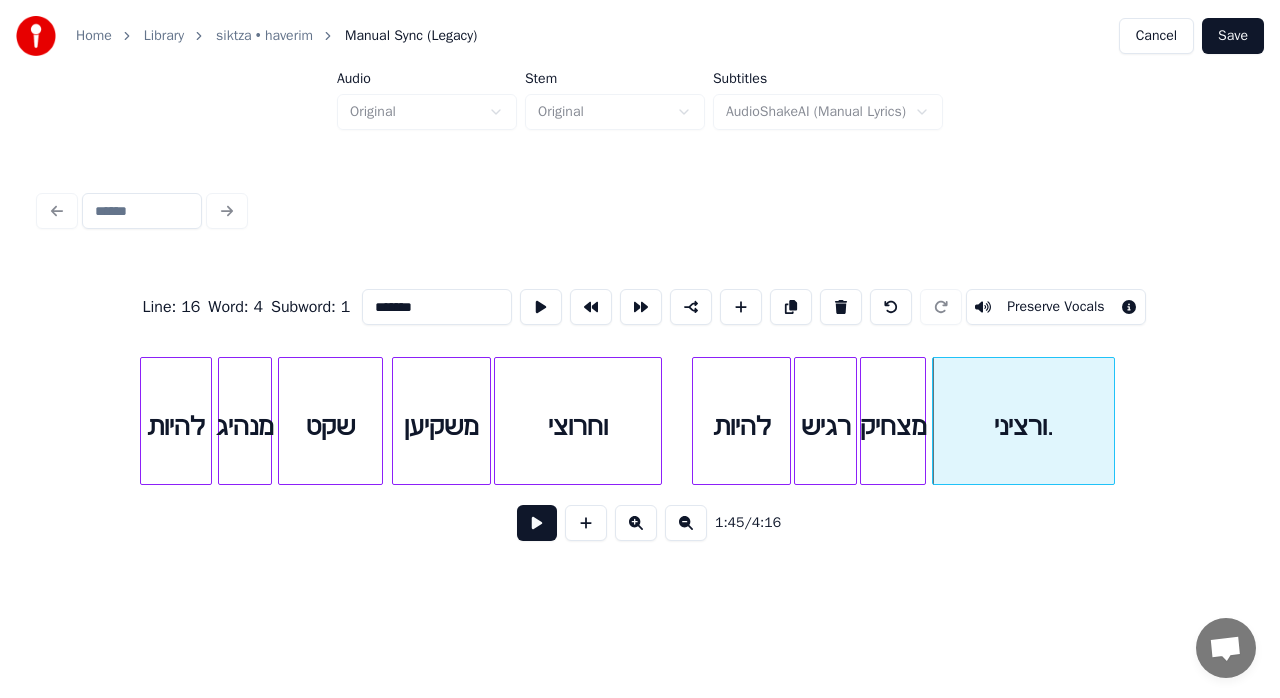 click on "*******" at bounding box center [437, 307] 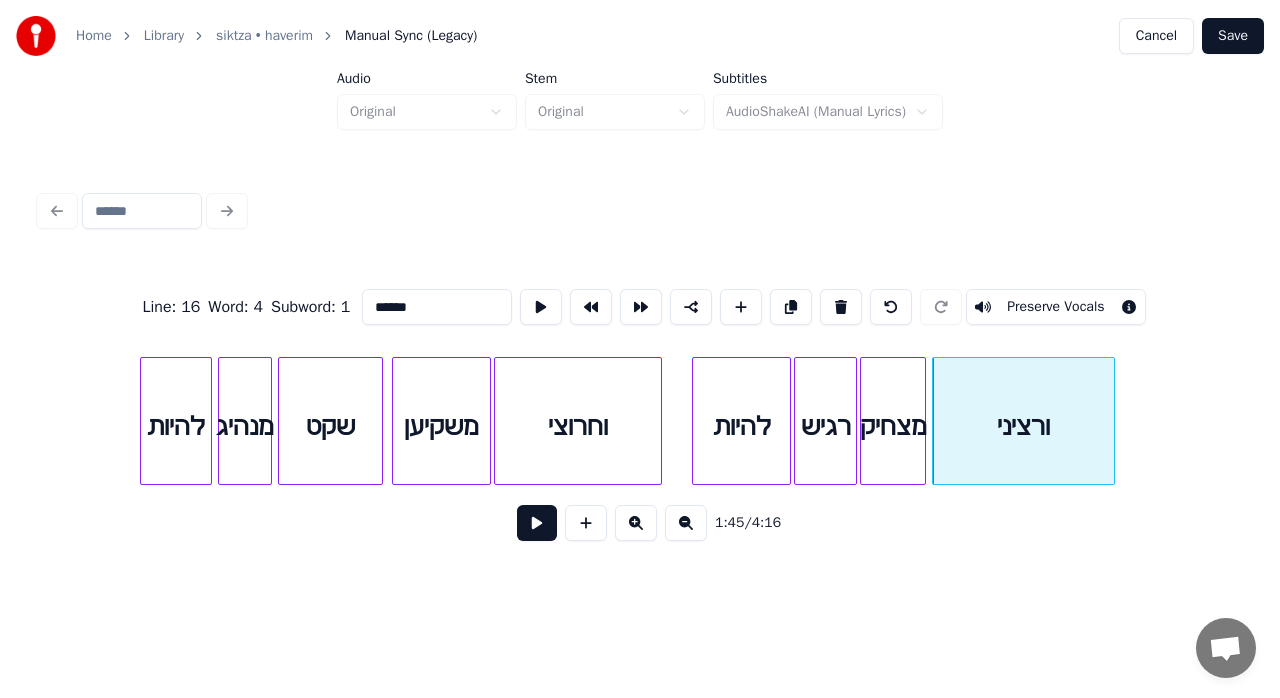 type on "******" 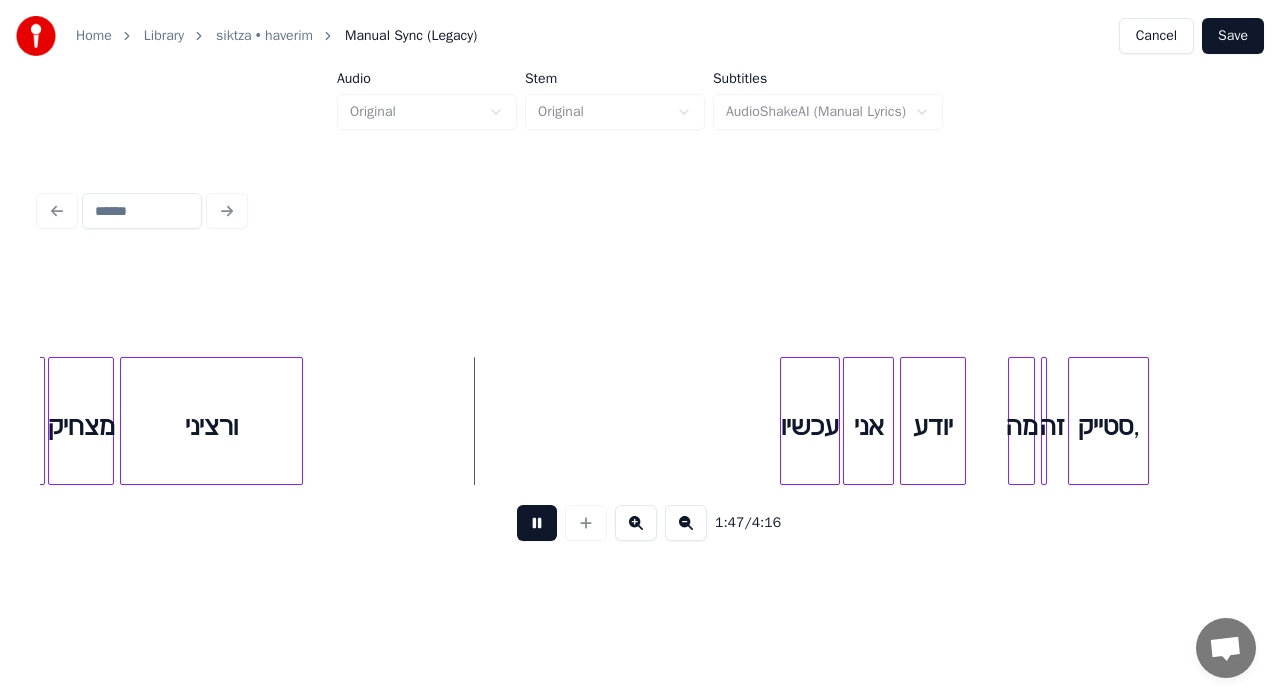 scroll, scrollTop: 0, scrollLeft: 15784, axis: horizontal 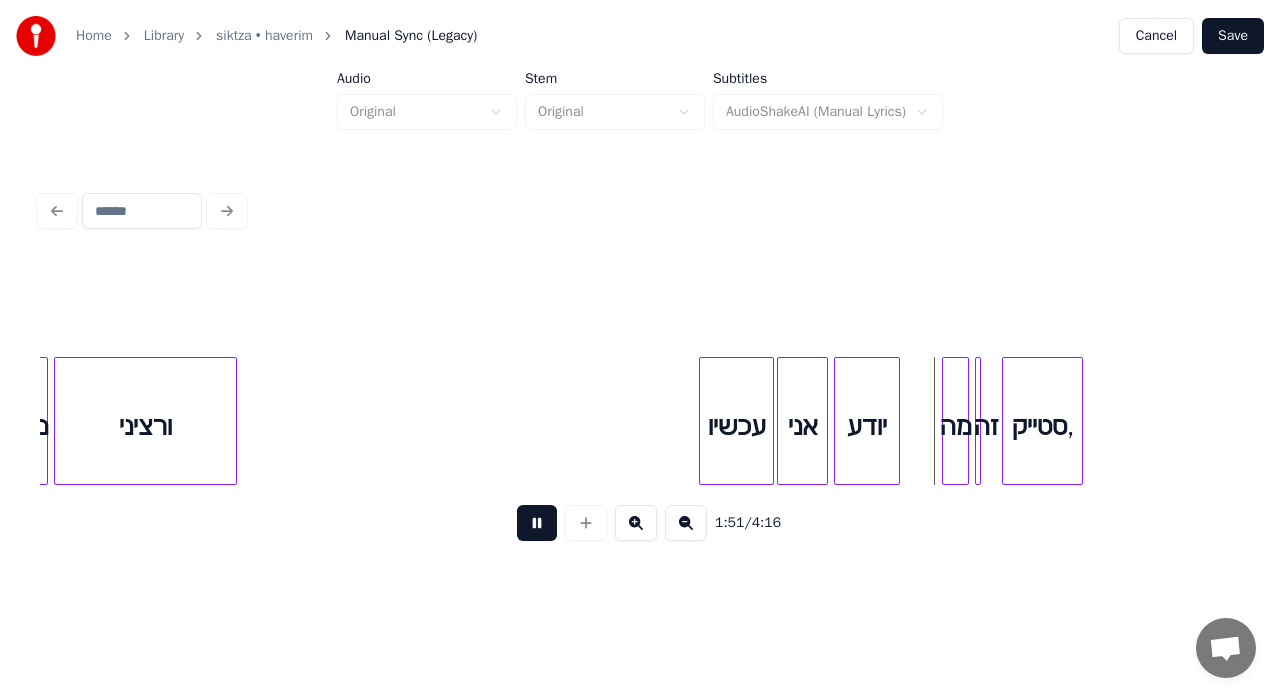 click at bounding box center [703, 421] 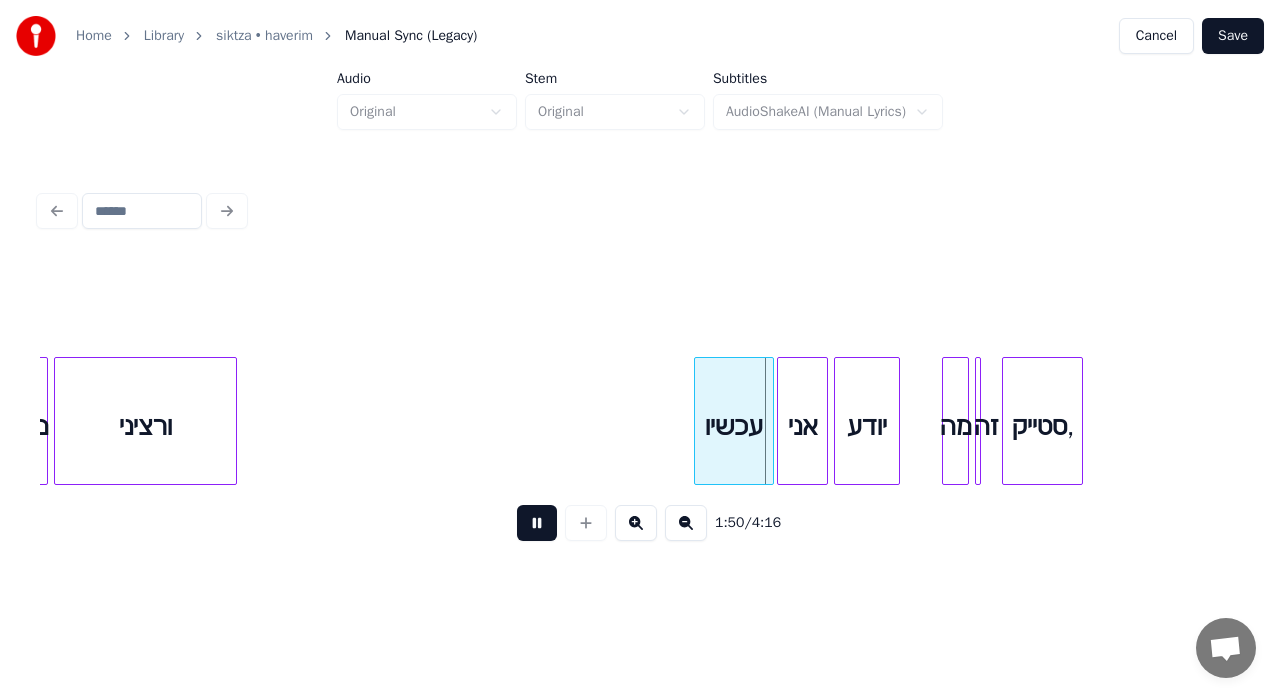 click at bounding box center (537, 523) 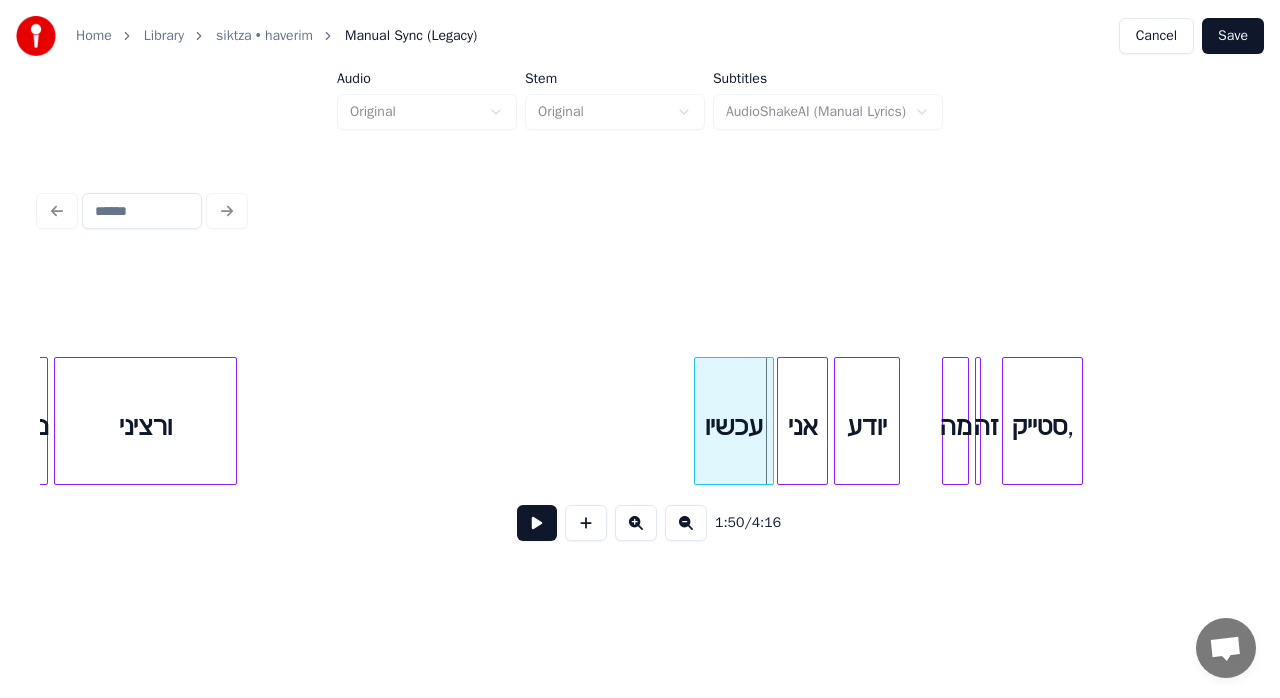 click at bounding box center [537, 523] 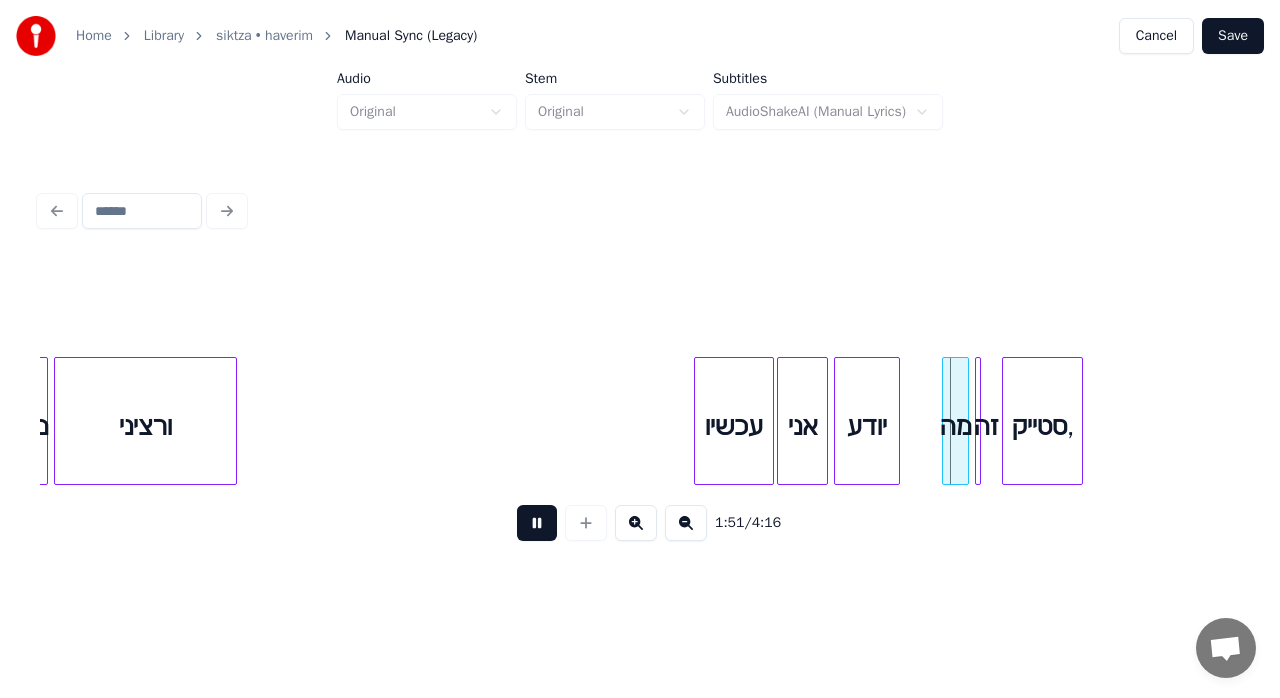 click at bounding box center [537, 523] 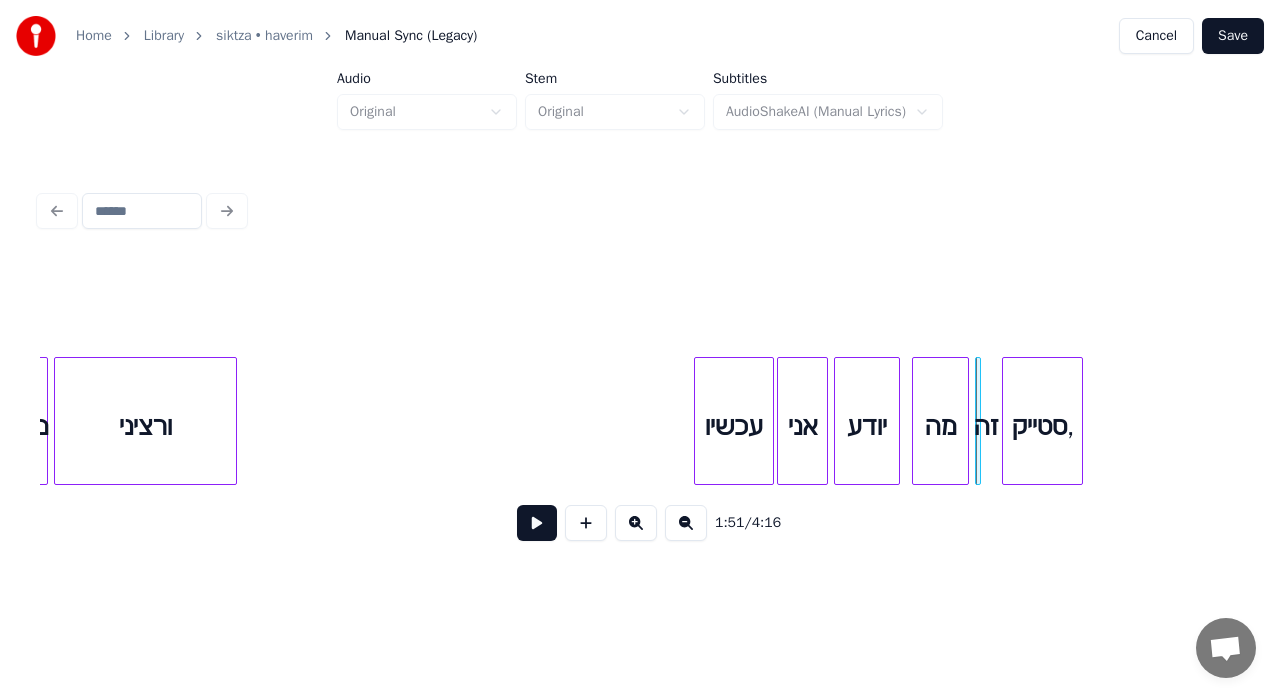 click at bounding box center [916, 421] 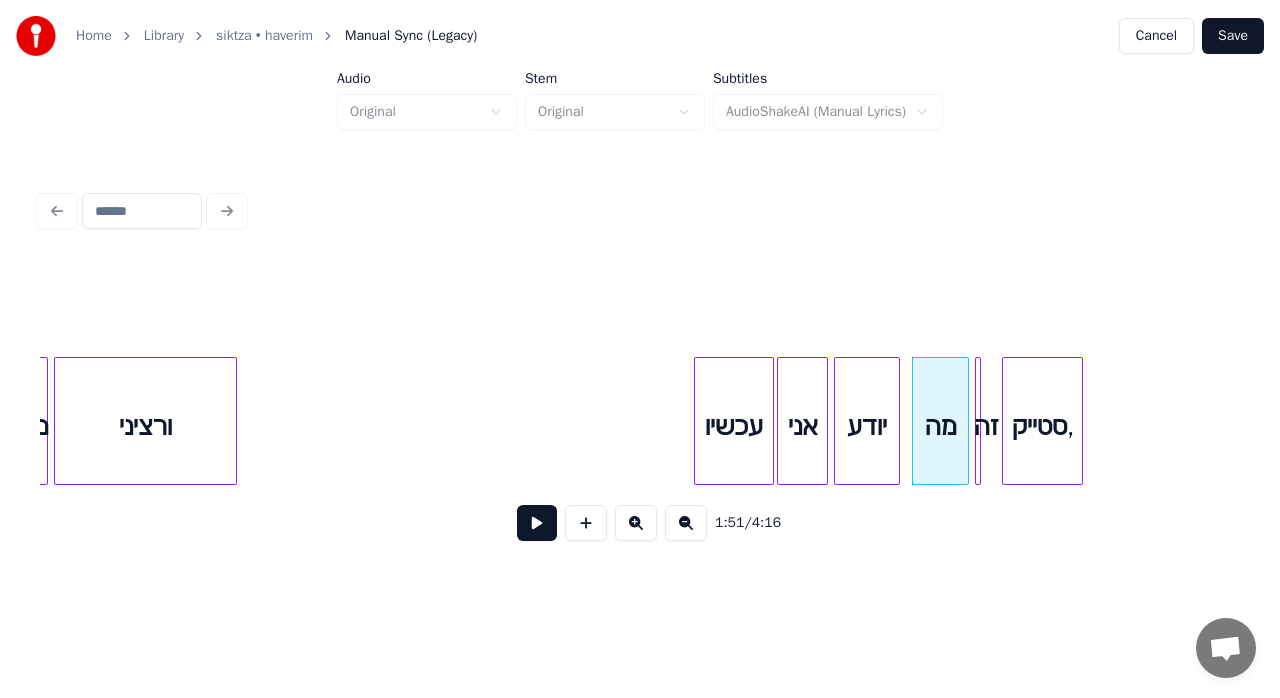 click on "יודע" at bounding box center (867, 426) 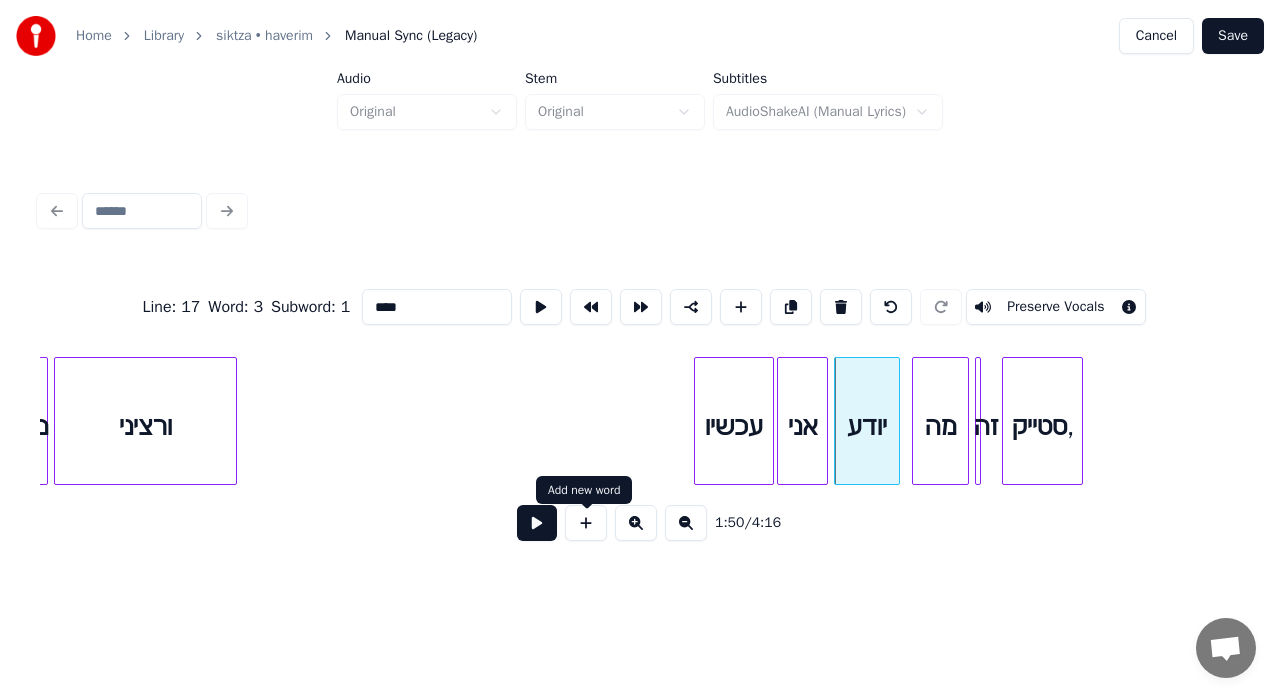 click at bounding box center (537, 523) 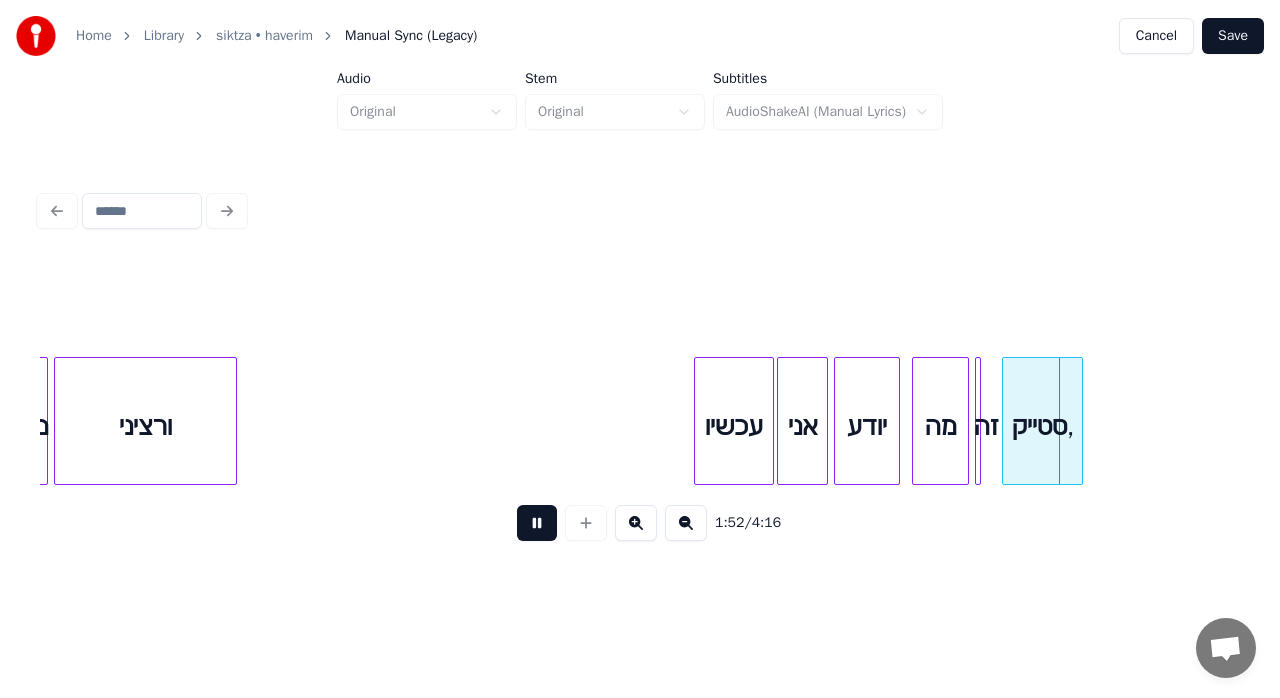drag, startPoint x: 522, startPoint y: 530, endPoint x: 739, endPoint y: 468, distance: 225.68341 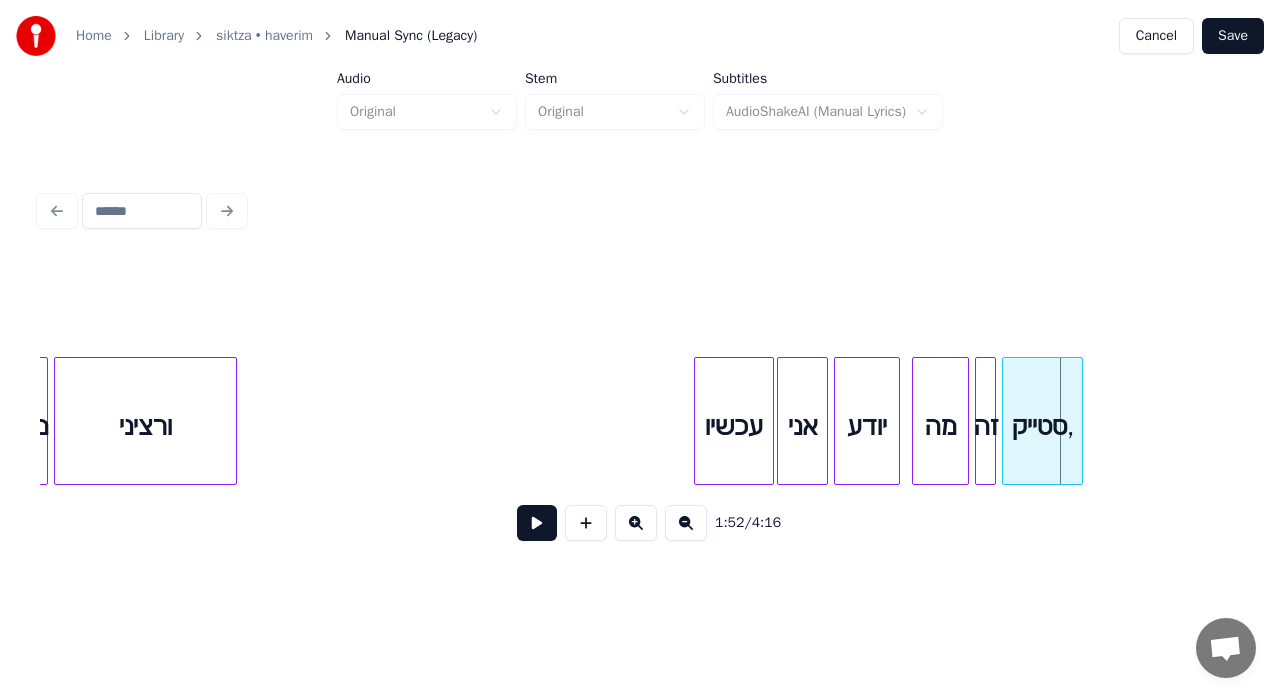 click at bounding box center (992, 421) 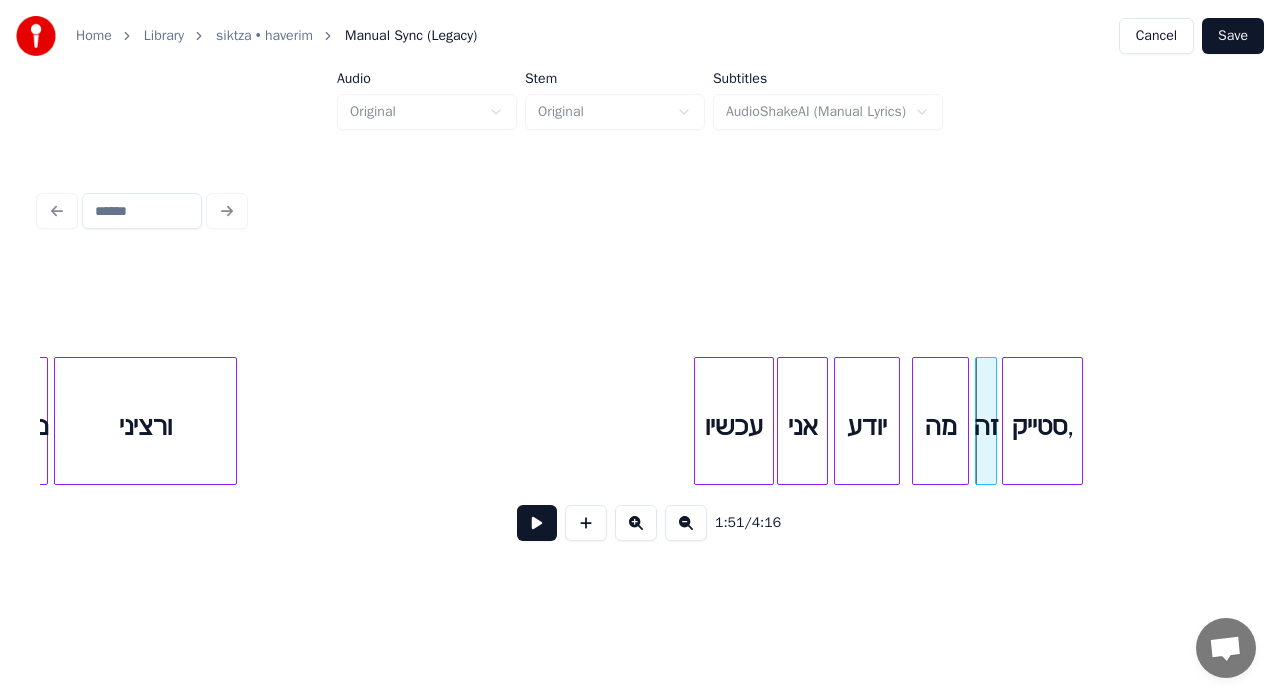 click on "מה" at bounding box center (941, 426) 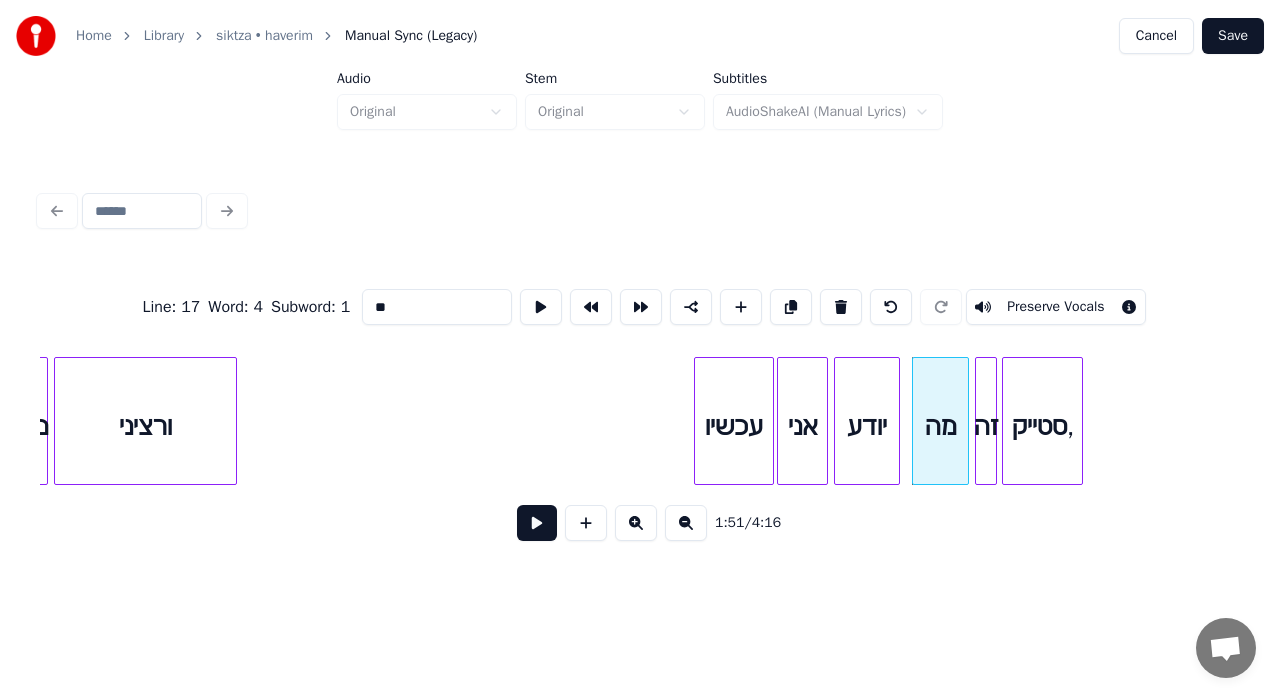 click at bounding box center [537, 523] 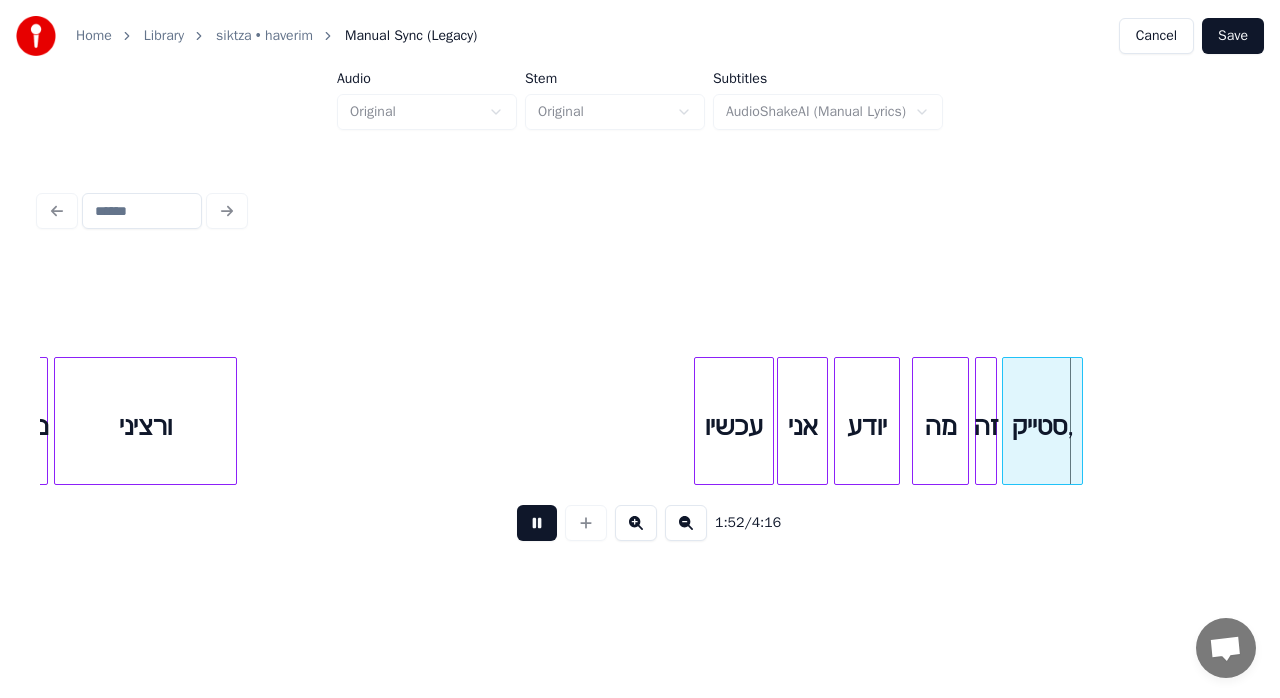 drag, startPoint x: 535, startPoint y: 527, endPoint x: 799, endPoint y: 456, distance: 273.38068 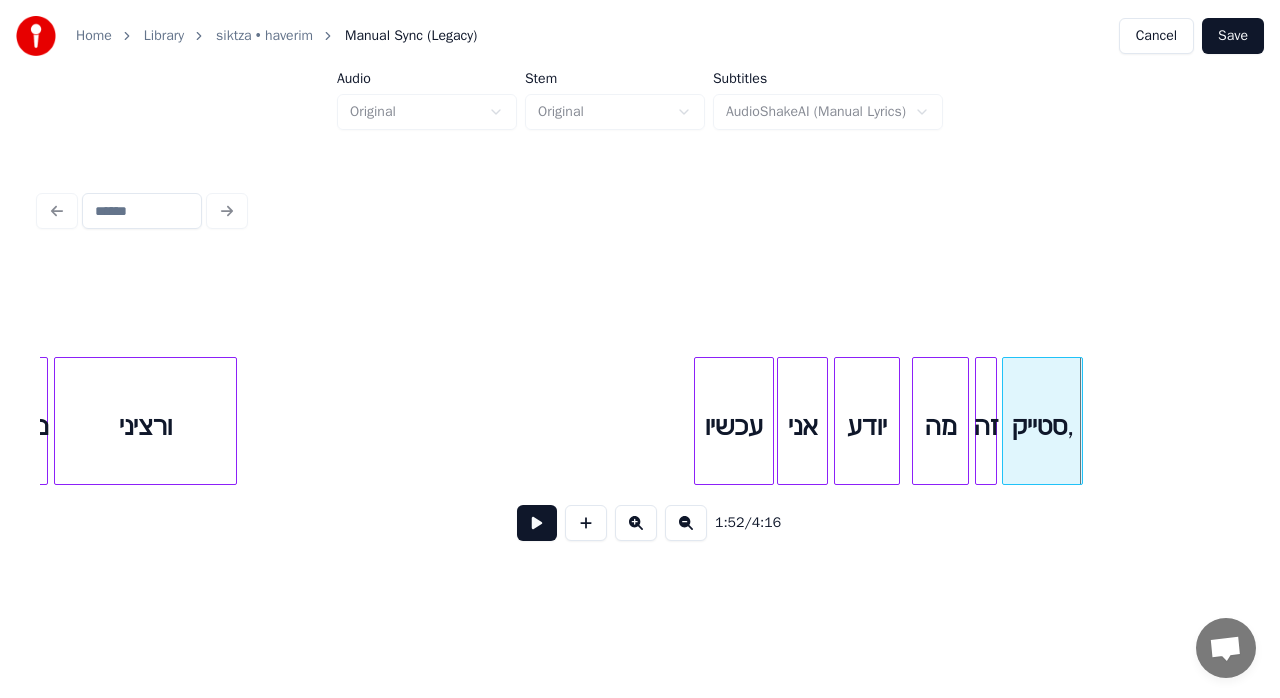click on "סטייק," at bounding box center [1042, 426] 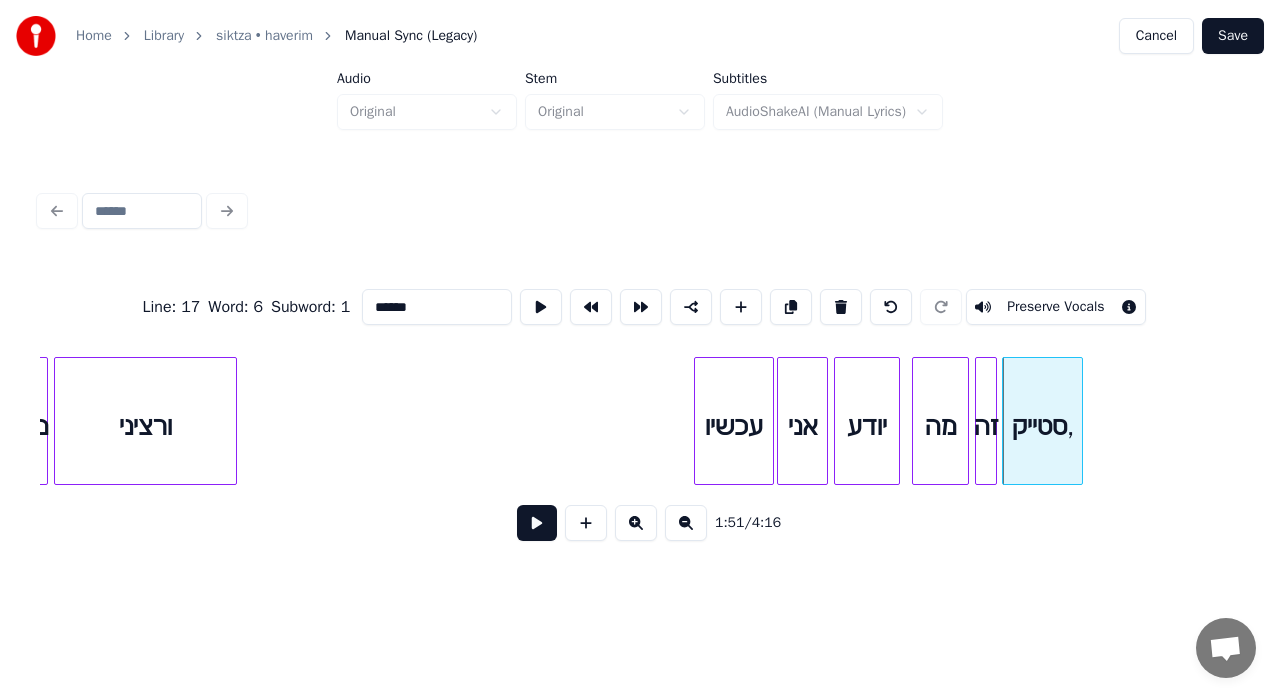 click on "******" at bounding box center [437, 307] 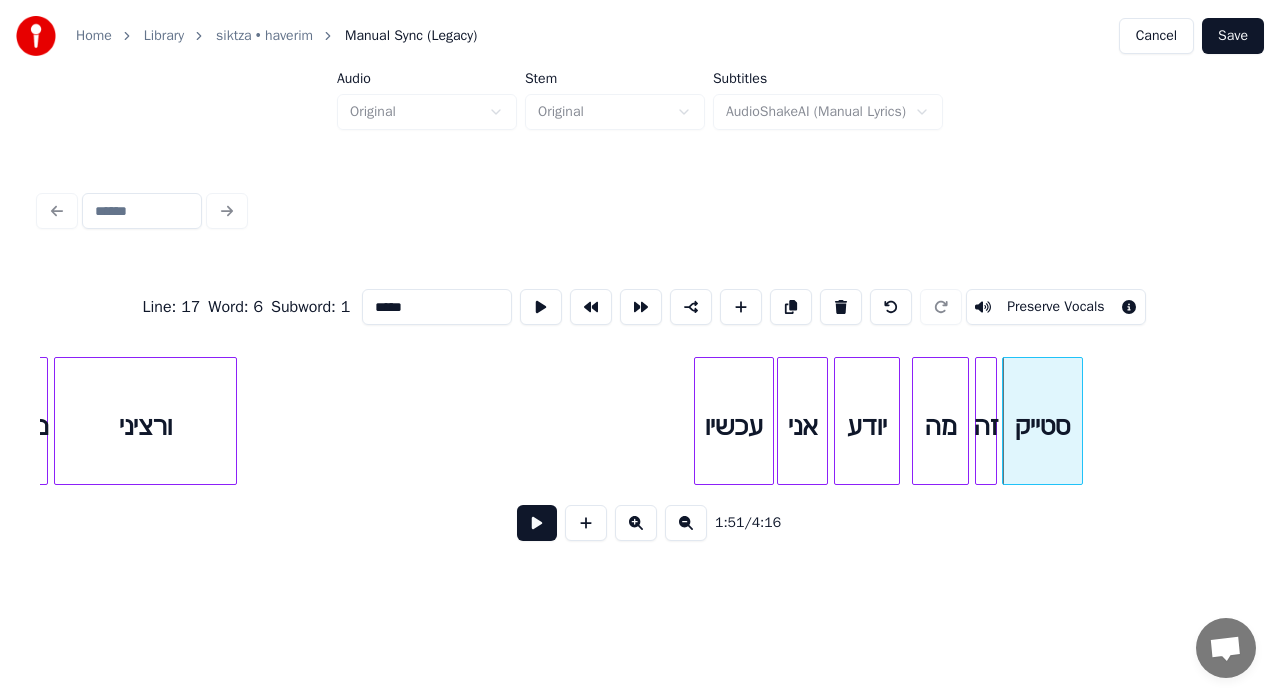 type on "*****" 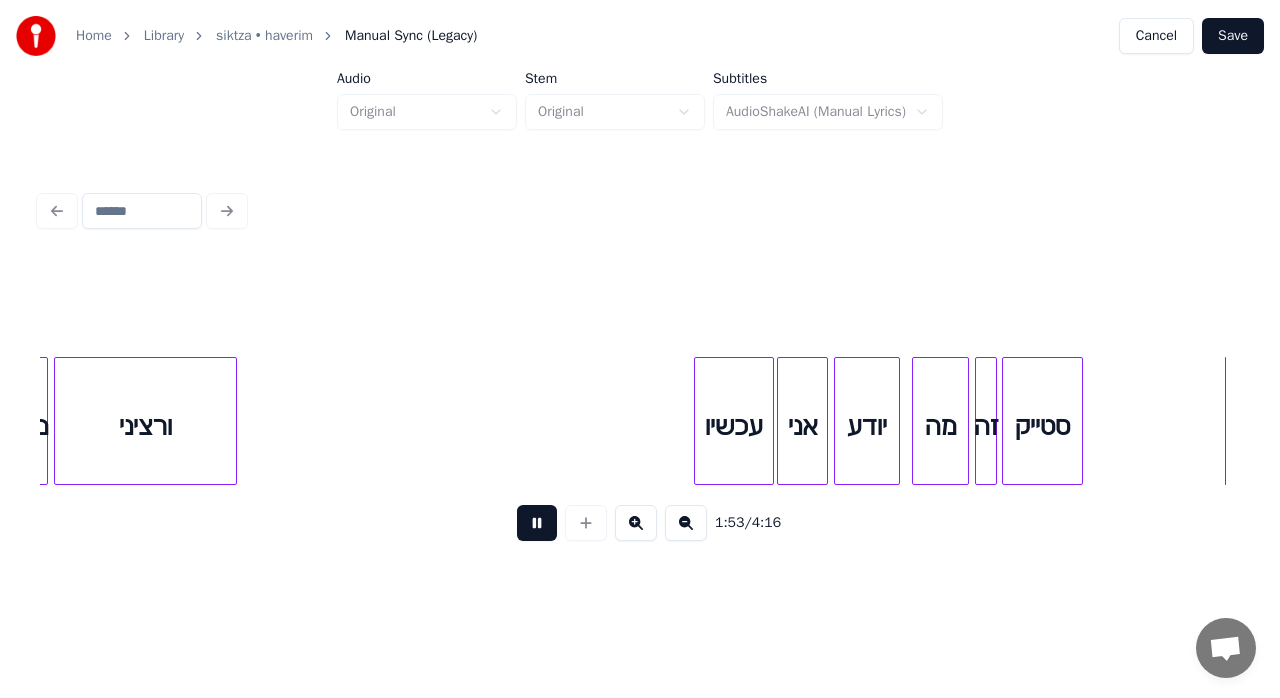 scroll, scrollTop: 0, scrollLeft: 16987, axis: horizontal 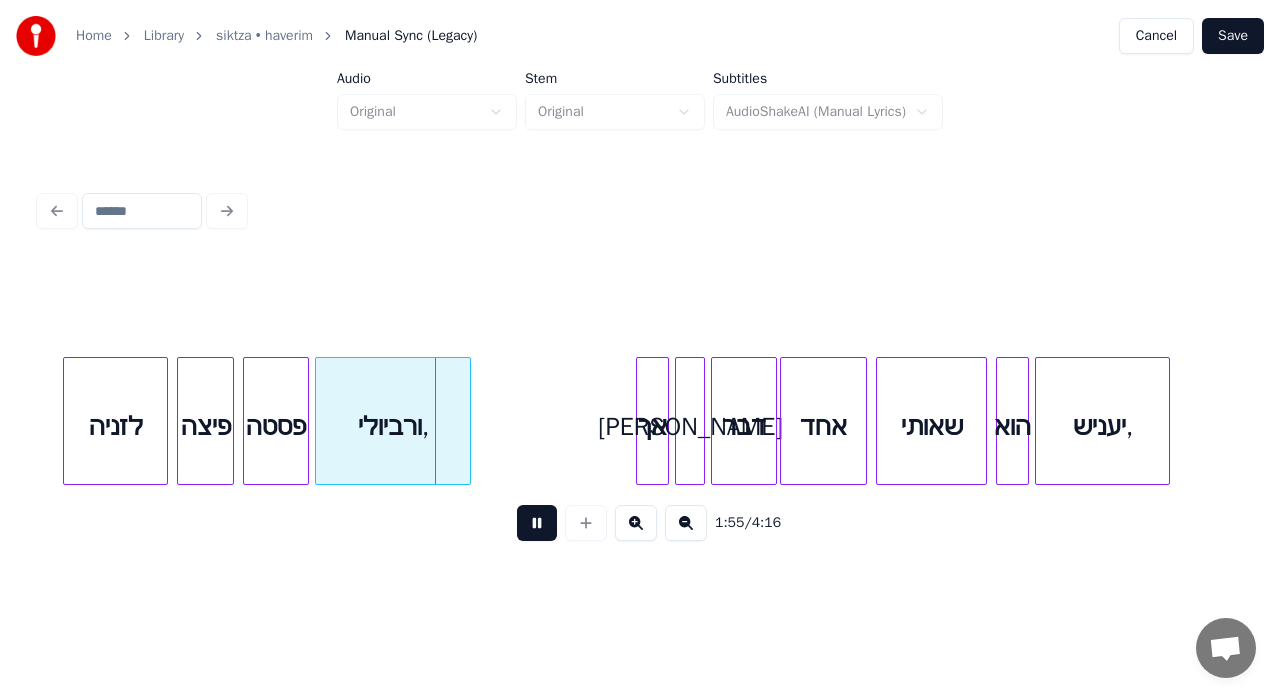 click at bounding box center [537, 523] 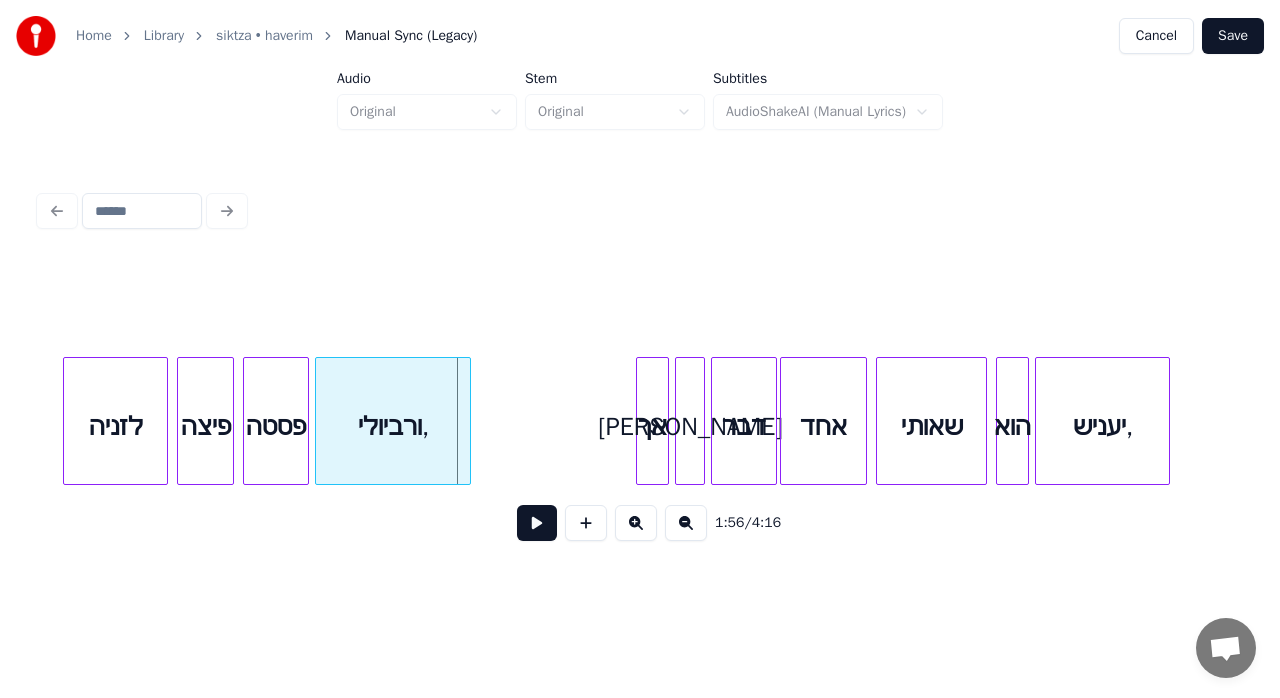 click on "ורביולי," at bounding box center (393, 426) 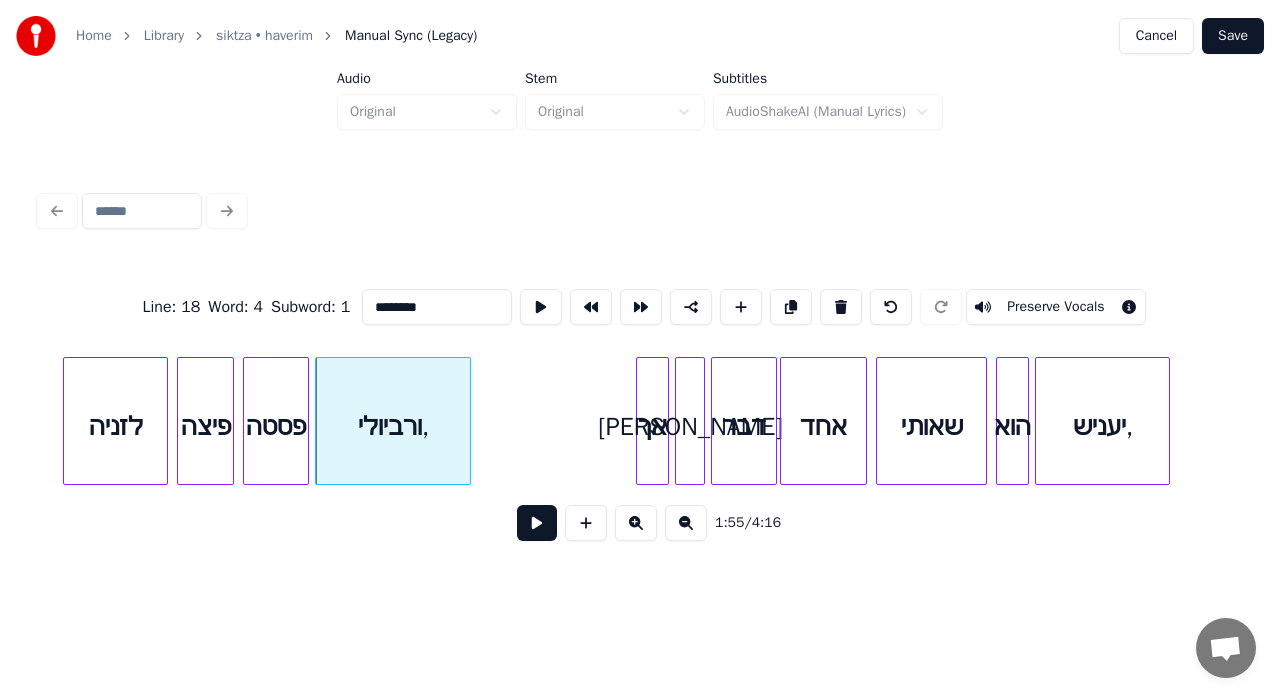 click on "********" at bounding box center [437, 307] 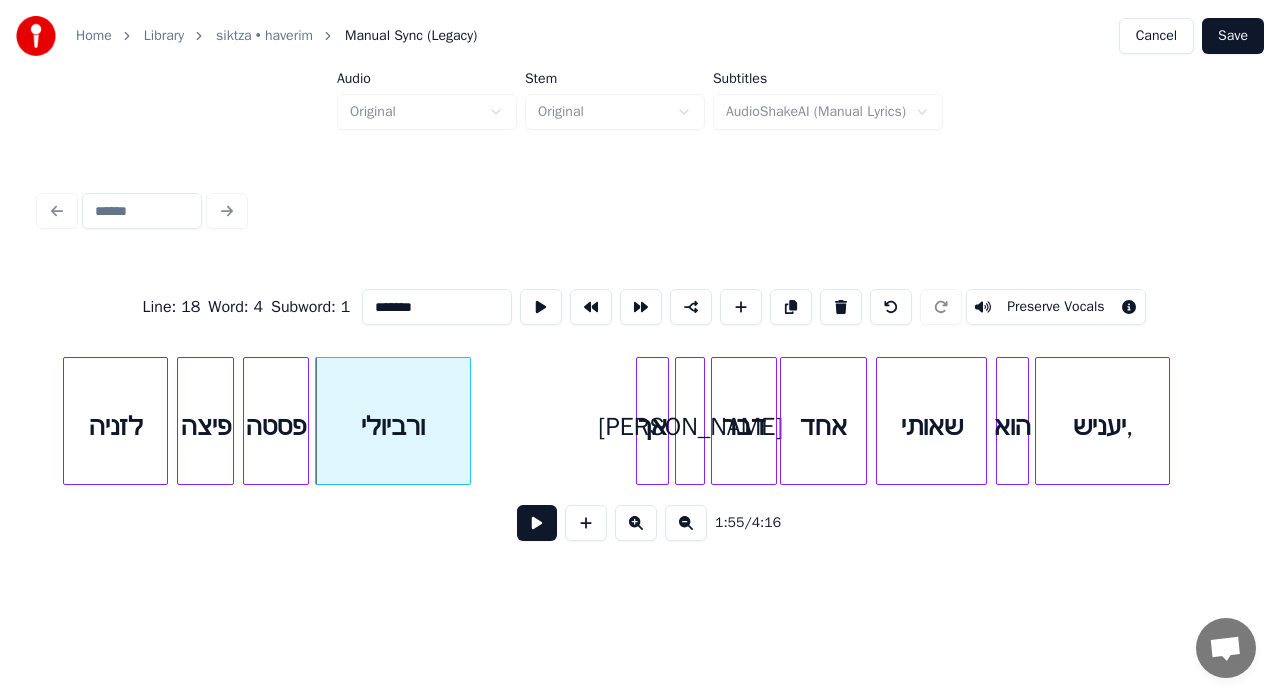 type on "*******" 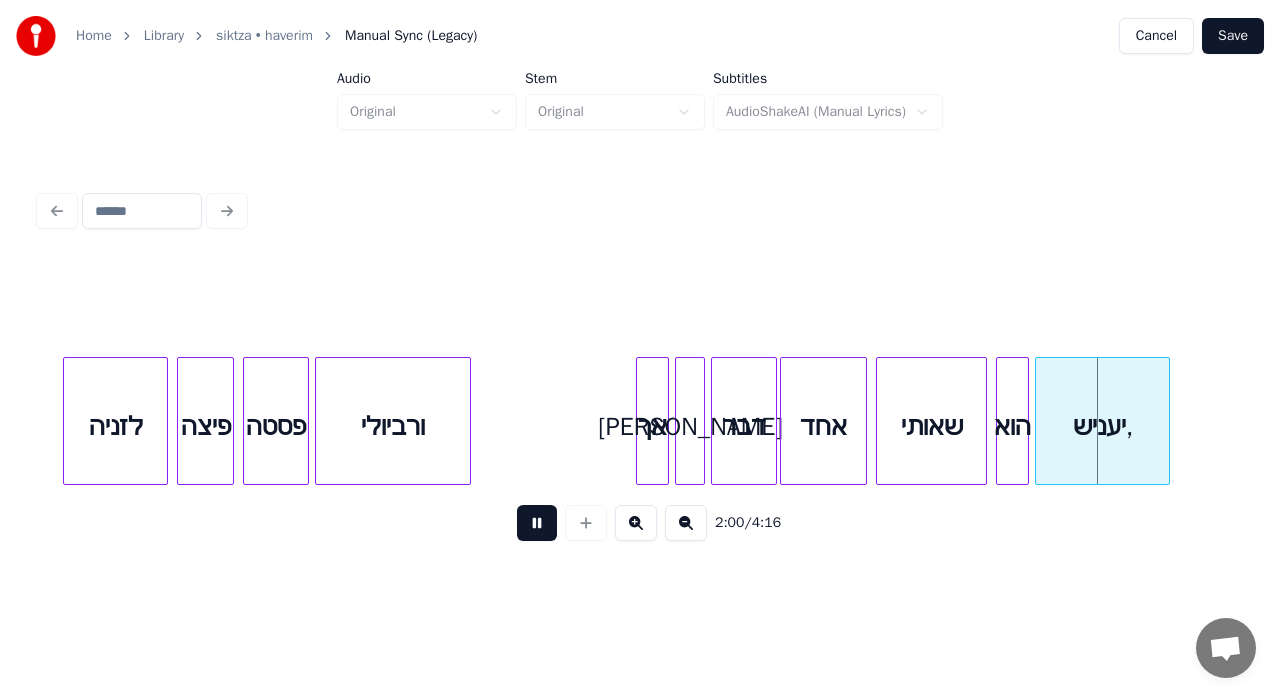 click at bounding box center [537, 523] 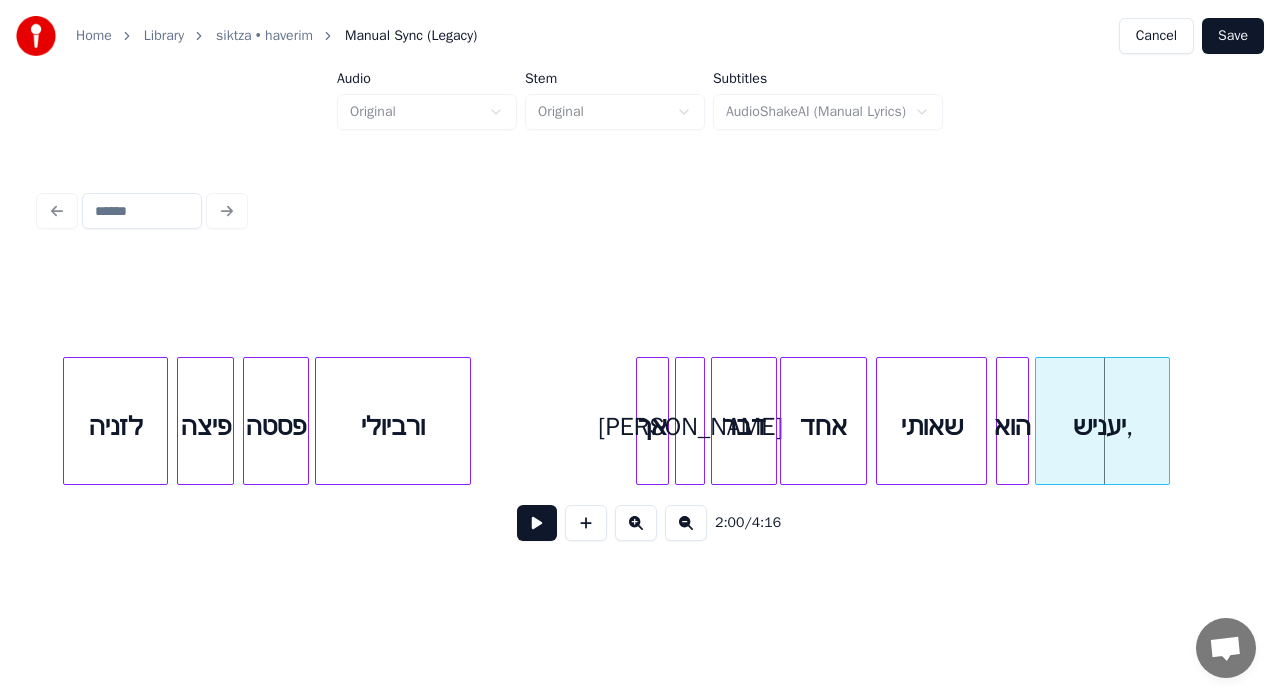 click on "יעניש," at bounding box center (1102, 426) 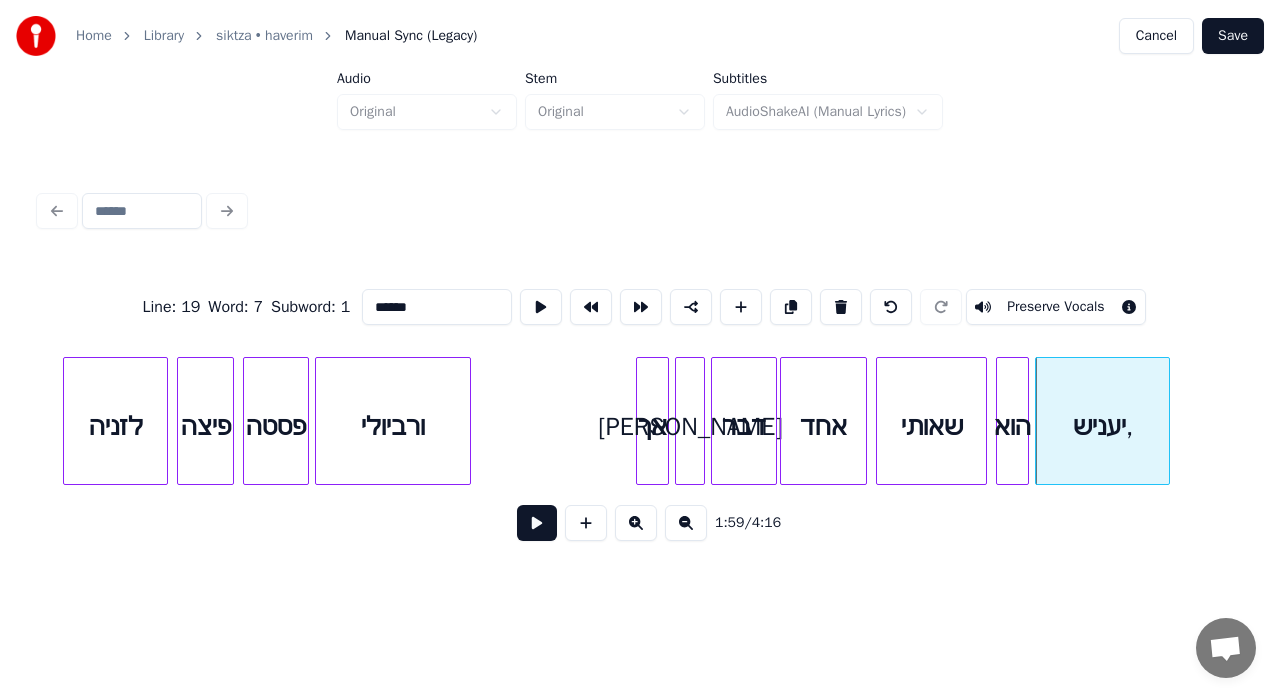 click on "******" at bounding box center [437, 307] 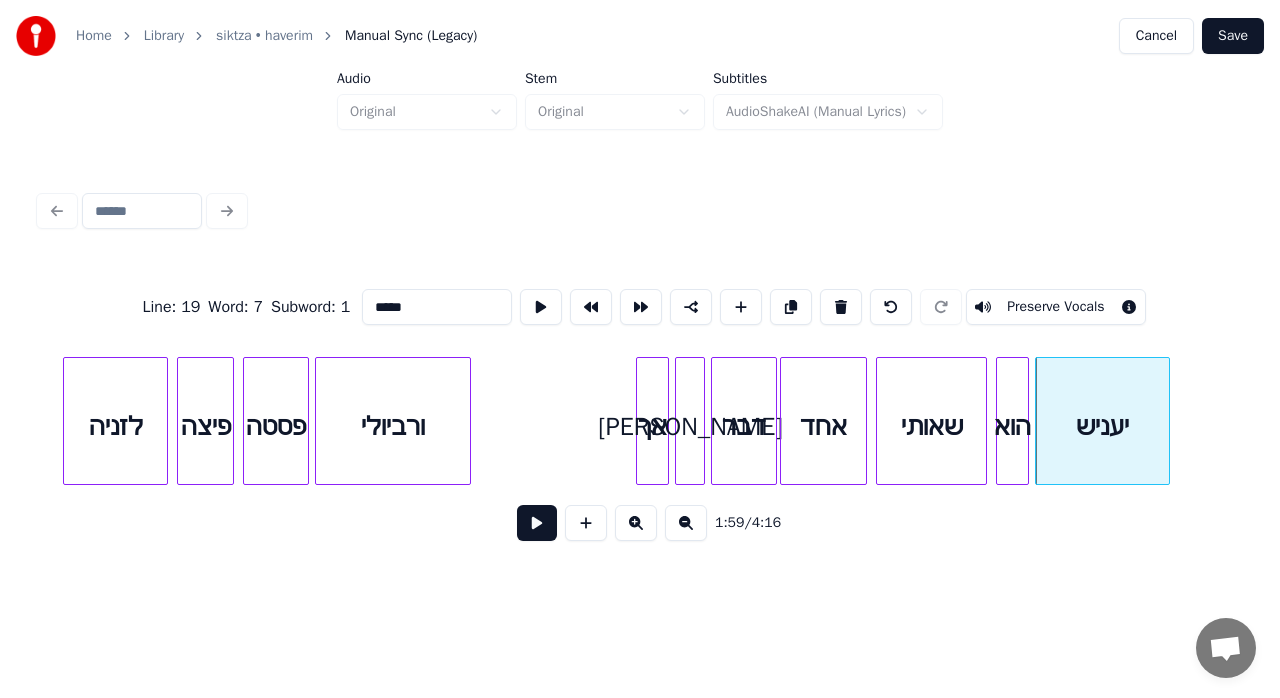 type on "*****" 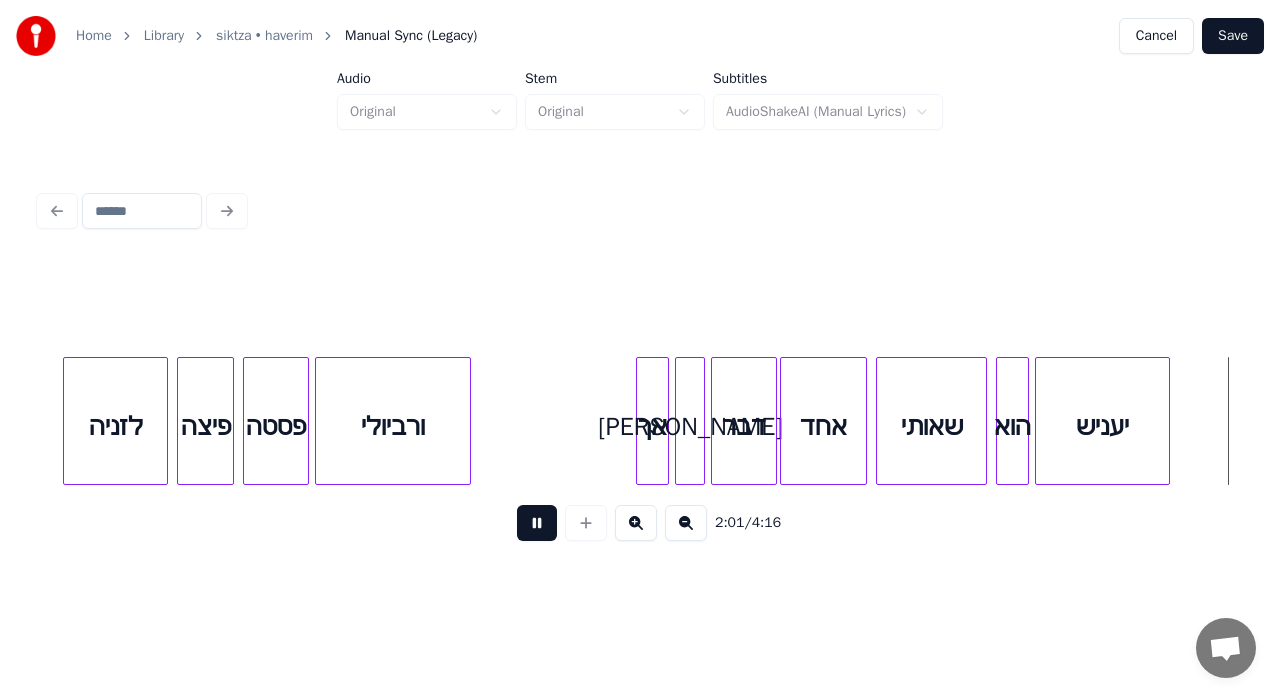 scroll, scrollTop: 0, scrollLeft: 18187, axis: horizontal 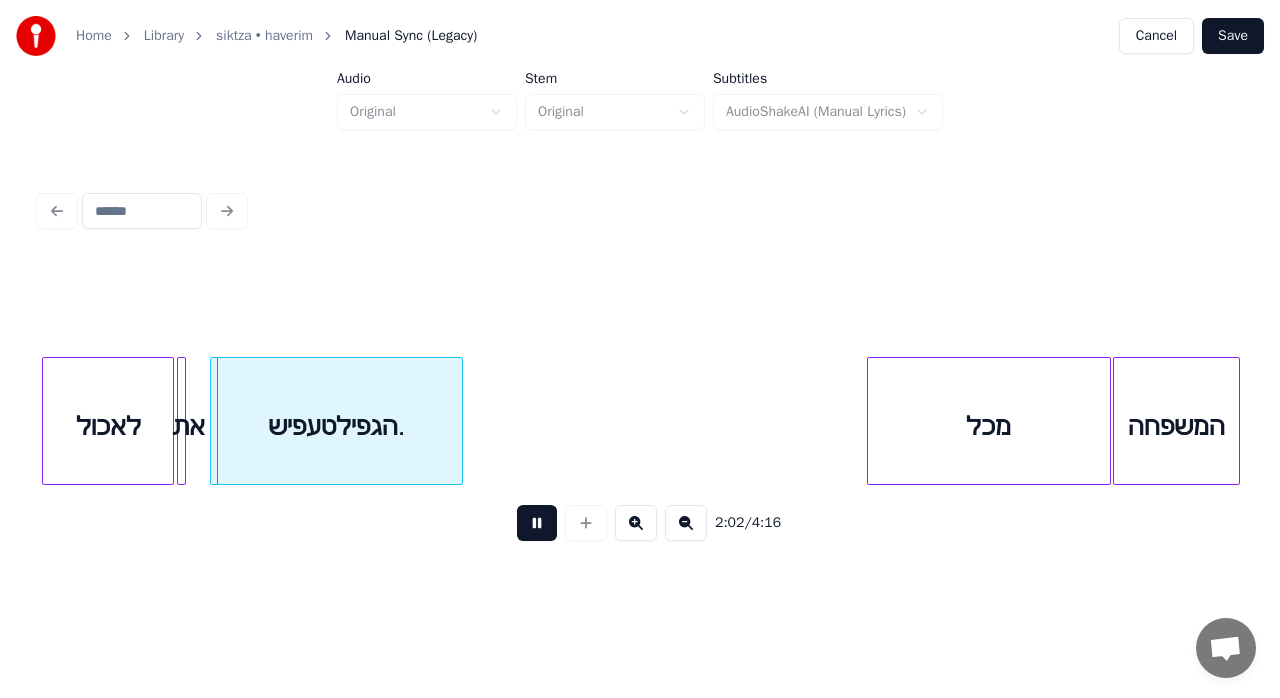 click at bounding box center [537, 523] 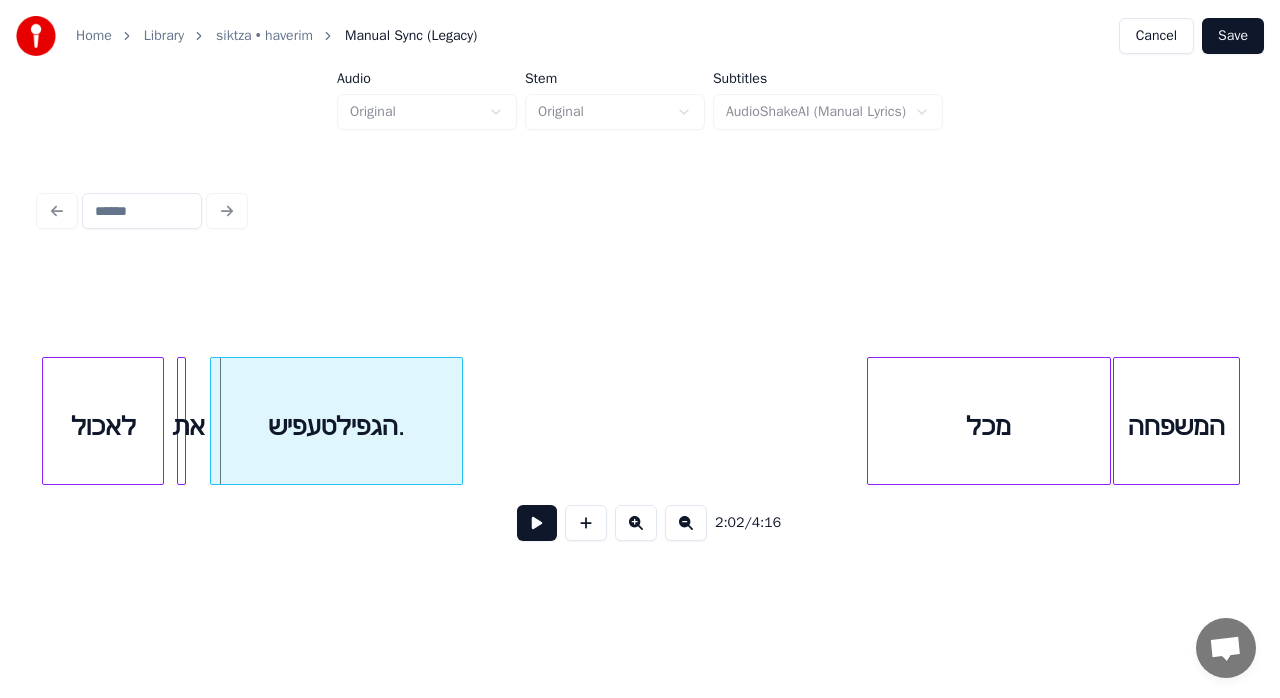 click at bounding box center (160, 421) 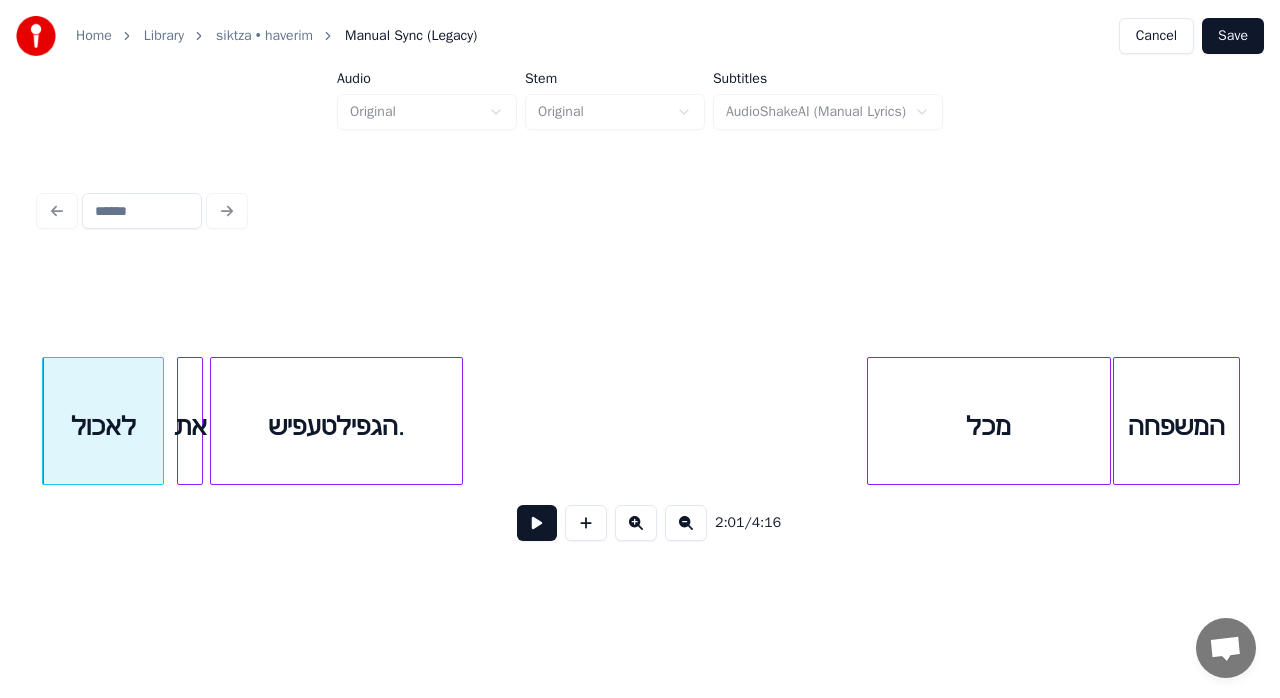 click at bounding box center [199, 421] 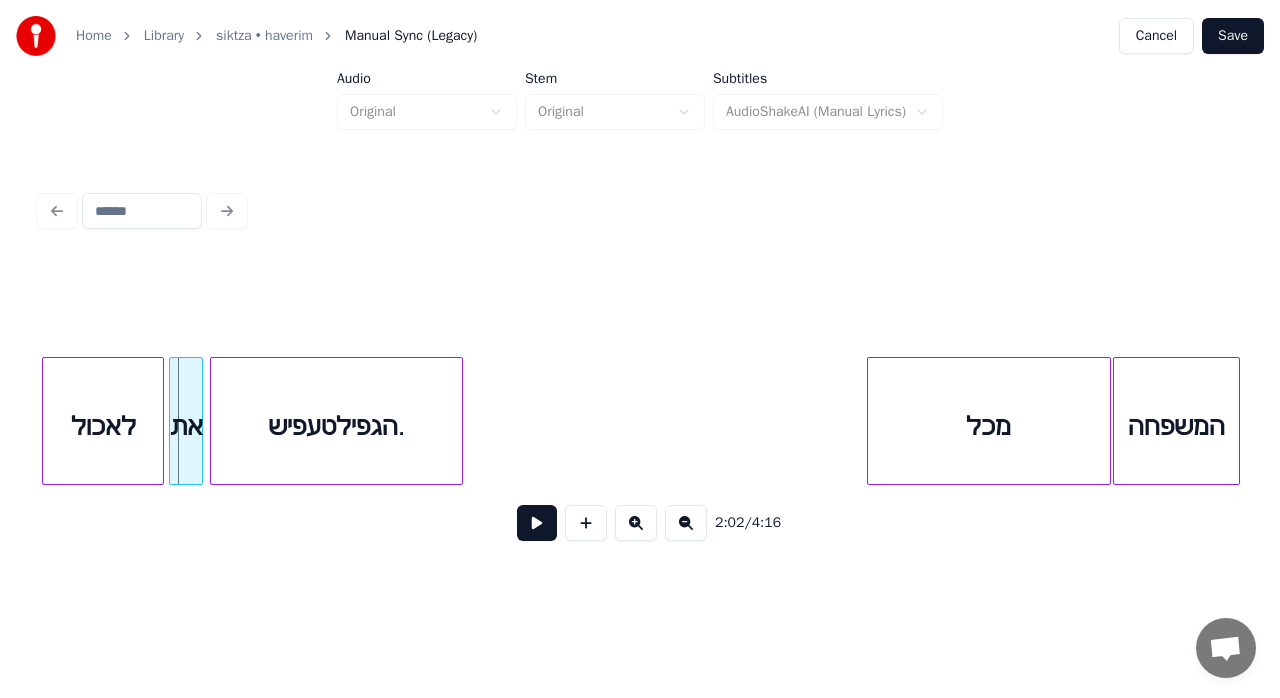 click at bounding box center [173, 421] 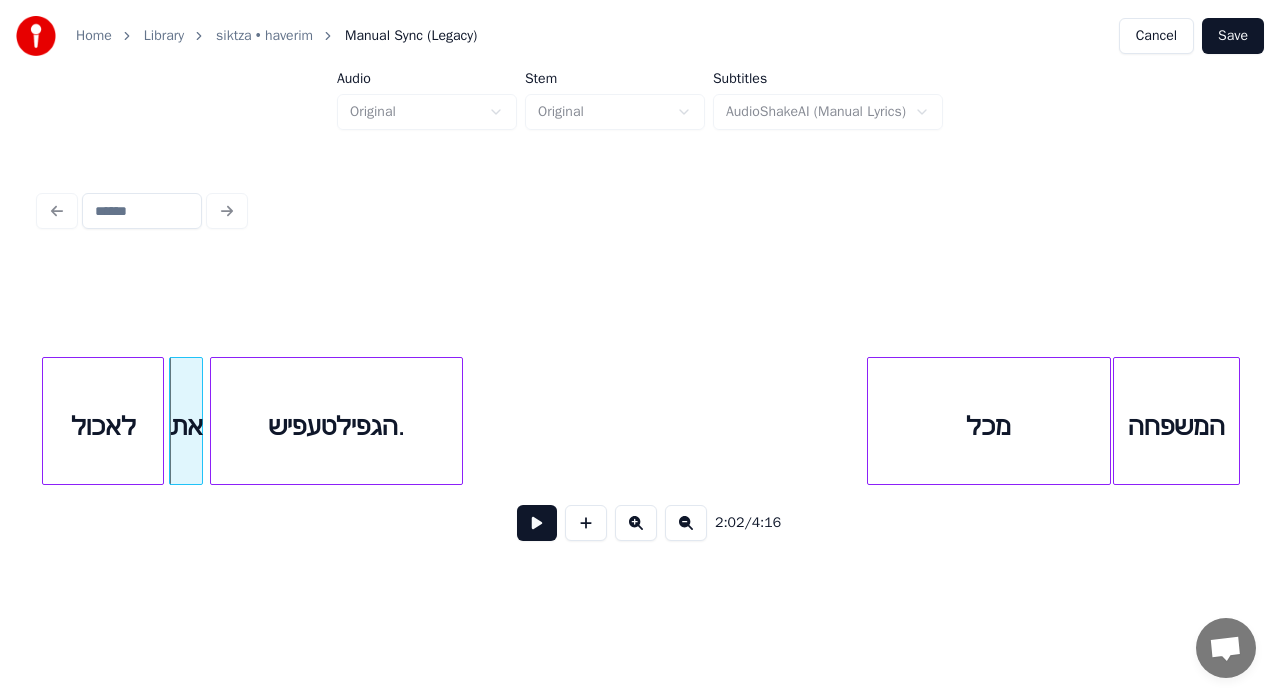 click on "לאכול" at bounding box center [103, 426] 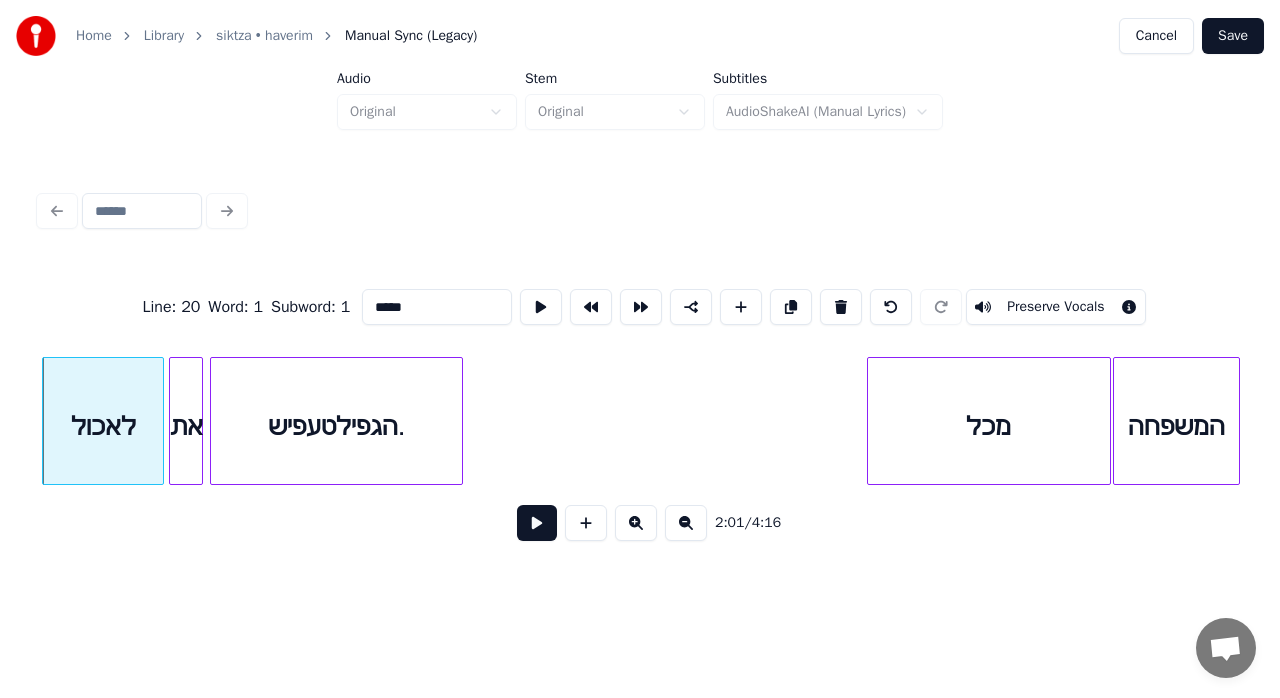 click at bounding box center (537, 523) 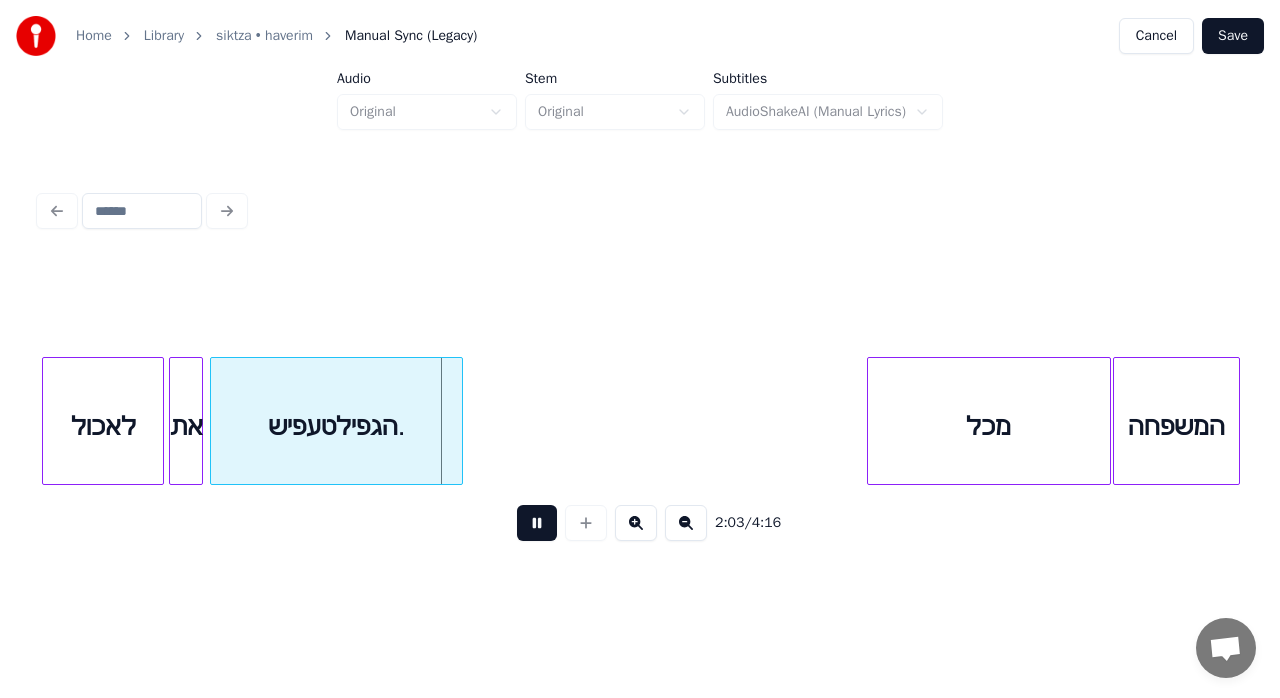 drag, startPoint x: 520, startPoint y: 528, endPoint x: 452, endPoint y: 516, distance: 69.050705 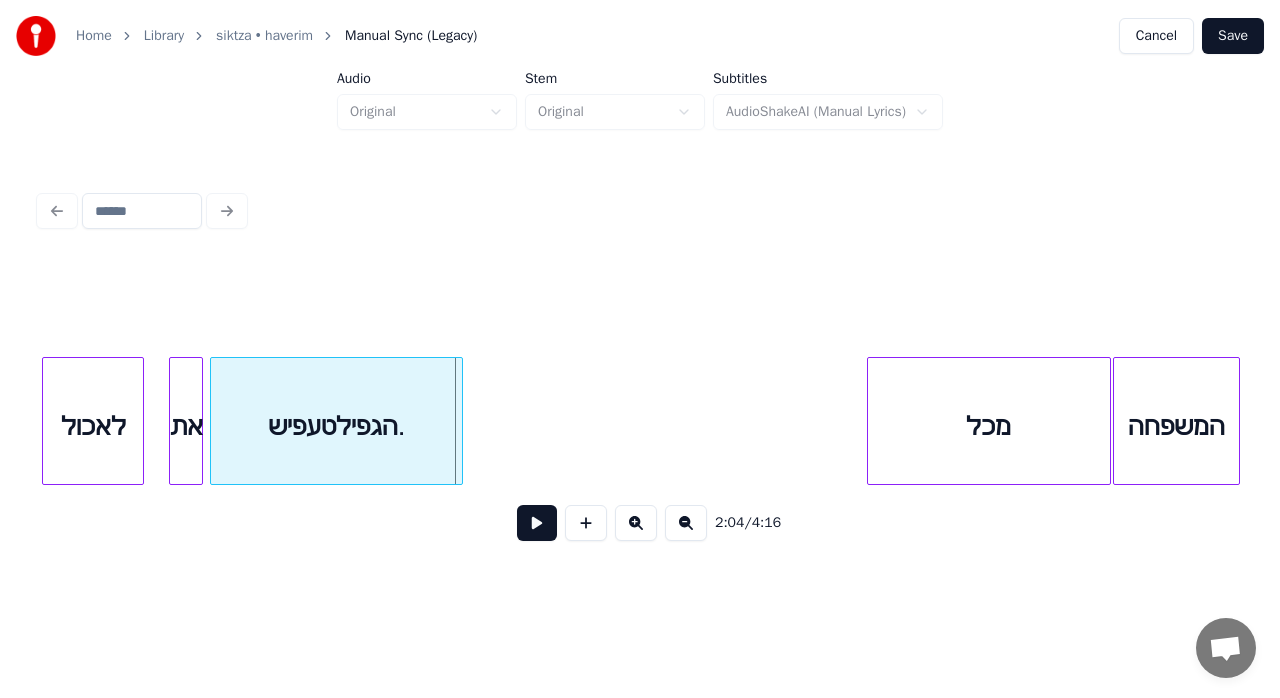 click at bounding box center [140, 421] 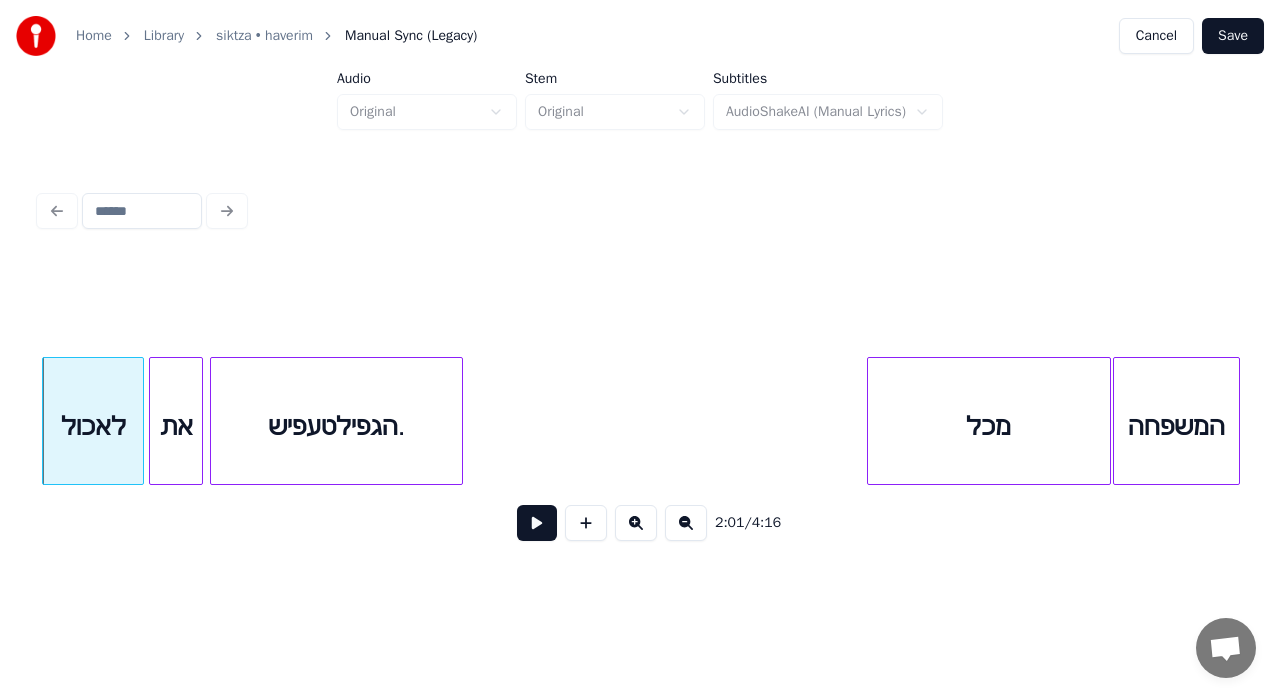 click at bounding box center (153, 421) 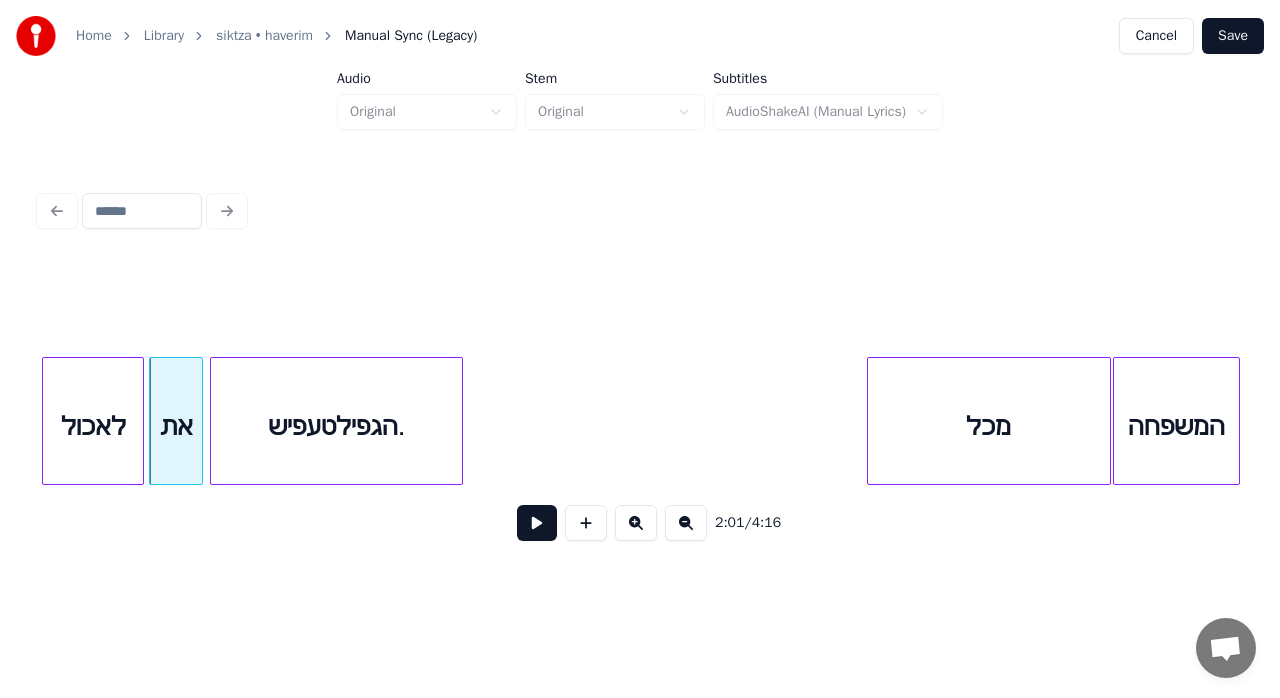 click on "לאכול" at bounding box center [92, 426] 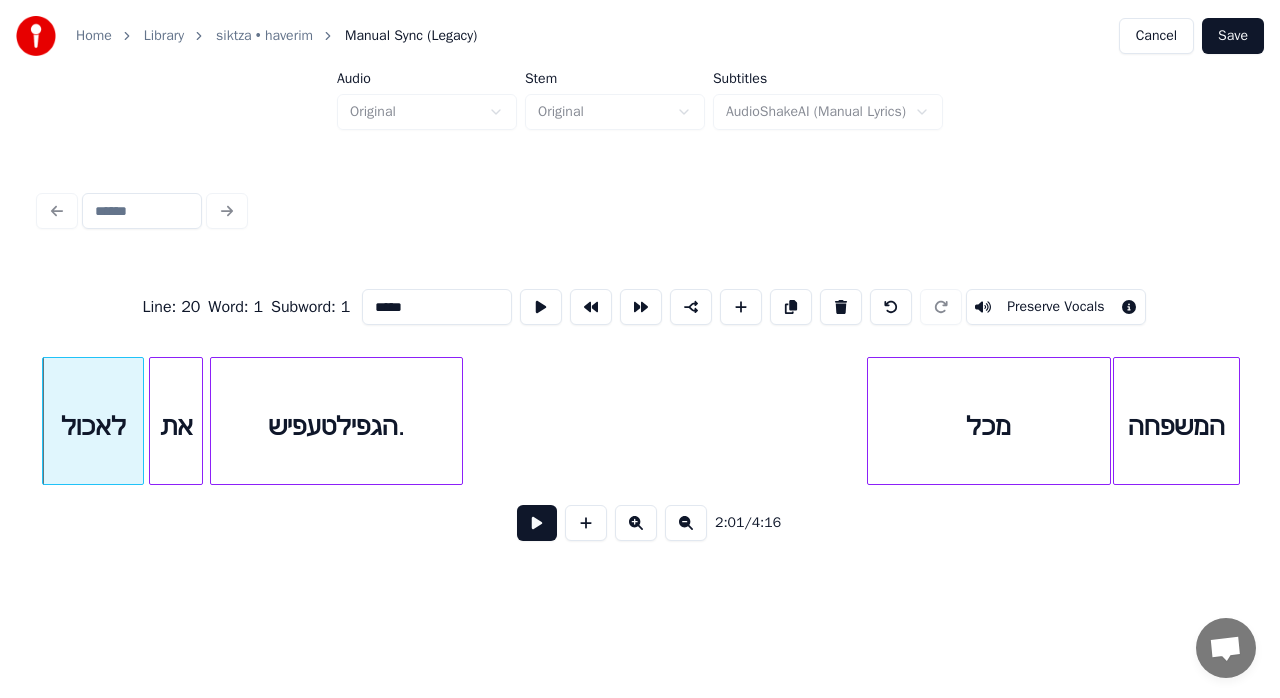 click at bounding box center [537, 523] 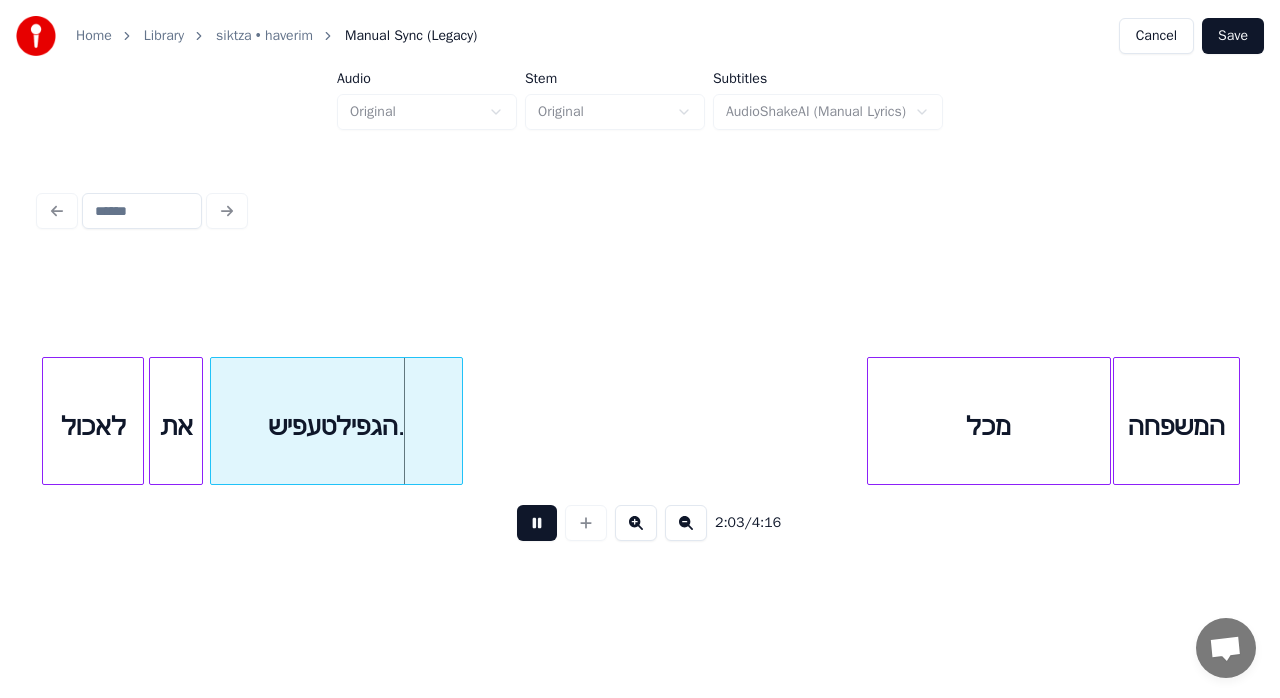 click at bounding box center [537, 523] 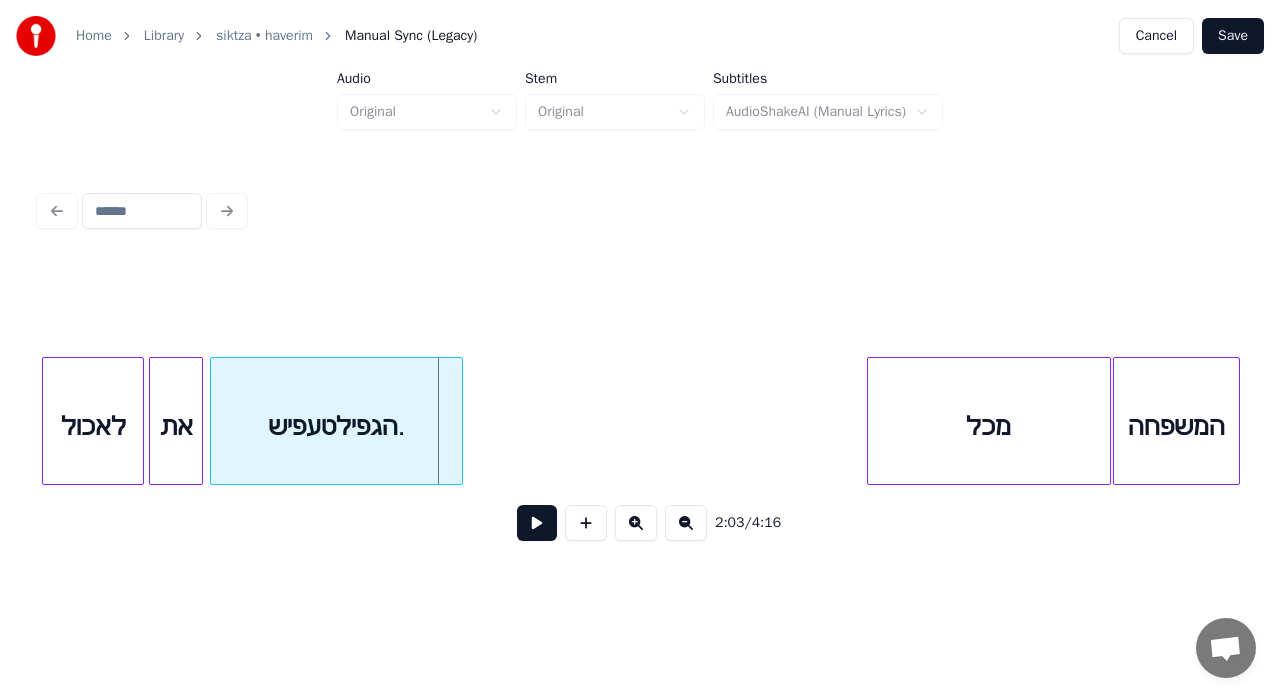 click on "הגפילטעפיש." at bounding box center (336, 426) 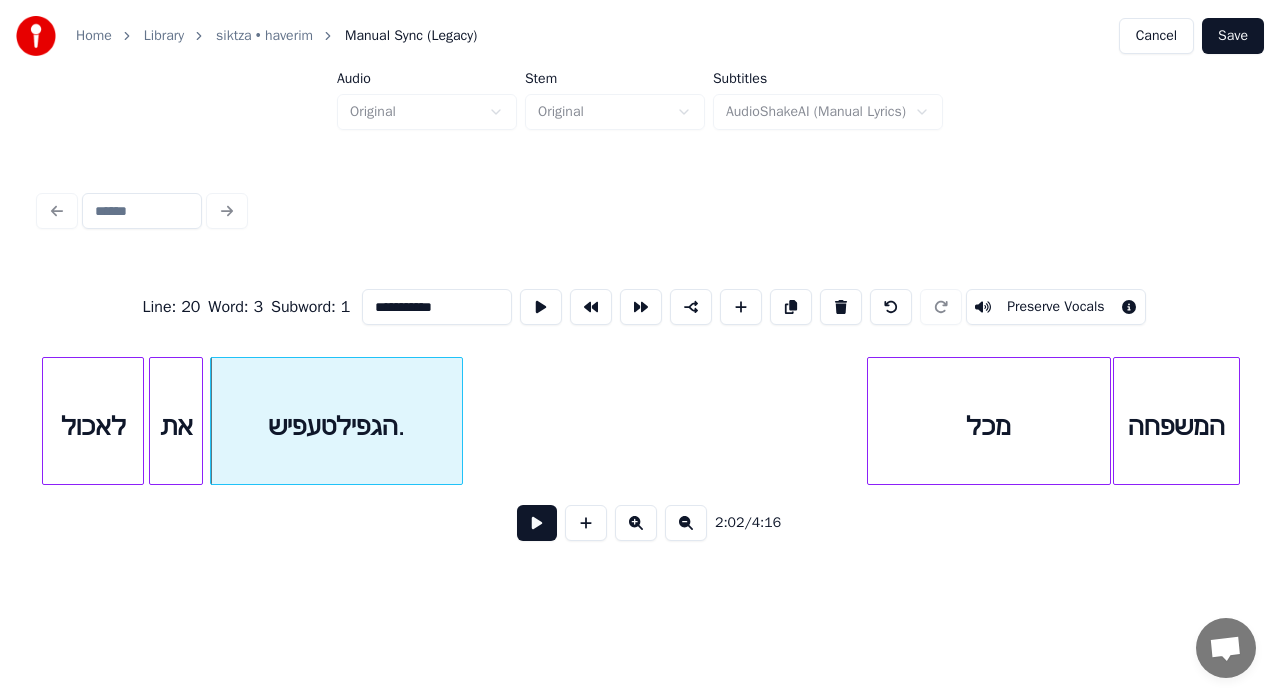 click on "**********" at bounding box center [437, 307] 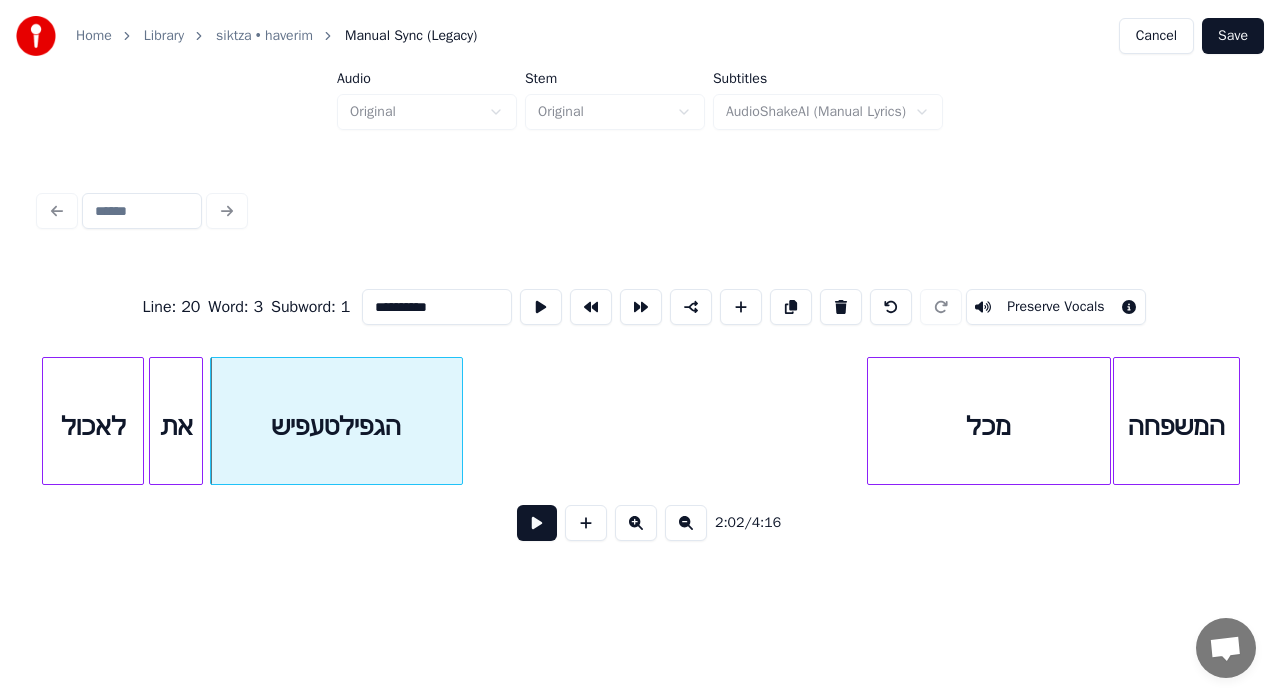 type on "**********" 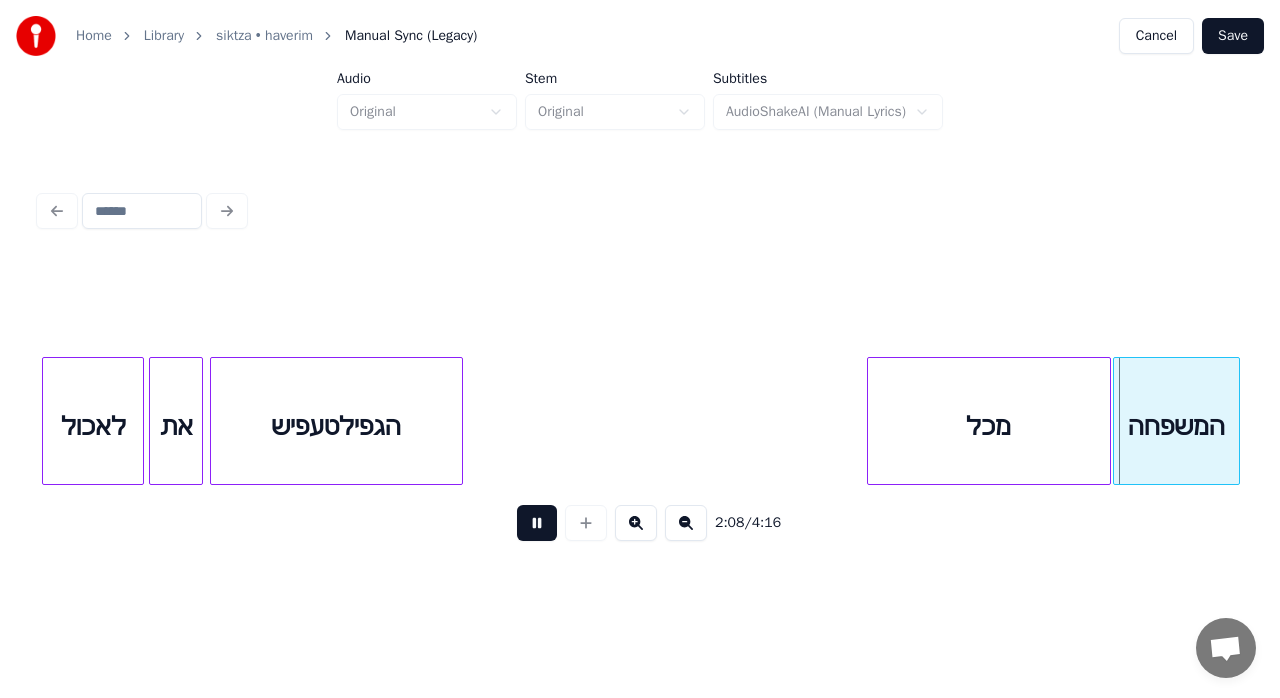 click at bounding box center [537, 523] 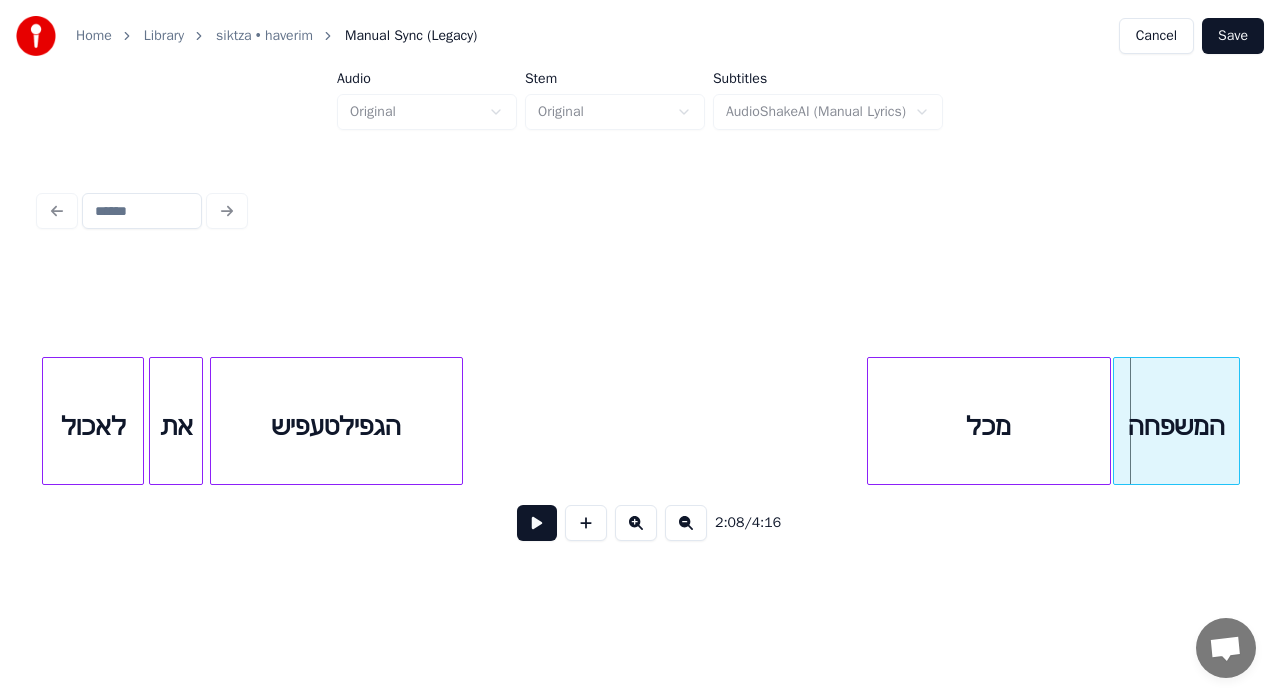 click at bounding box center (537, 523) 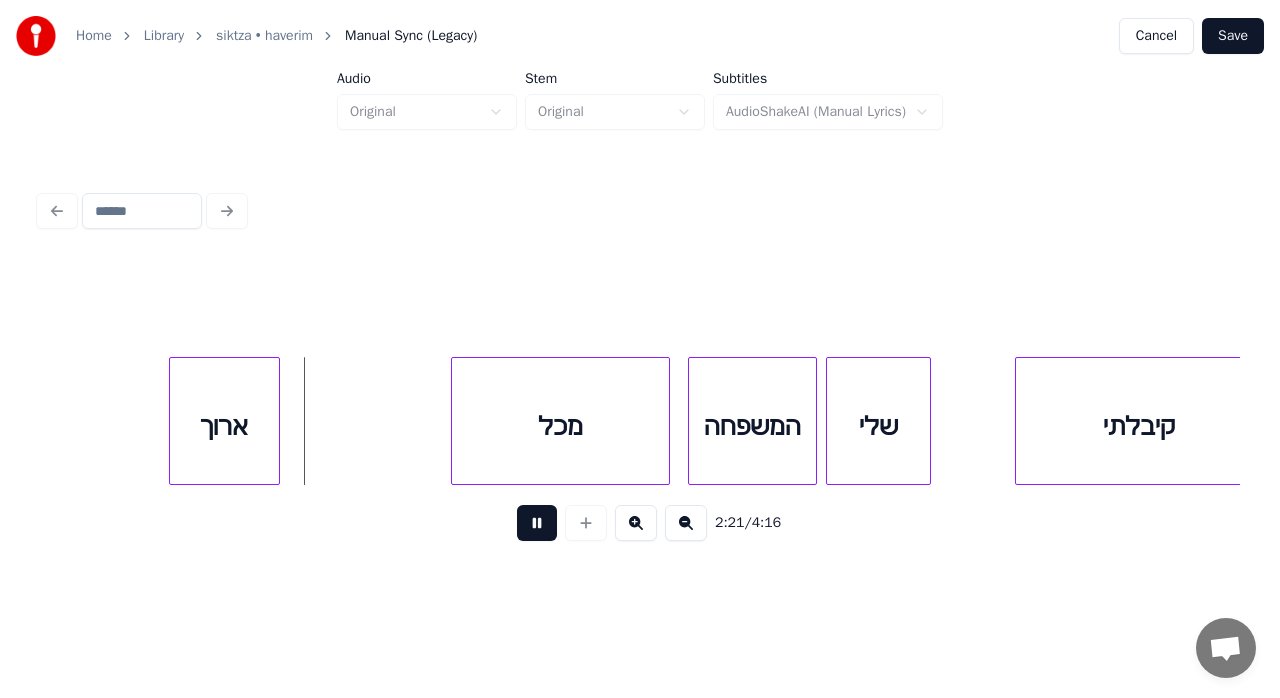 scroll, scrollTop: 0, scrollLeft: 21078, axis: horizontal 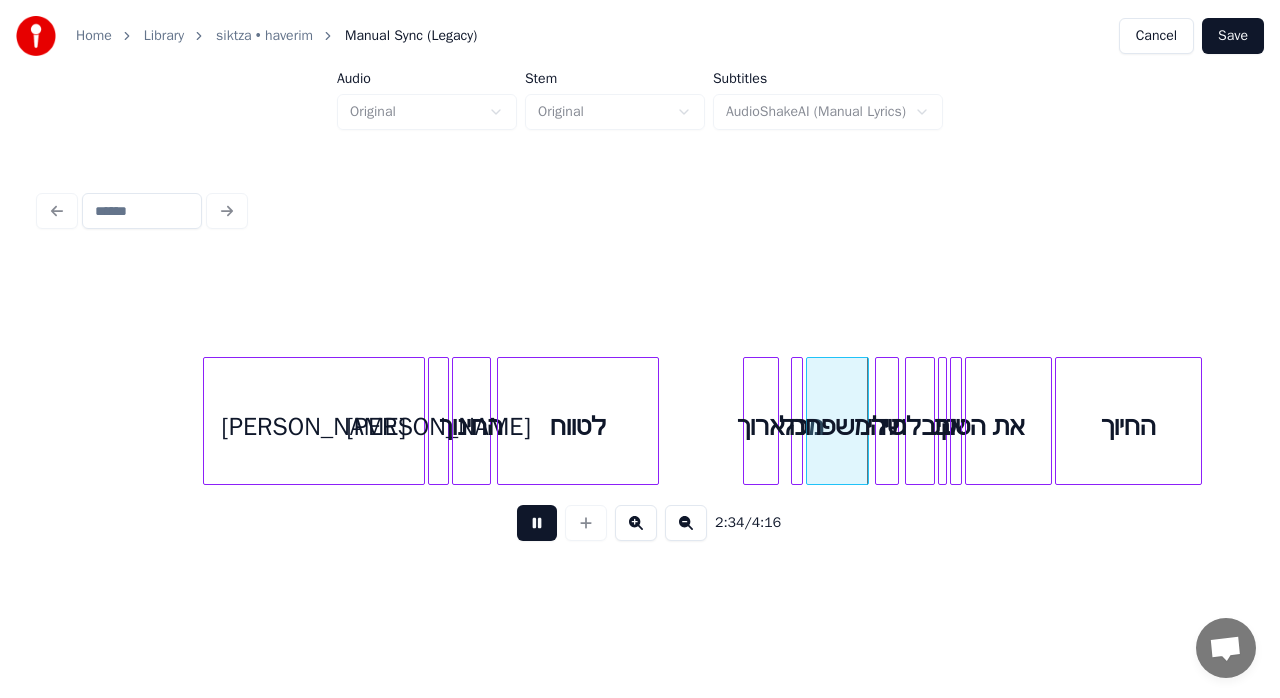 click at bounding box center (537, 523) 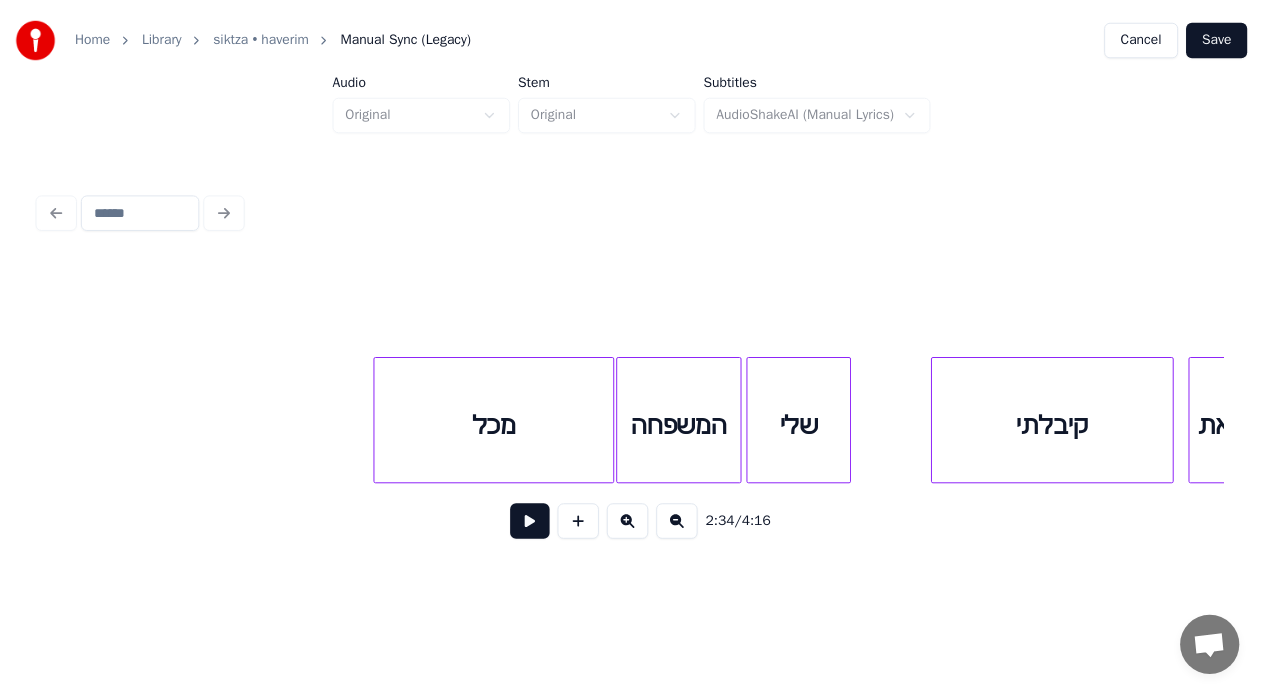 scroll, scrollTop: 0, scrollLeft: 18742, axis: horizontal 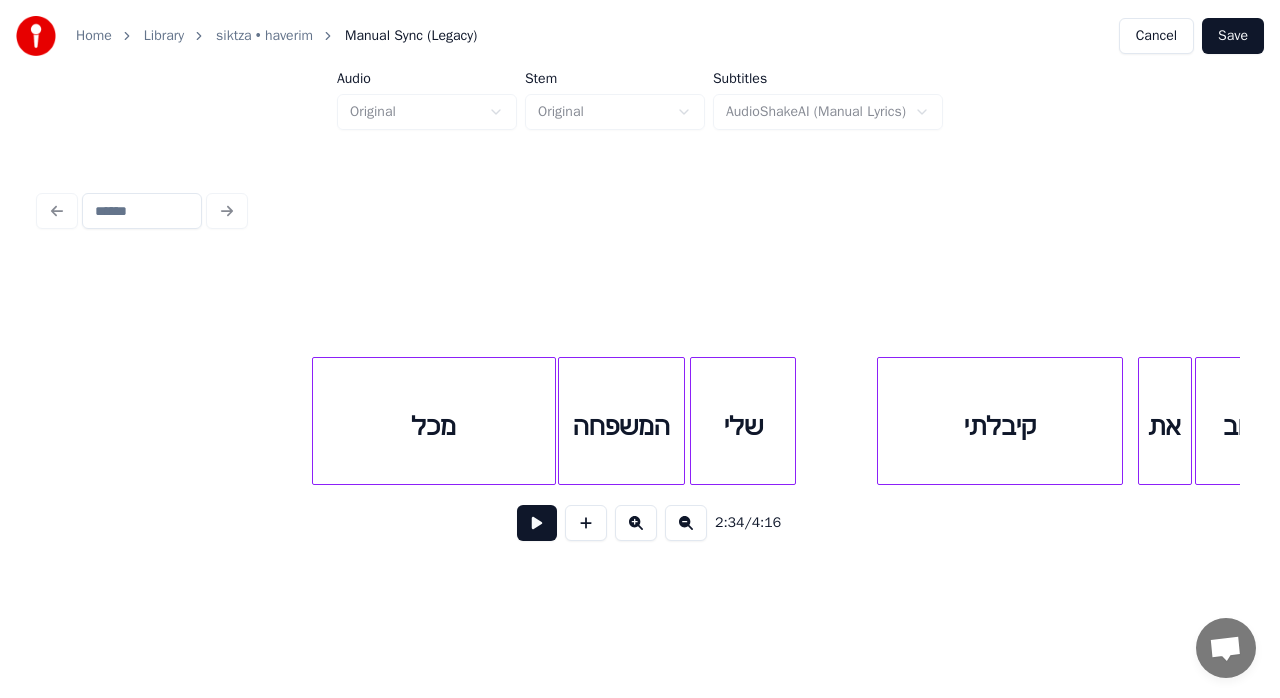 click on "Save" at bounding box center (1233, 36) 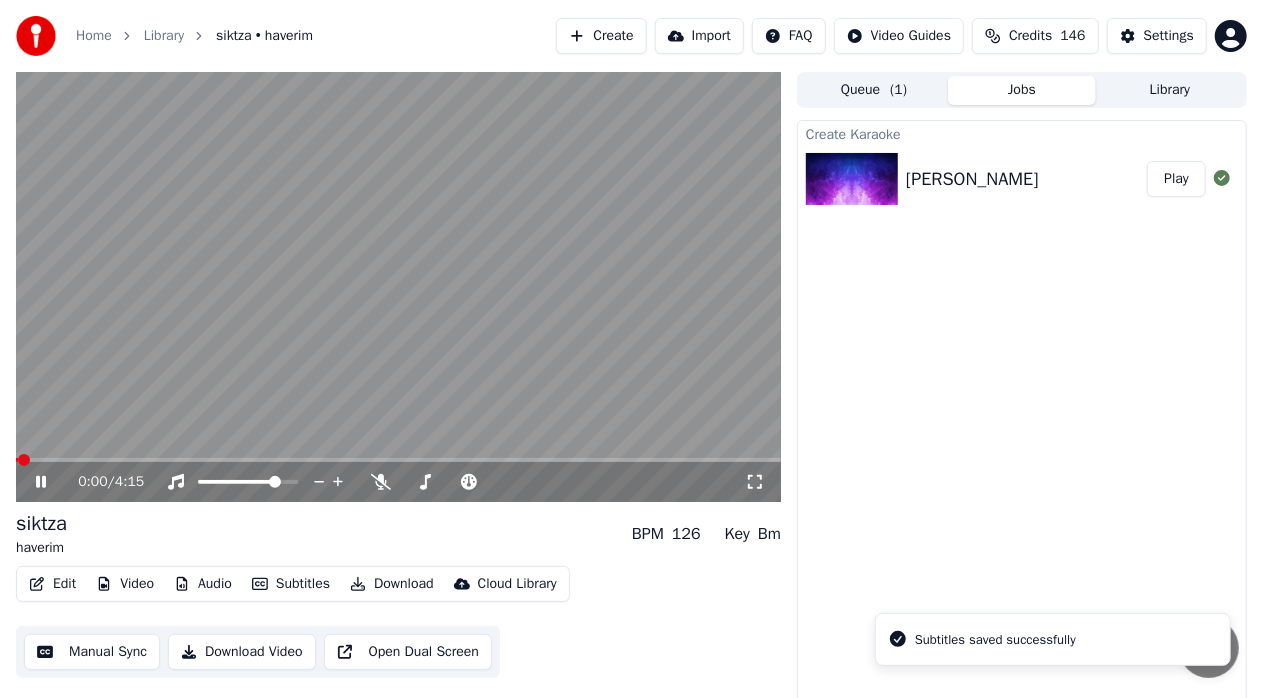 click on "0:00  /  4:15" at bounding box center (398, 482) 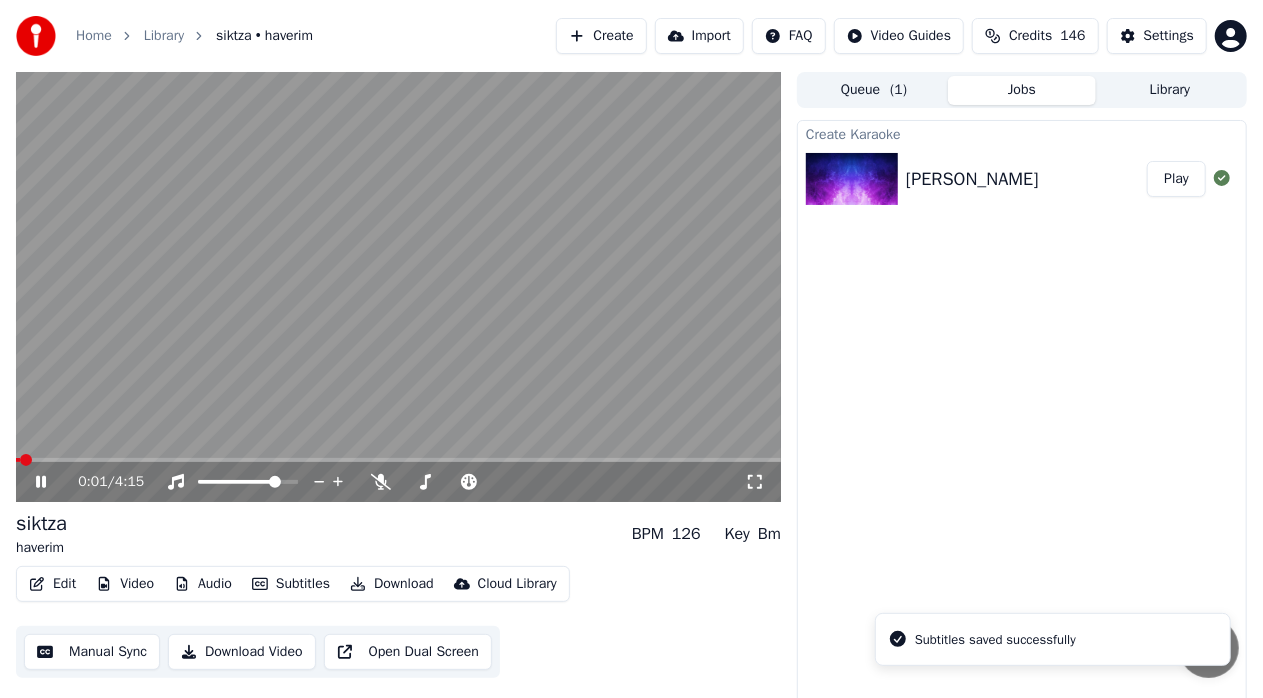 click on "0:01  /  4:15" at bounding box center [398, 482] 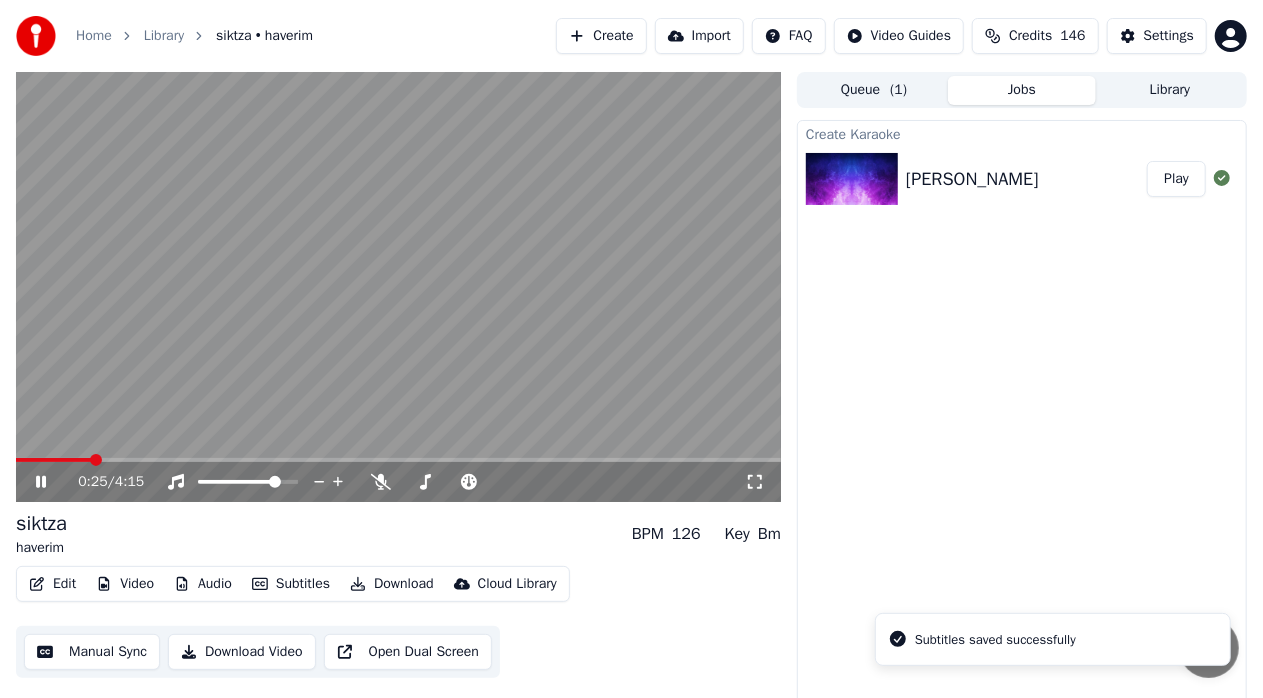 click at bounding box center [398, 460] 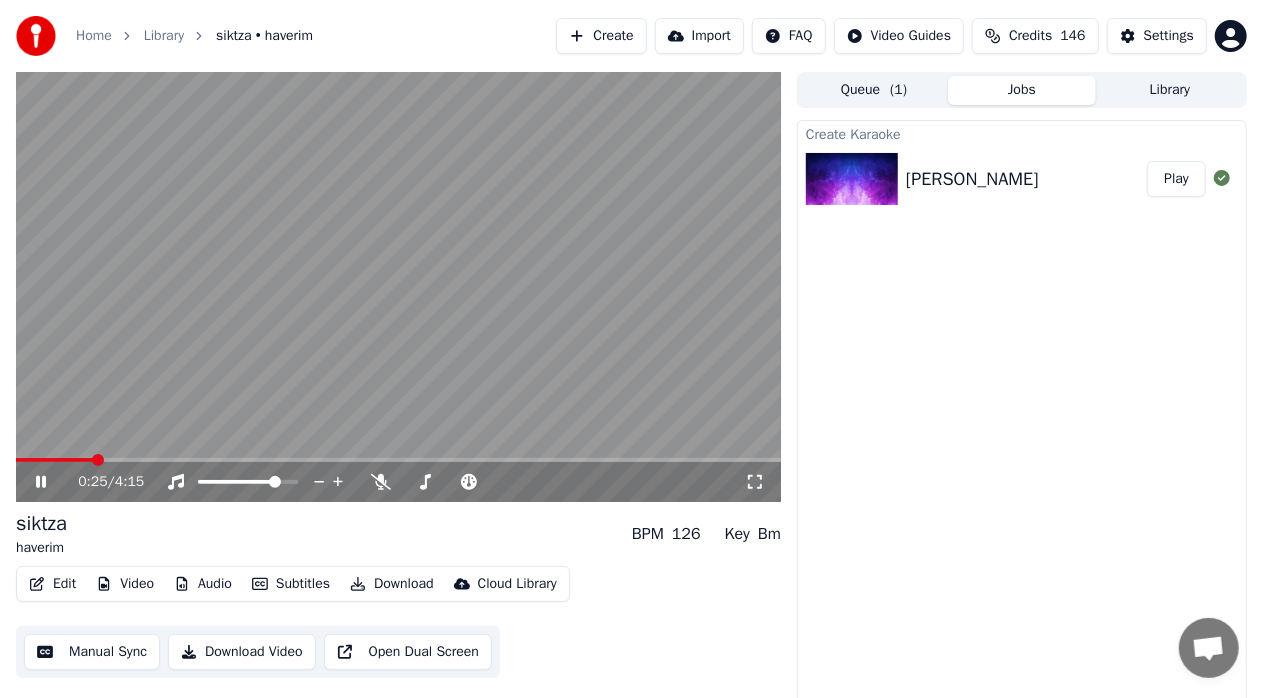click at bounding box center [98, 460] 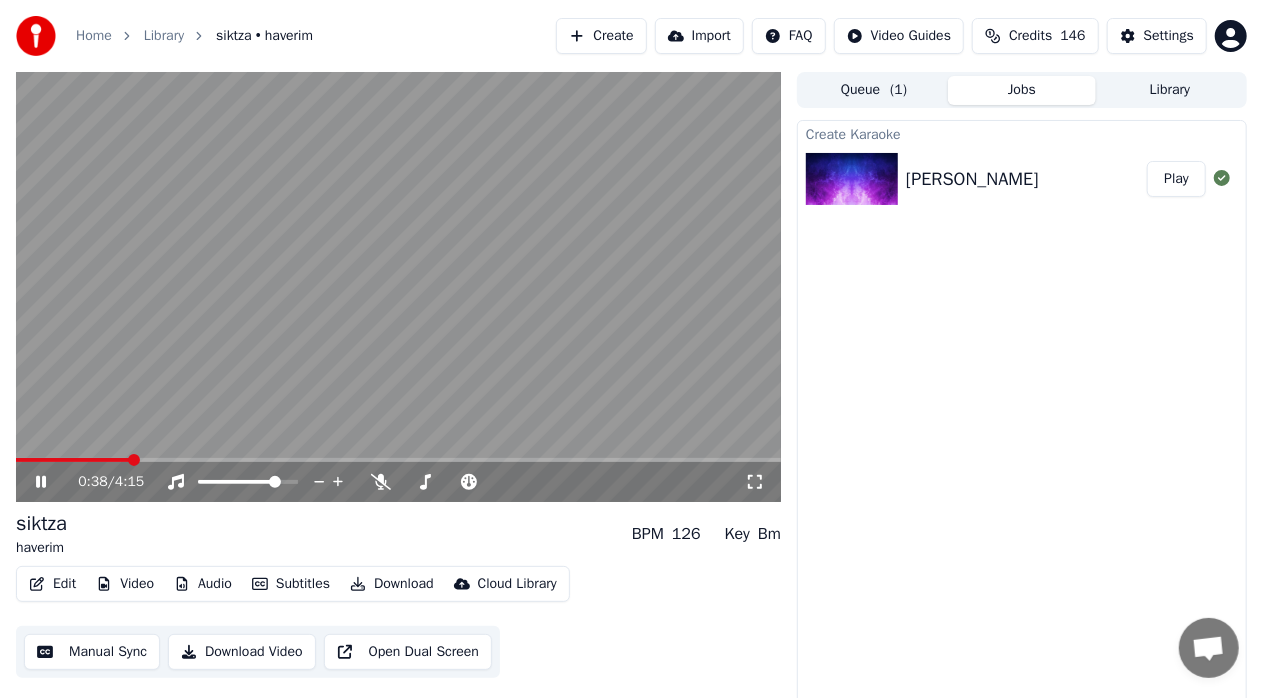click at bounding box center (398, 460) 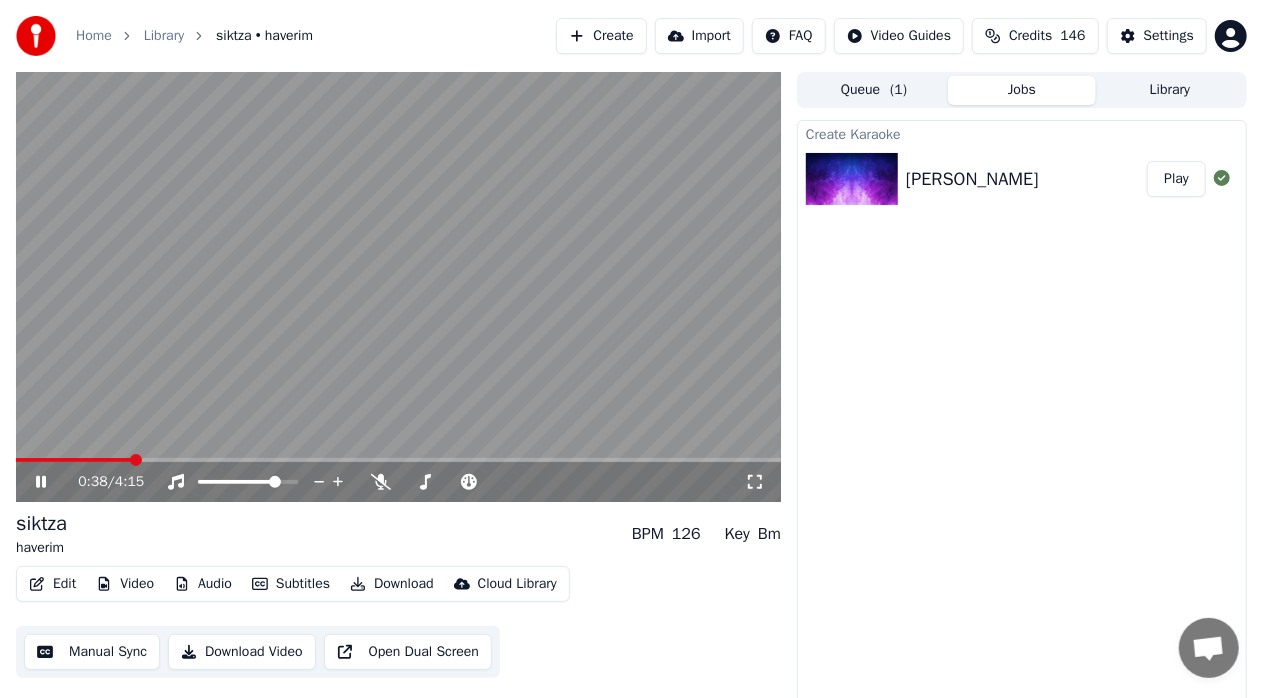 click at bounding box center [136, 460] 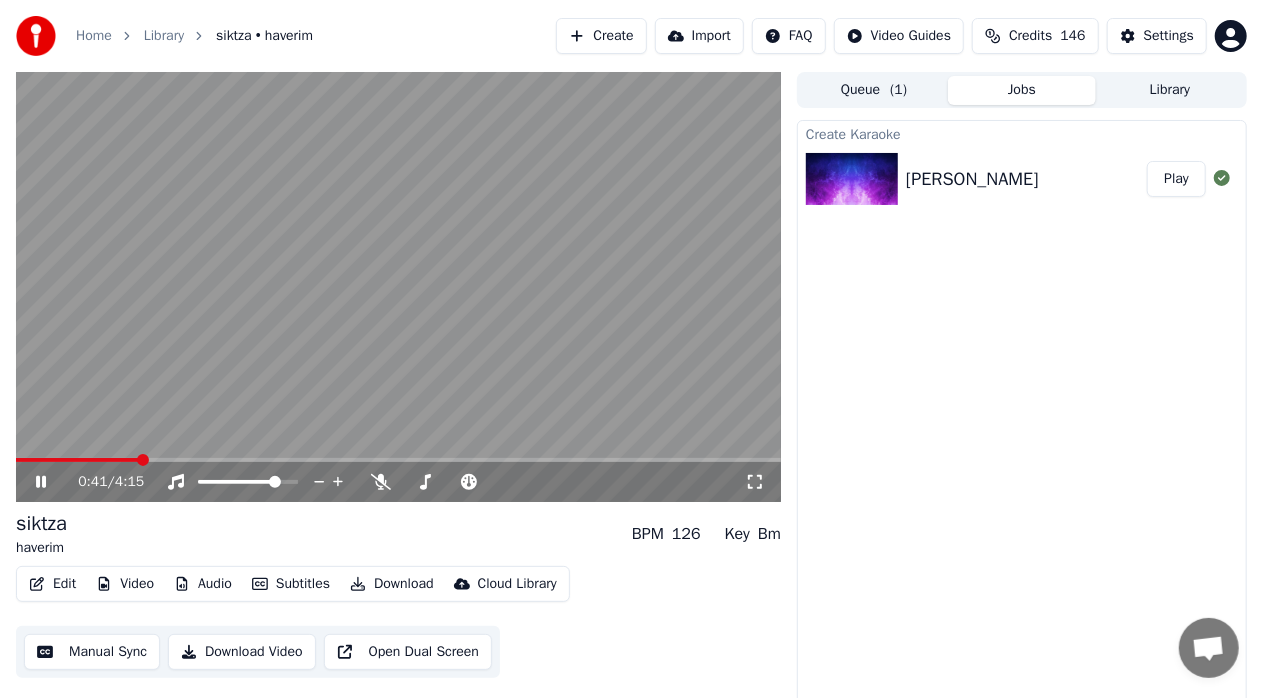 click at bounding box center [398, 287] 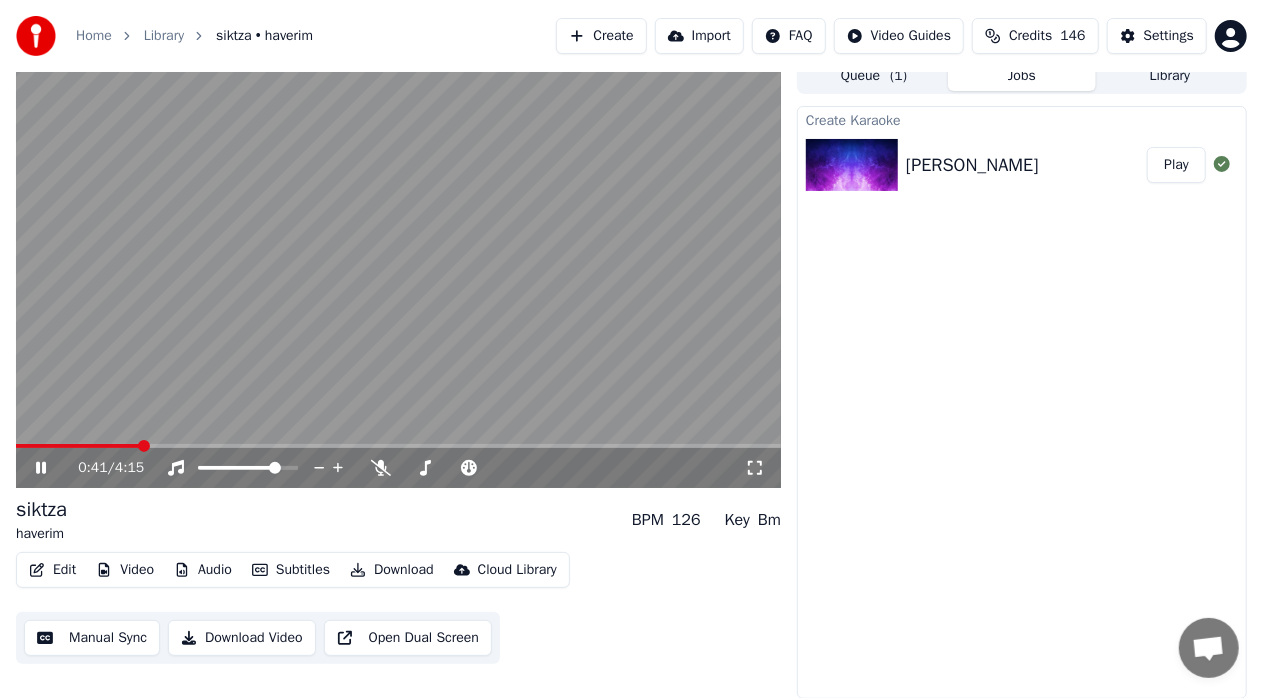 scroll, scrollTop: 15, scrollLeft: 0, axis: vertical 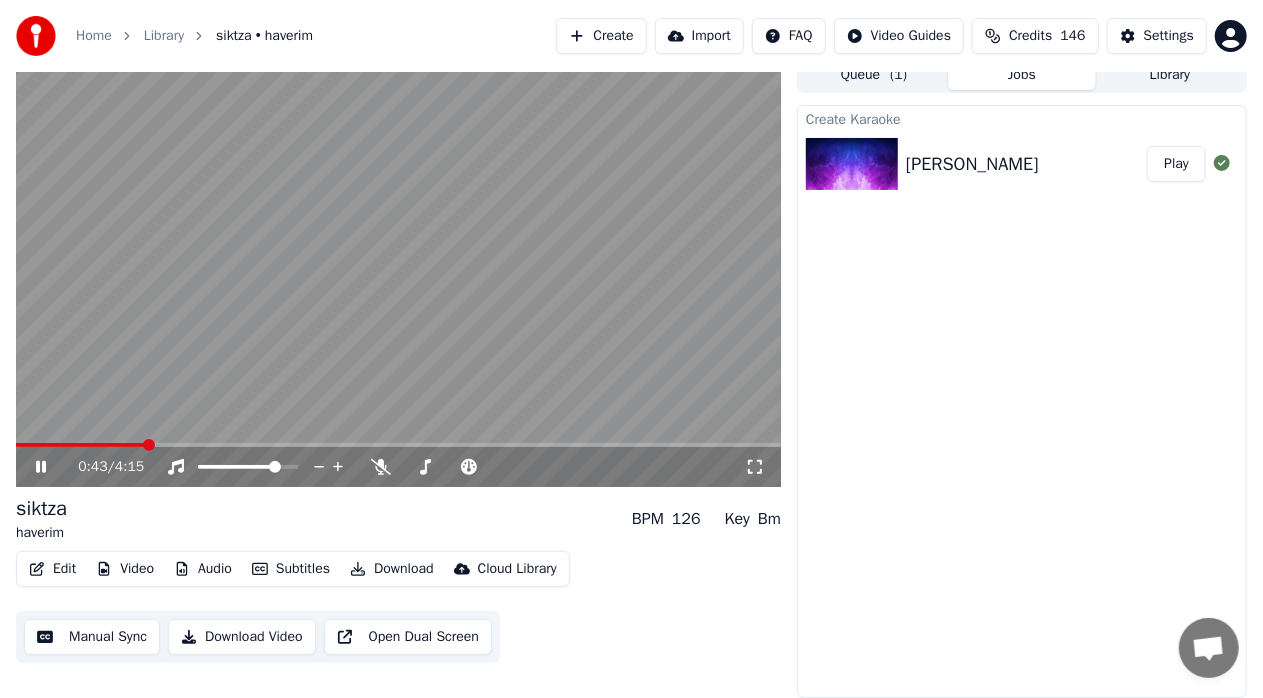 click 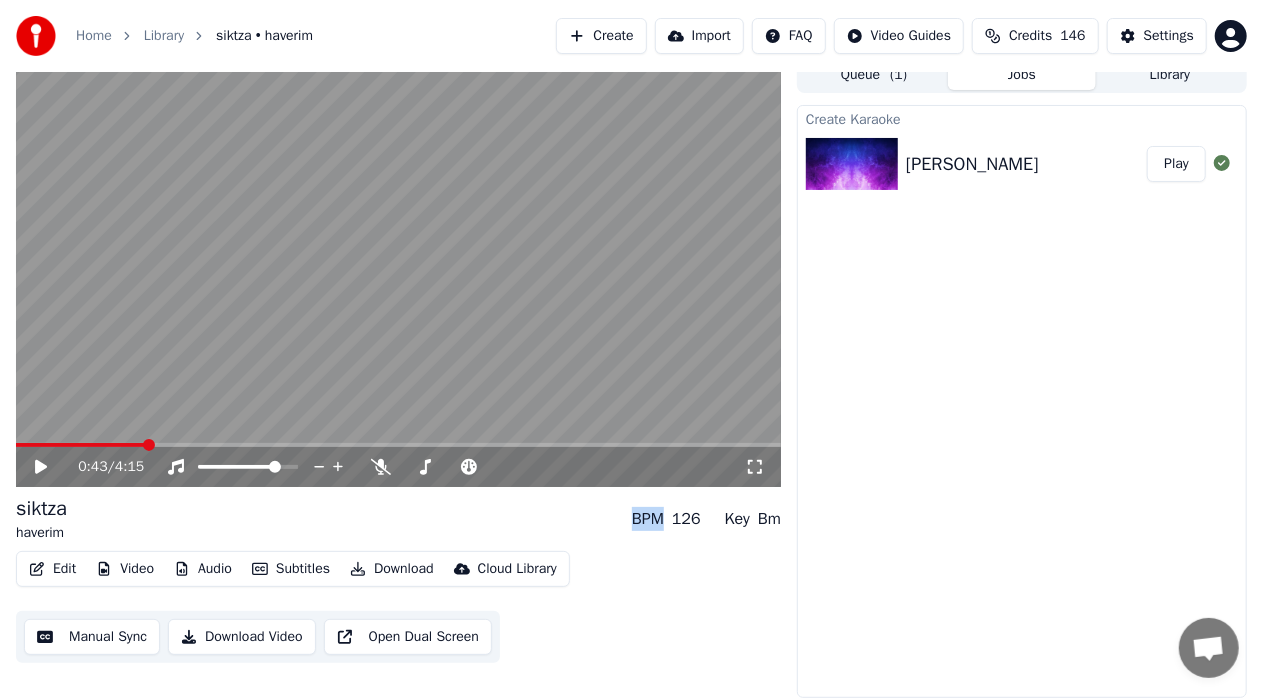 click 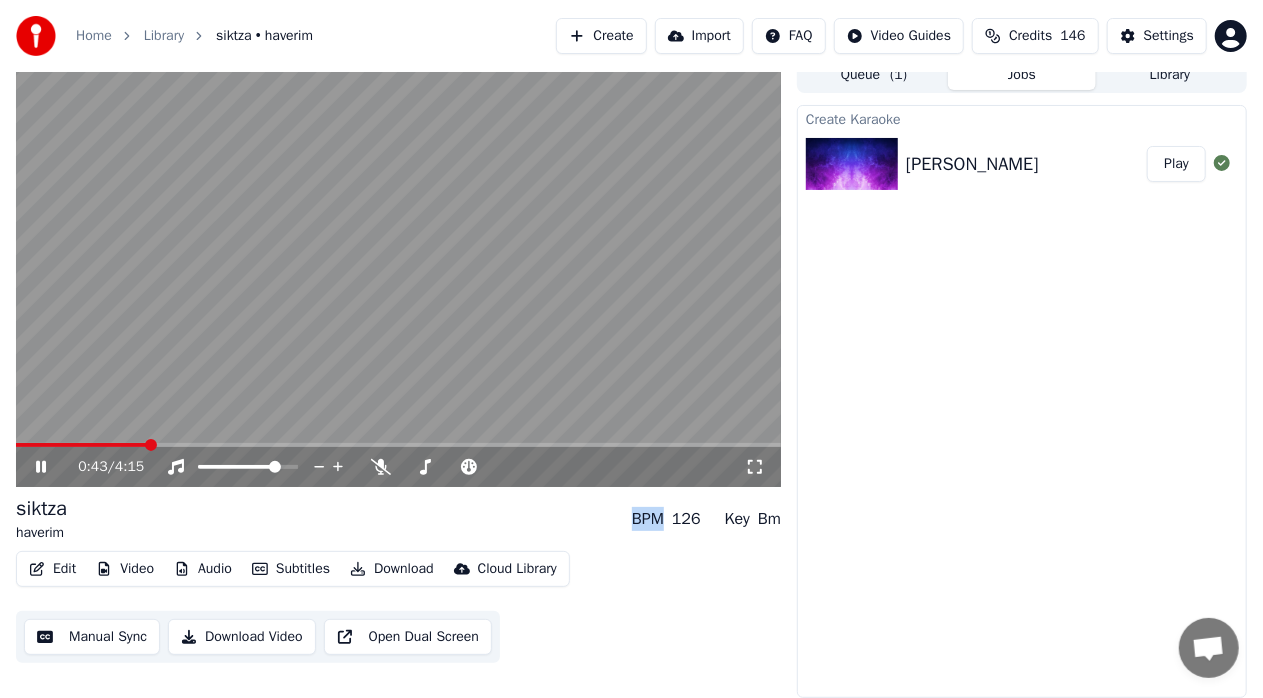 click at bounding box center [398, 445] 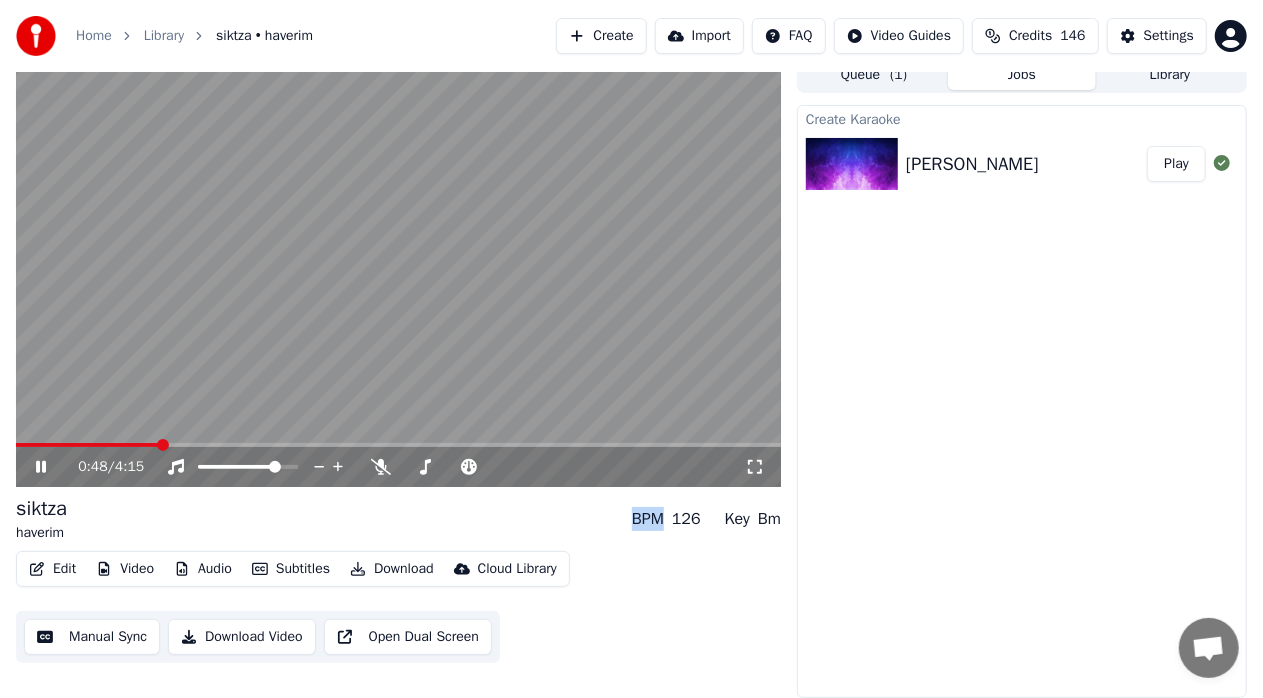 click at bounding box center (398, 272) 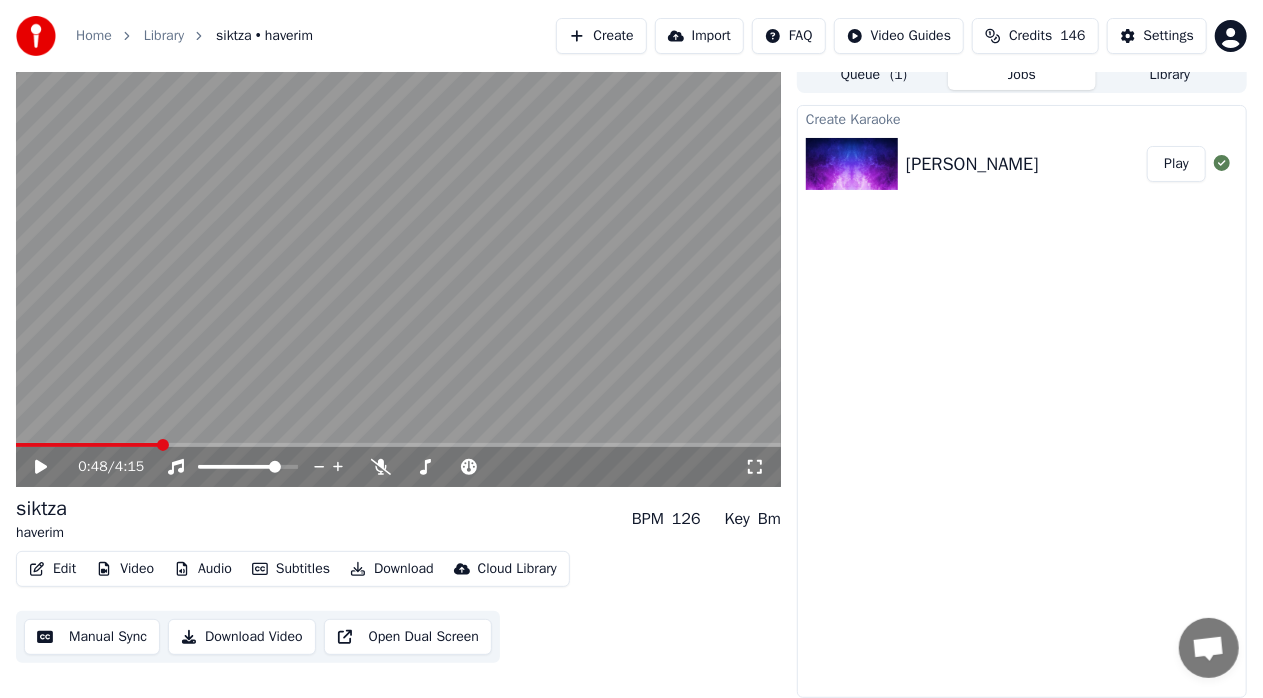 click 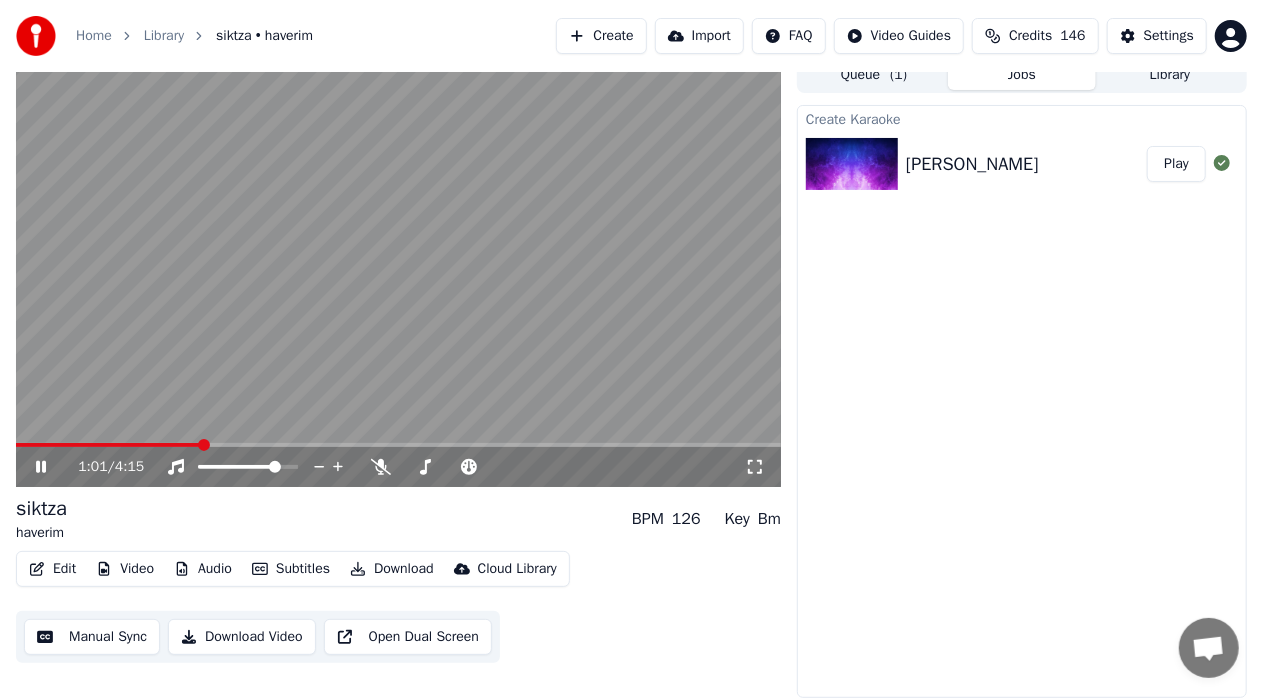 click 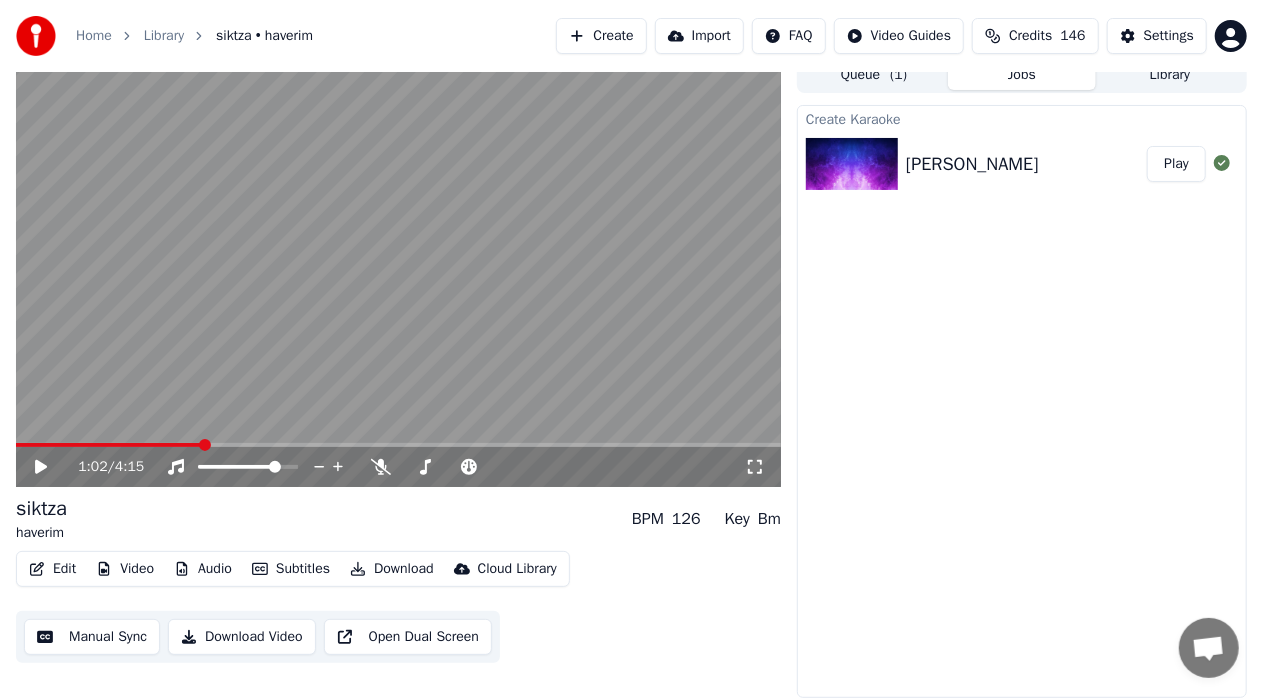 click on "Edit" at bounding box center (52, 569) 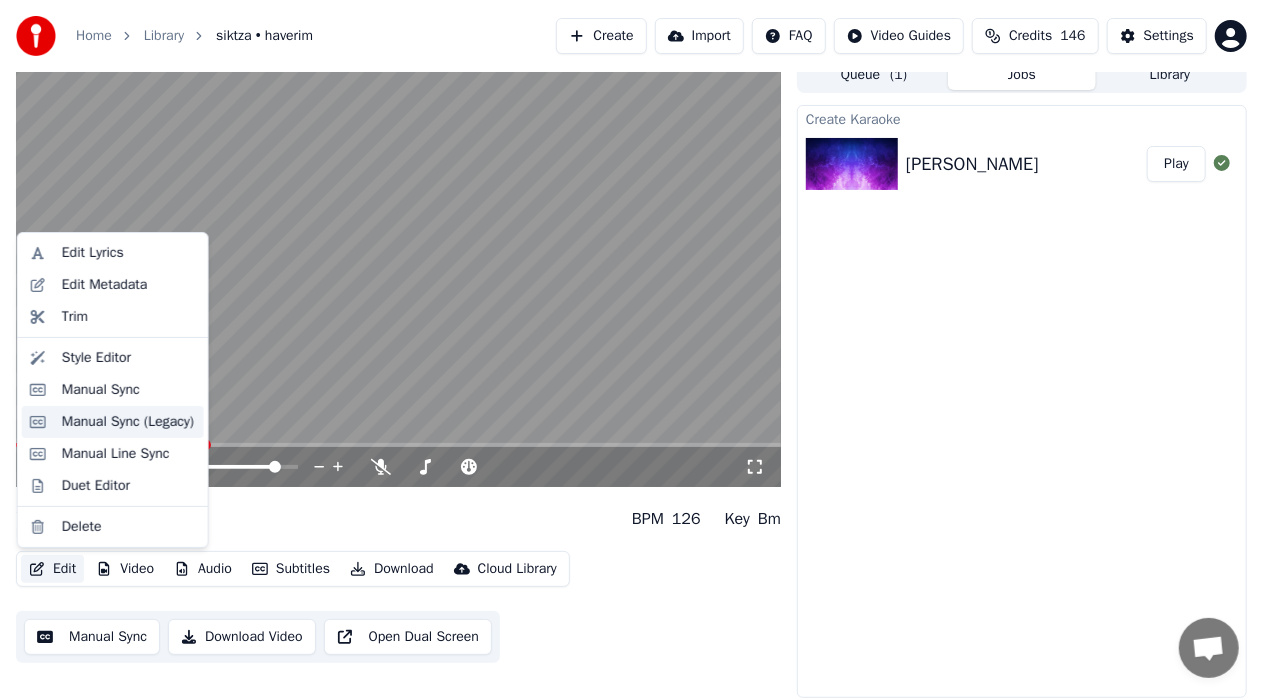click on "Manual Sync (Legacy)" at bounding box center [128, 422] 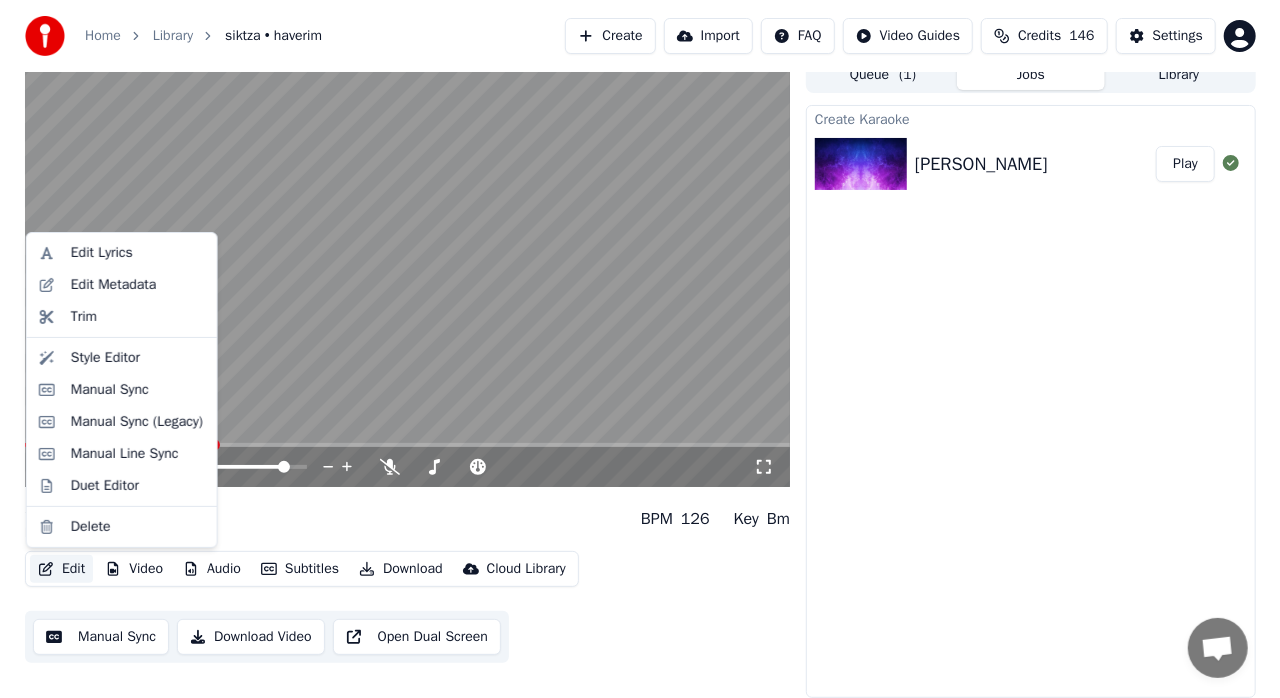 scroll, scrollTop: 0, scrollLeft: 0, axis: both 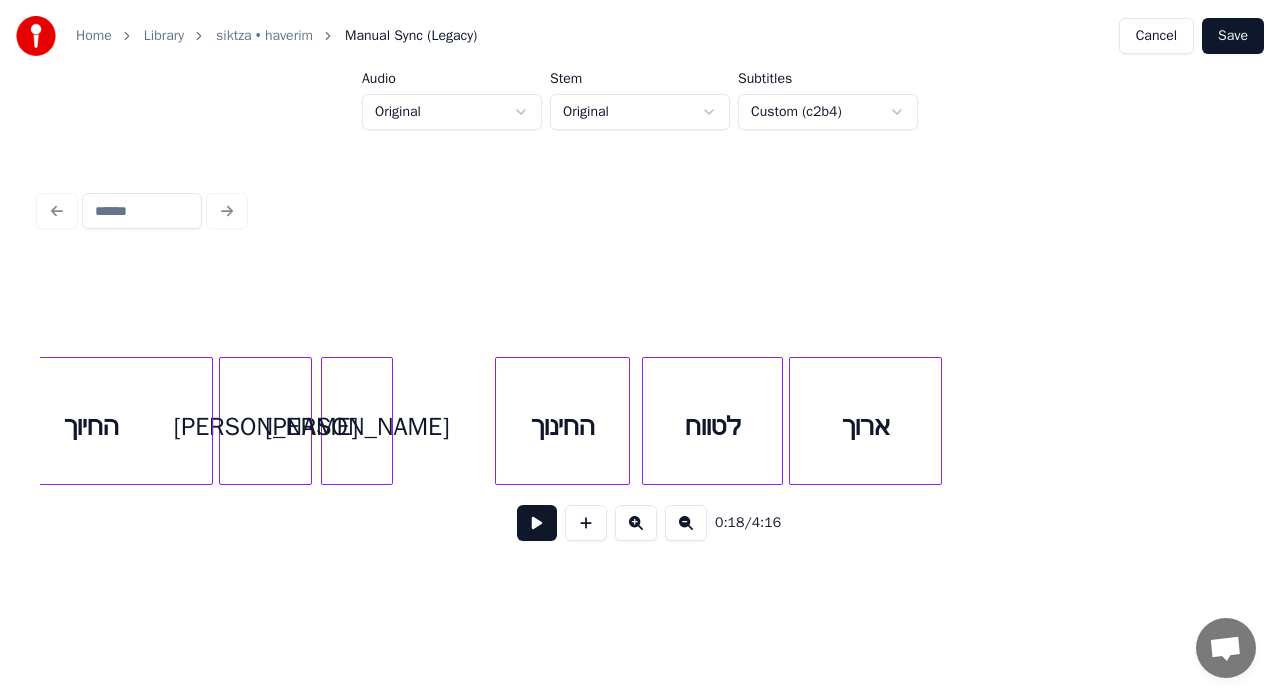 click on "[PERSON_NAME]" at bounding box center [265, 426] 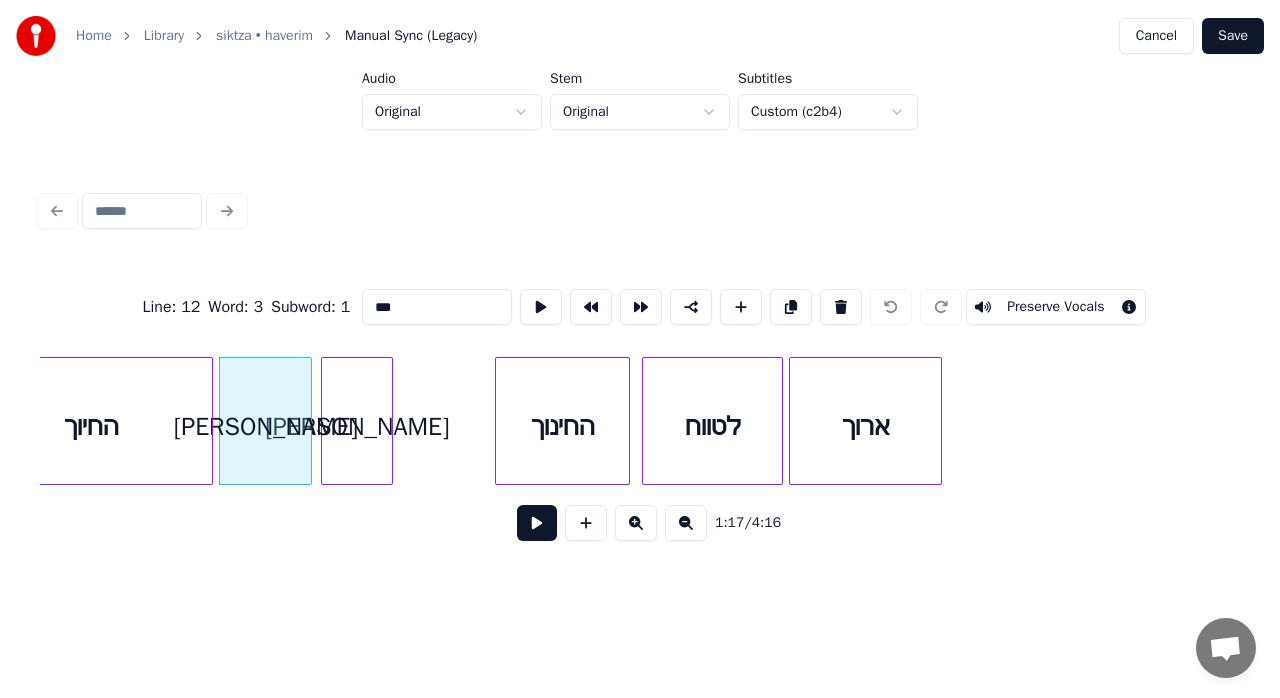 click on "החיוך" at bounding box center (91, 426) 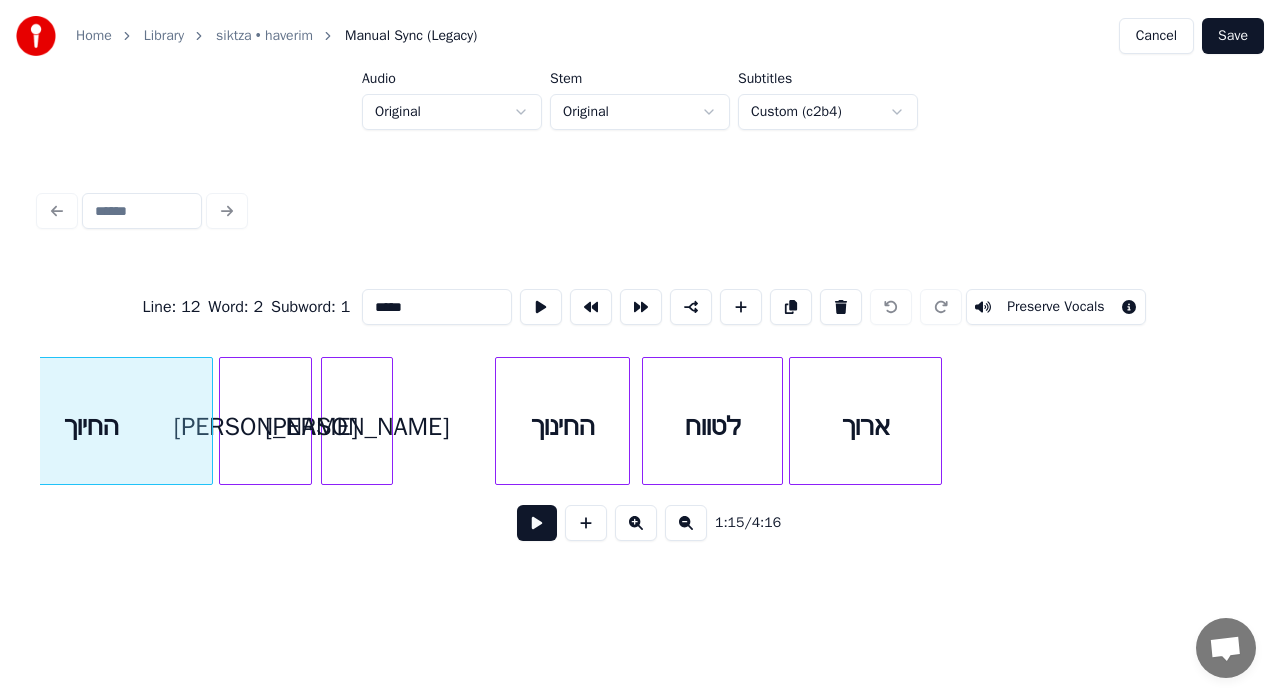 scroll, scrollTop: 0, scrollLeft: 11337, axis: horizontal 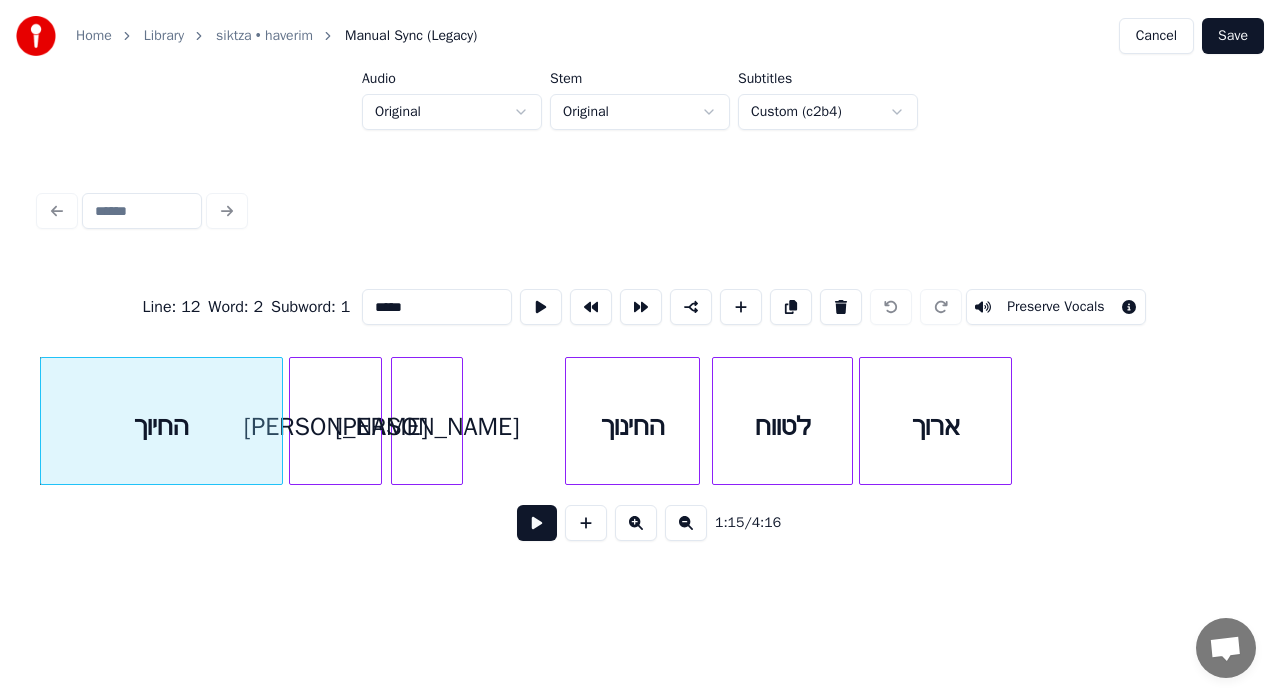 click on "החיוך" at bounding box center (161, 426) 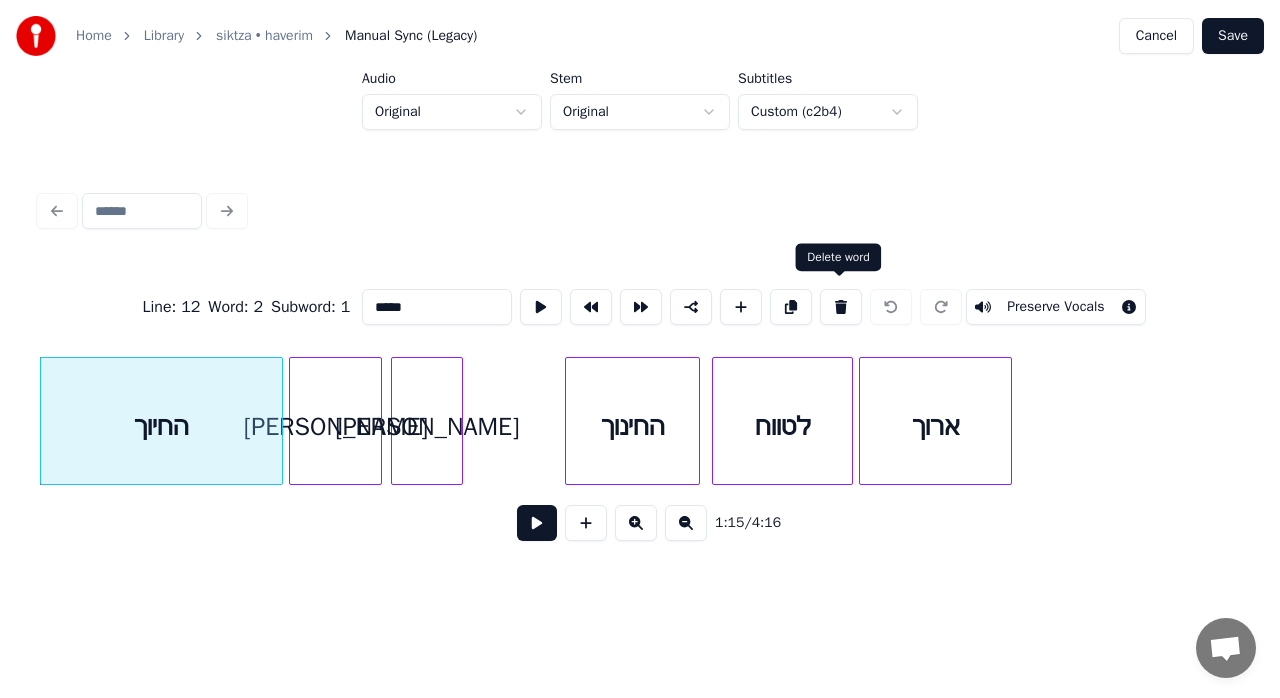 click at bounding box center [841, 307] 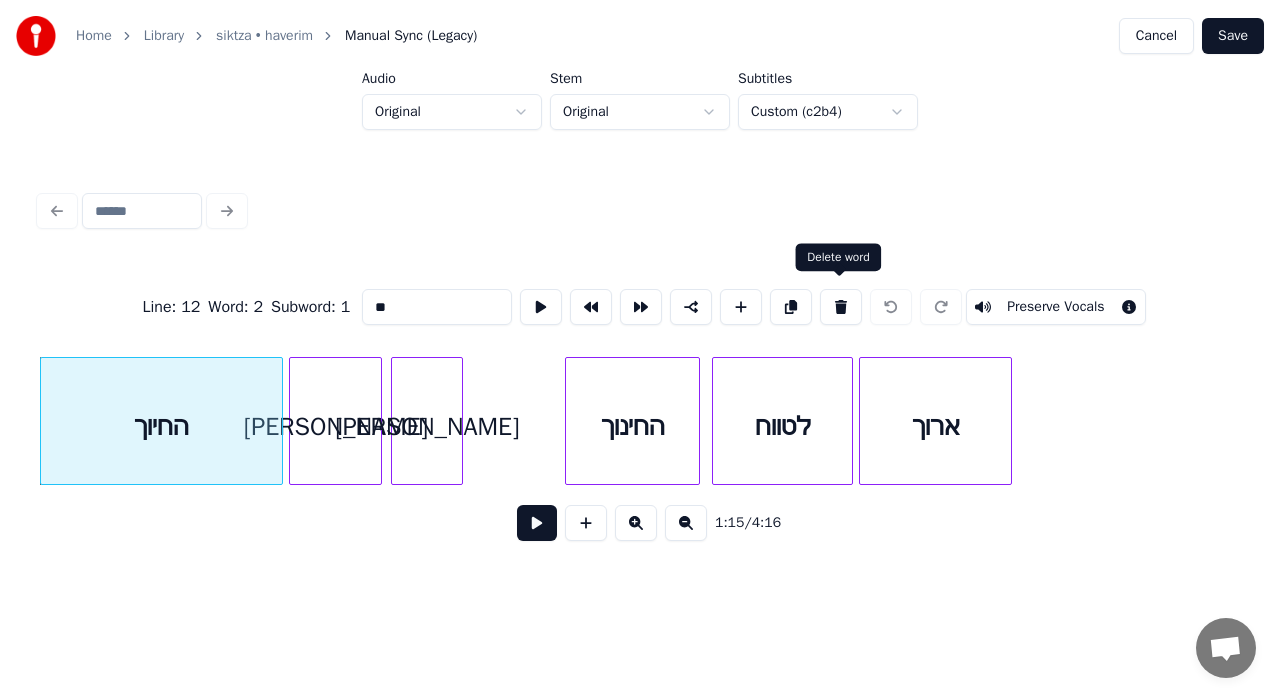 scroll, scrollTop: 0, scrollLeft: 11301, axis: horizontal 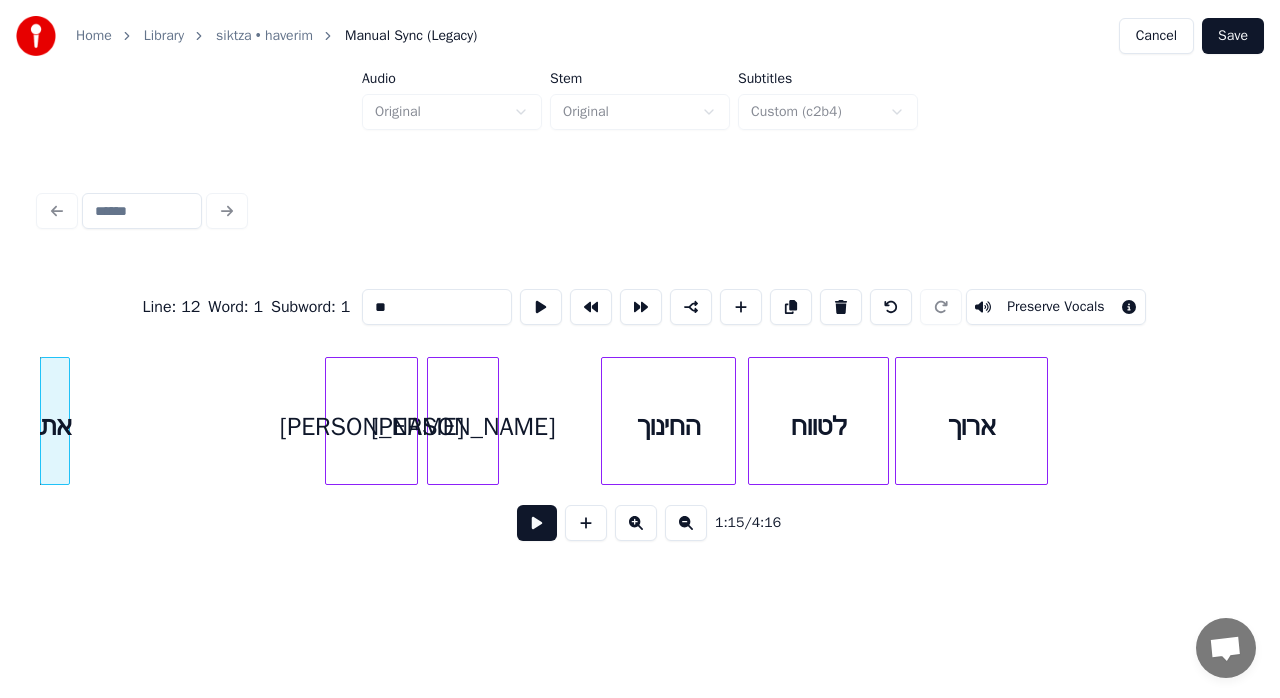 click on "[PERSON_NAME]" at bounding box center [371, 426] 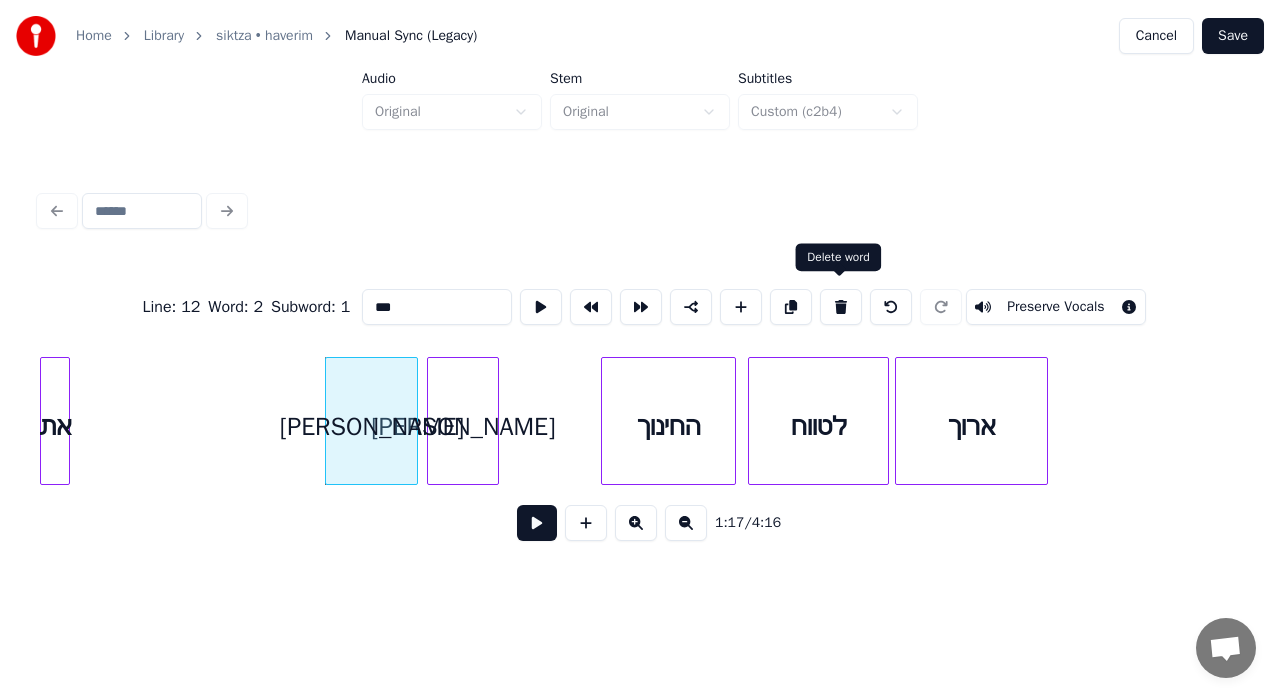 click at bounding box center [841, 307] 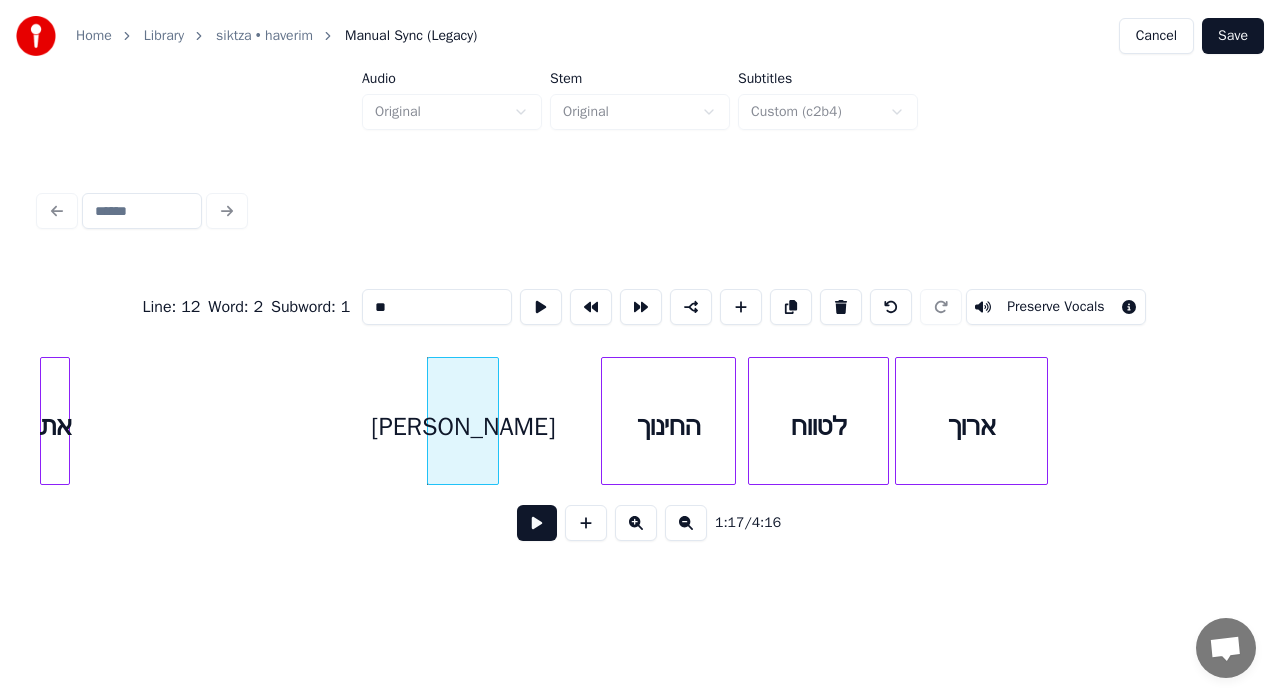 click on "[PERSON_NAME]" at bounding box center [463, 426] 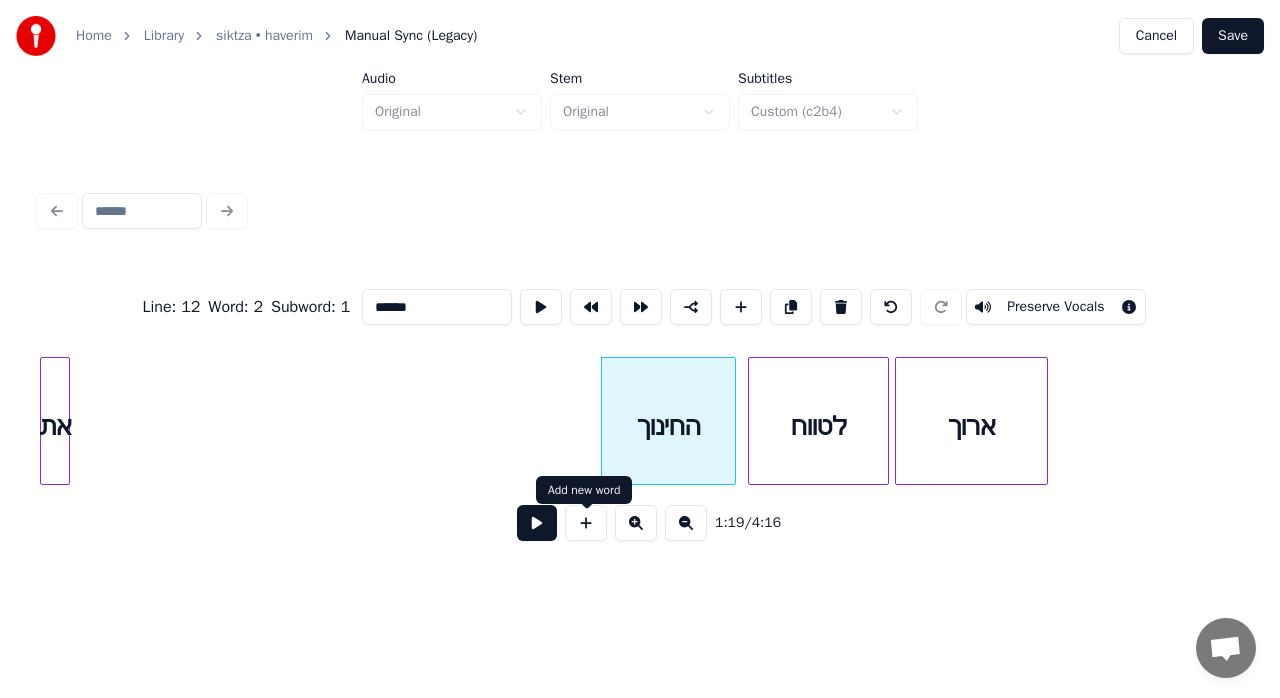 click on "החינוך" at bounding box center (668, 426) 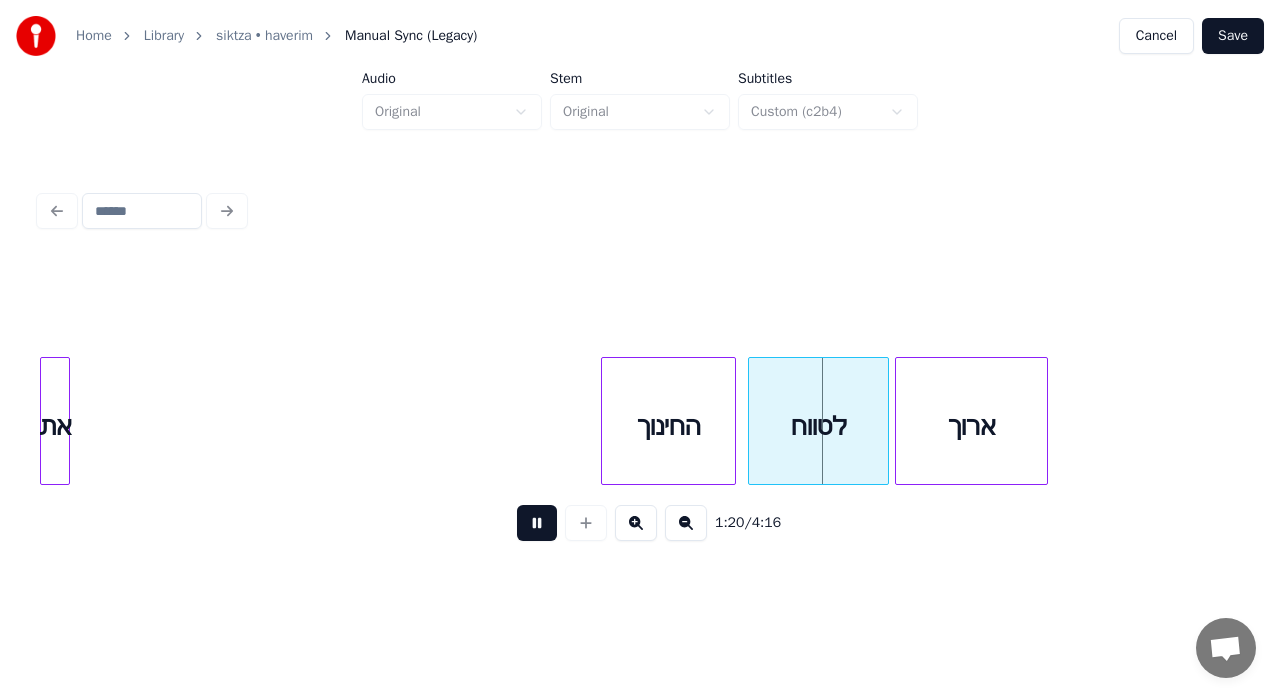 click at bounding box center [537, 523] 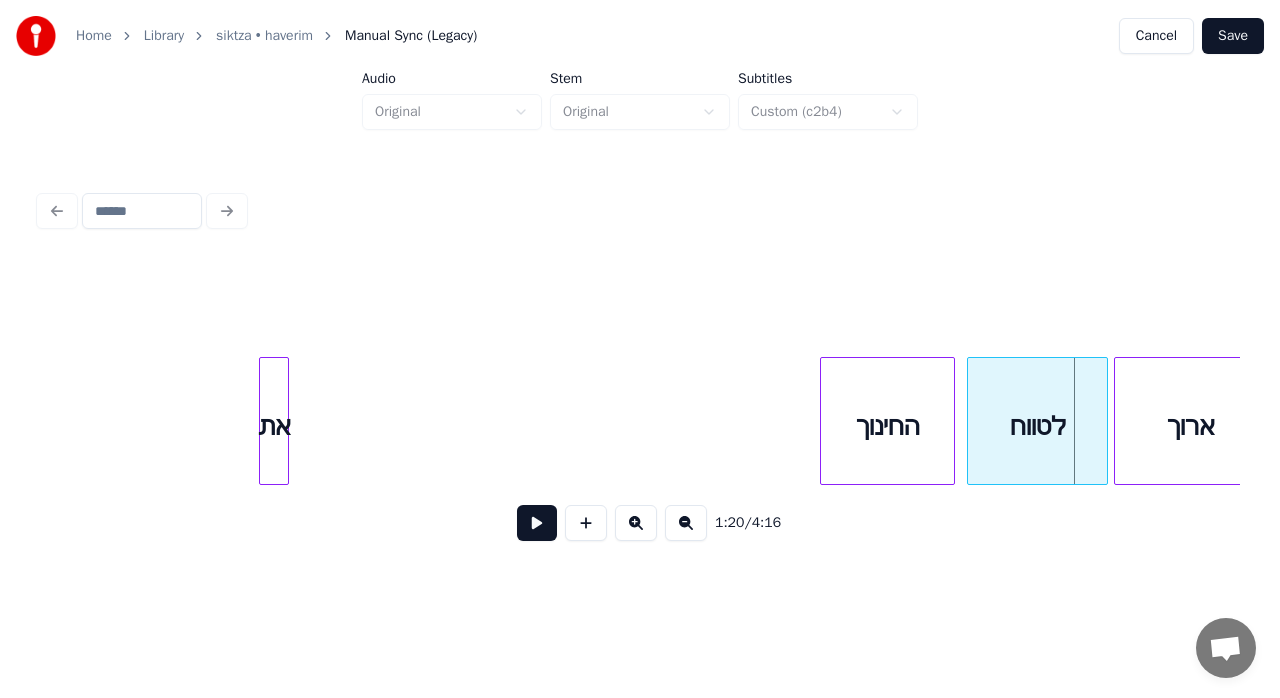 scroll, scrollTop: 0, scrollLeft: 10972, axis: horizontal 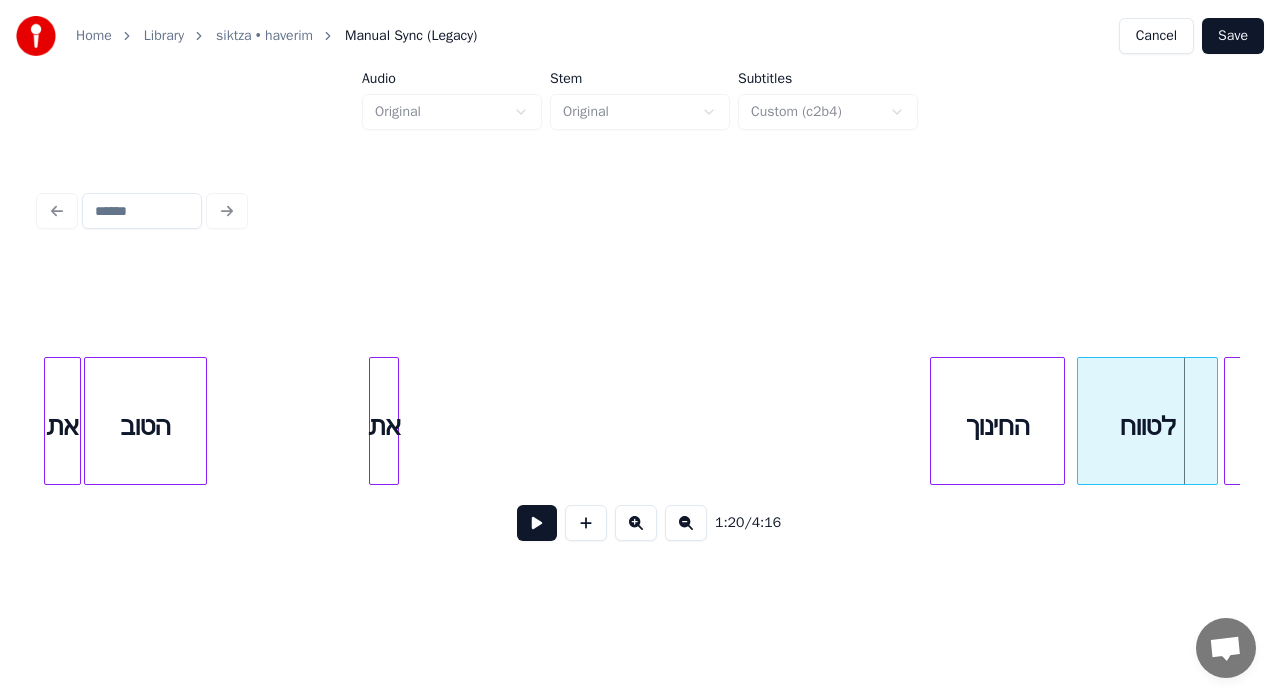 click on "את" at bounding box center [384, 426] 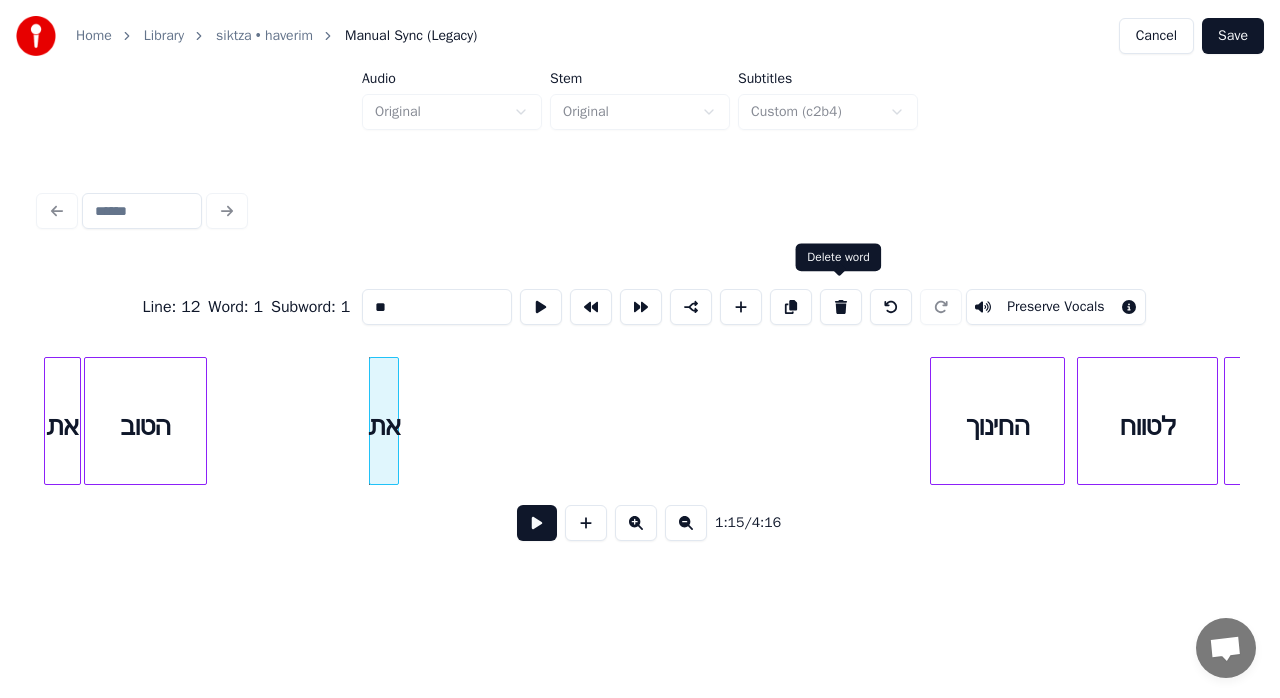 click at bounding box center (841, 307) 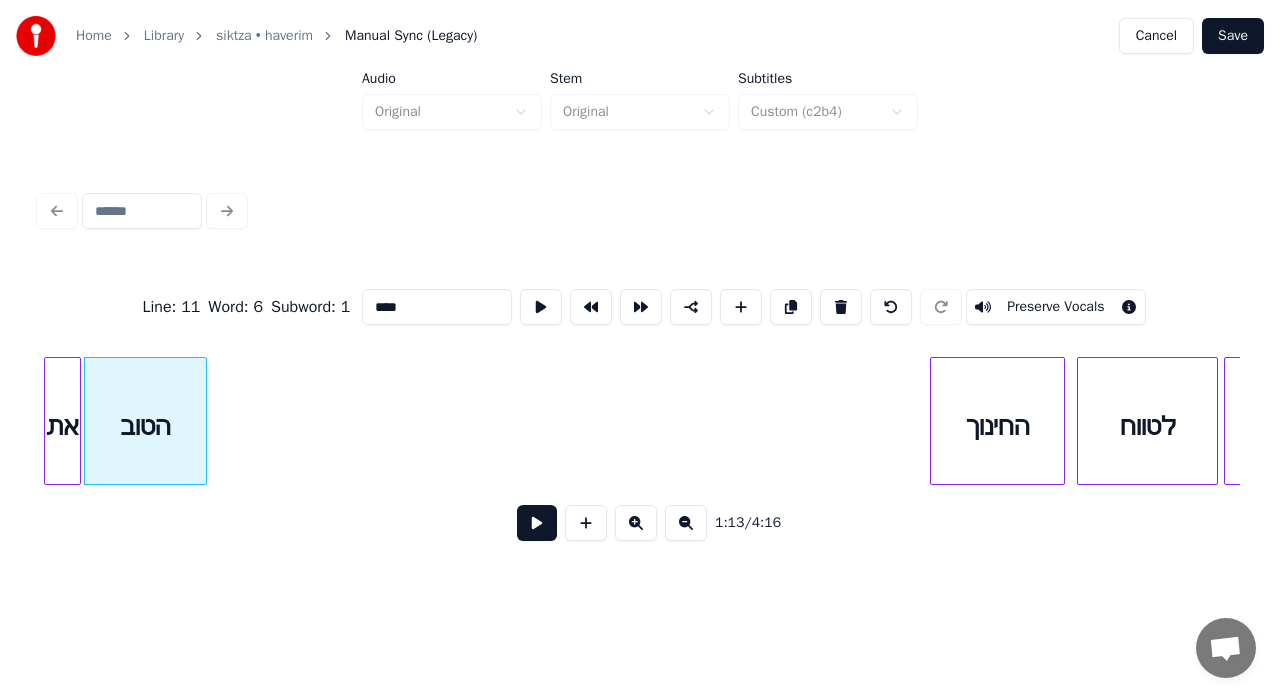 click on "הטוב" at bounding box center (145, 426) 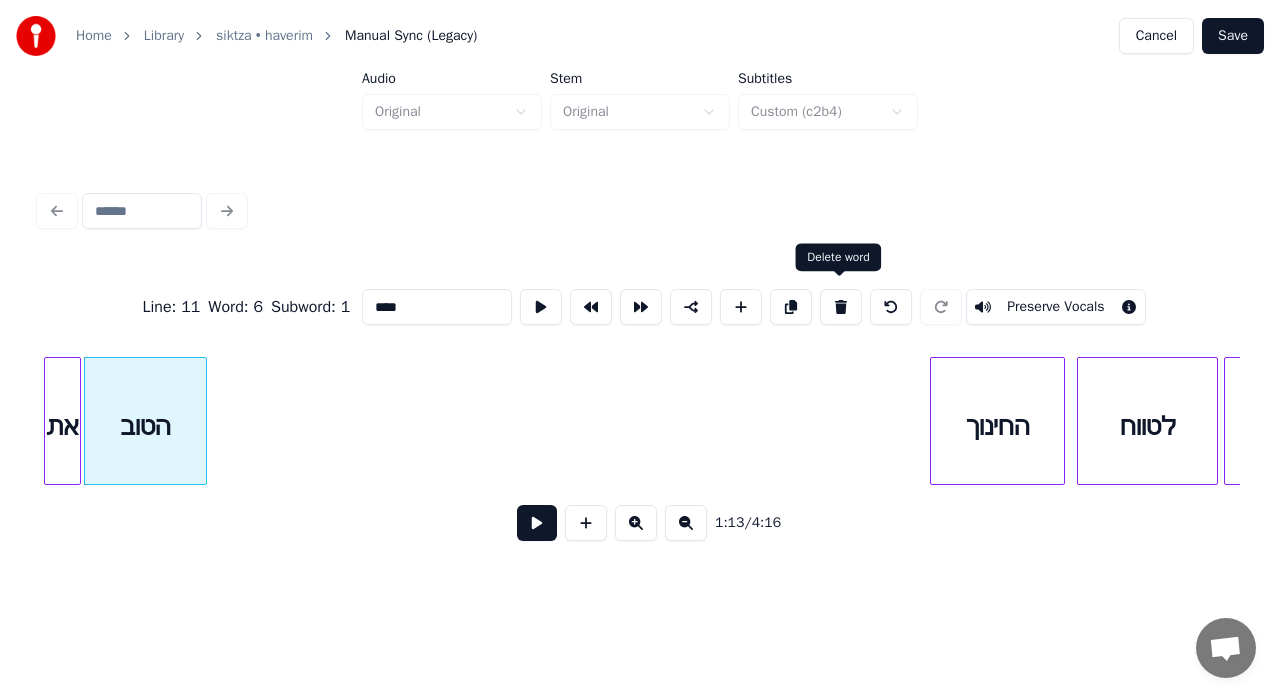 click at bounding box center [841, 307] 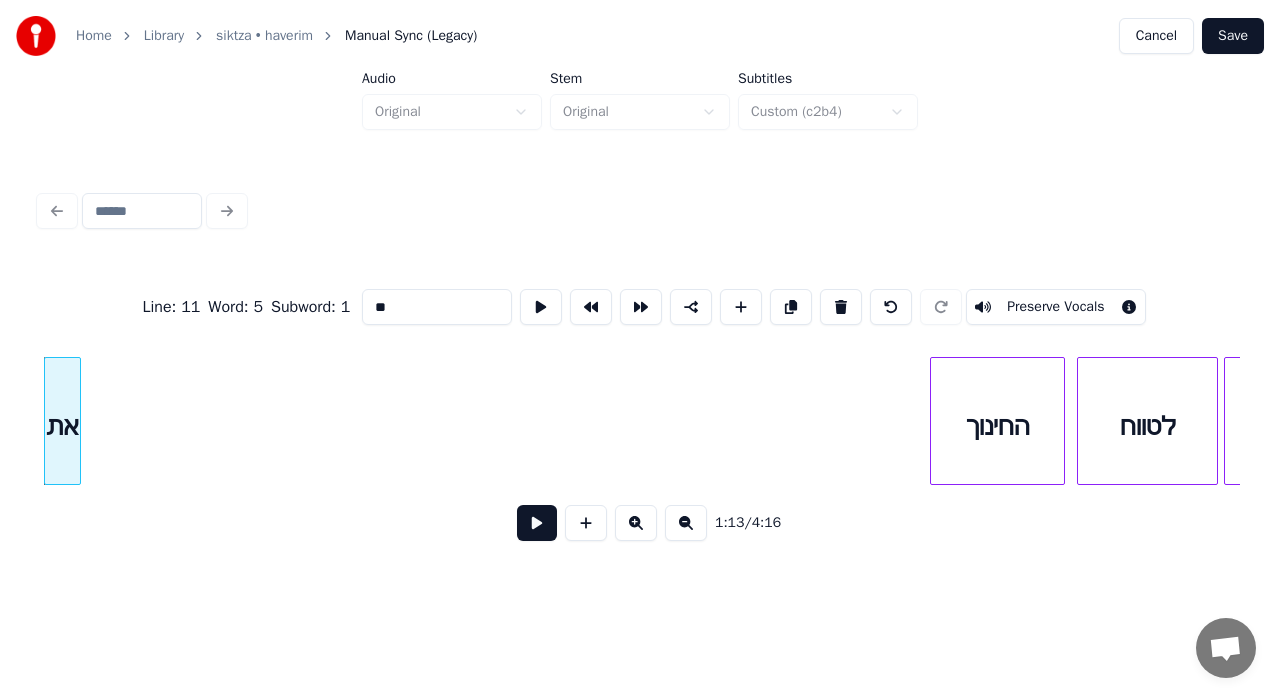click on "החינוך" at bounding box center [997, 426] 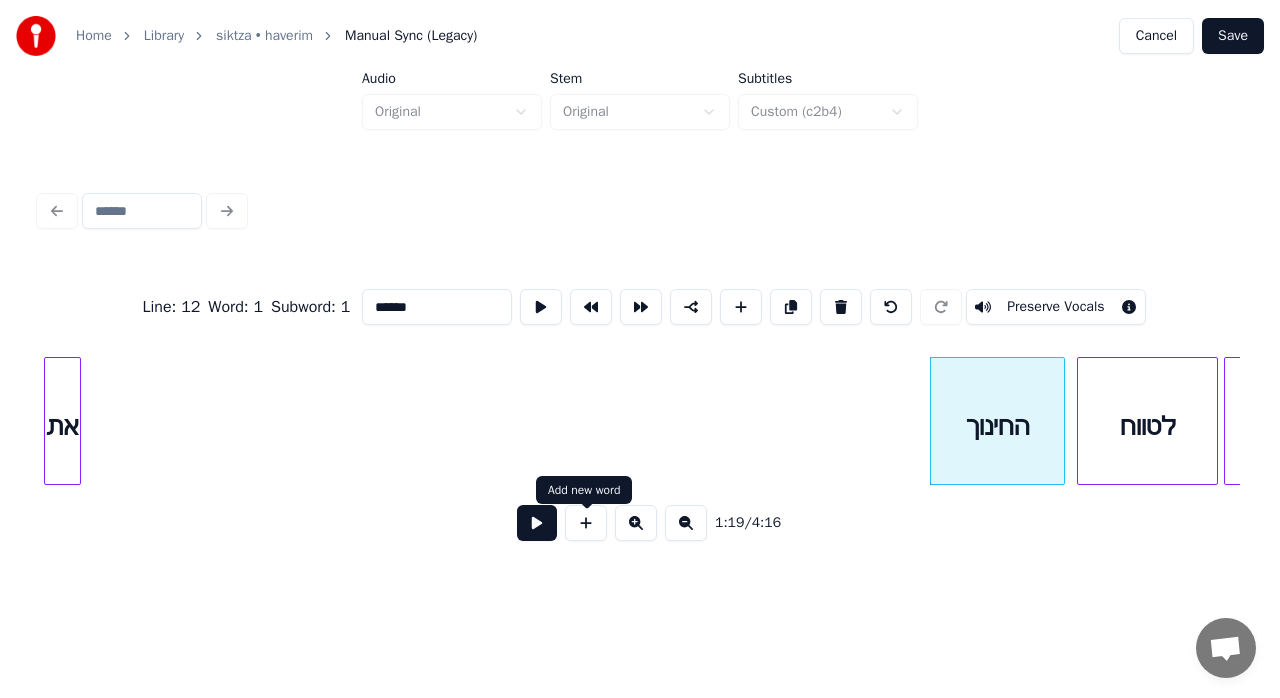 click at bounding box center (537, 523) 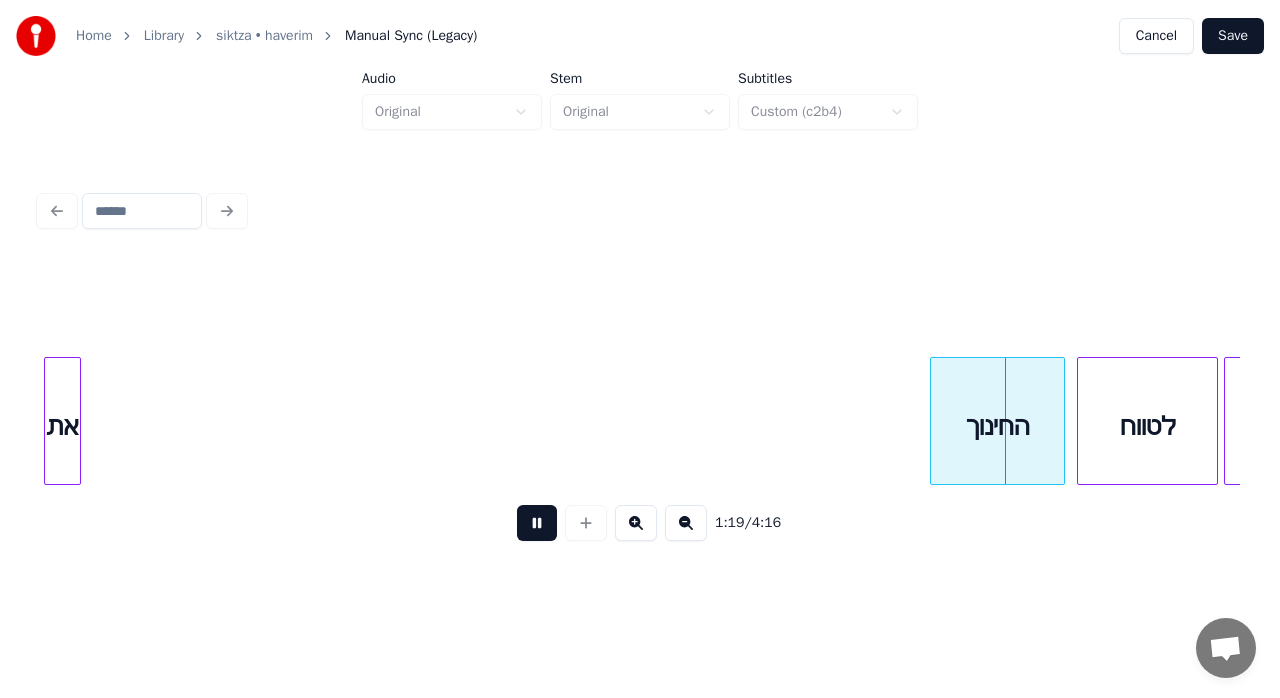 click at bounding box center (537, 523) 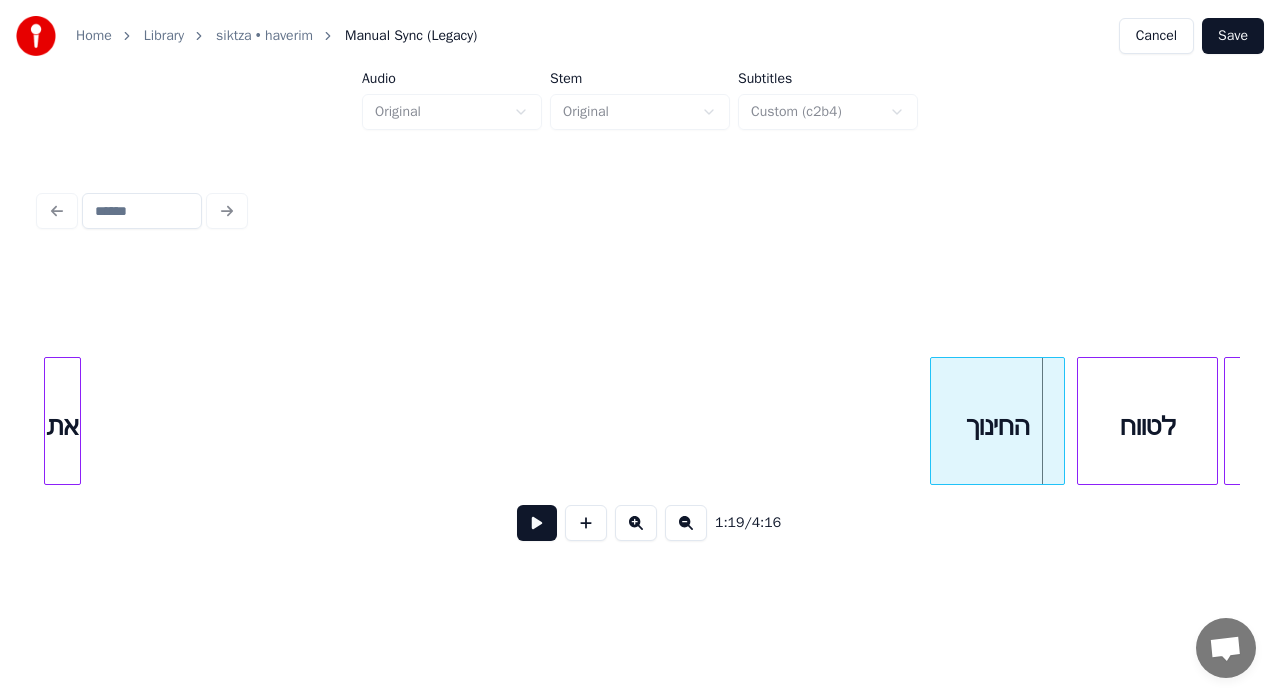 click at bounding box center [537, 523] 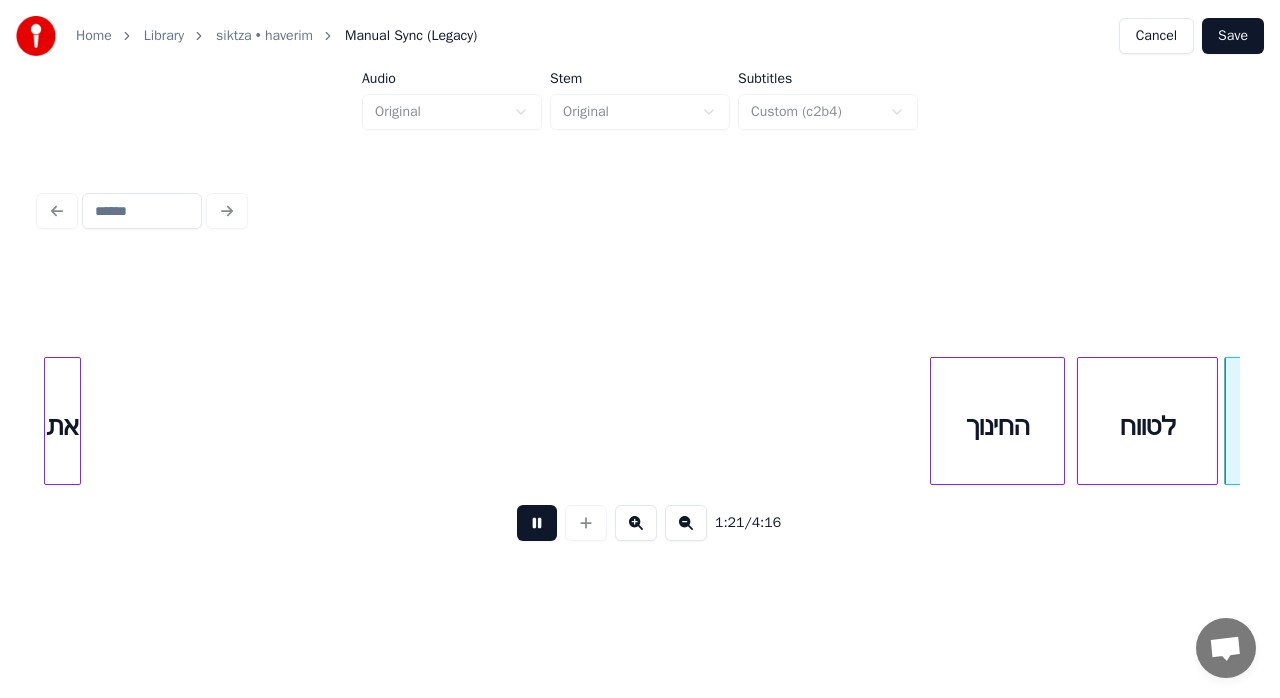 scroll, scrollTop: 0, scrollLeft: 12172, axis: horizontal 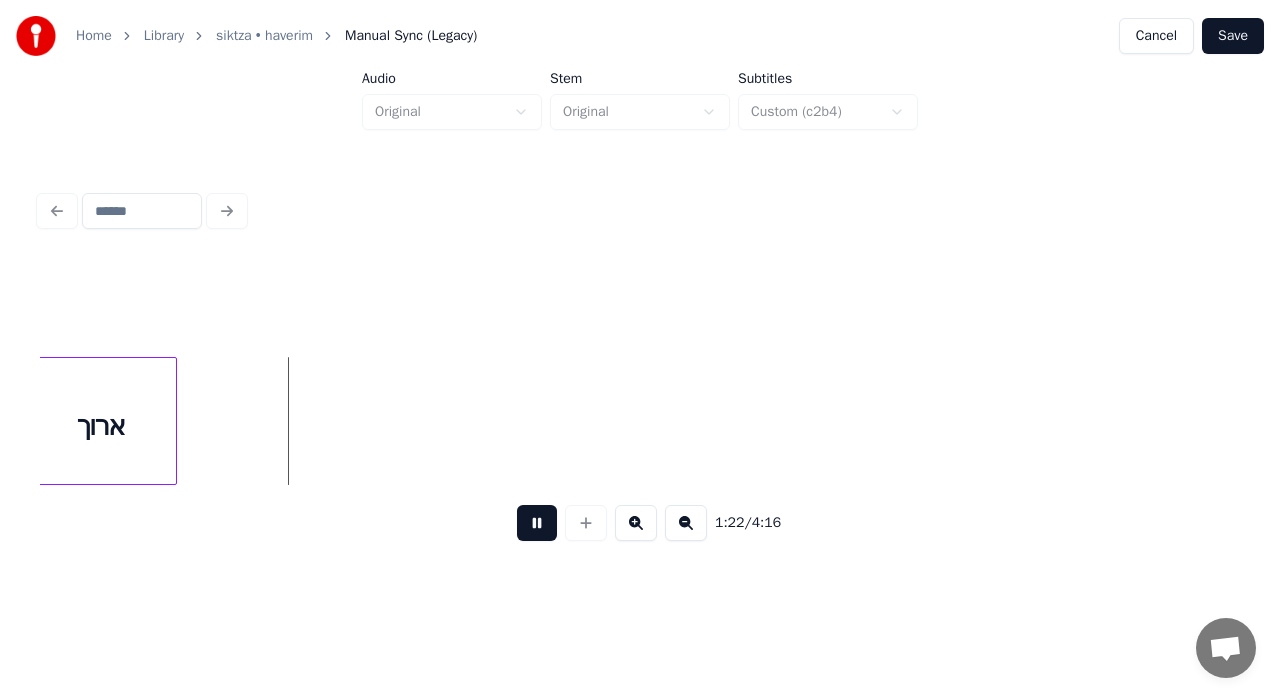 click at bounding box center [537, 523] 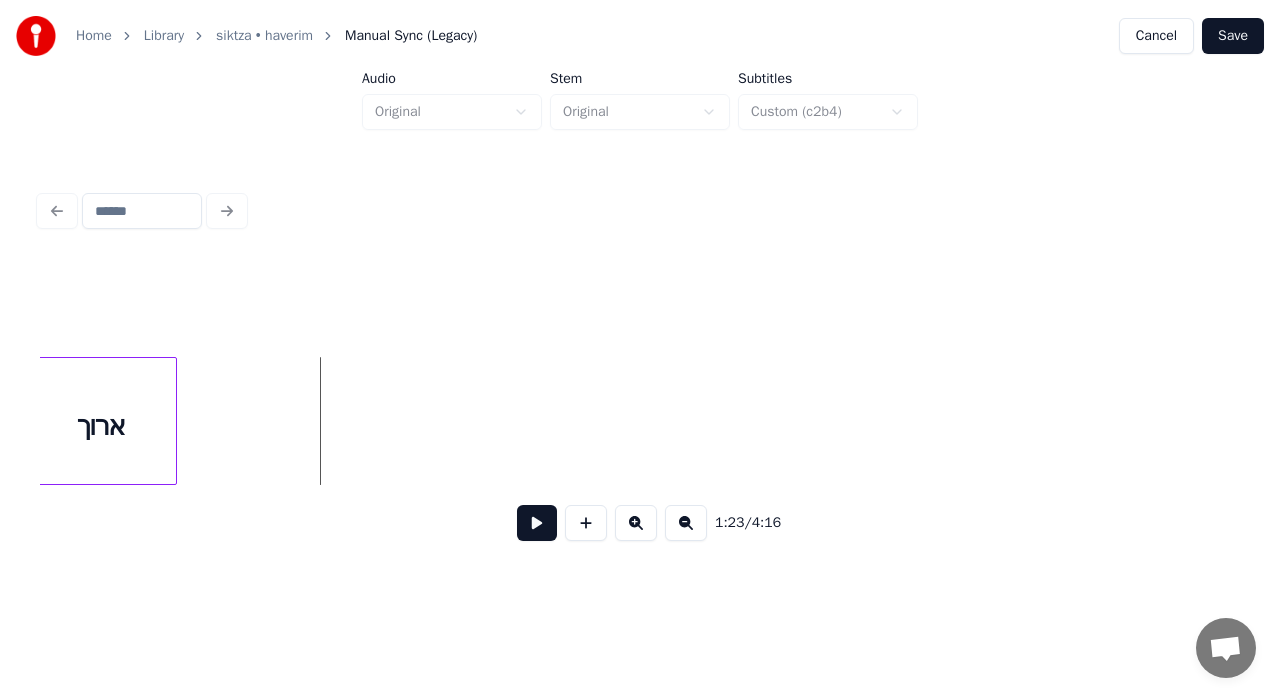 click on "Save" at bounding box center [1233, 36] 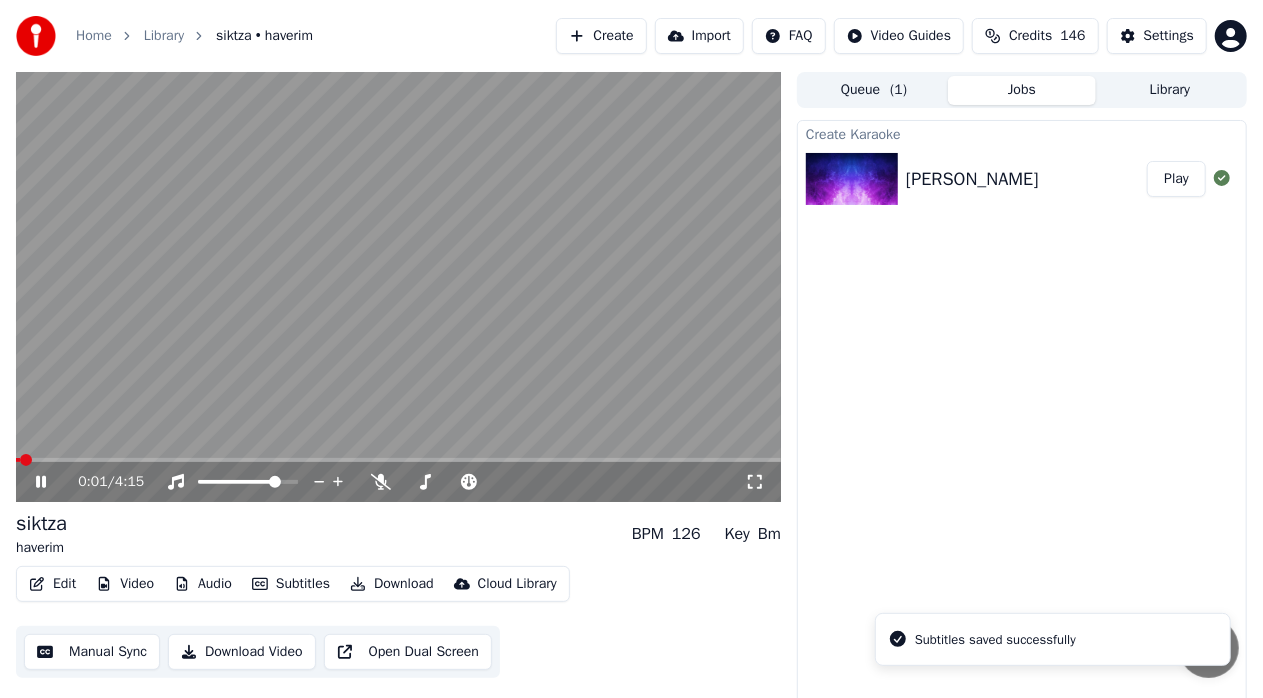 click at bounding box center (398, 460) 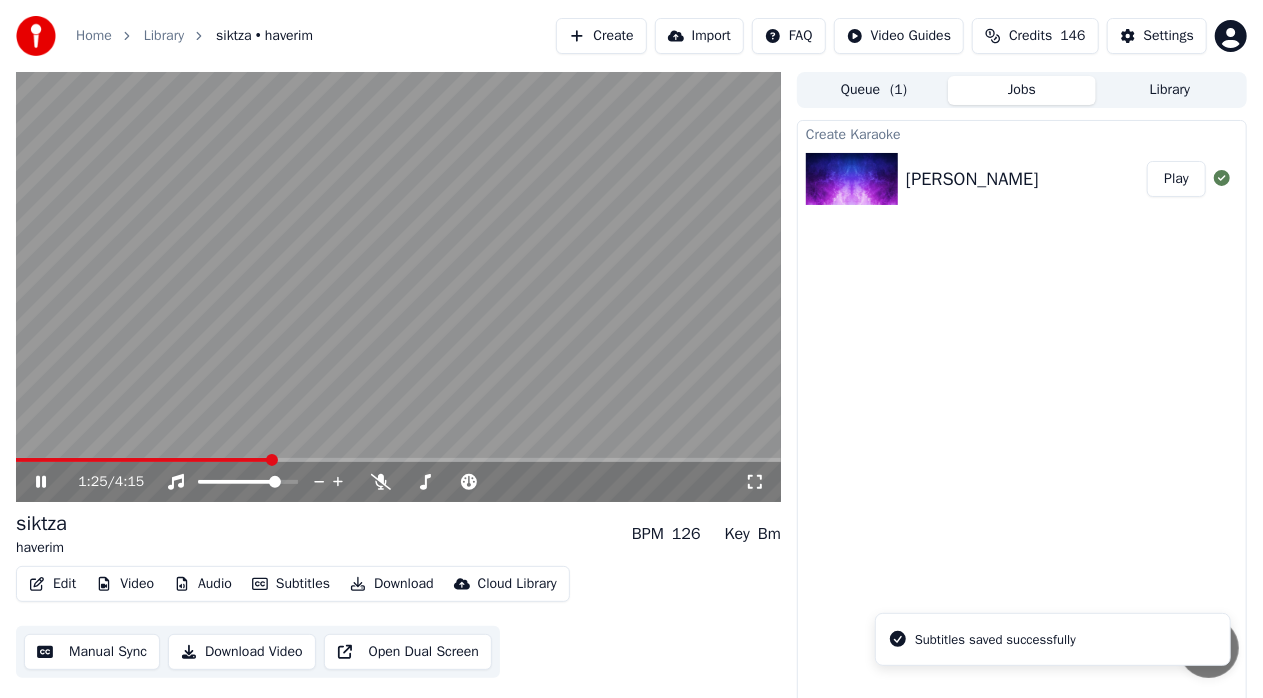 drag, startPoint x: 306, startPoint y: 456, endPoint x: 348, endPoint y: 454, distance: 42.047592 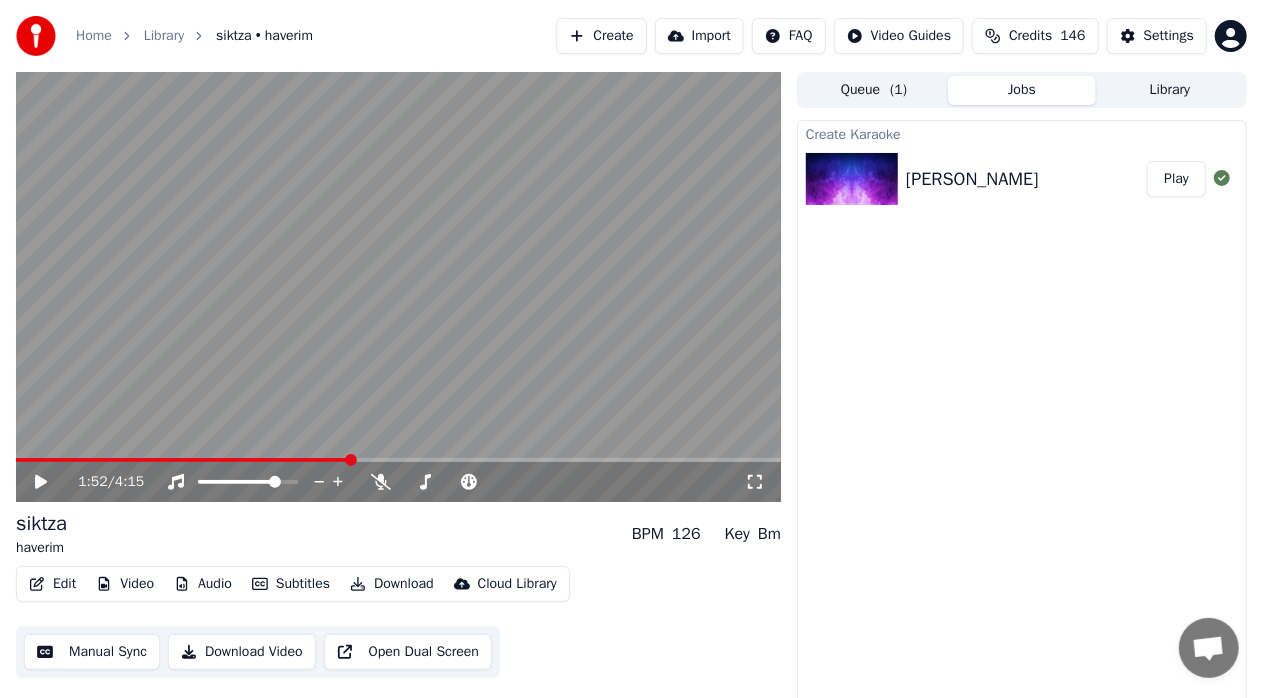 click at bounding box center (398, 460) 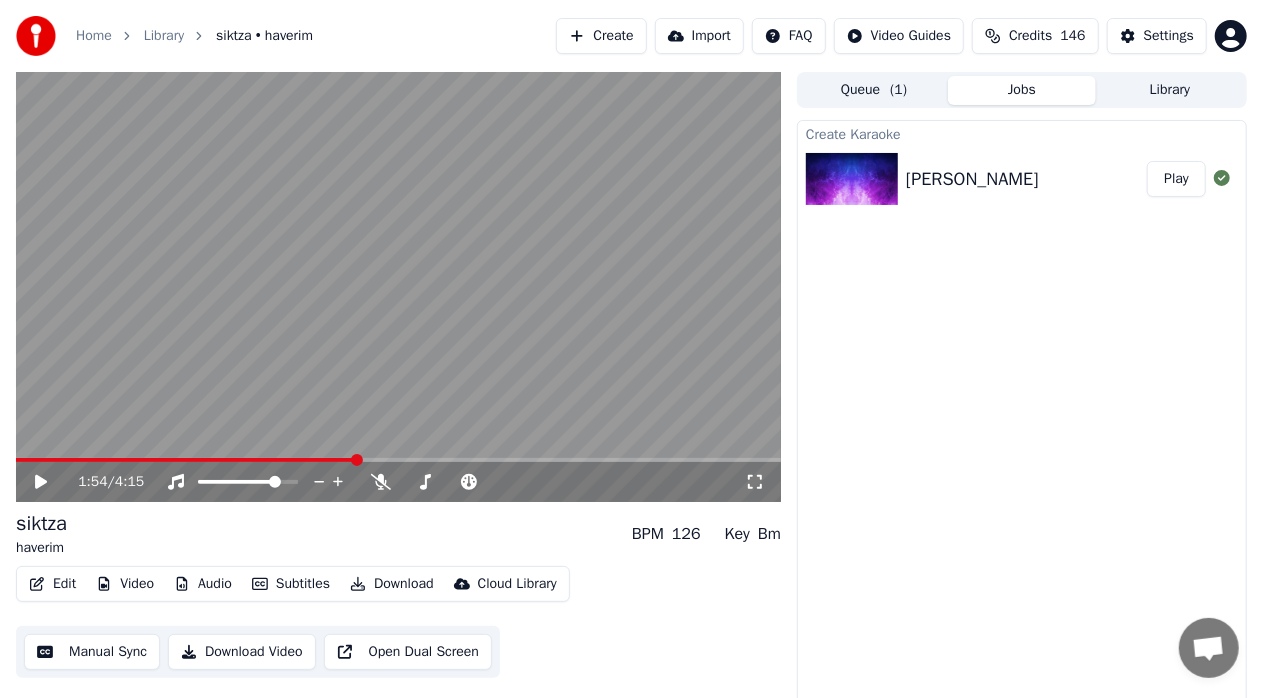 click on "1:54  /  4:15" at bounding box center [398, 482] 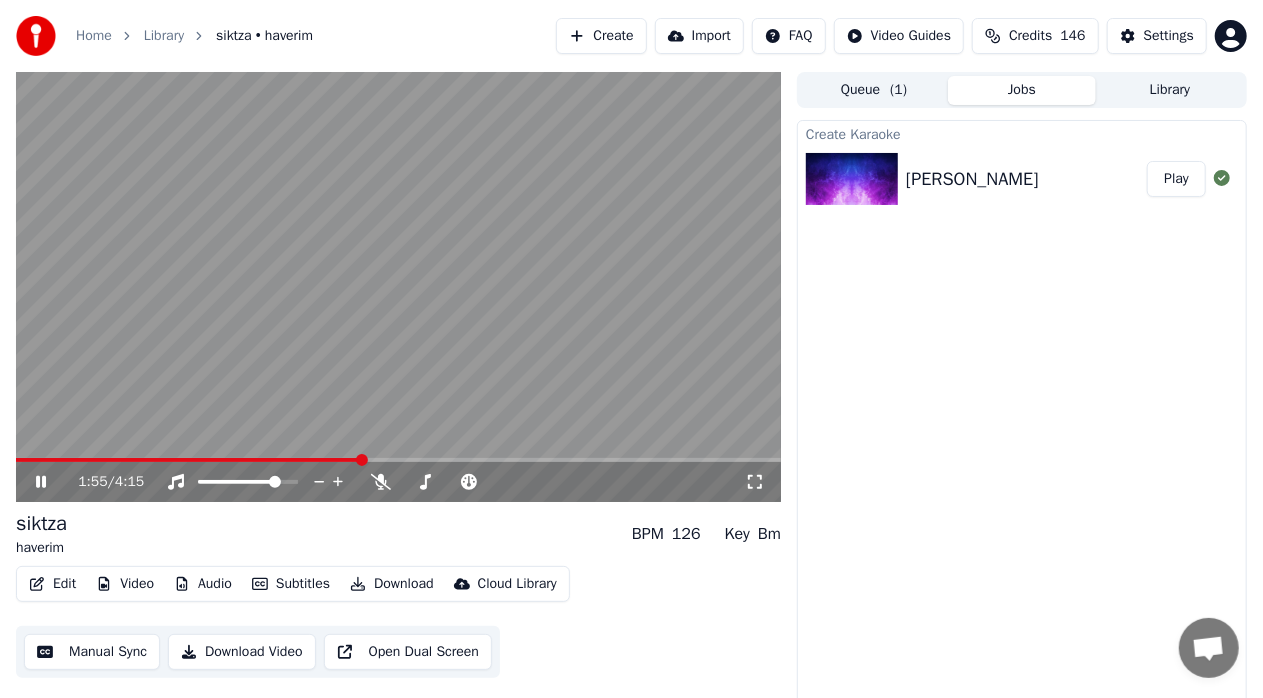 click on "1:55  /  4:15" at bounding box center (398, 287) 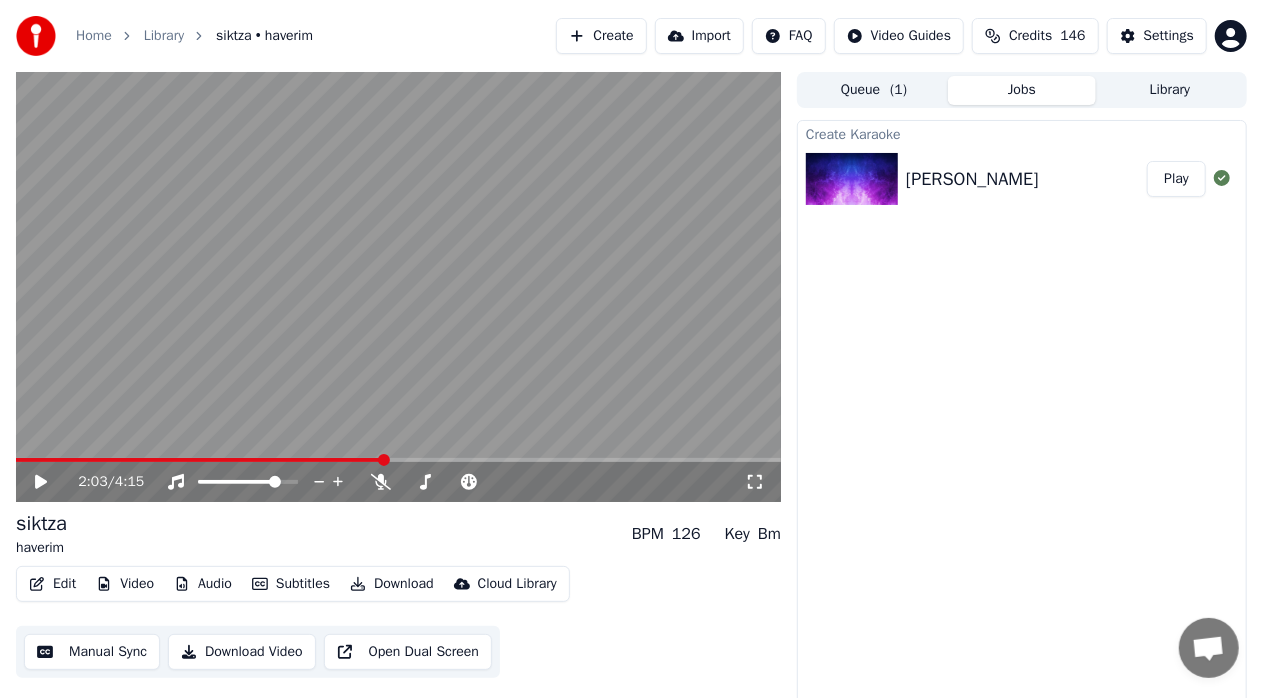 click at bounding box center [398, 460] 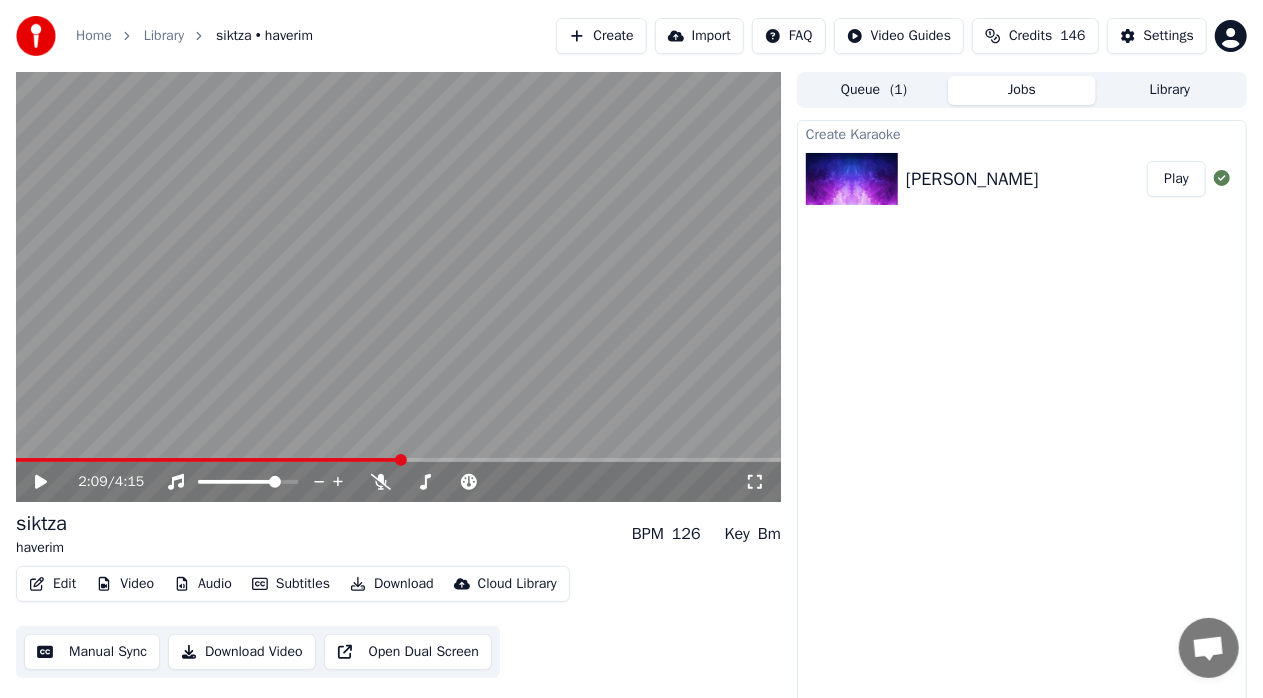 click at bounding box center [398, 460] 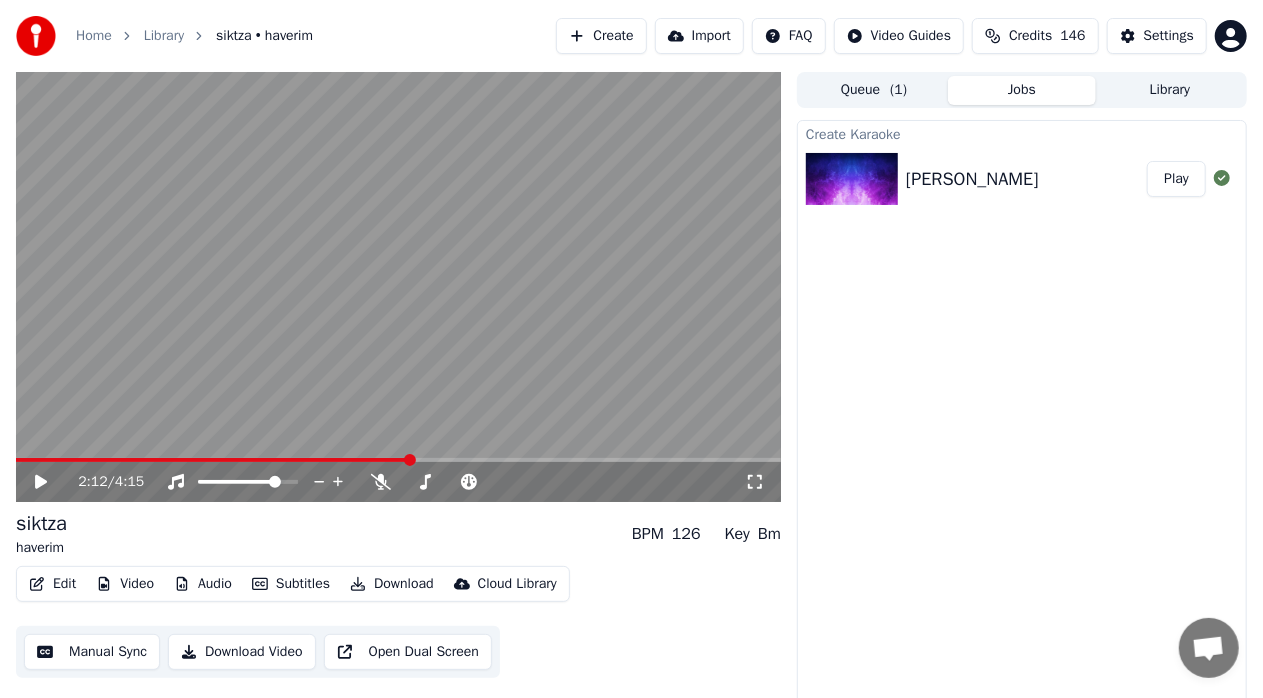 click 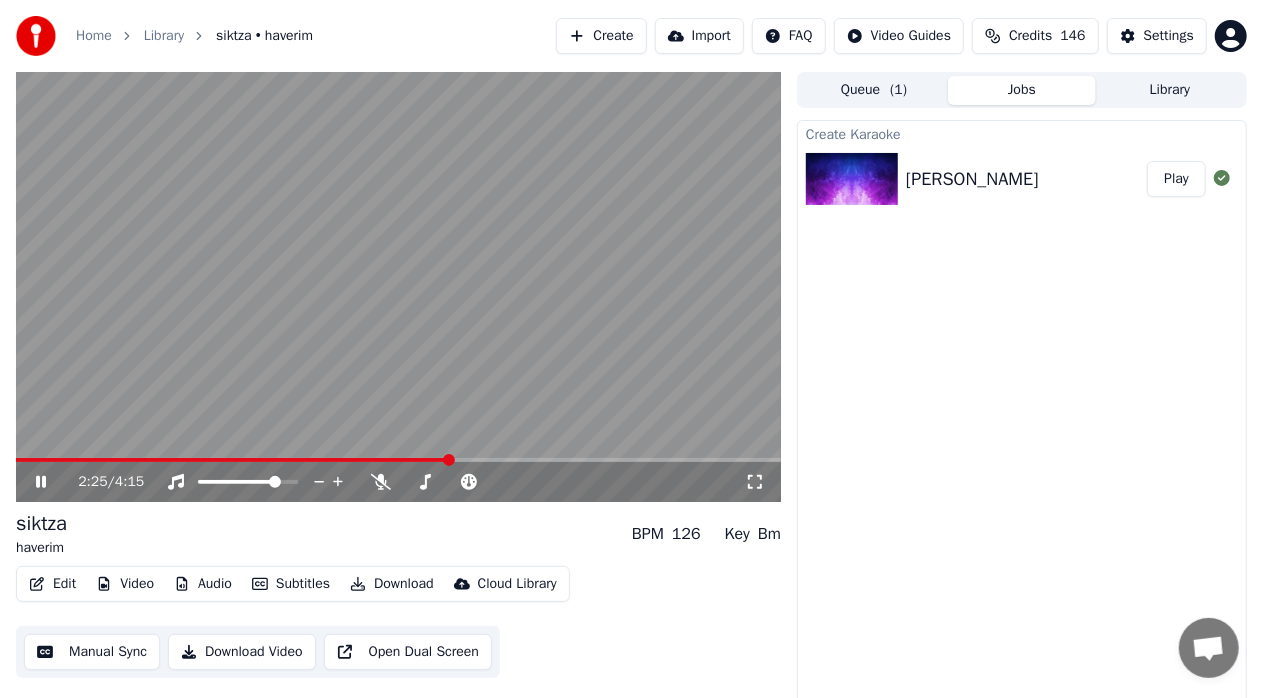 click at bounding box center (398, 460) 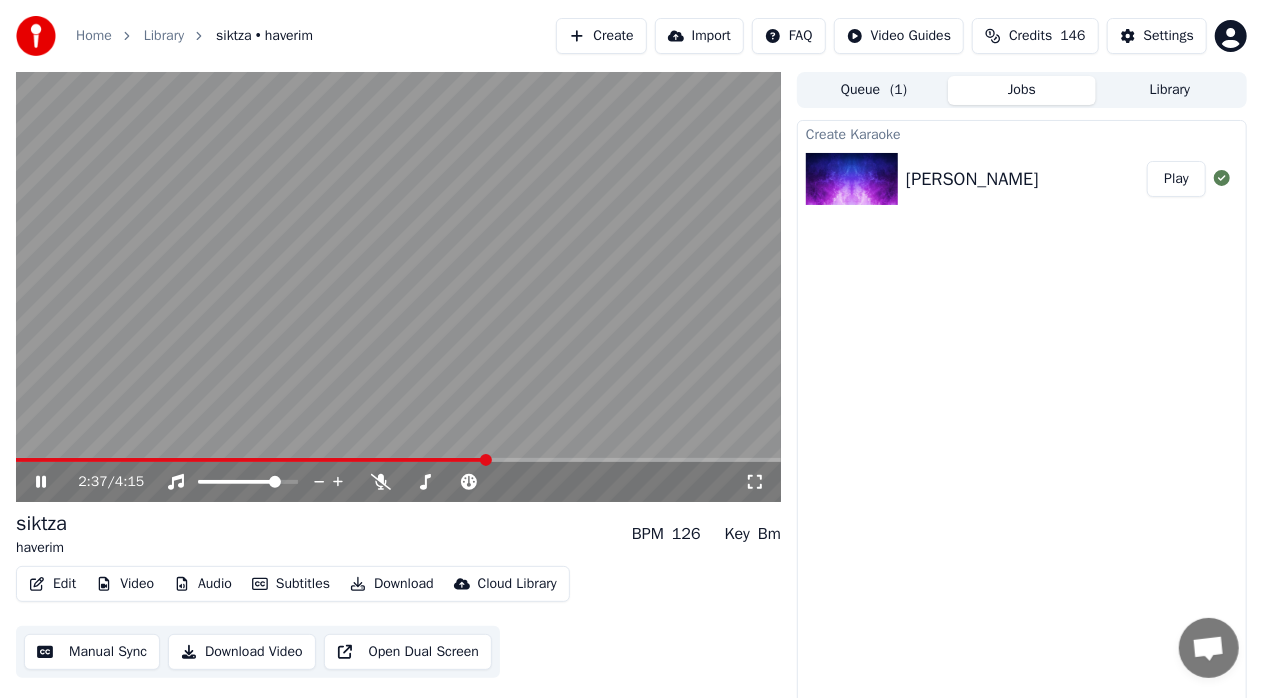 click at bounding box center (398, 460) 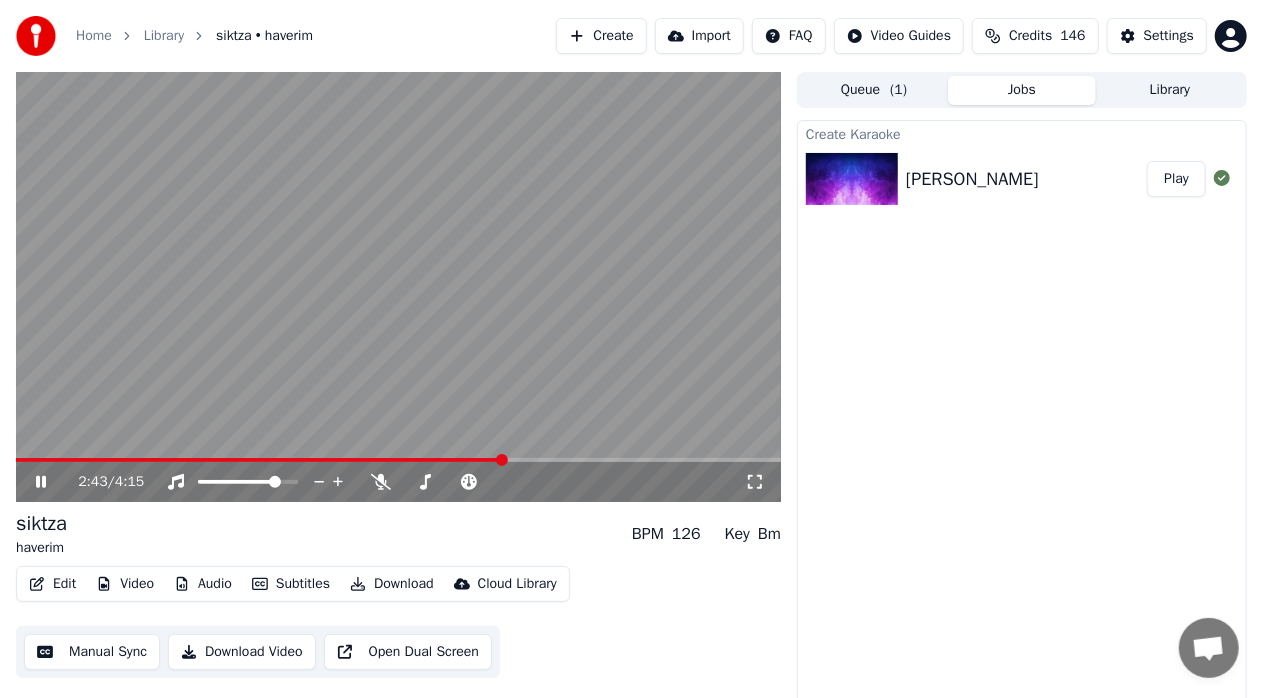 click at bounding box center (260, 460) 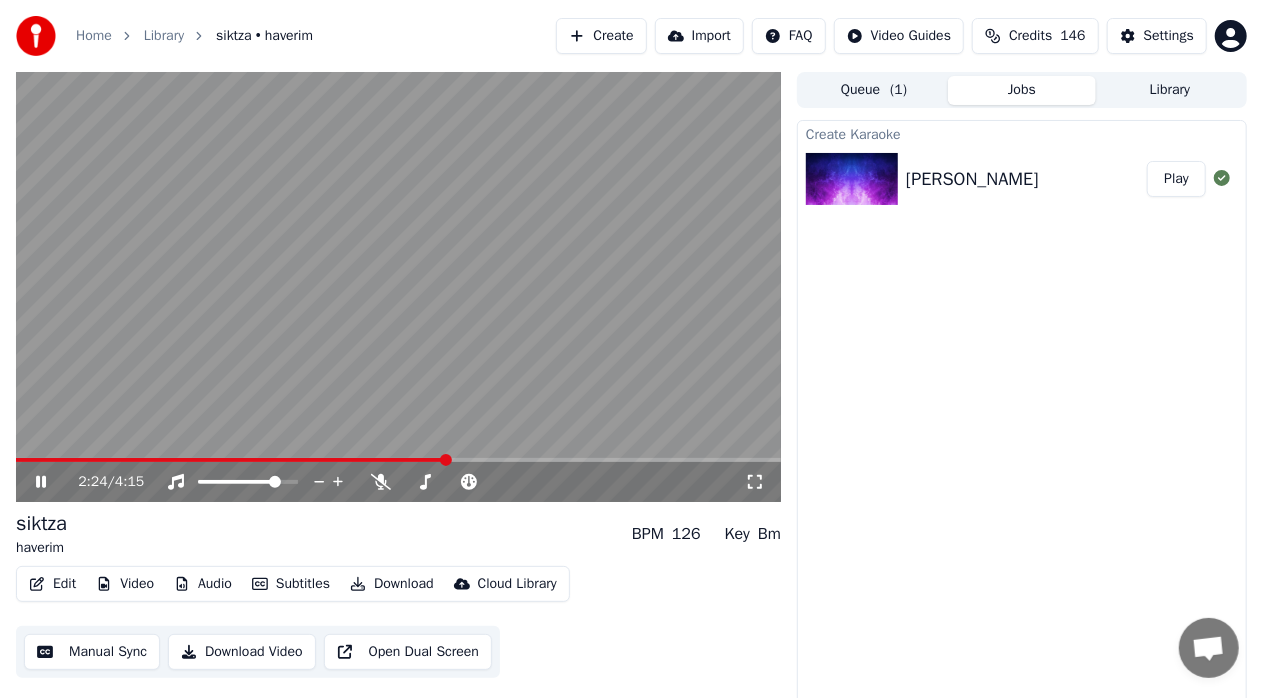 click at bounding box center (446, 460) 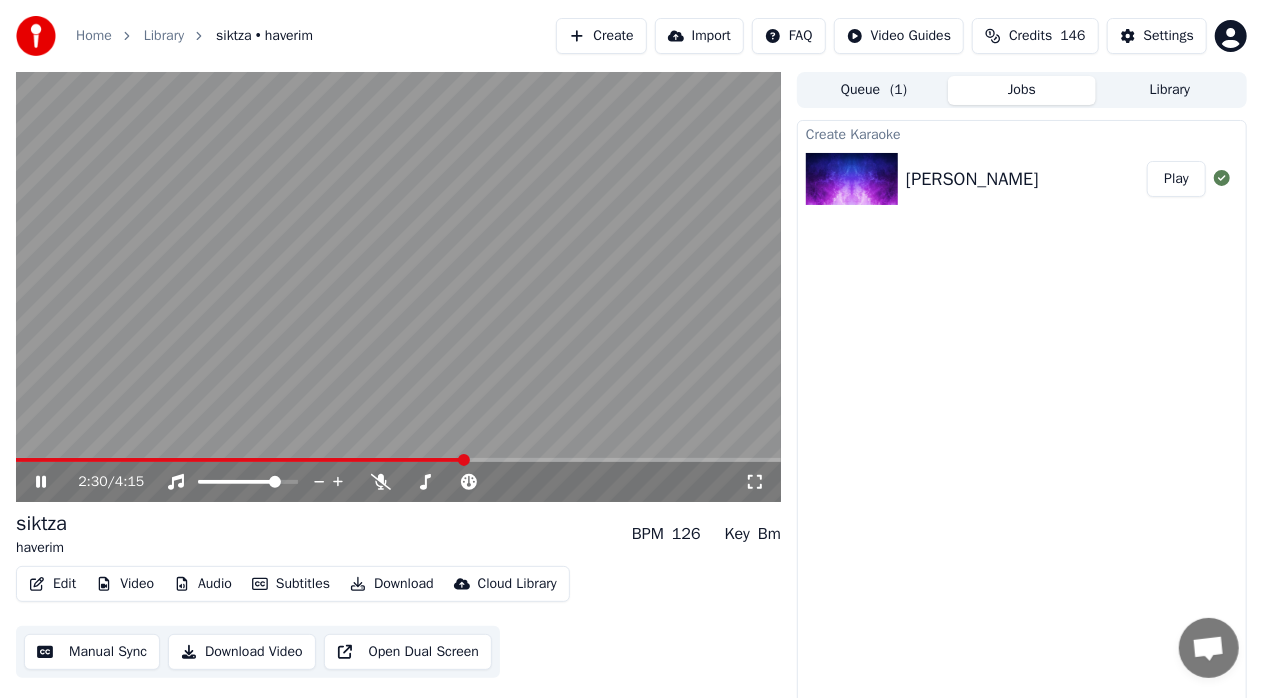 click 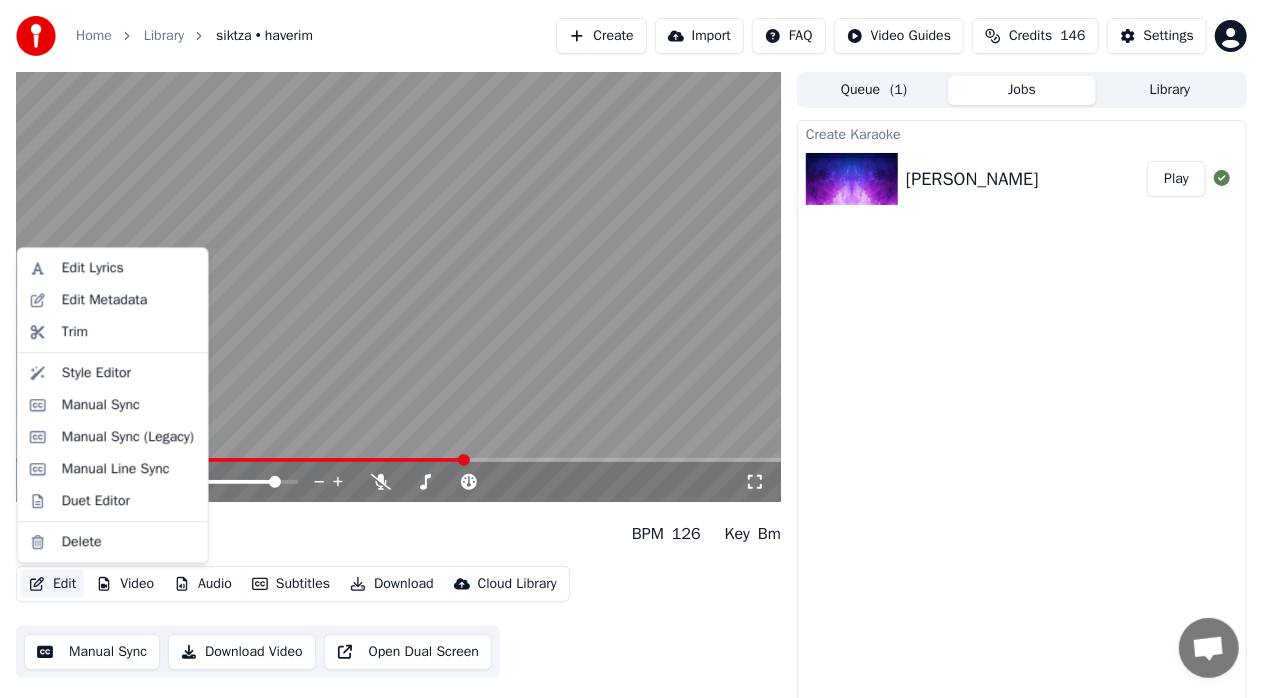 click on "Edit" at bounding box center [52, 584] 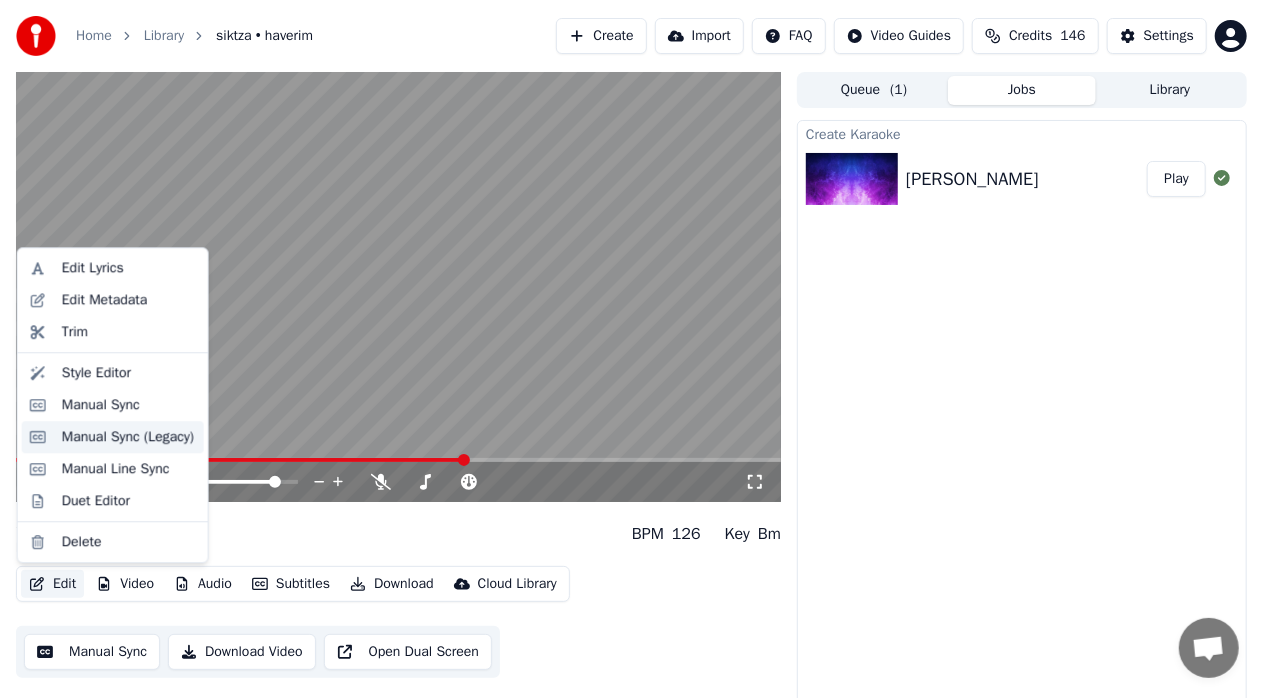 click on "Manual Sync (Legacy)" at bounding box center [128, 437] 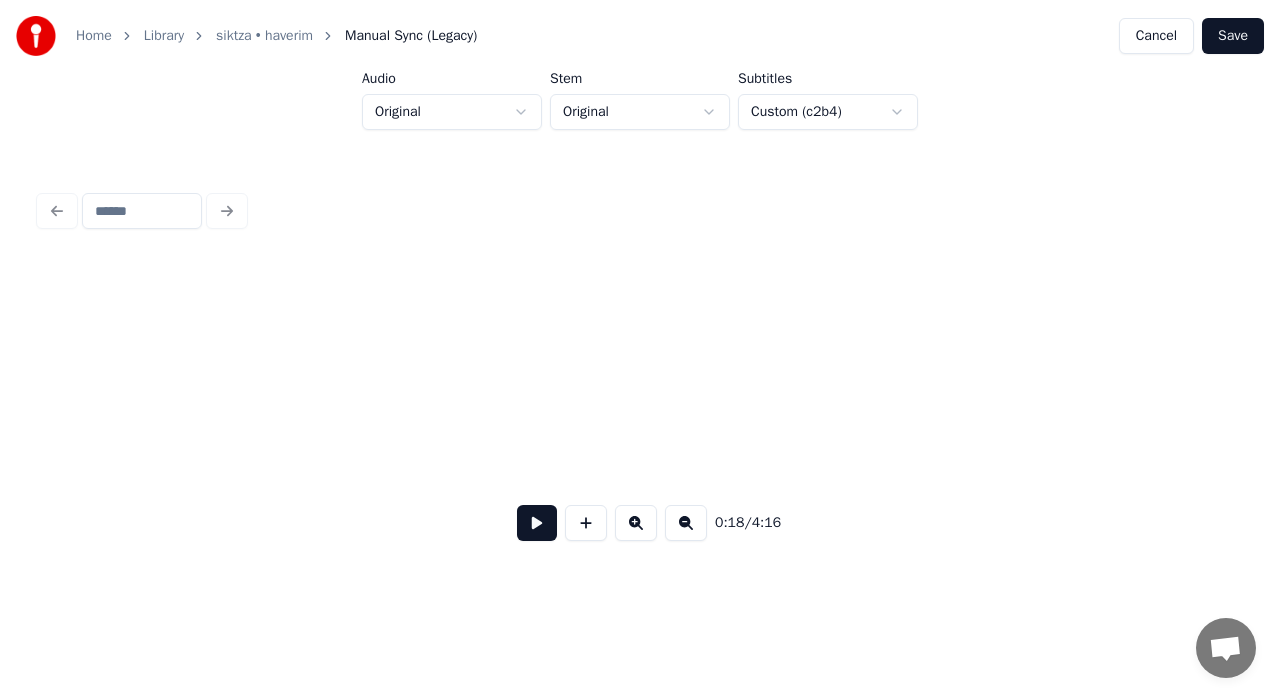 scroll, scrollTop: 0, scrollLeft: 2754, axis: horizontal 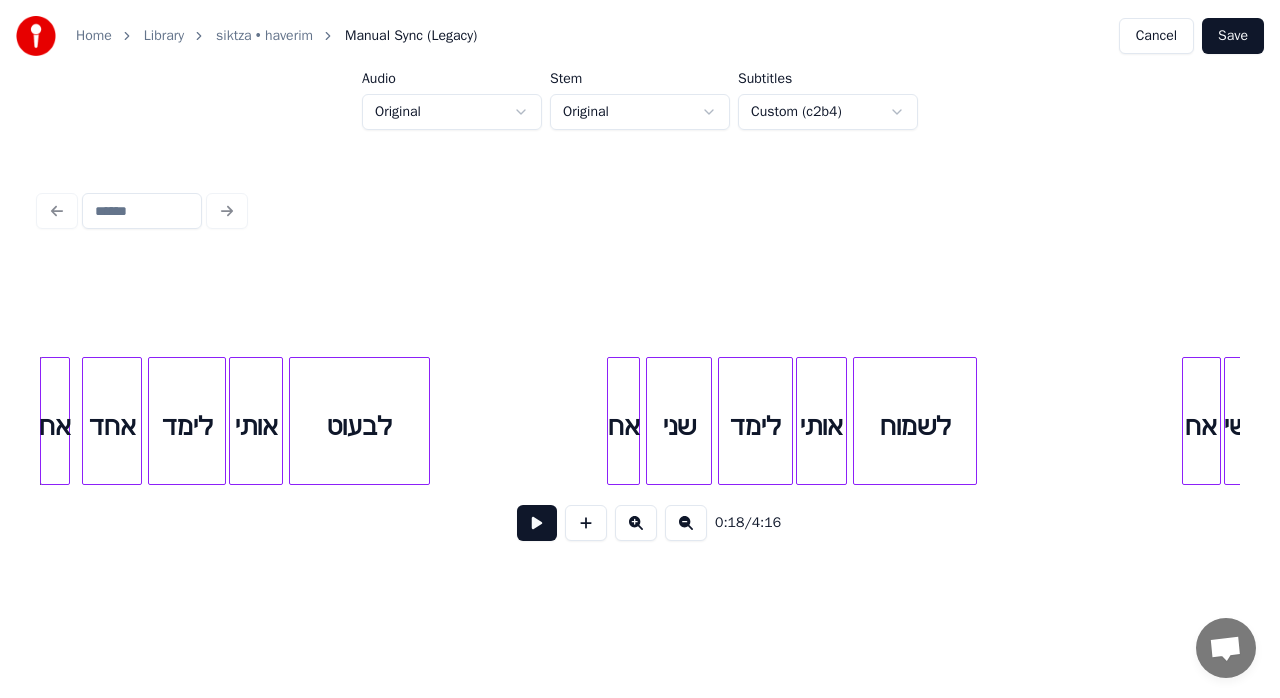 click at bounding box center [537, 523] 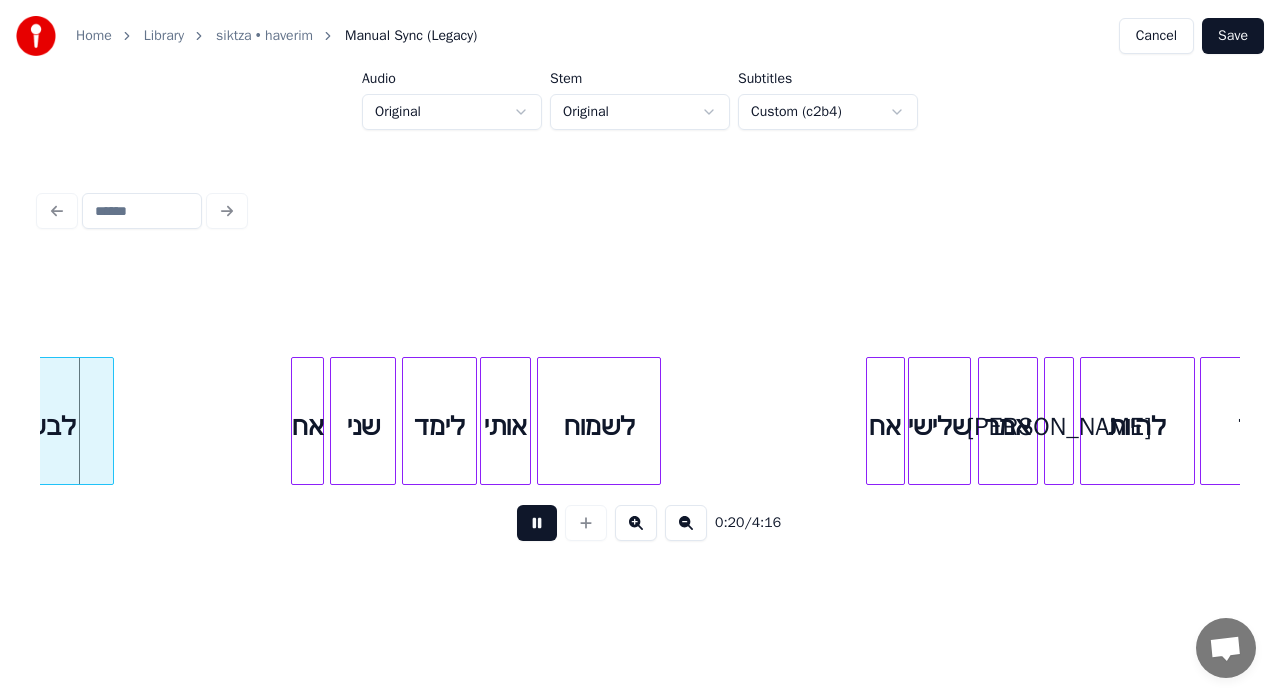 scroll, scrollTop: 0, scrollLeft: 3120, axis: horizontal 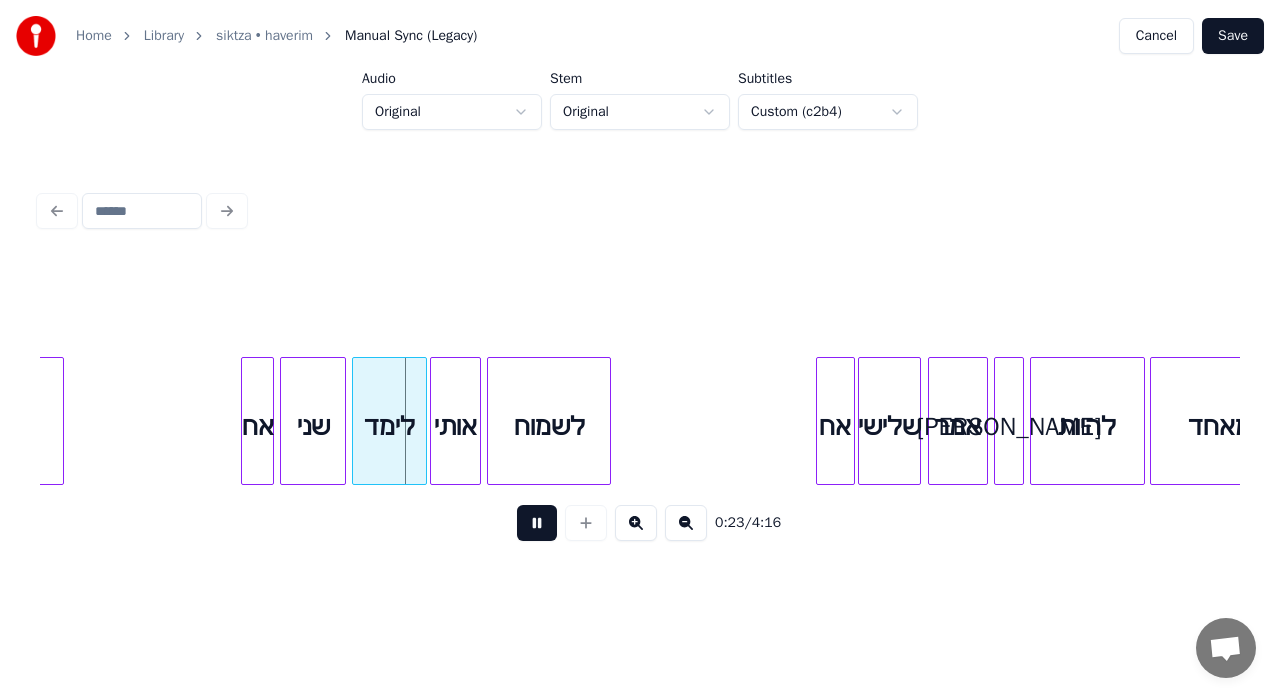 click at bounding box center (686, 523) 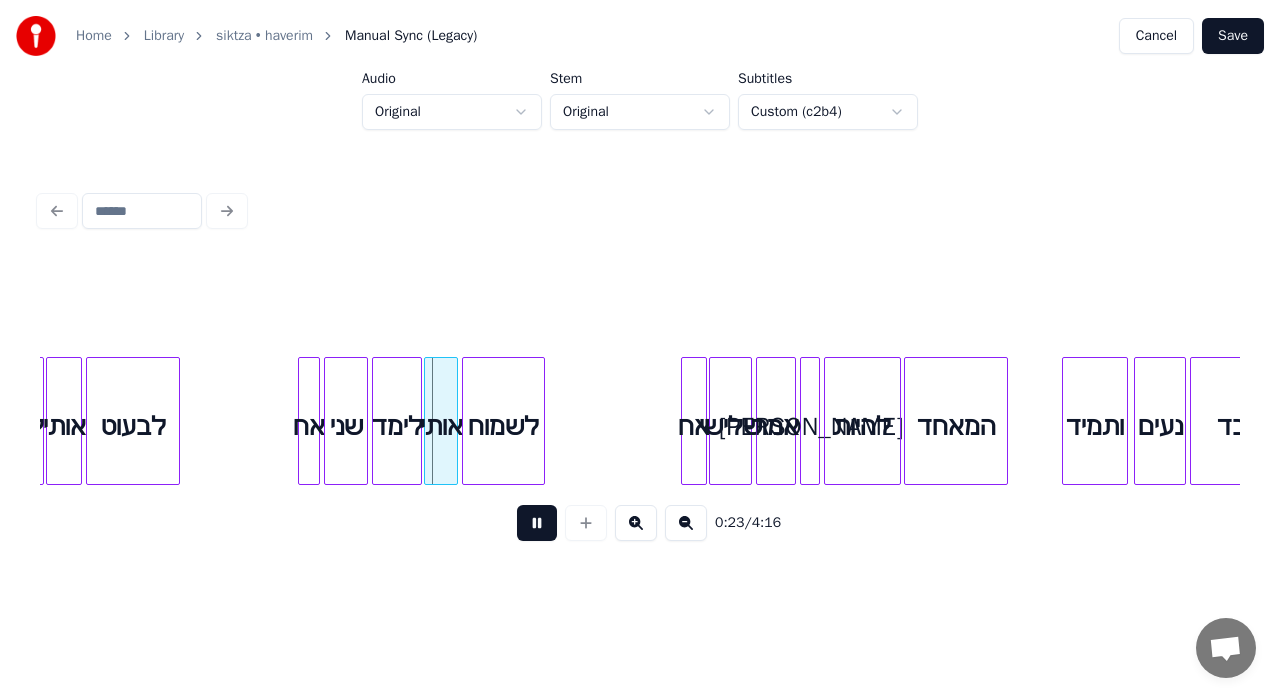 click at bounding box center [686, 523] 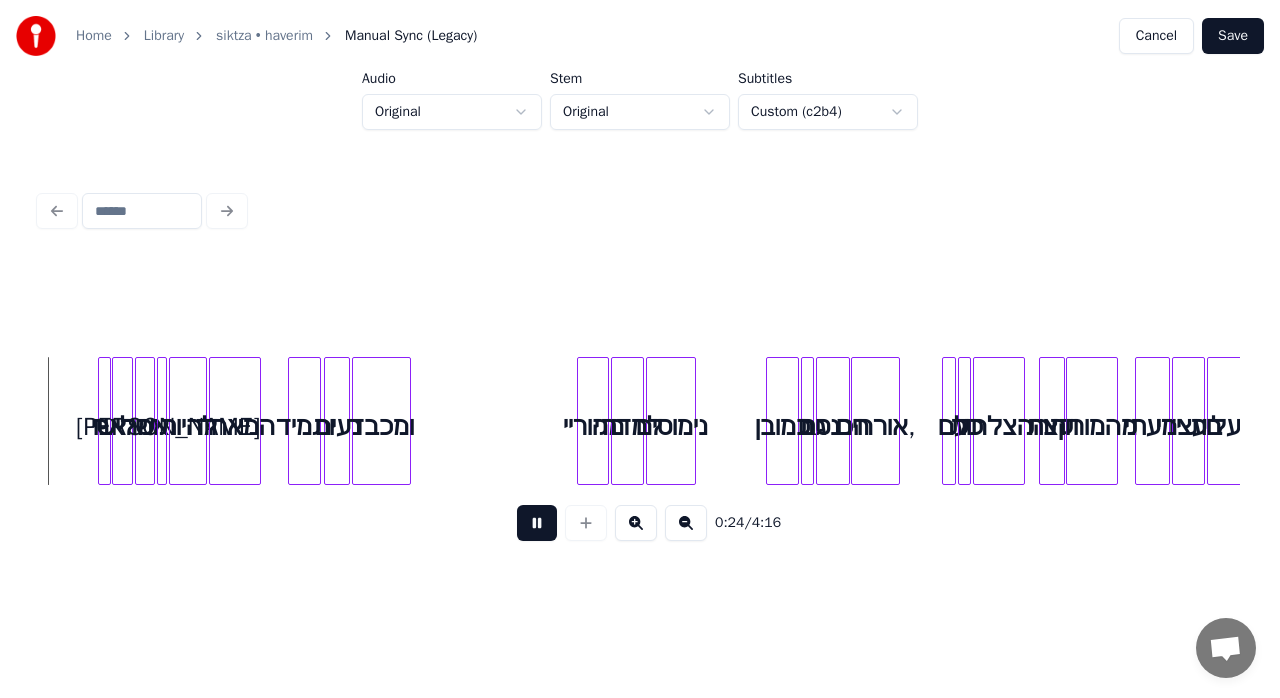 scroll, scrollTop: 0, scrollLeft: 1251, axis: horizontal 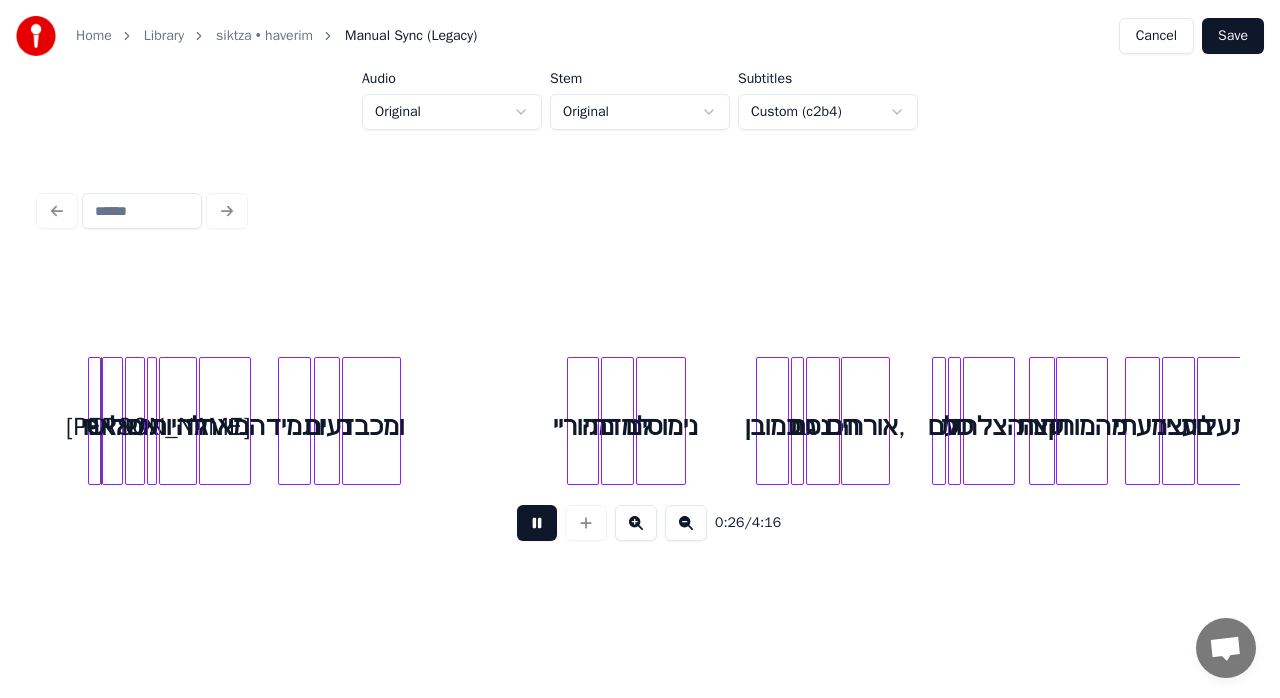 click on "מהוריי" at bounding box center (583, 426) 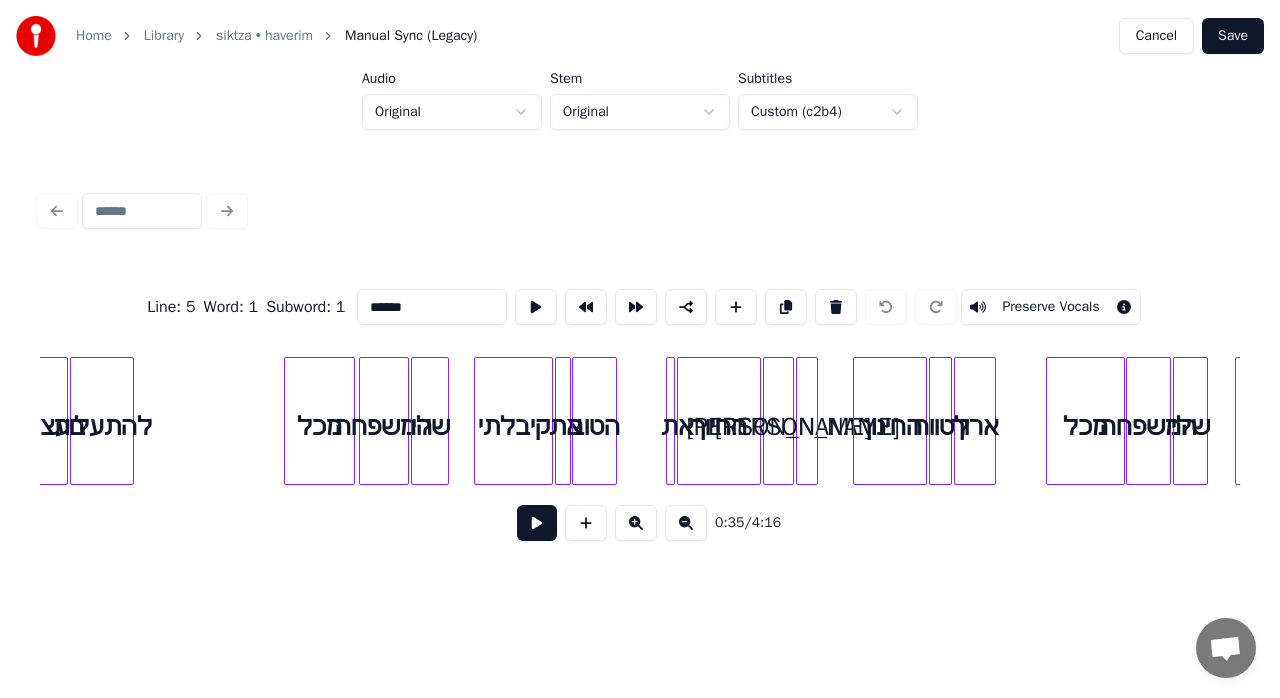 scroll, scrollTop: 0, scrollLeft: 2452, axis: horizontal 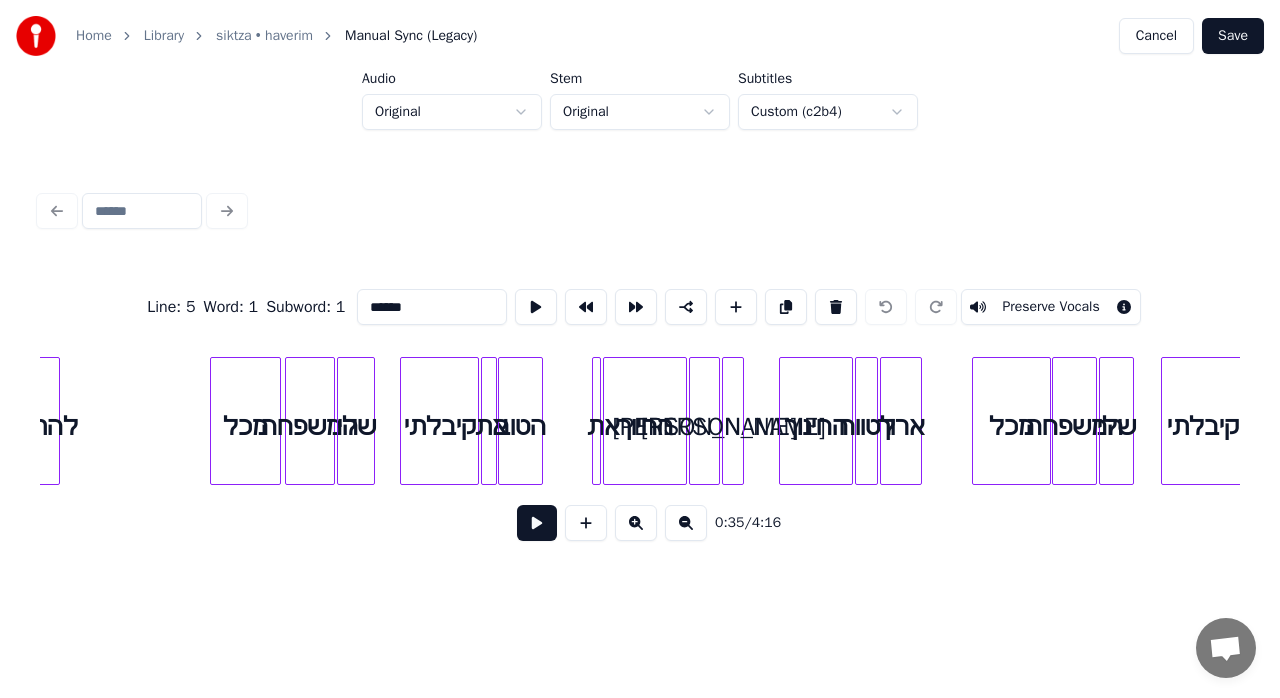 click on "מכל" at bounding box center (245, 426) 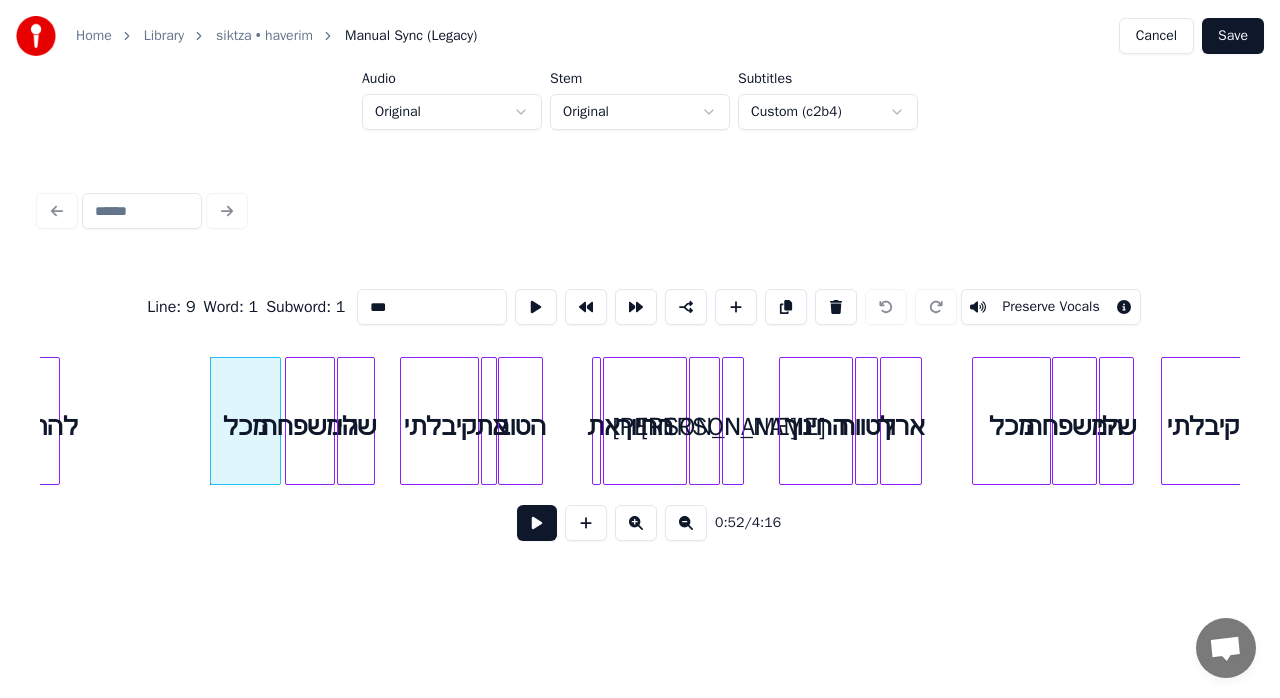 click at bounding box center [537, 523] 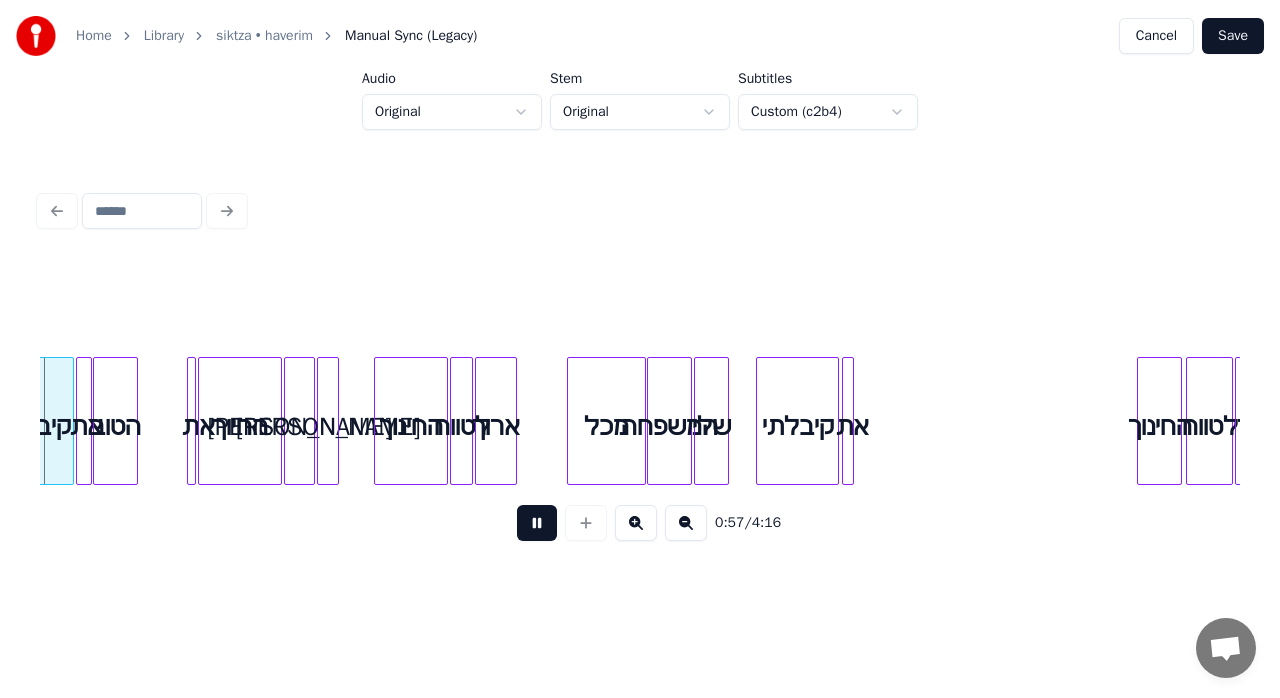 scroll, scrollTop: 0, scrollLeft: 2860, axis: horizontal 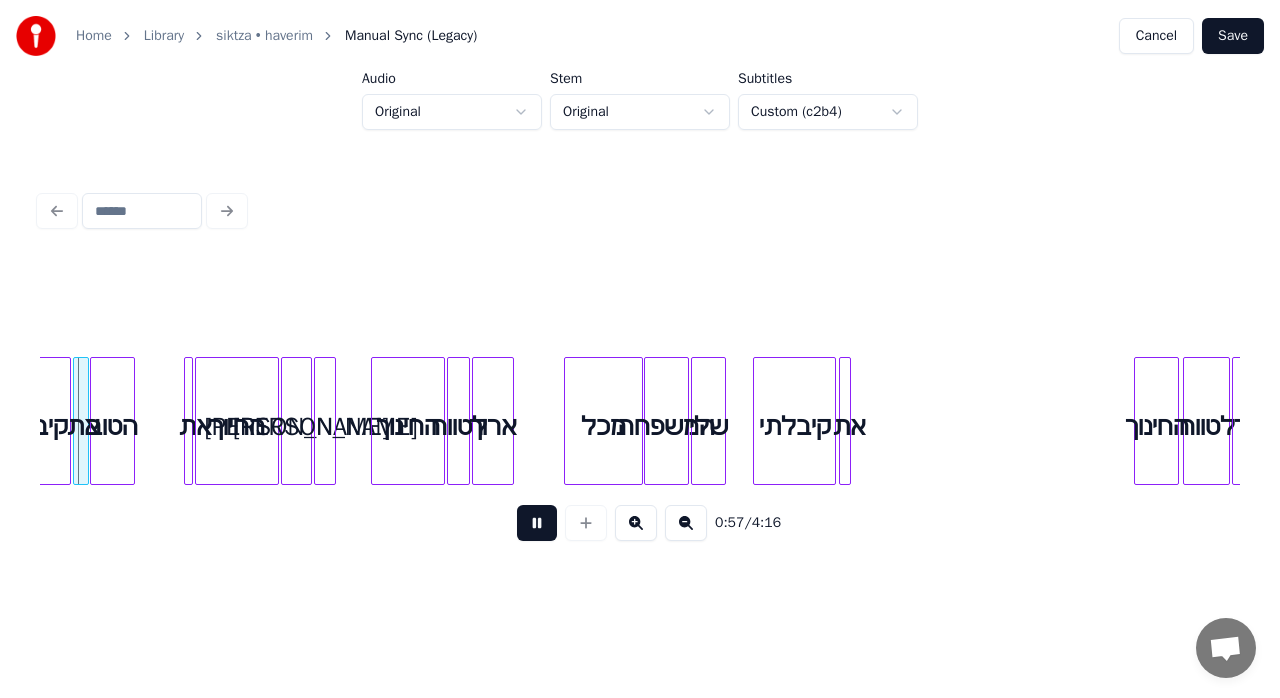 click on "מכל" at bounding box center (603, 426) 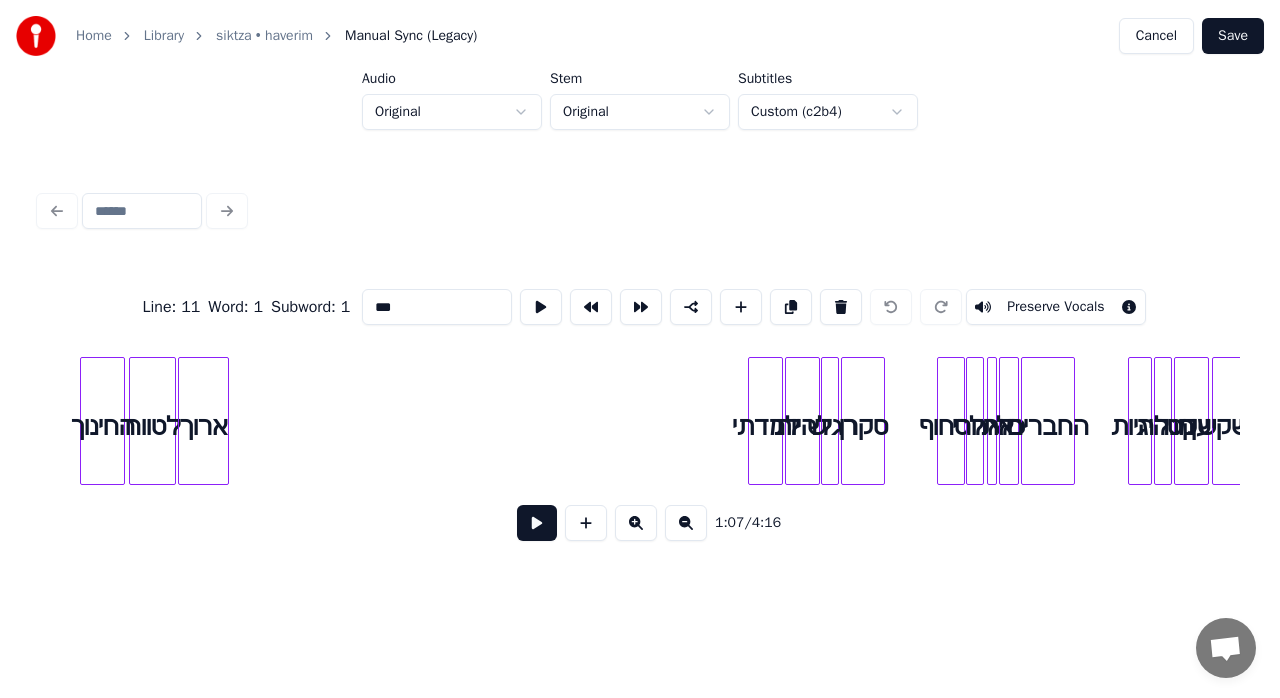scroll, scrollTop: 0, scrollLeft: 4105, axis: horizontal 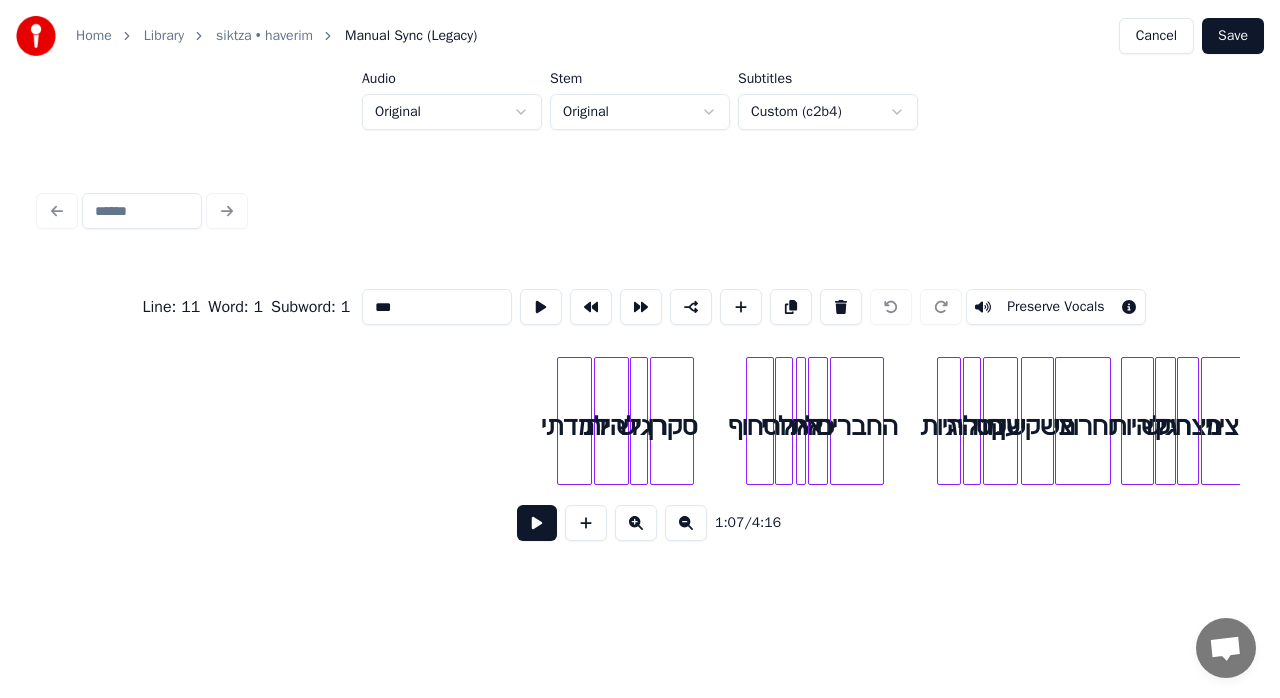 click on "למדתי" at bounding box center [574, 426] 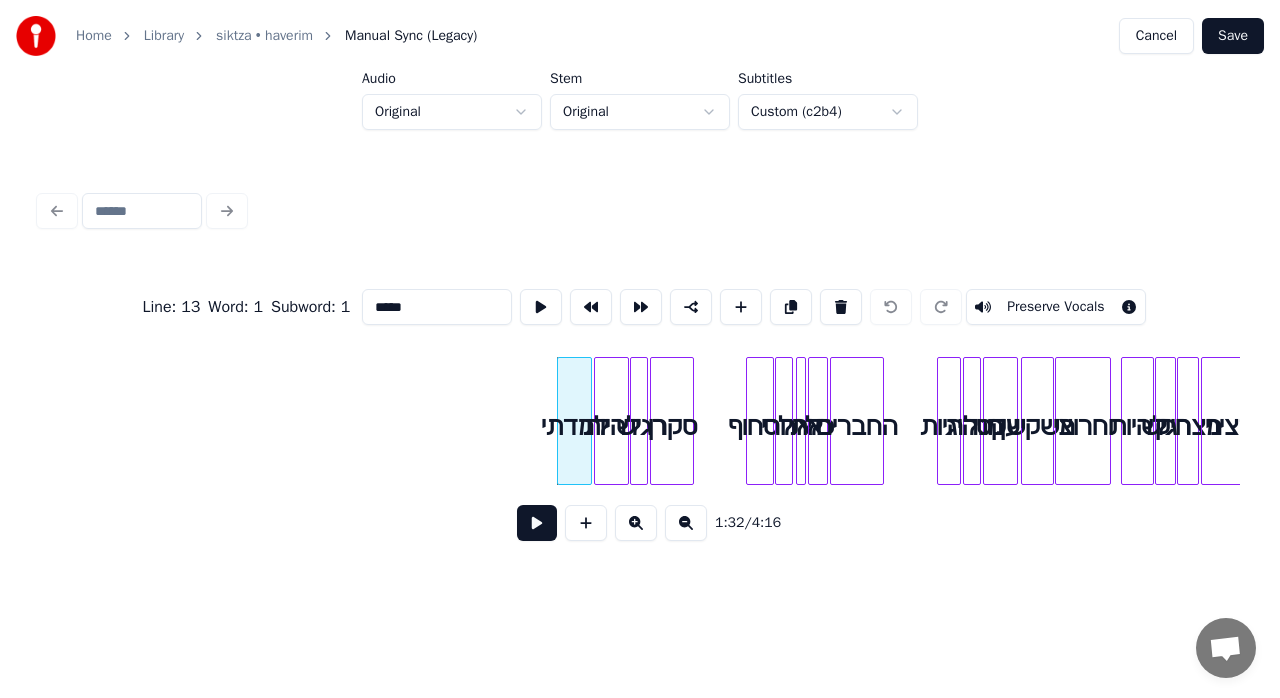 click on "1:32  /  4:16" at bounding box center [640, 523] 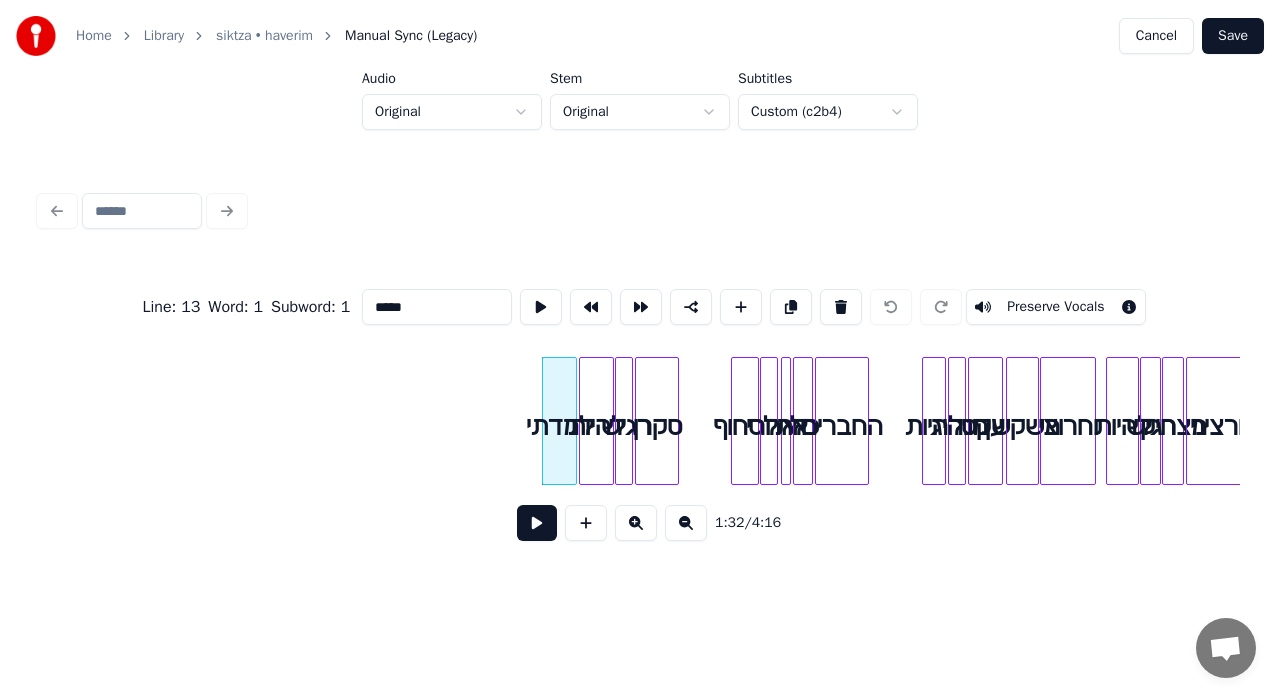 click at bounding box center (537, 523) 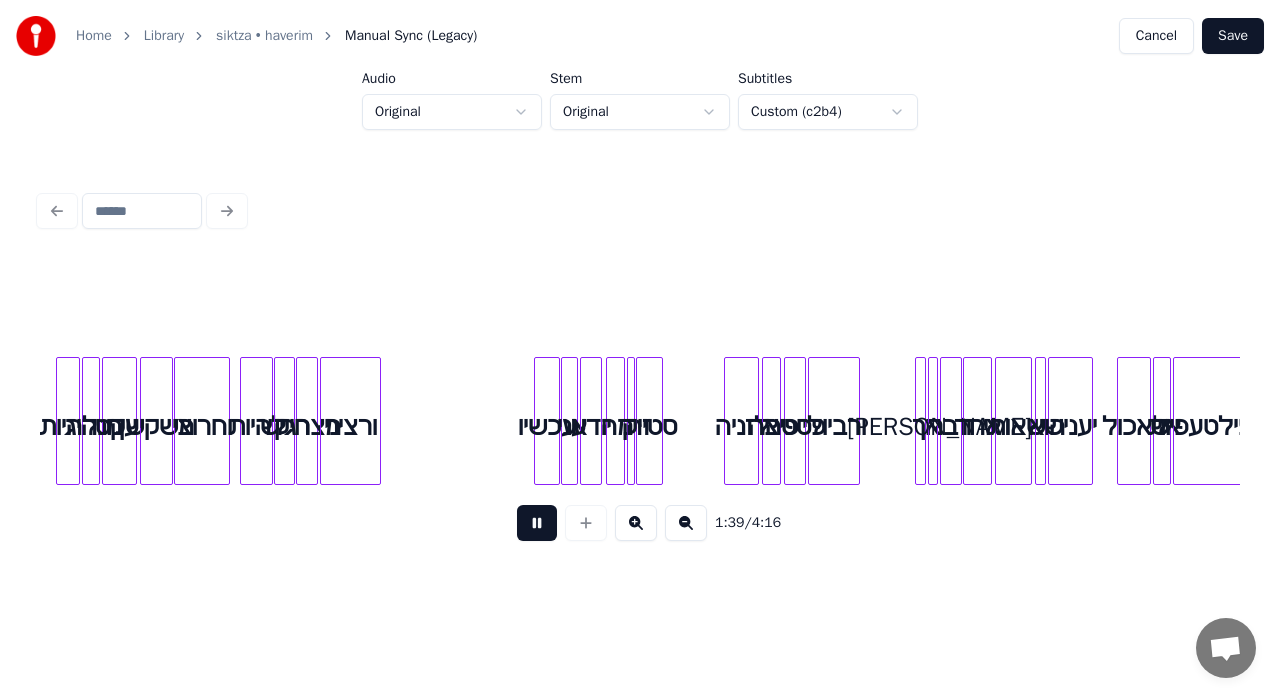 scroll, scrollTop: 0, scrollLeft: 4987, axis: horizontal 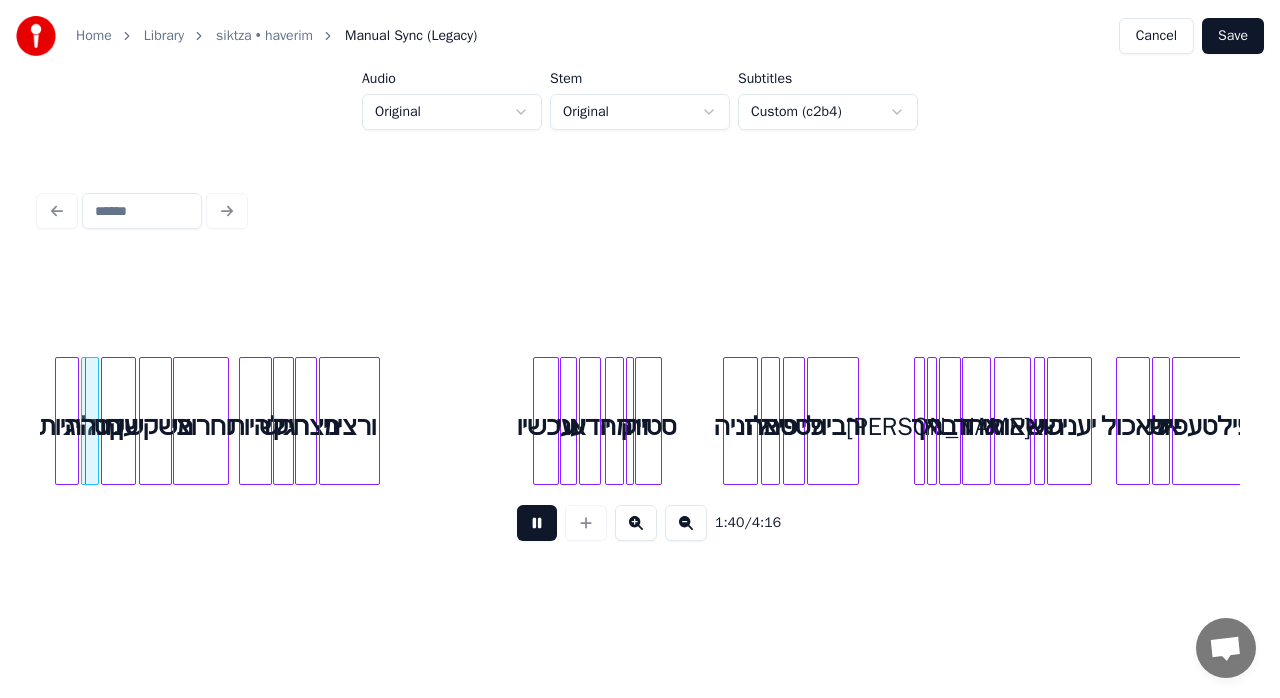 click at bounding box center (686, 523) 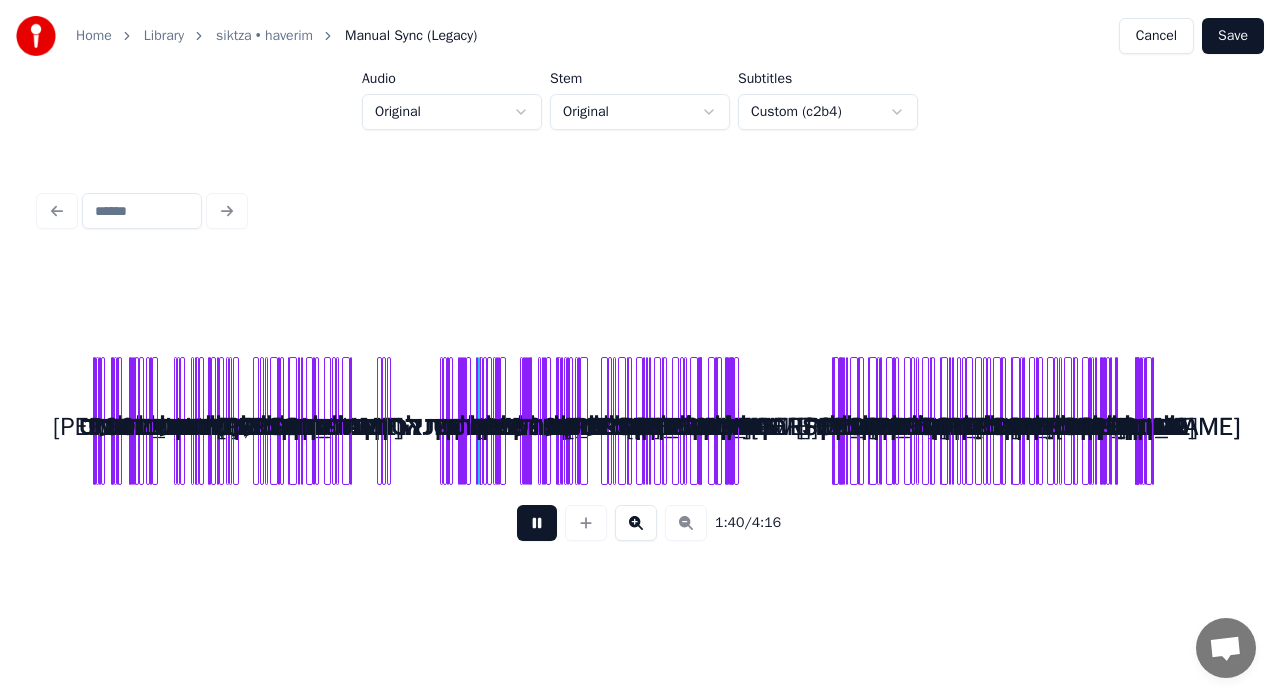 scroll, scrollTop: 0, scrollLeft: 0, axis: both 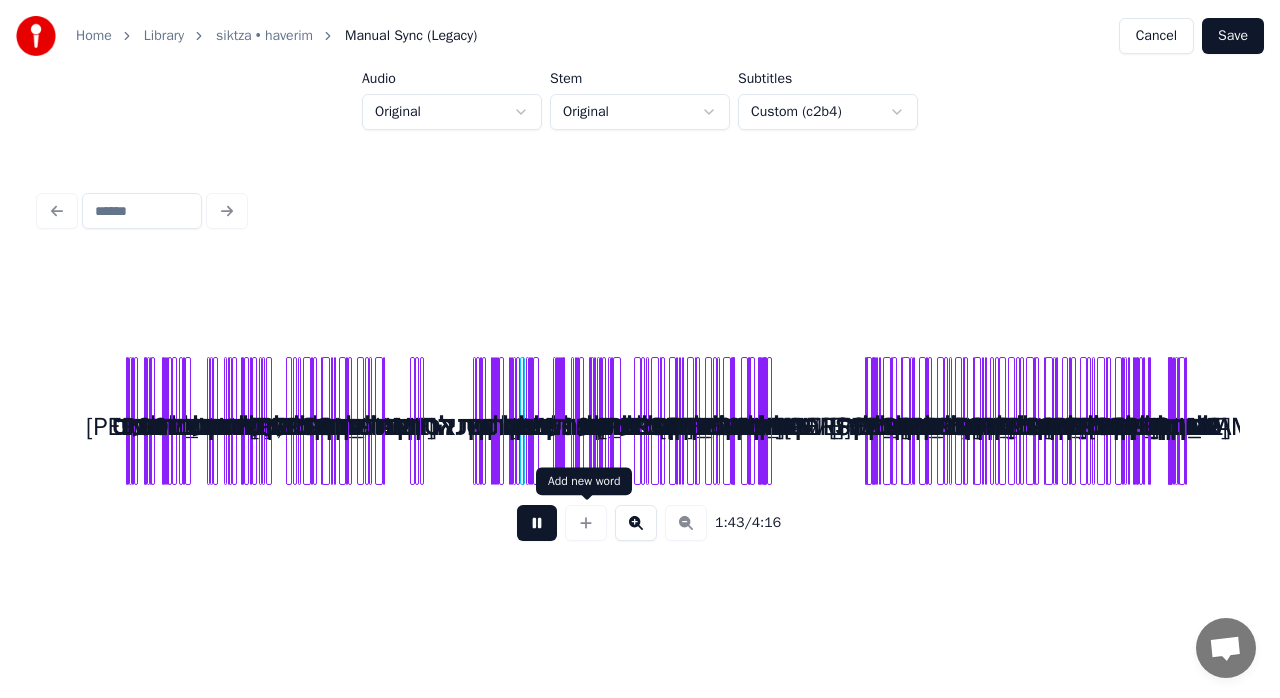 click at bounding box center (636, 523) 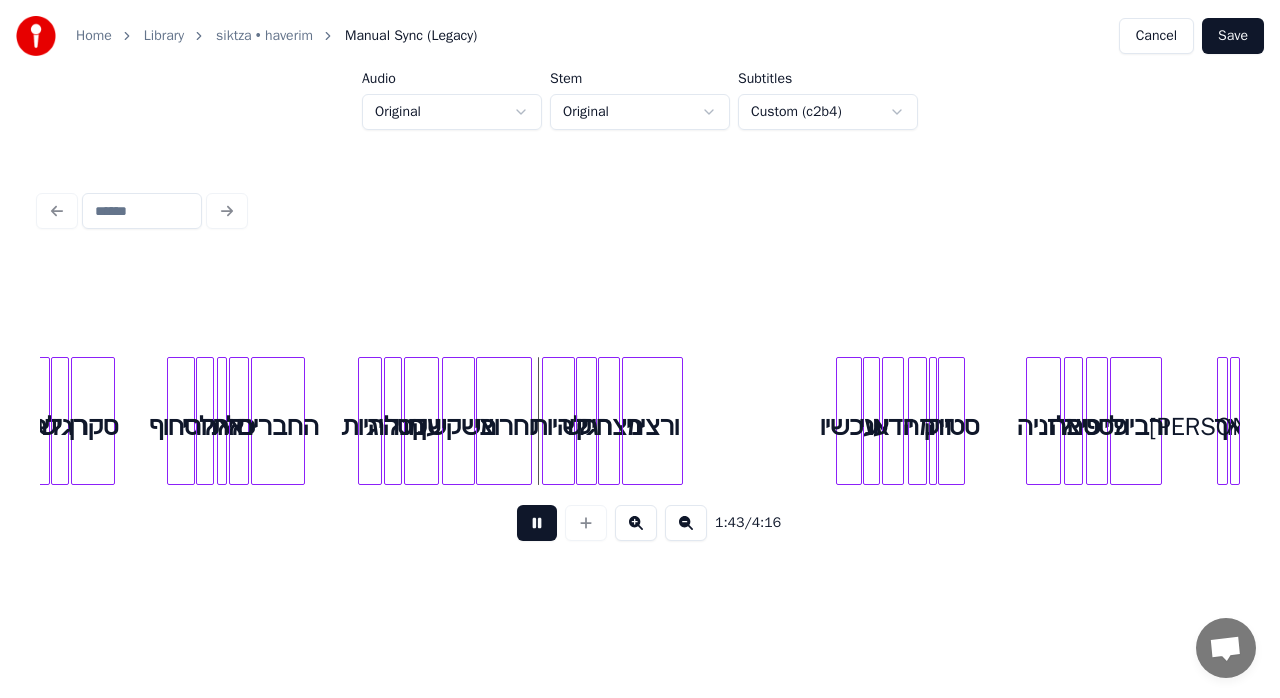 click at bounding box center (636, 523) 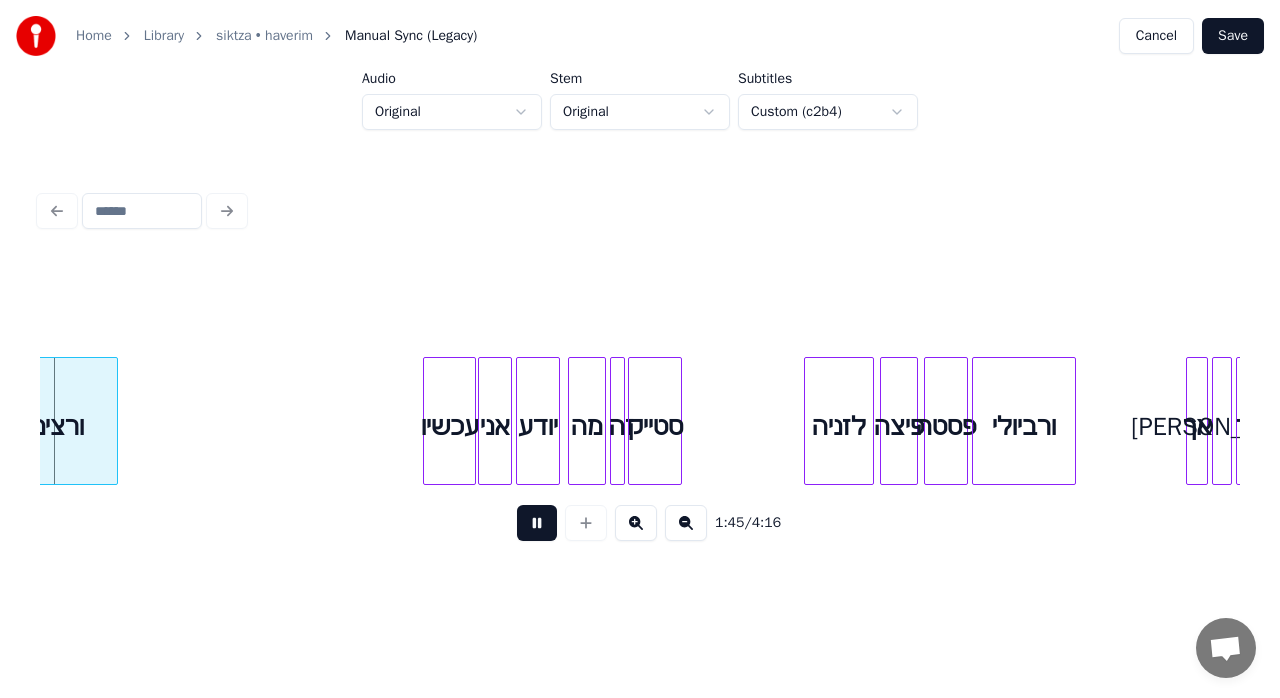 scroll, scrollTop: 0, scrollLeft: 10590, axis: horizontal 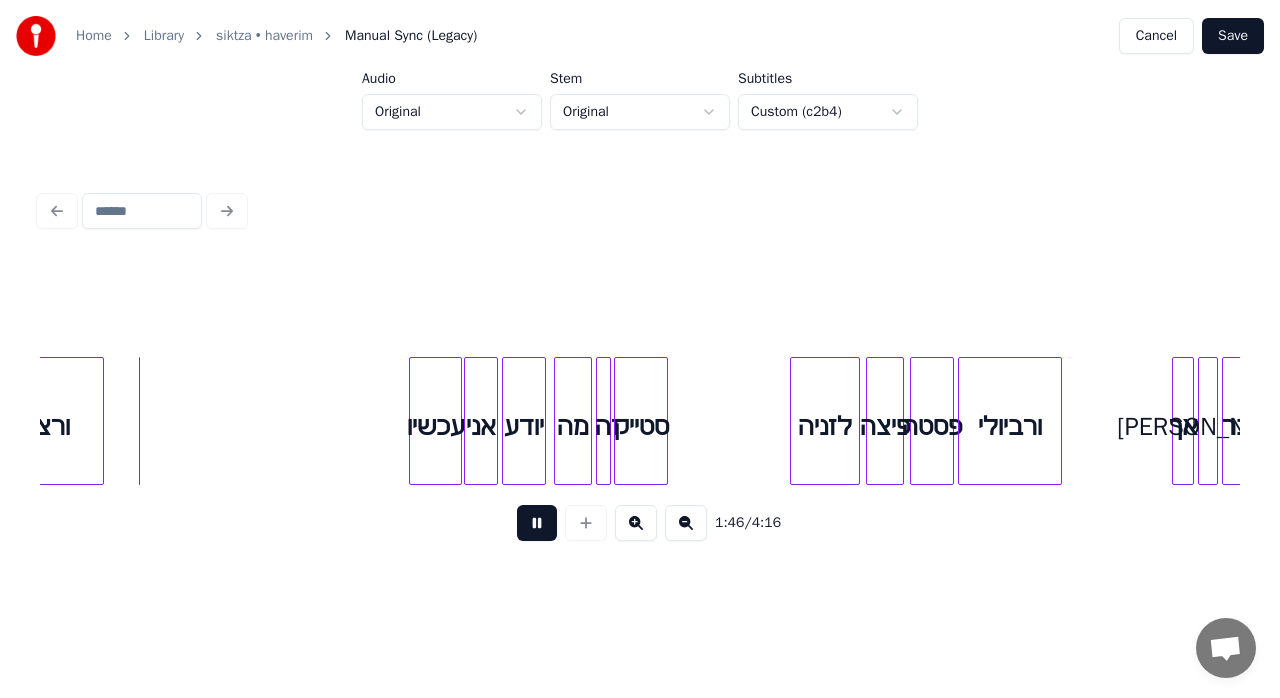 click at bounding box center [870, 421] 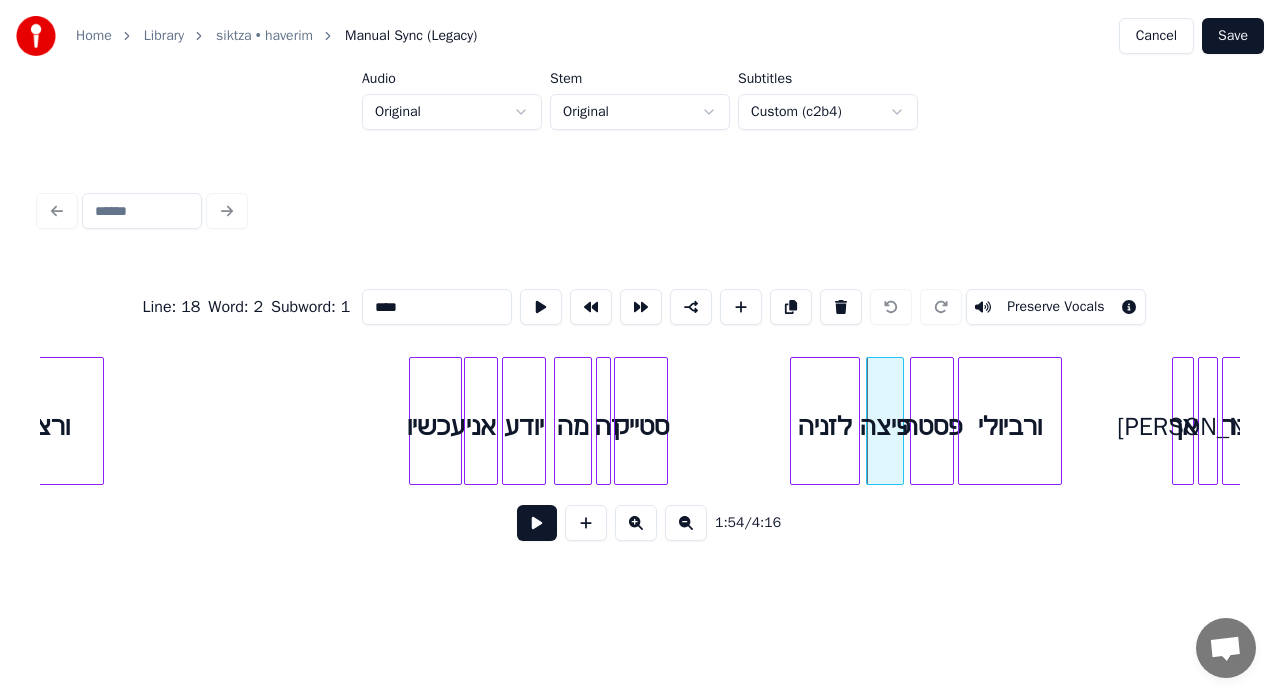 click on "1:54  /  4:16" at bounding box center (640, 523) 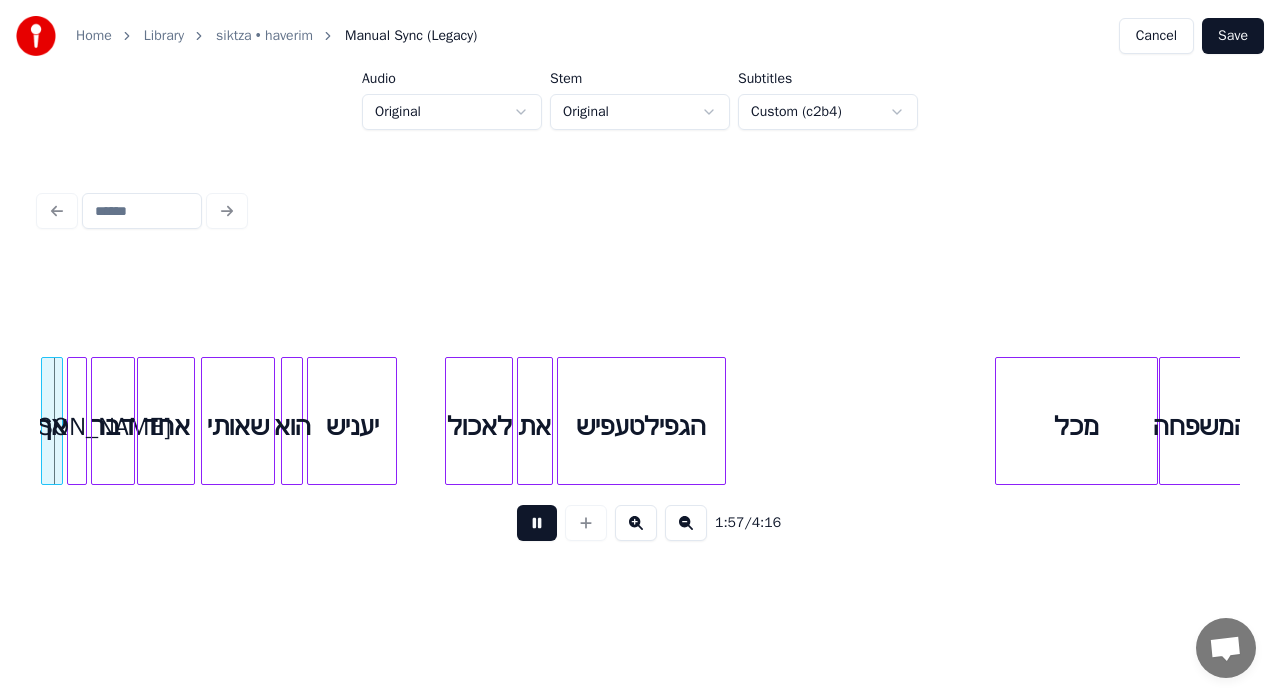 scroll, scrollTop: 0, scrollLeft: 11730, axis: horizontal 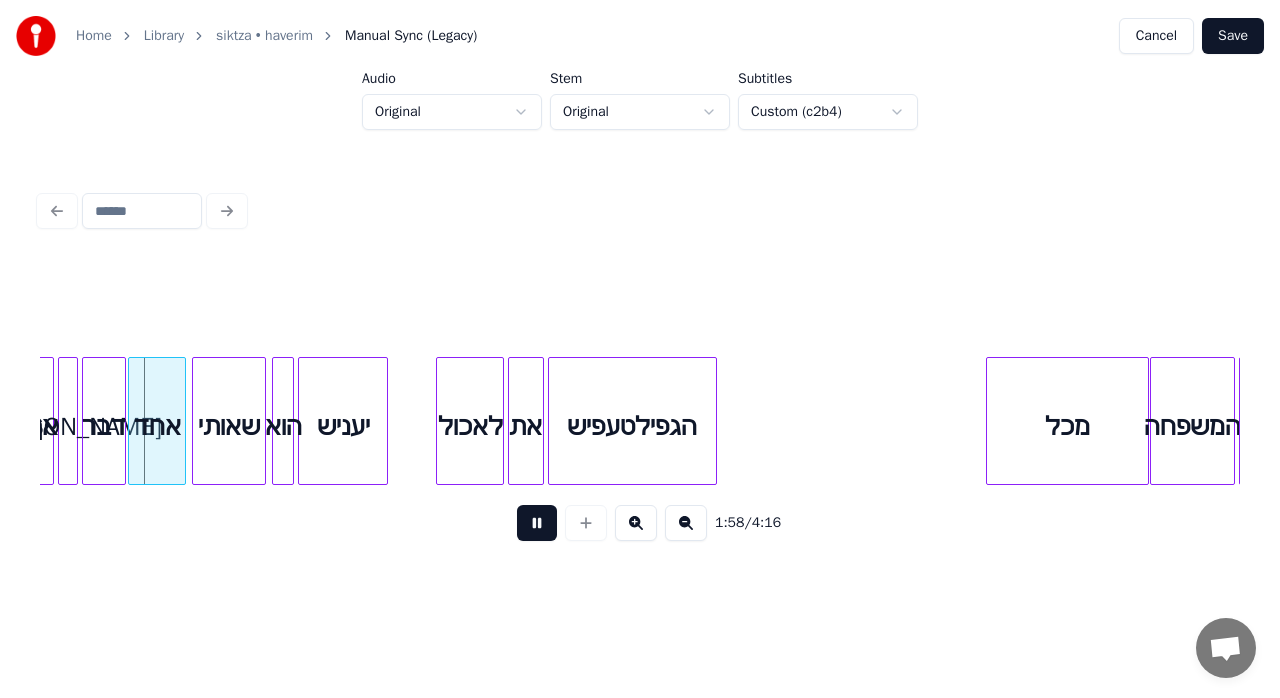click on "מכל" at bounding box center (1067, 426) 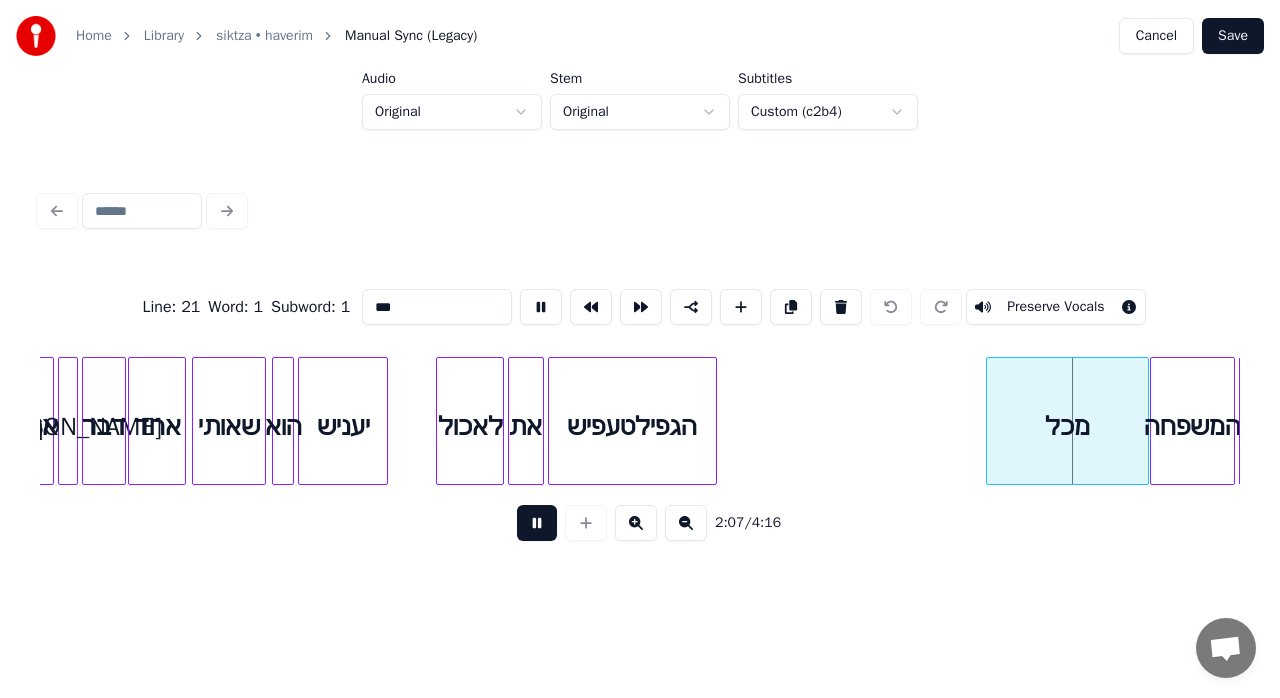 click at bounding box center (537, 523) 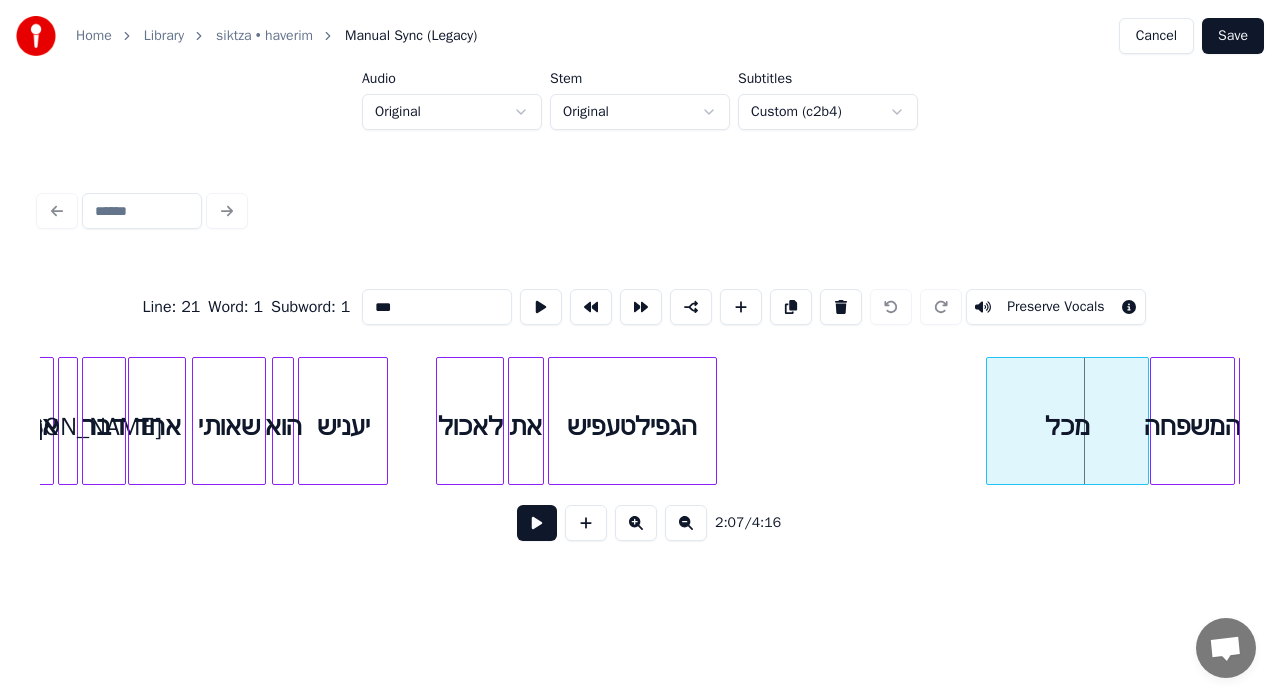 click at bounding box center (537, 523) 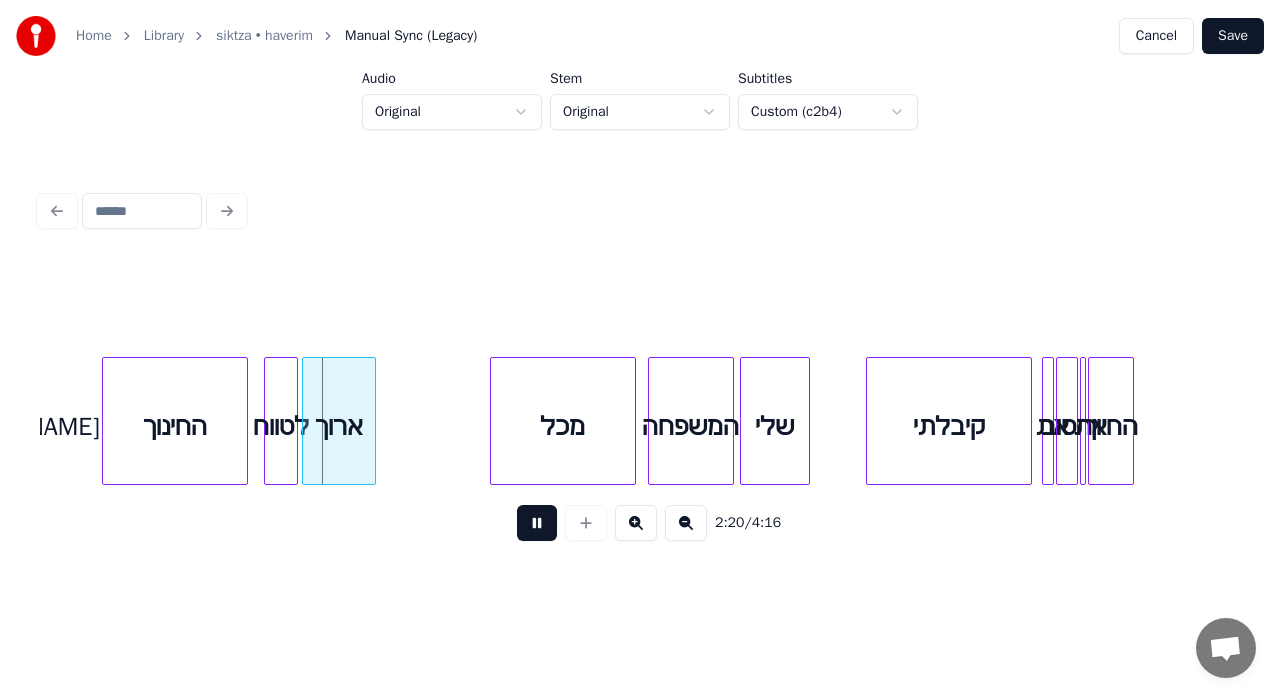 scroll, scrollTop: 0, scrollLeft: 13780, axis: horizontal 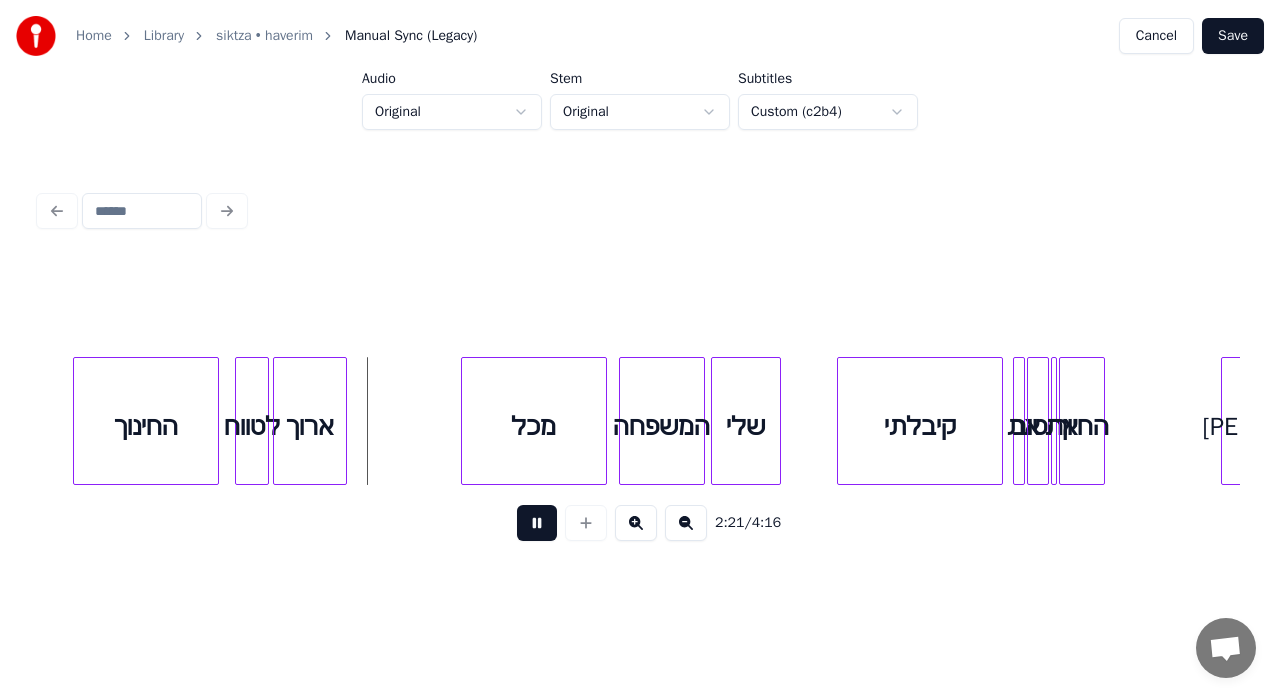 click on "מכל" at bounding box center (534, 426) 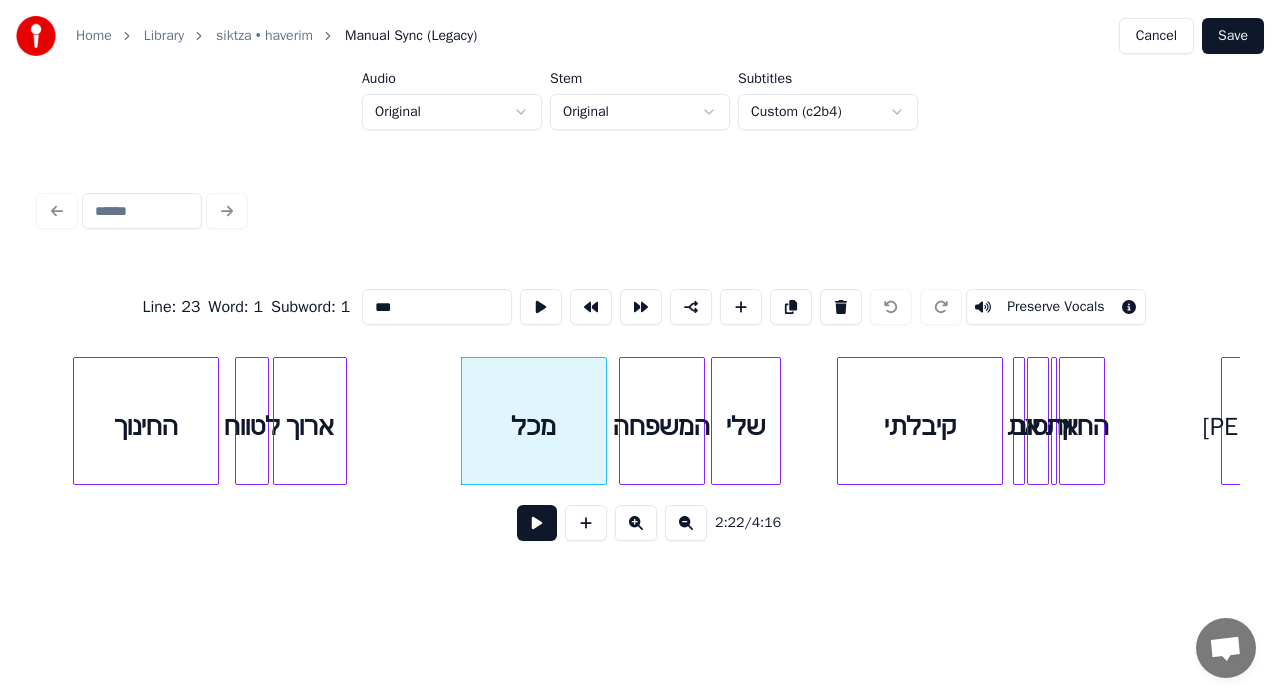 click at bounding box center (537, 523) 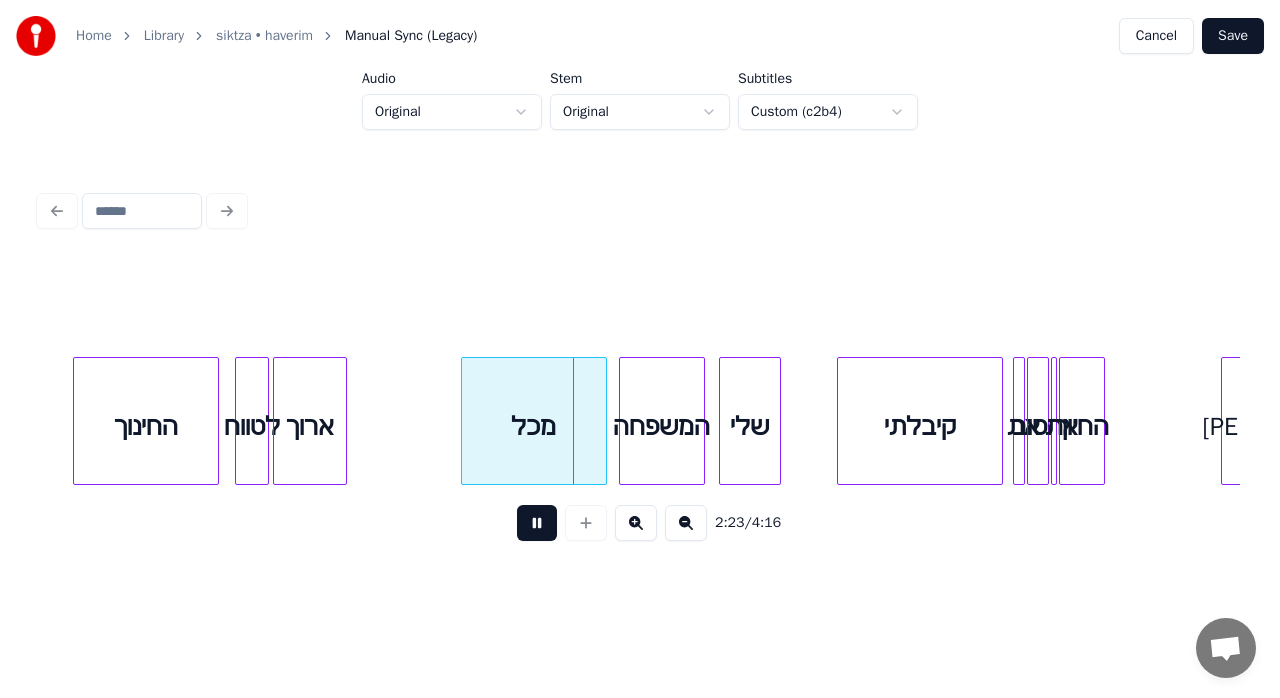 click on "החינוך לטווח ארוך מכל המשפחה שלי קיבלתי את הטוב את החיוך [PERSON_NAME]" at bounding box center [640, 421] 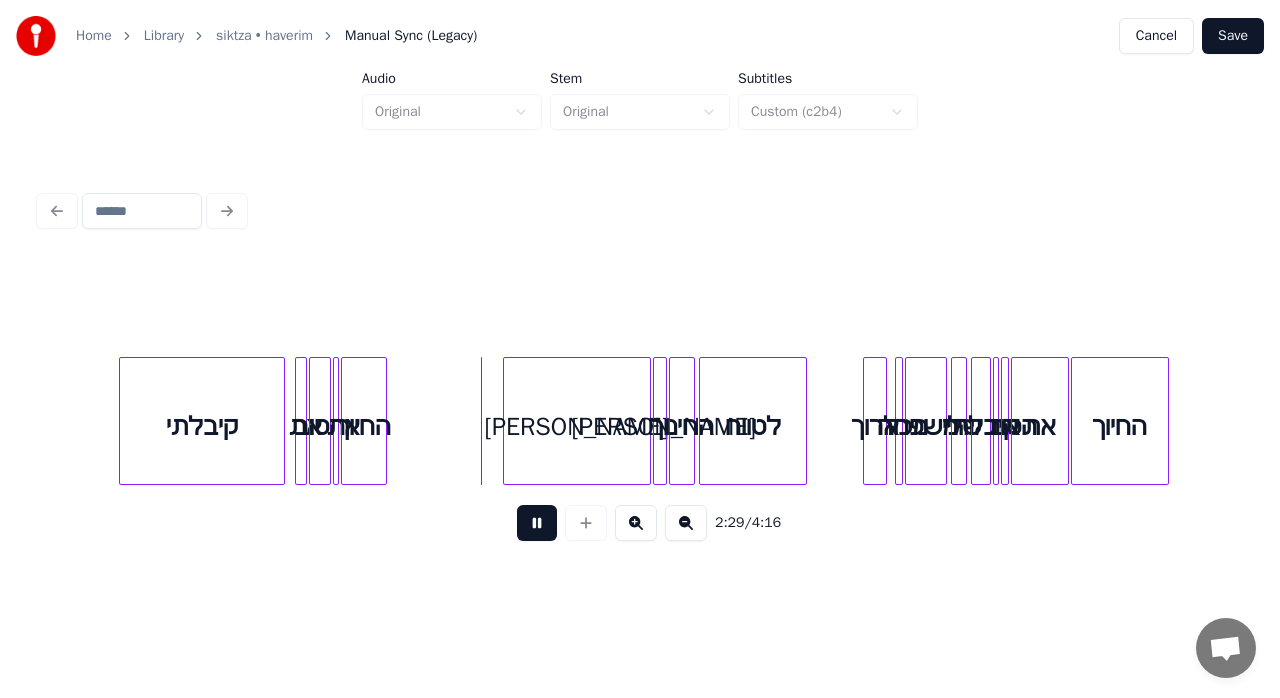 scroll, scrollTop: 0, scrollLeft: 14542, axis: horizontal 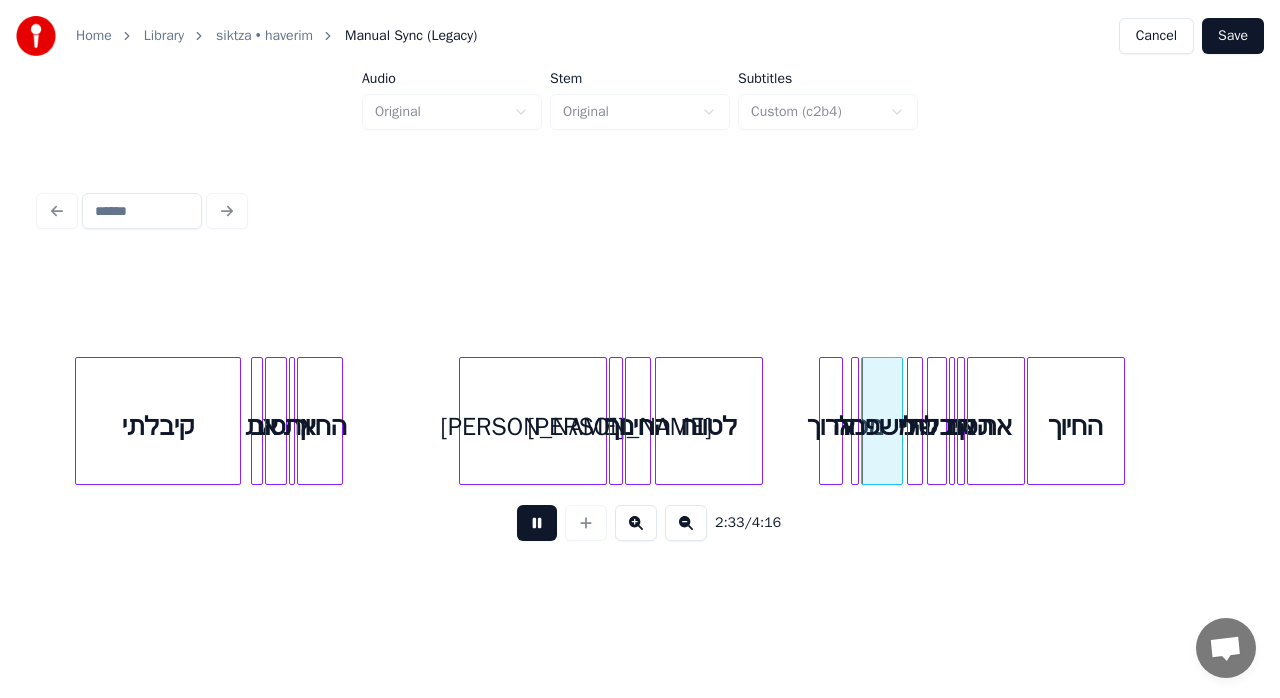 type 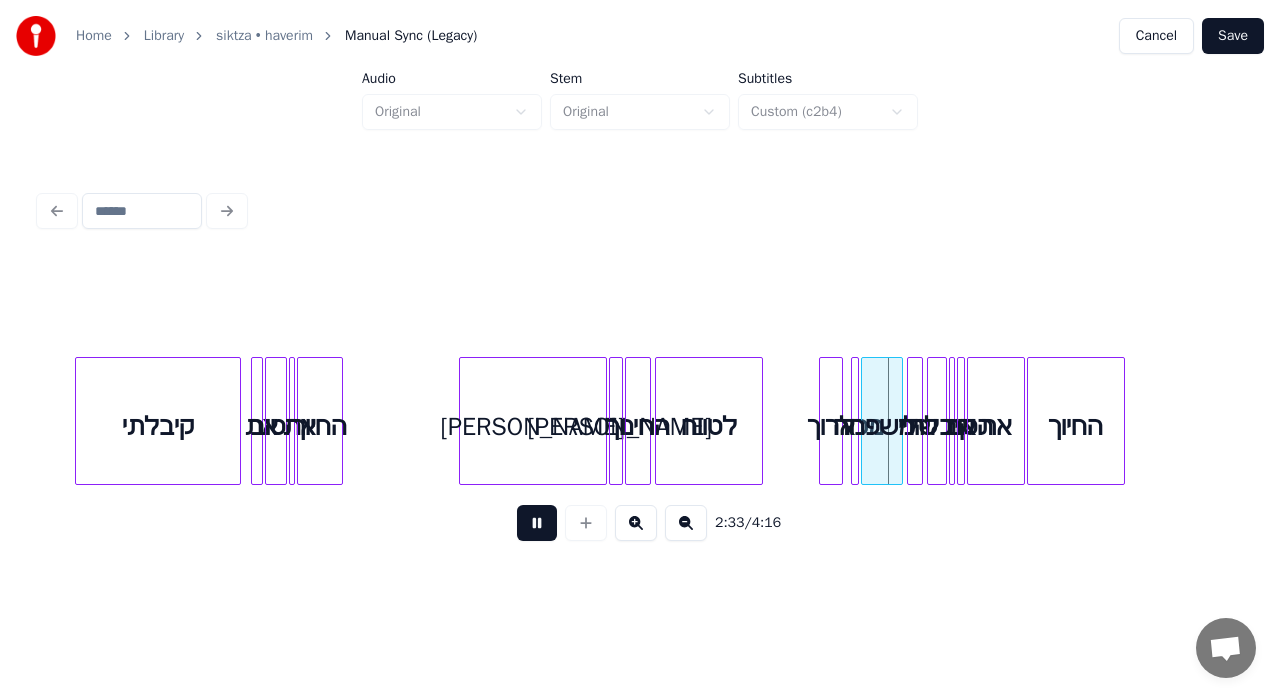 click at bounding box center [537, 523] 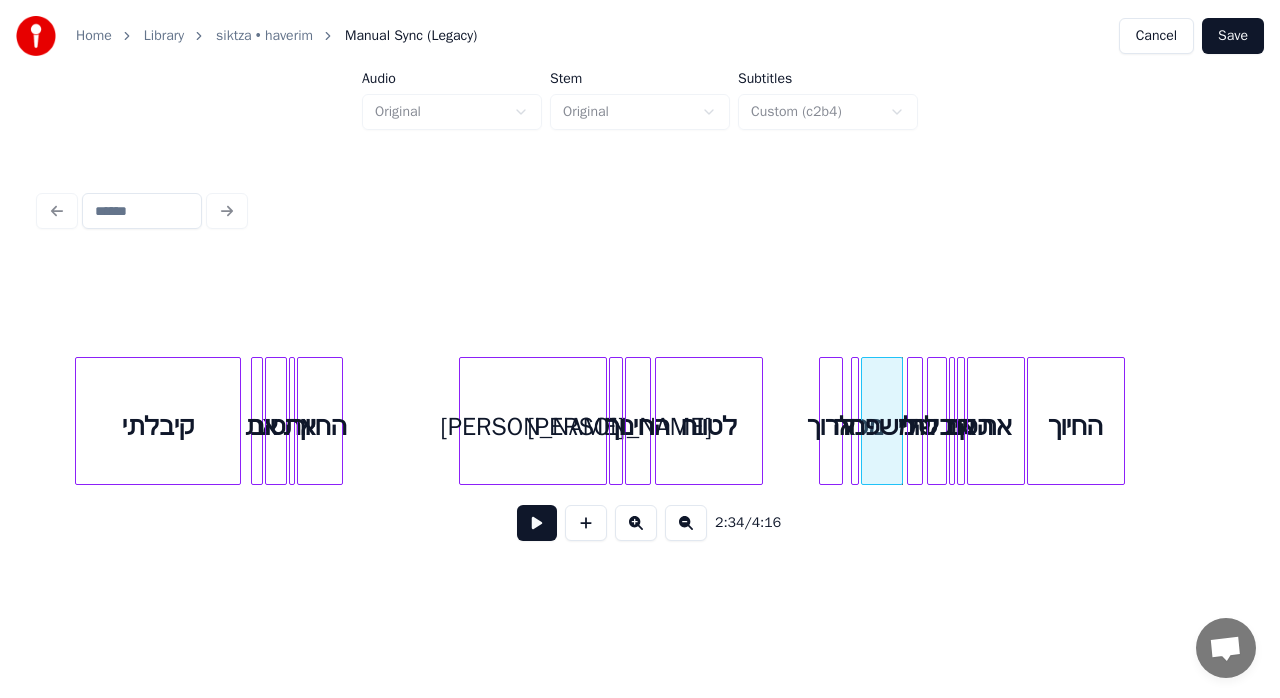 click on "[PERSON_NAME]" at bounding box center (533, 426) 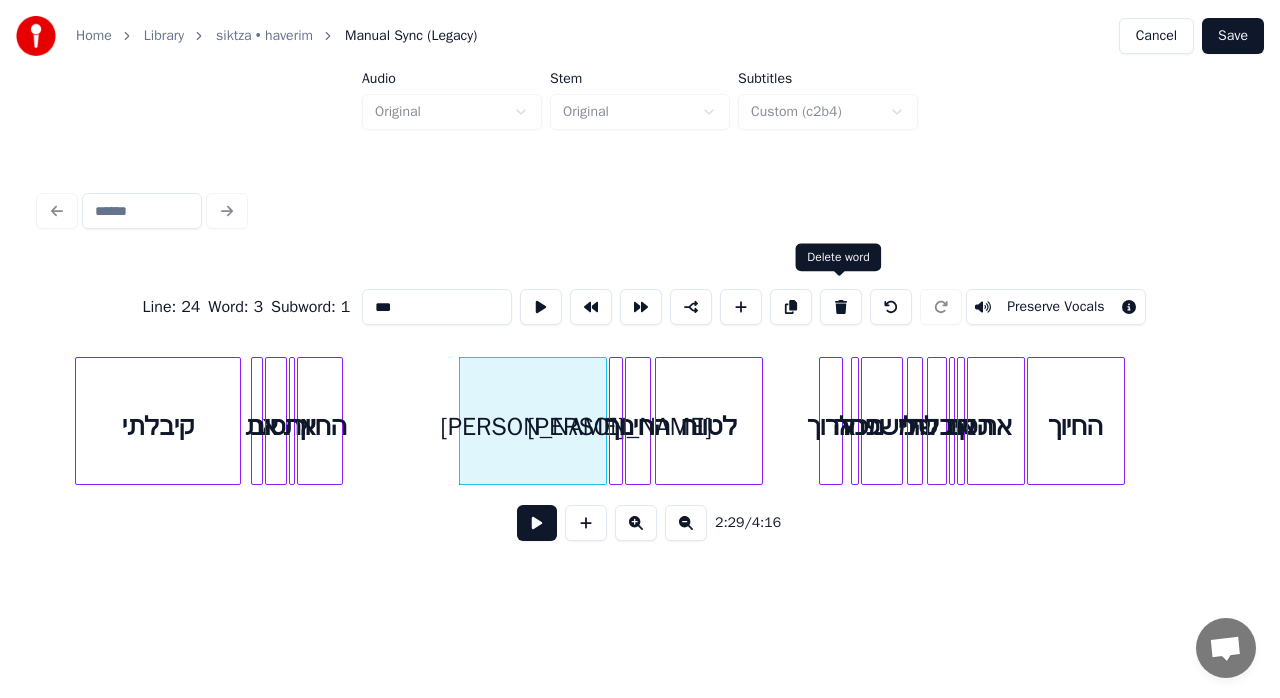 drag, startPoint x: 834, startPoint y: 296, endPoint x: 824, endPoint y: 311, distance: 18.027756 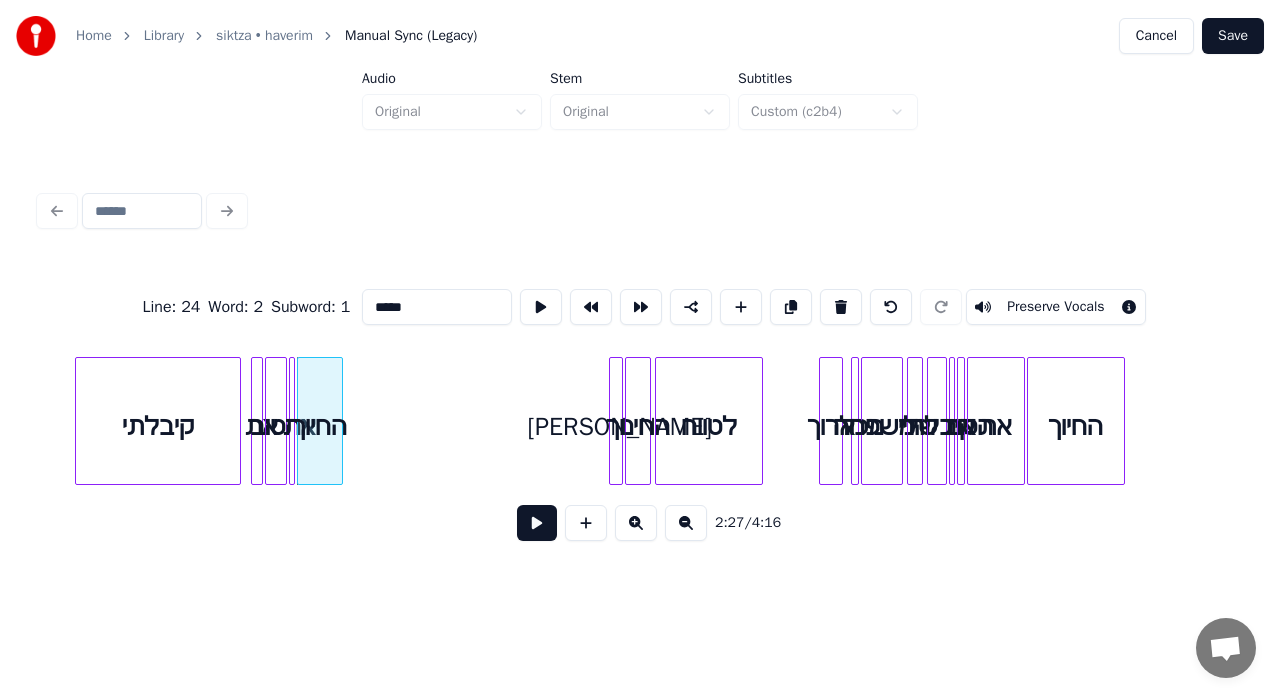 click at bounding box center [629, 421] 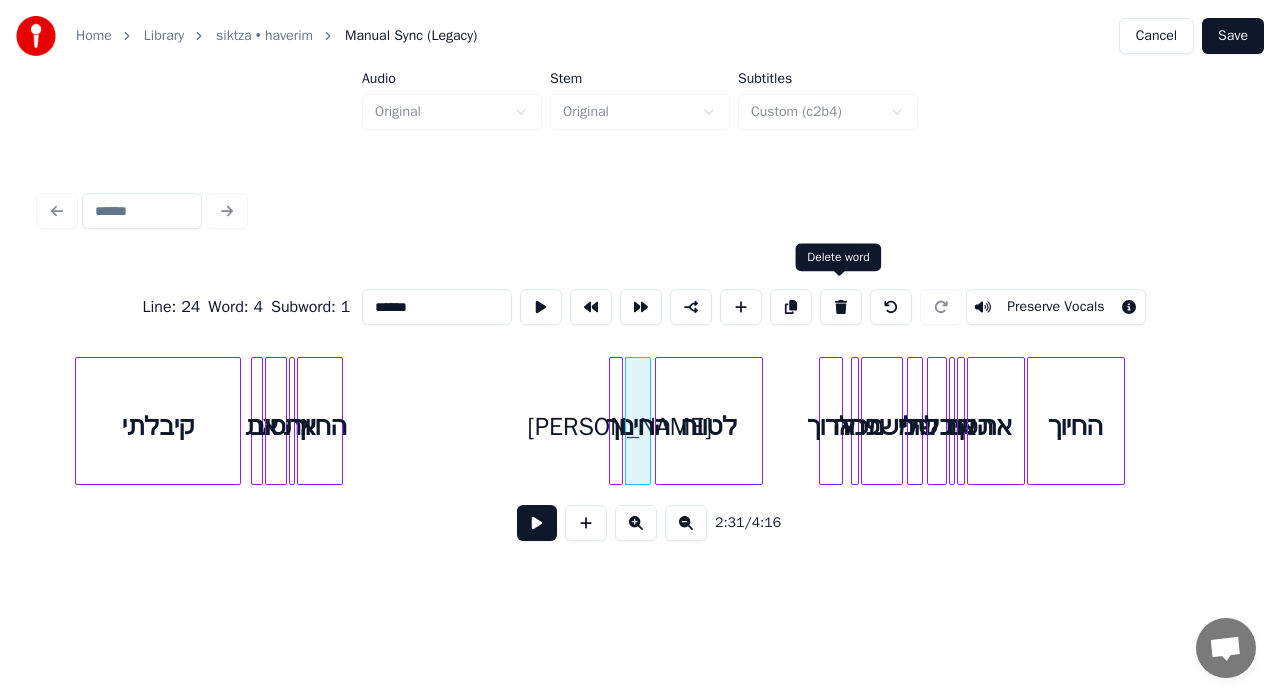 drag, startPoint x: 831, startPoint y: 300, endPoint x: 718, endPoint y: 383, distance: 140.20699 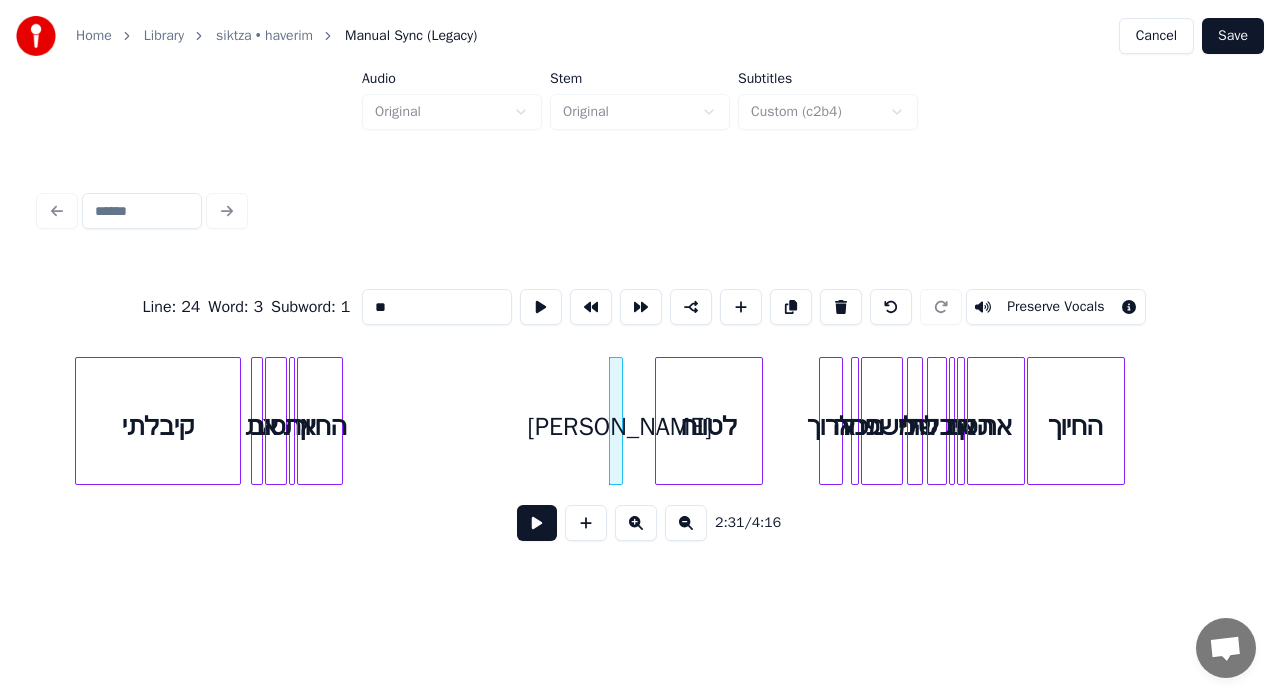 click at bounding box center [613, 421] 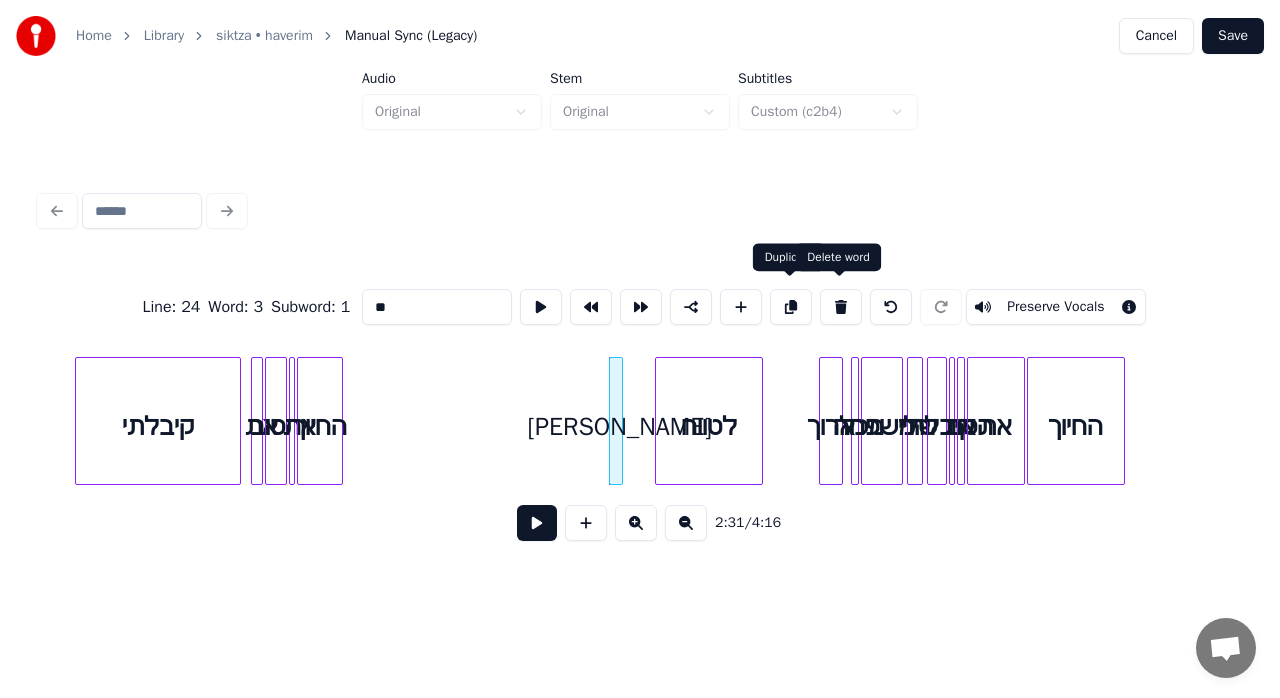 drag, startPoint x: 832, startPoint y: 300, endPoint x: 817, endPoint y: 328, distance: 31.764761 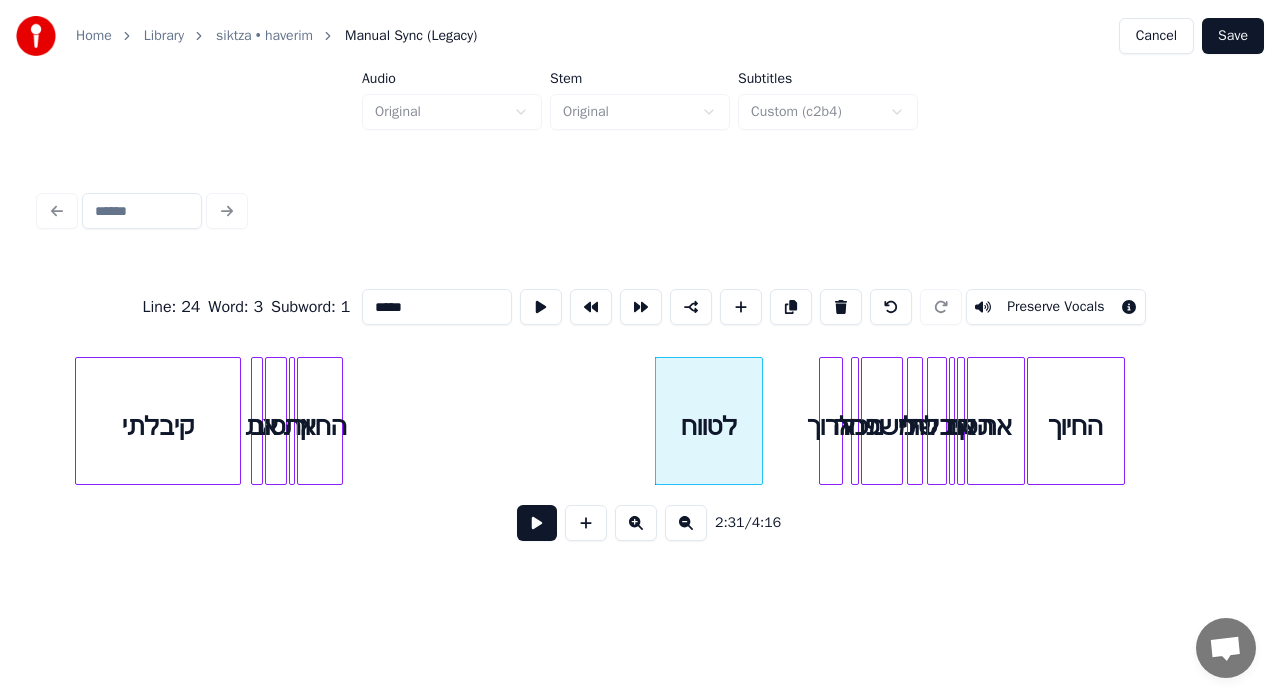 click on "לטווח" at bounding box center (709, 426) 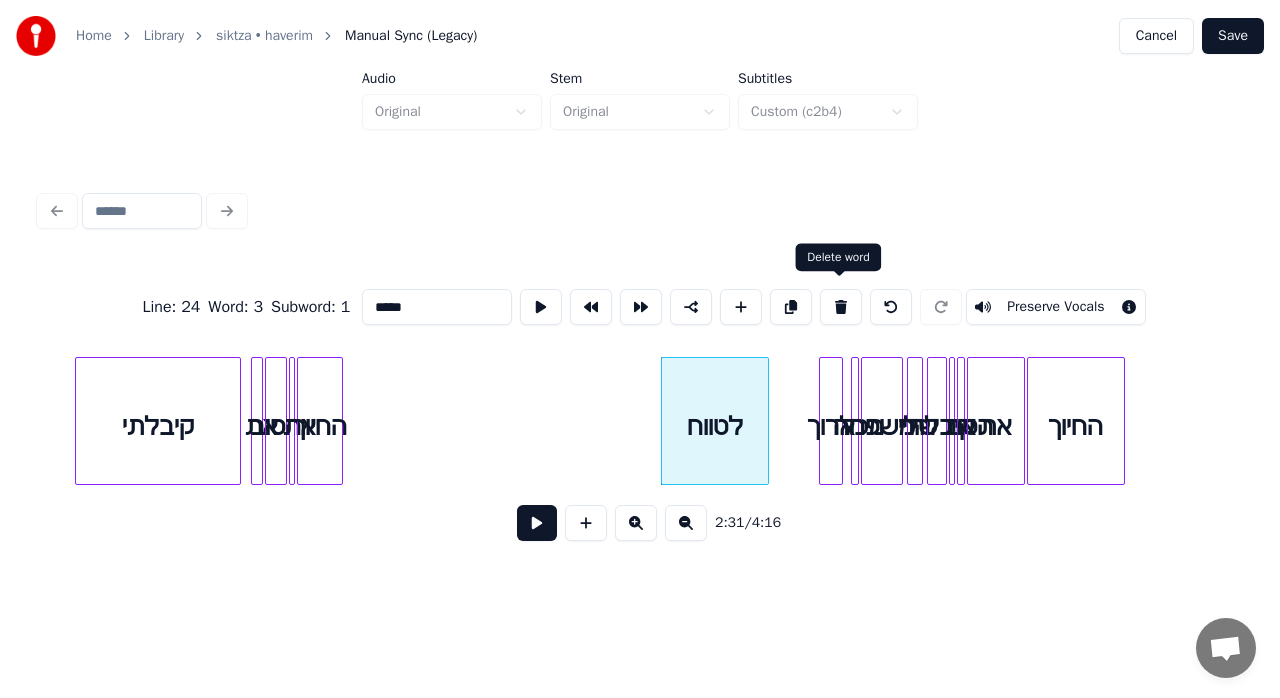 click at bounding box center [841, 307] 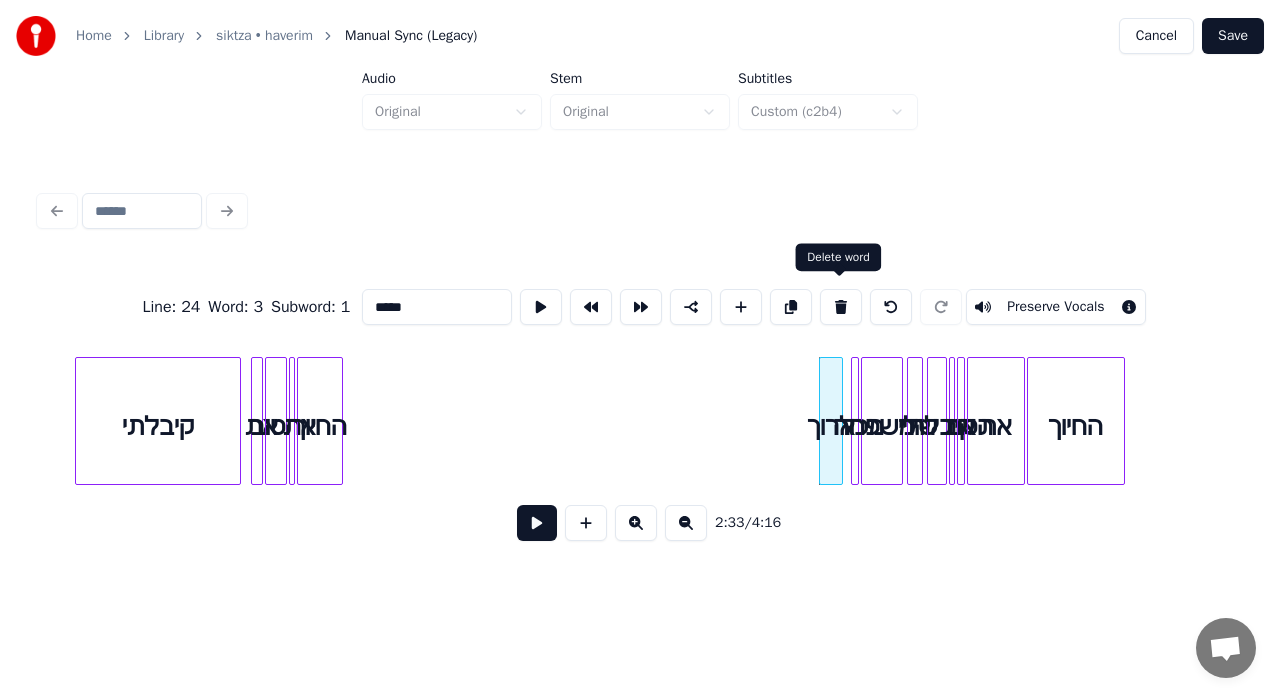 type on "****" 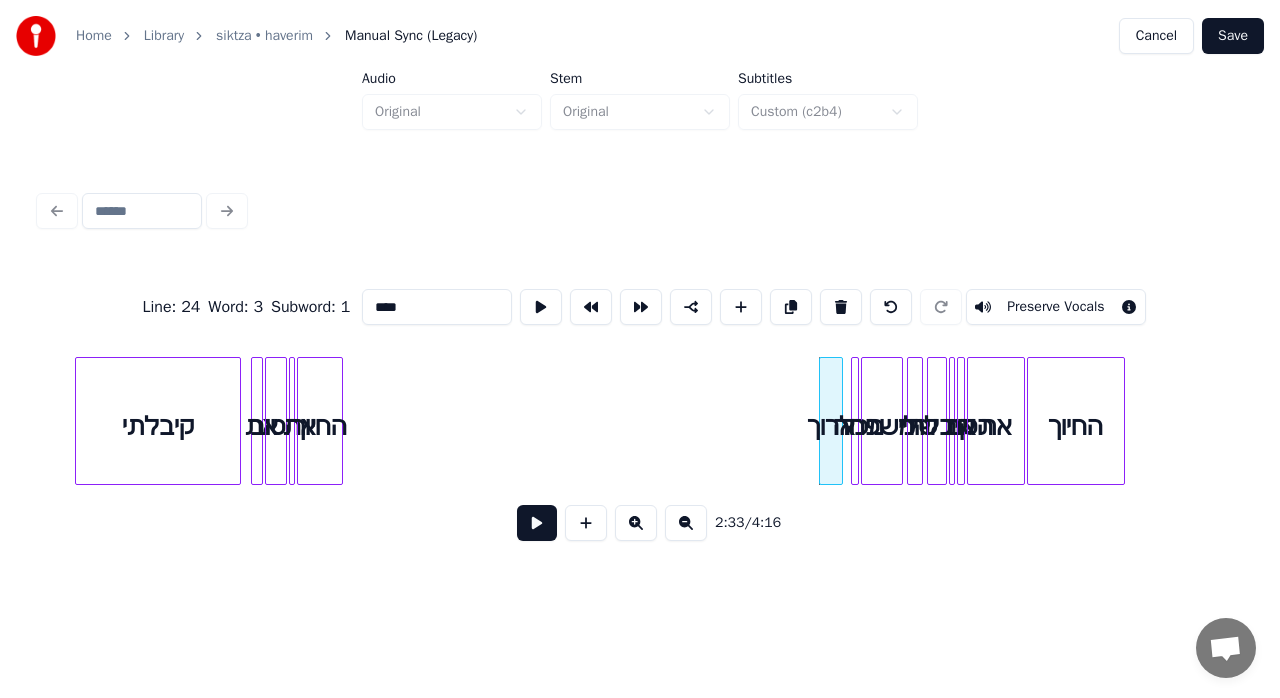 click on "קיבלתי את הטוב את החיוך ארוך מכל המשפחה שלי קיבלתי את הטוב את החיוך" at bounding box center (-1693, 421) 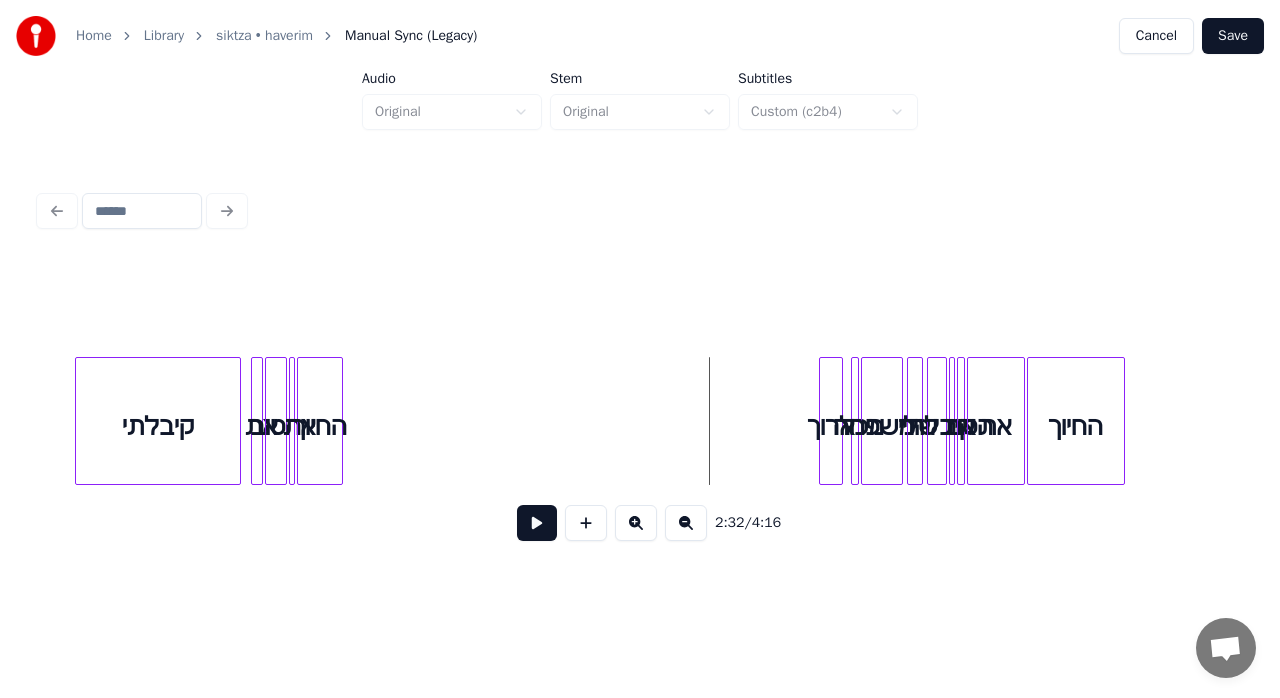 click at bounding box center (537, 523) 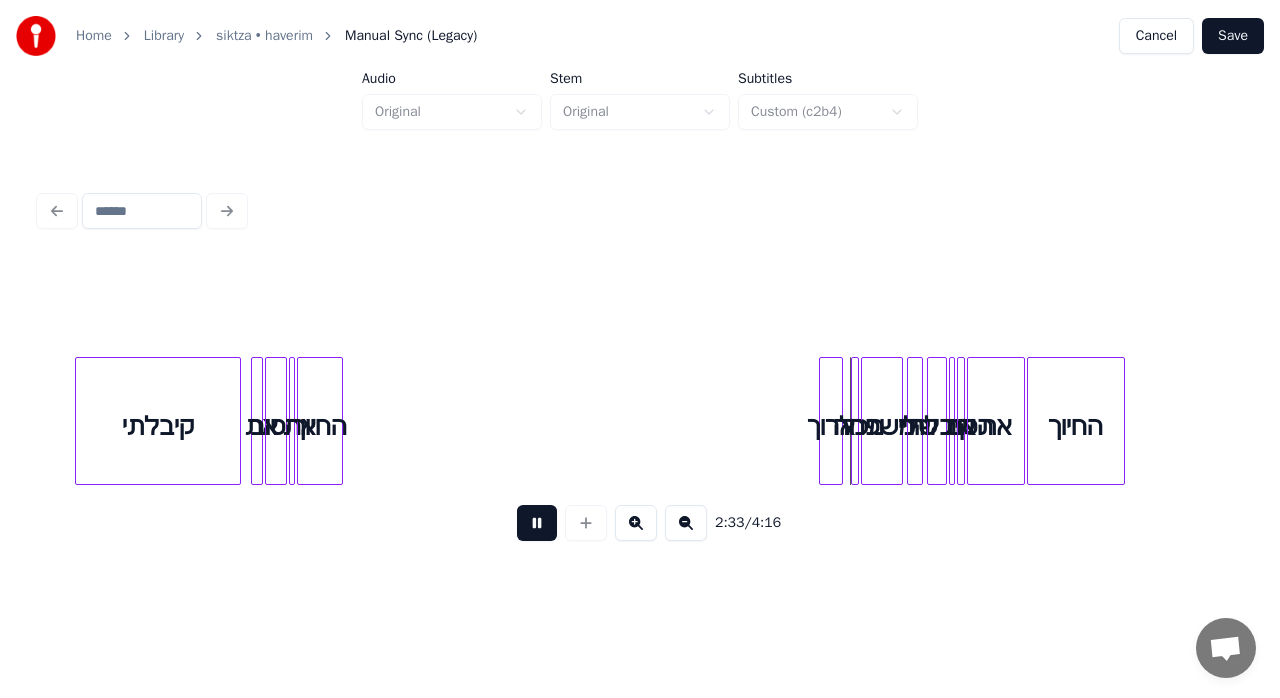 click at bounding box center (537, 523) 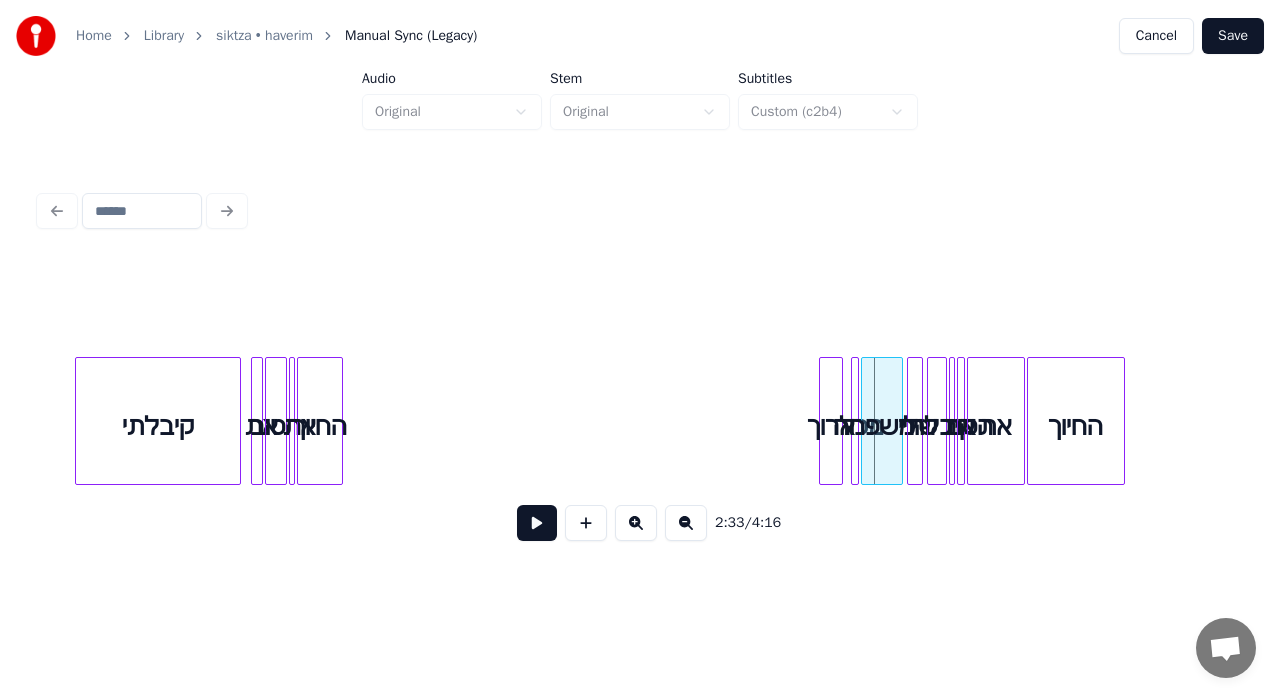 click at bounding box center (537, 523) 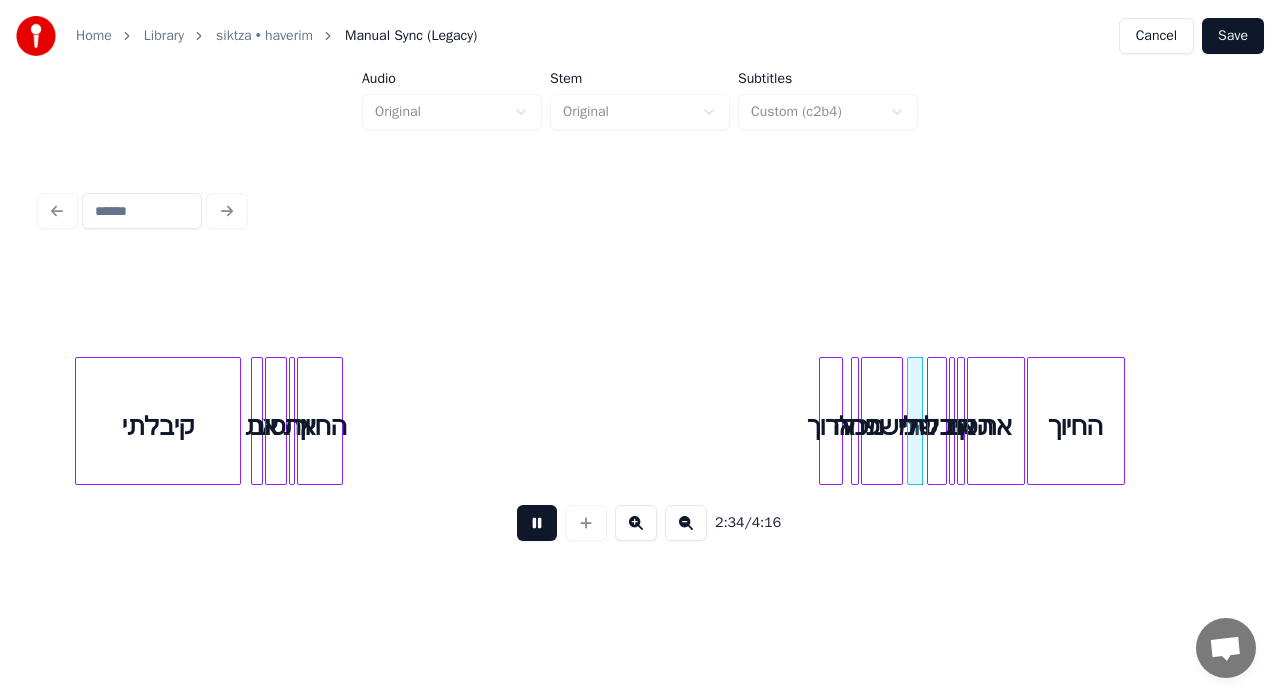 click at bounding box center (537, 523) 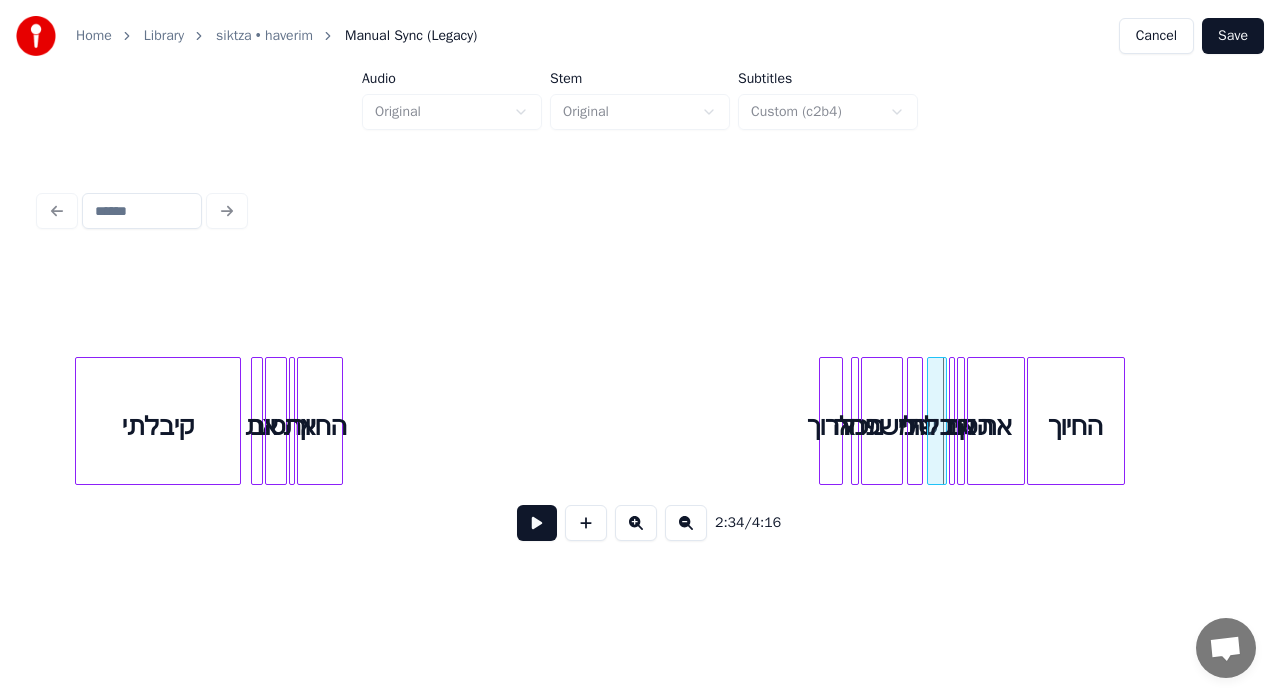 click at bounding box center [636, 523] 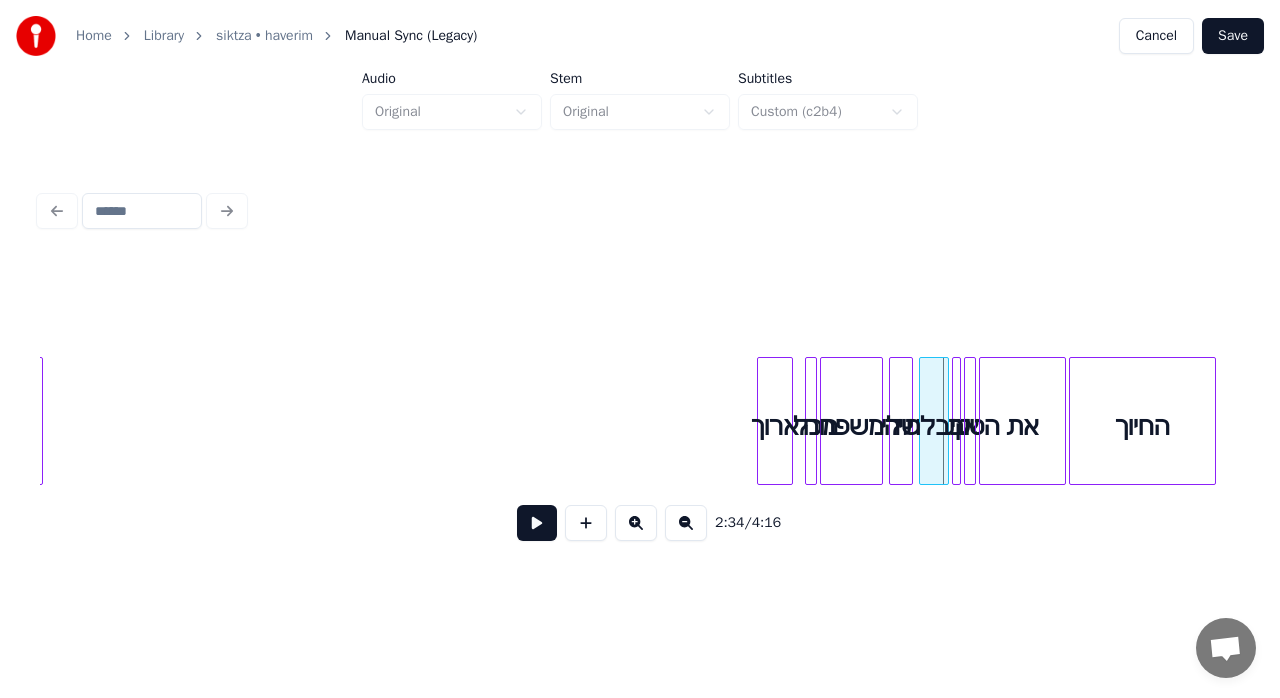 click at bounding box center [636, 523] 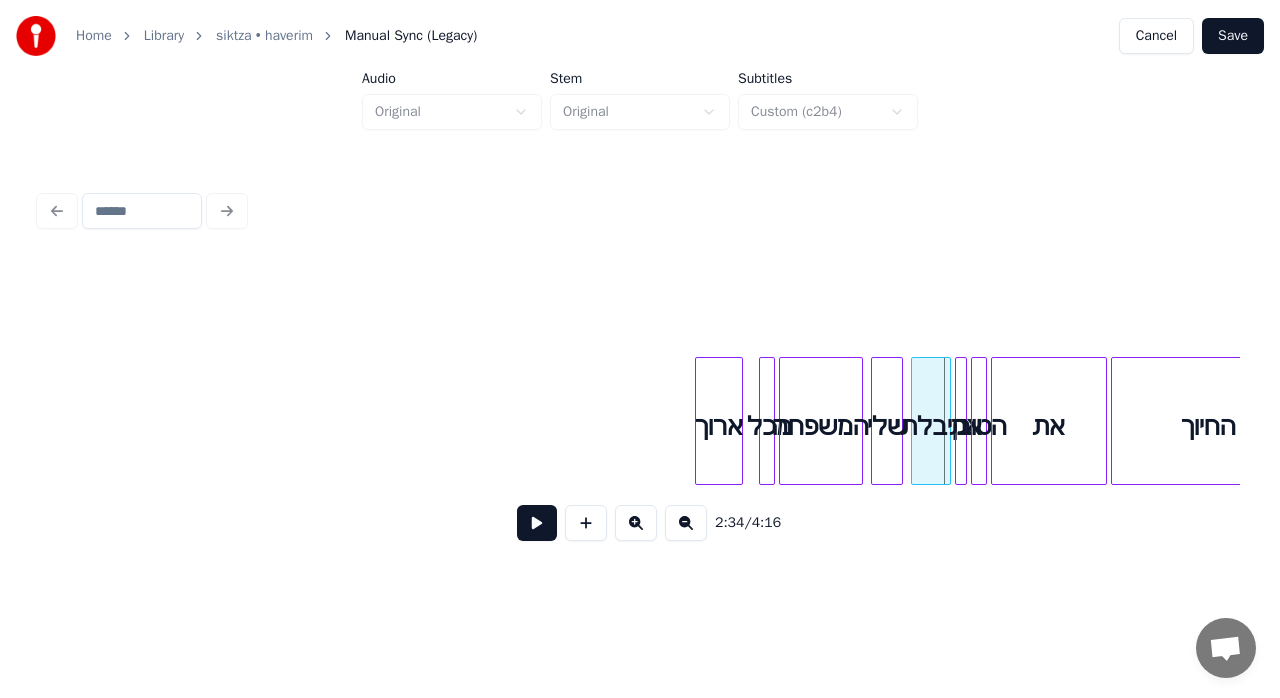 scroll, scrollTop: 0, scrollLeft: 30043, axis: horizontal 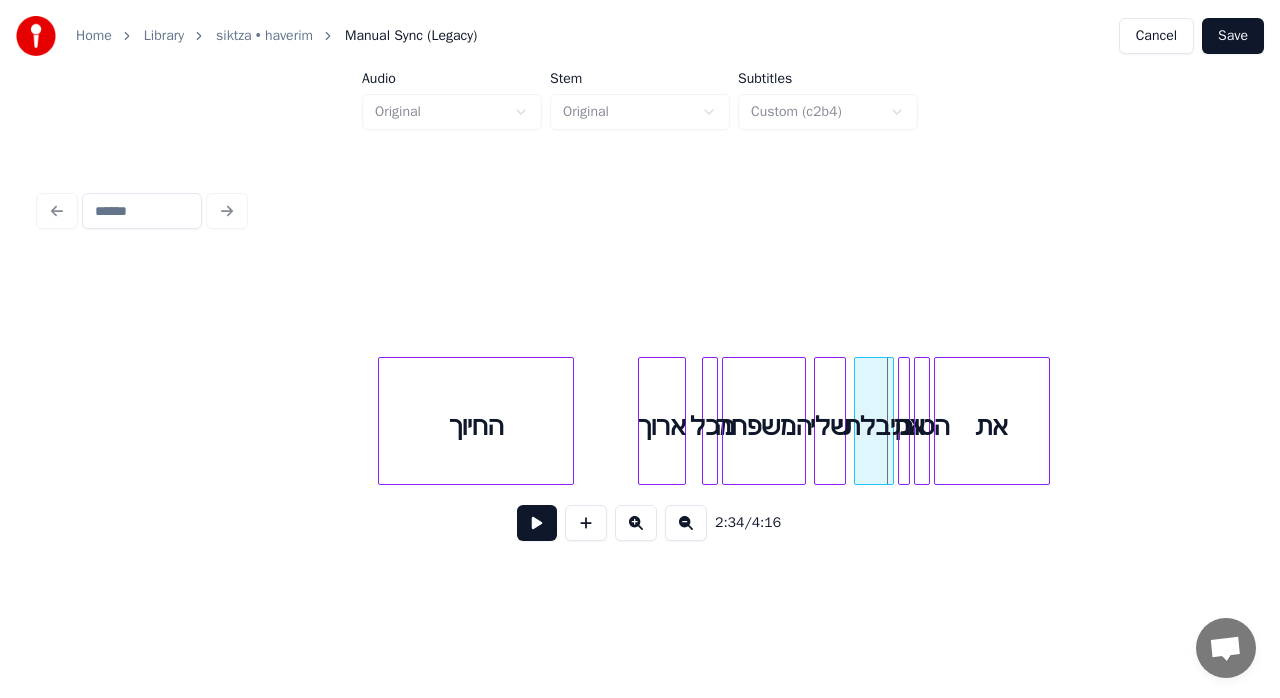 click on "החיוך" at bounding box center [476, 426] 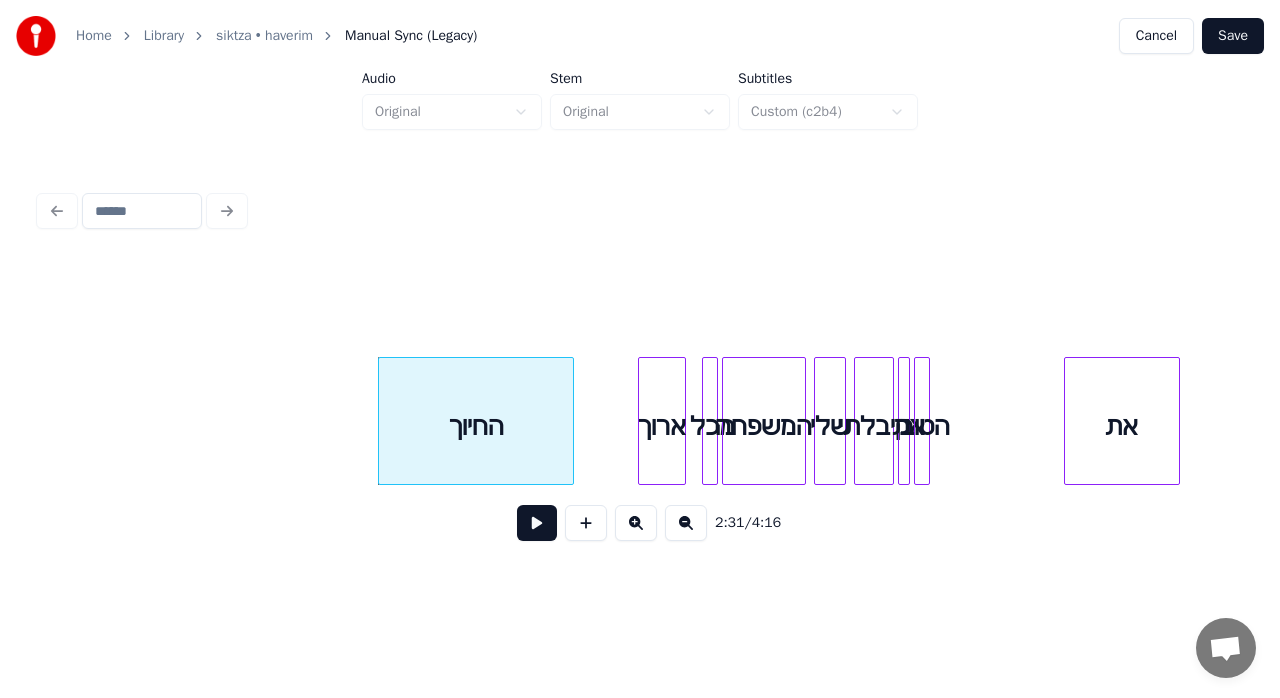 click on "את" at bounding box center [1122, 426] 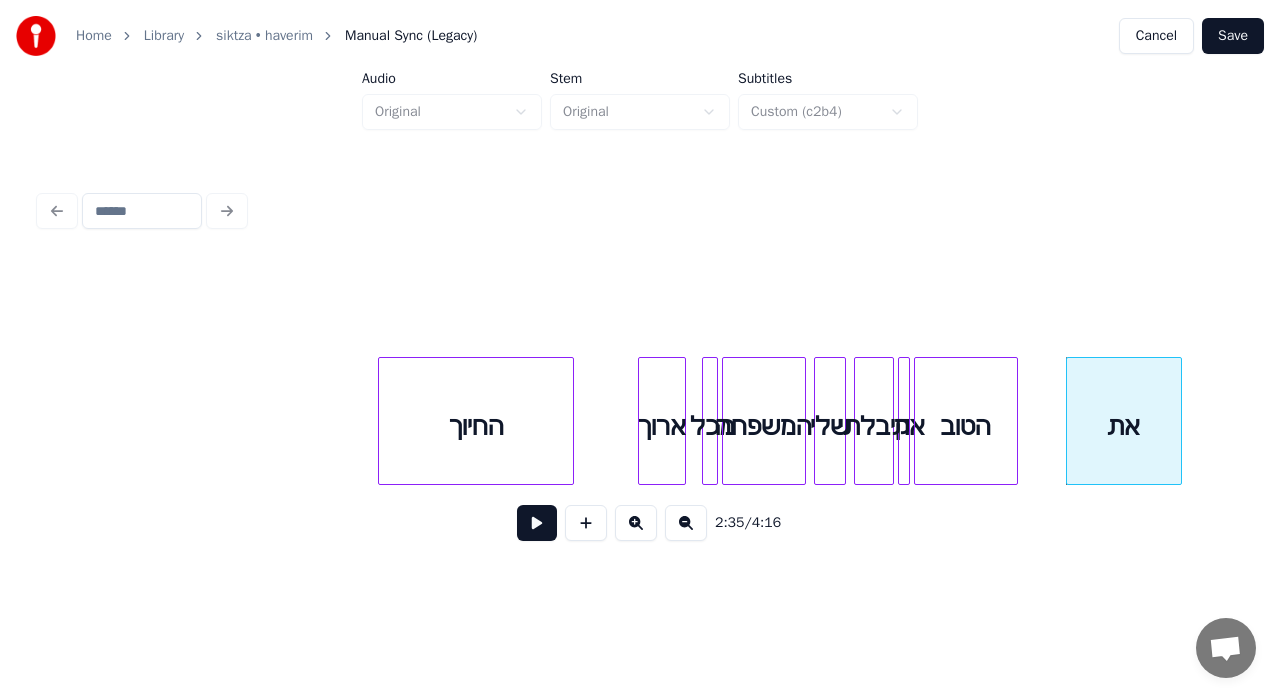 click at bounding box center (1014, 421) 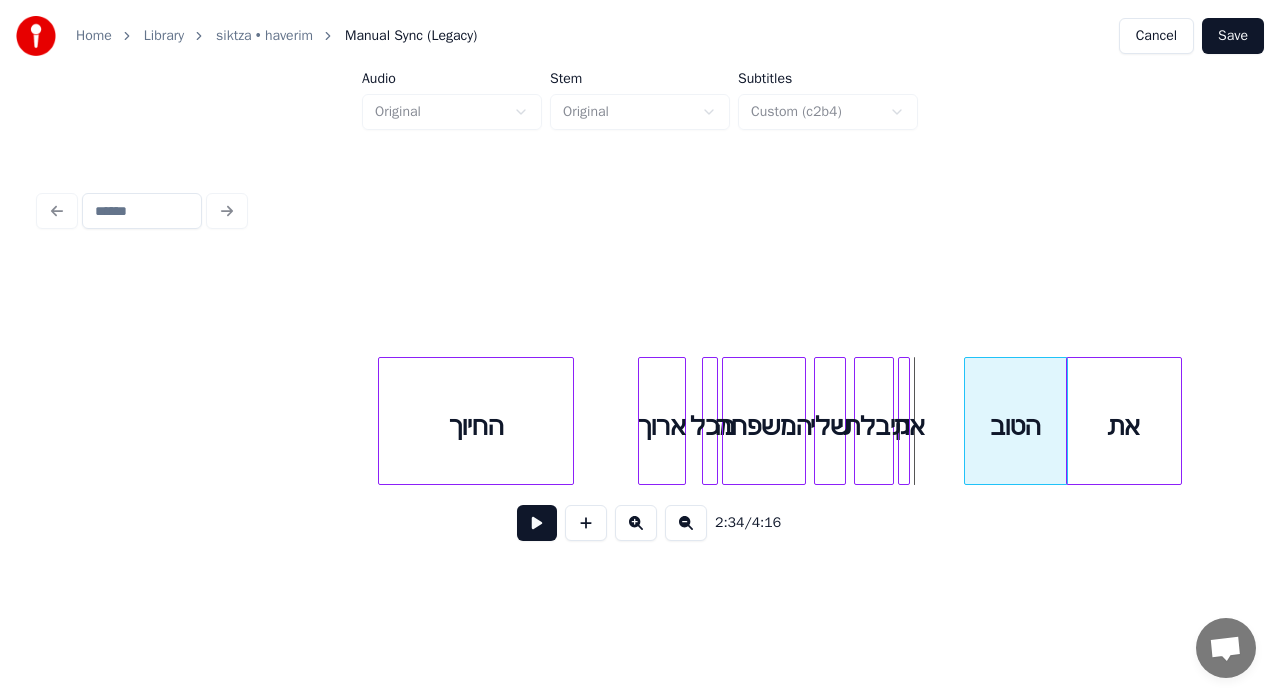 click on "הטוב" at bounding box center (1016, 426) 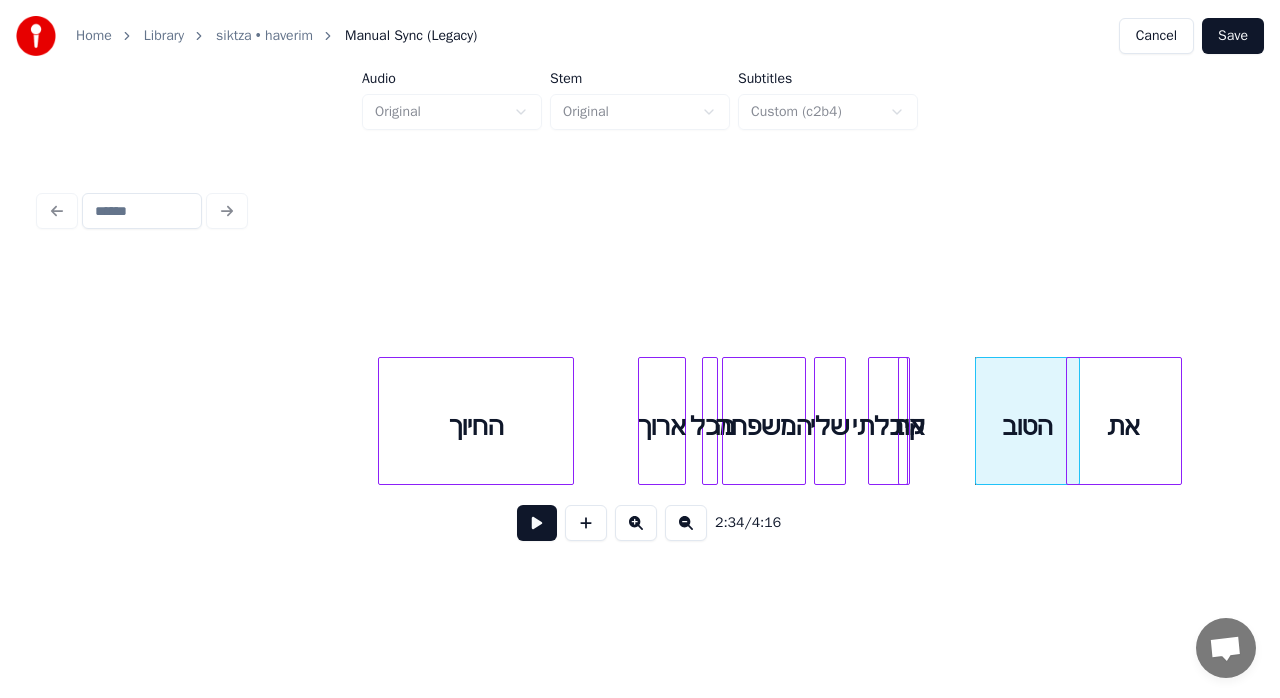 click on "קיבלתי" at bounding box center [888, 426] 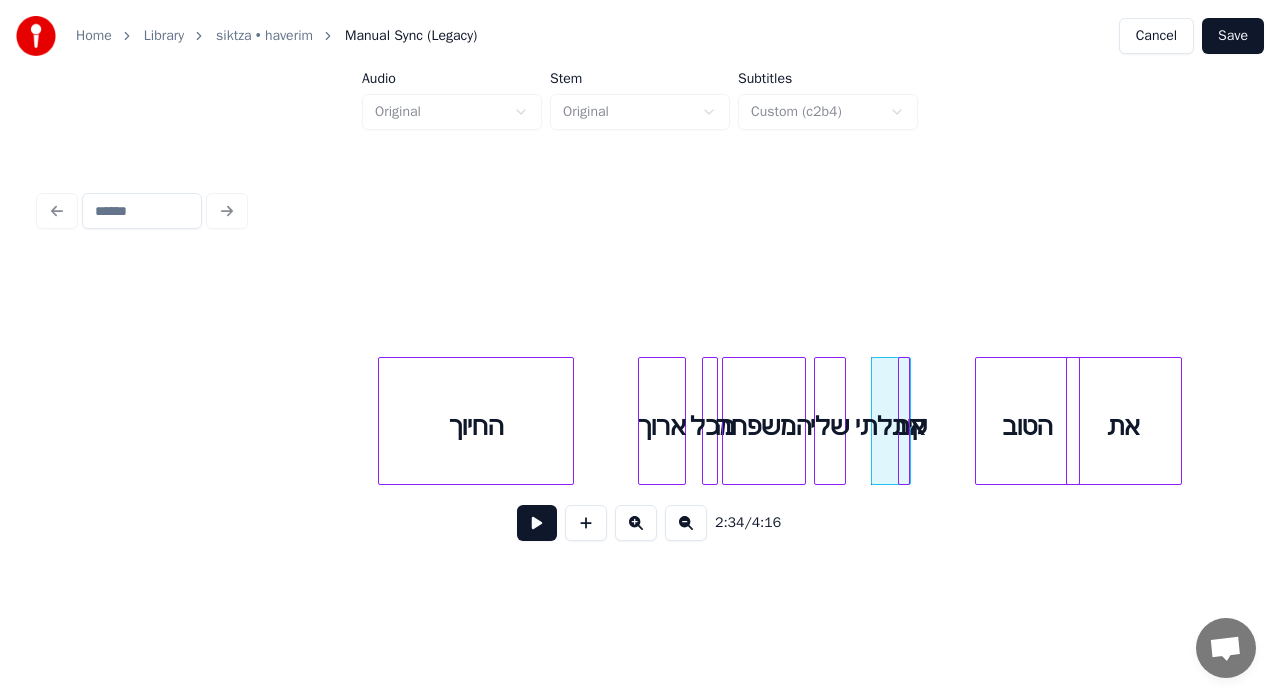 click on "החיוך" at bounding box center [476, 426] 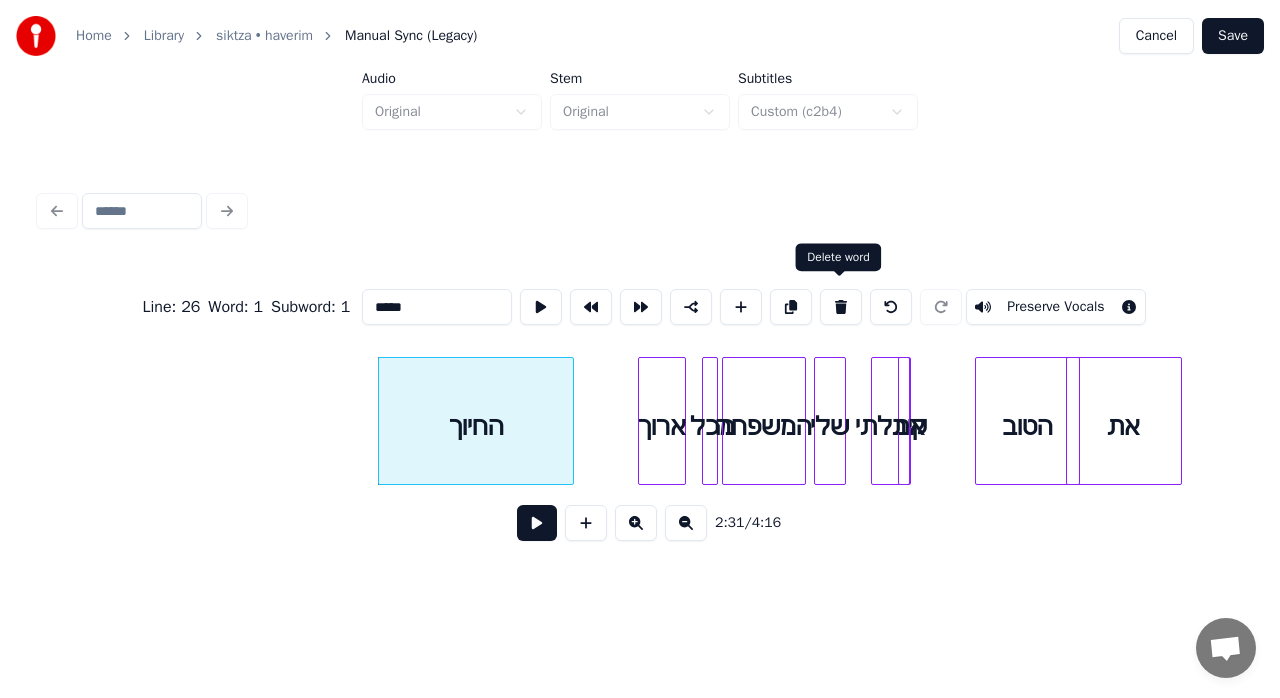 drag, startPoint x: 834, startPoint y: 305, endPoint x: 821, endPoint y: 324, distance: 23.021729 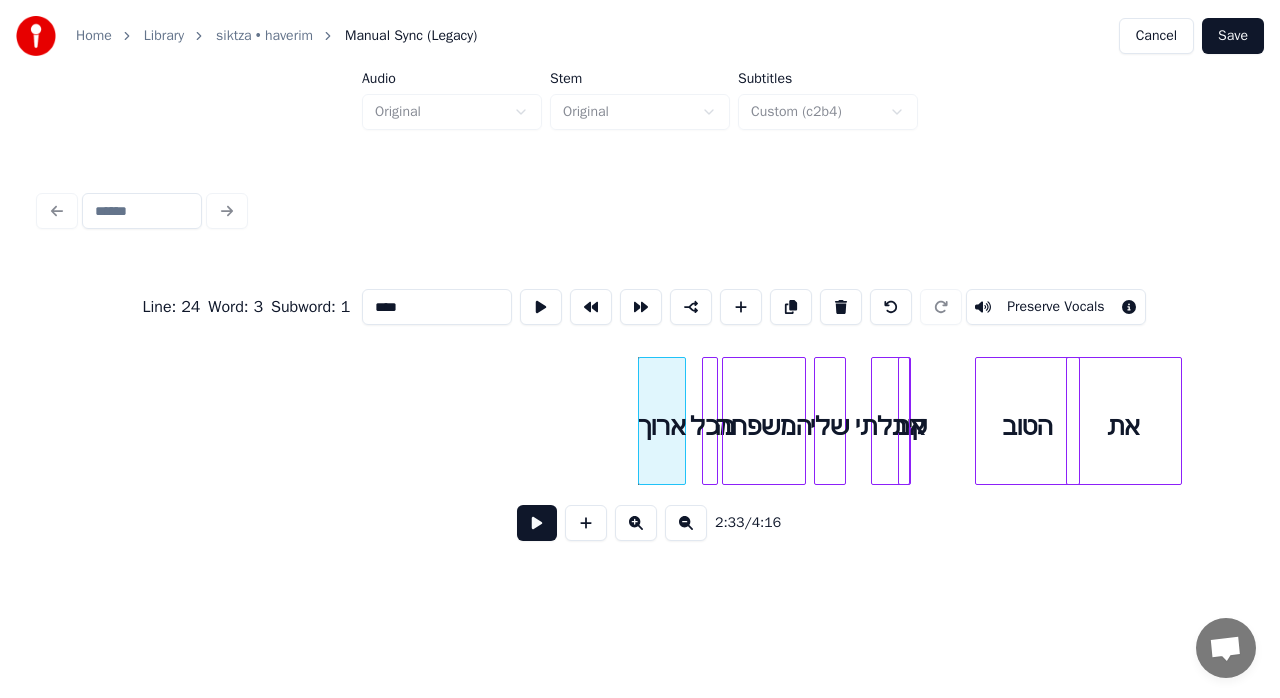 click on "ארוך" at bounding box center (662, 426) 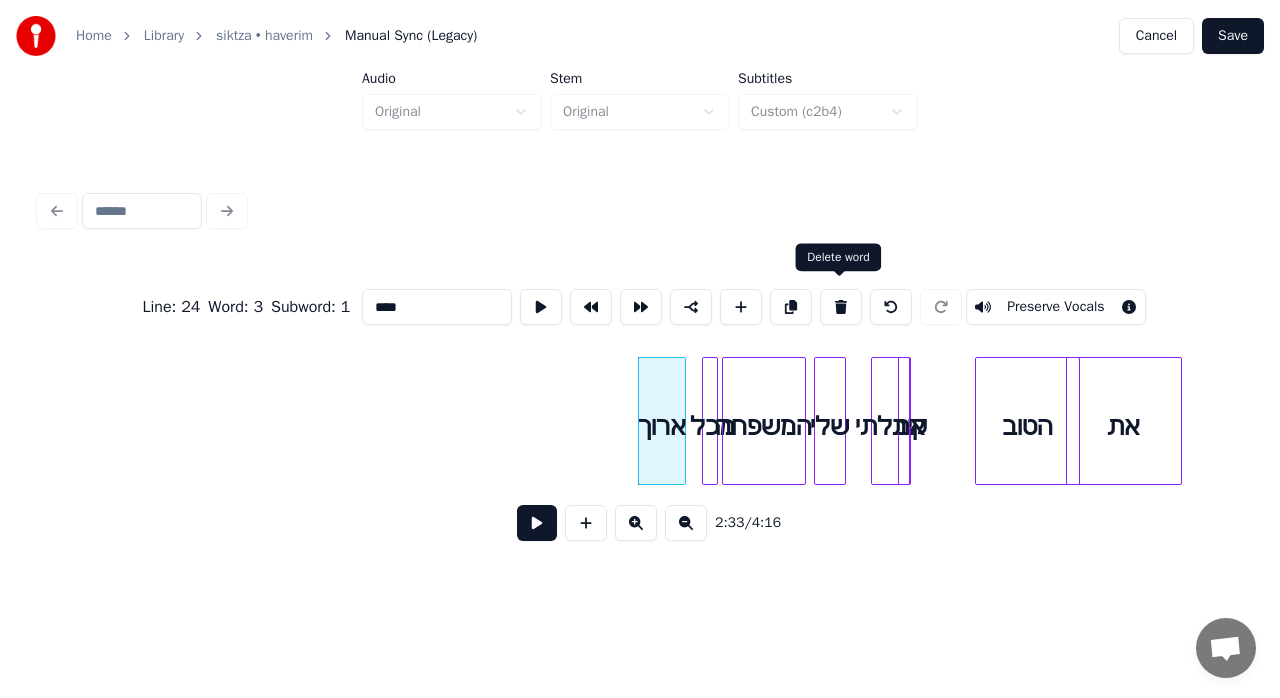 drag, startPoint x: 838, startPoint y: 302, endPoint x: 769, endPoint y: 370, distance: 96.87621 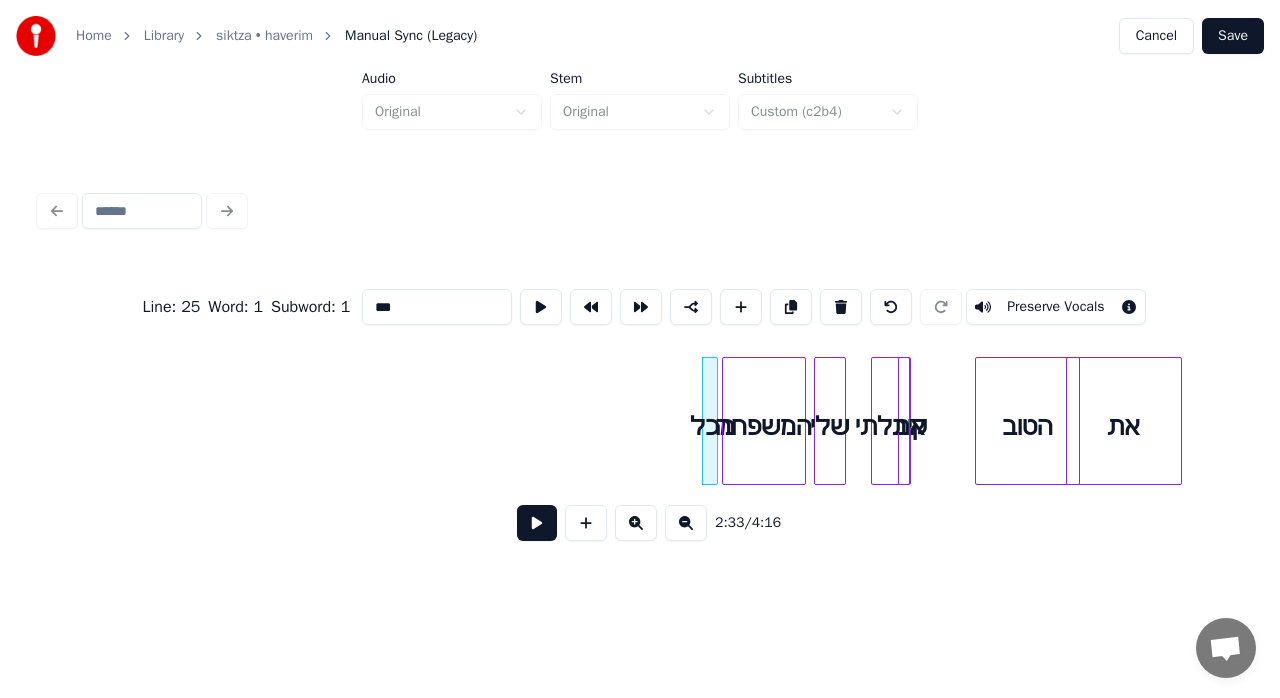 click at bounding box center [706, 421] 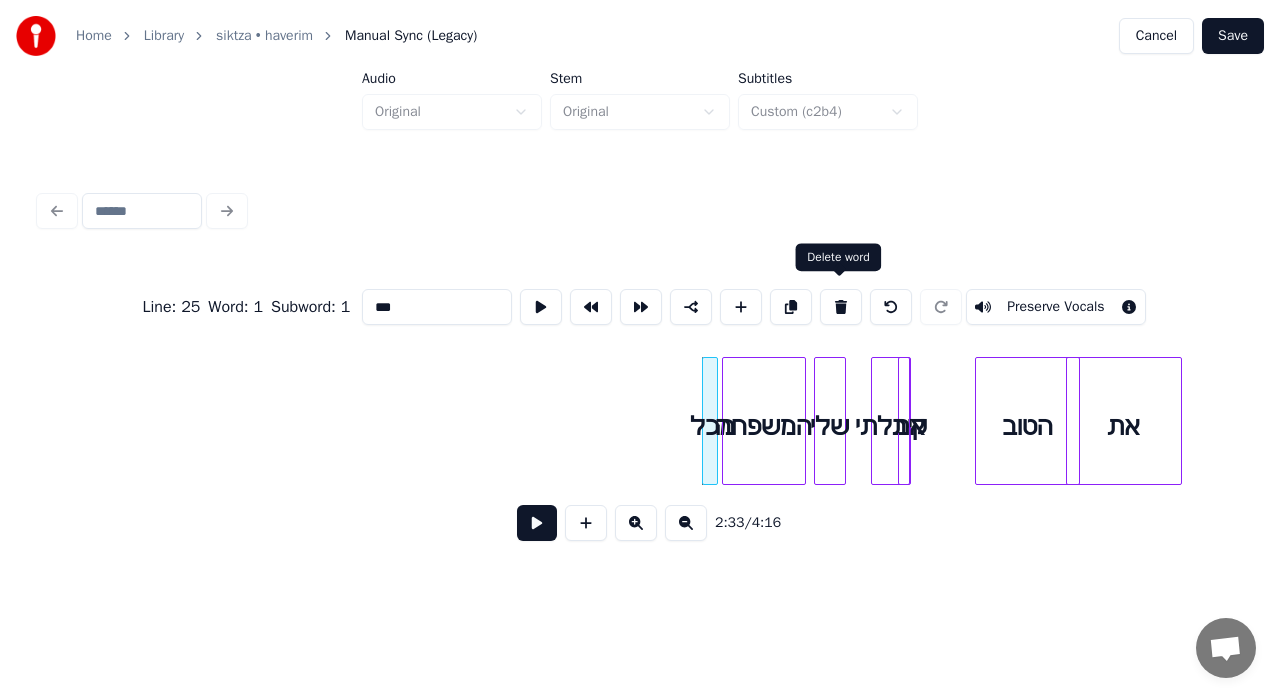 drag, startPoint x: 837, startPoint y: 296, endPoint x: 800, endPoint y: 356, distance: 70.491135 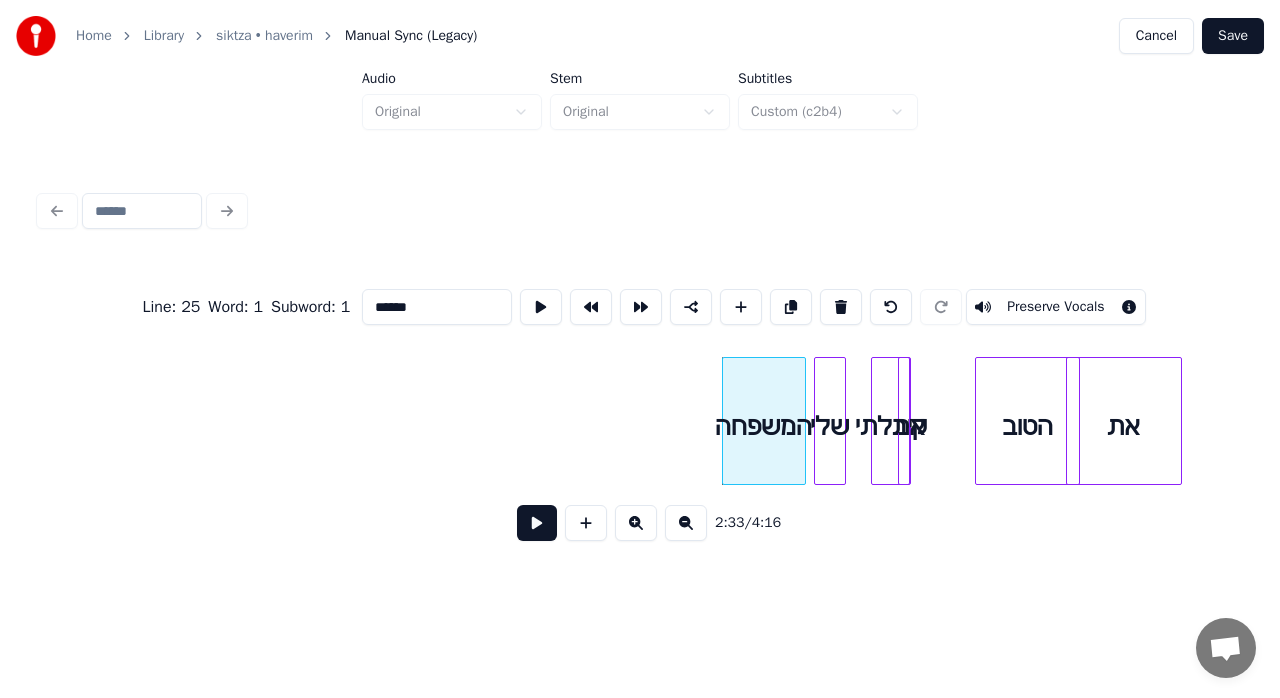 click on "המשפחה" at bounding box center [764, 426] 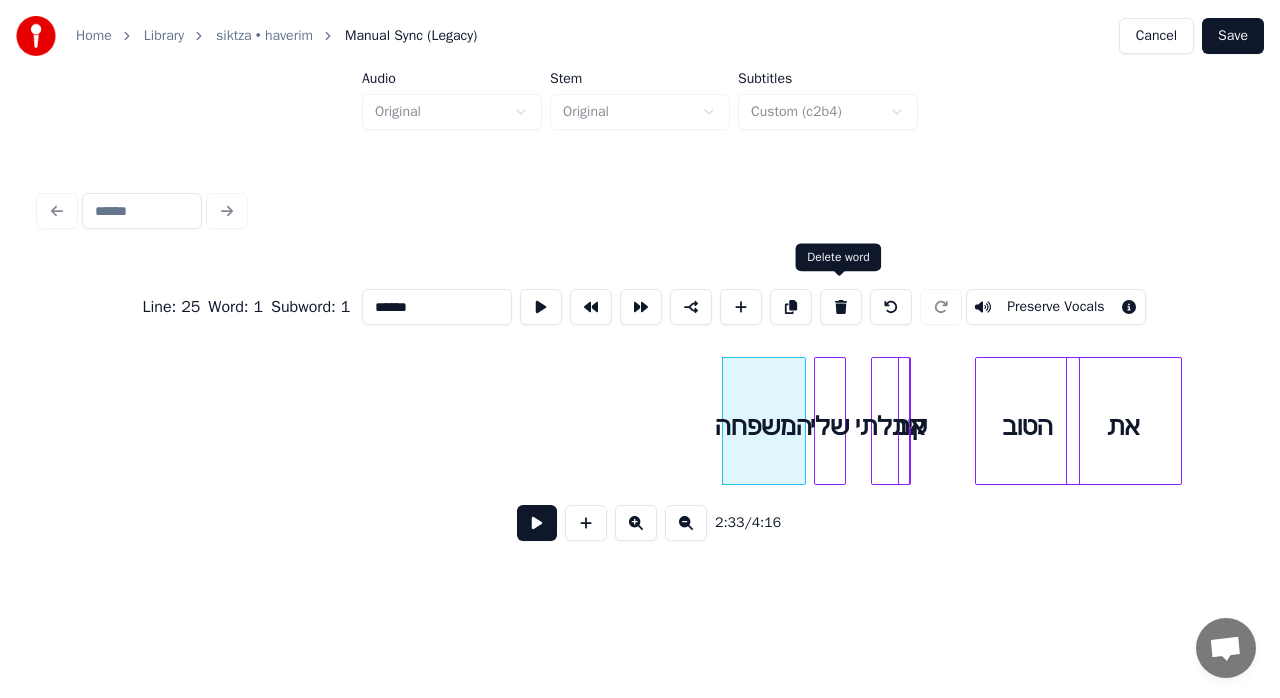 drag, startPoint x: 839, startPoint y: 300, endPoint x: 814, endPoint y: 391, distance: 94.371605 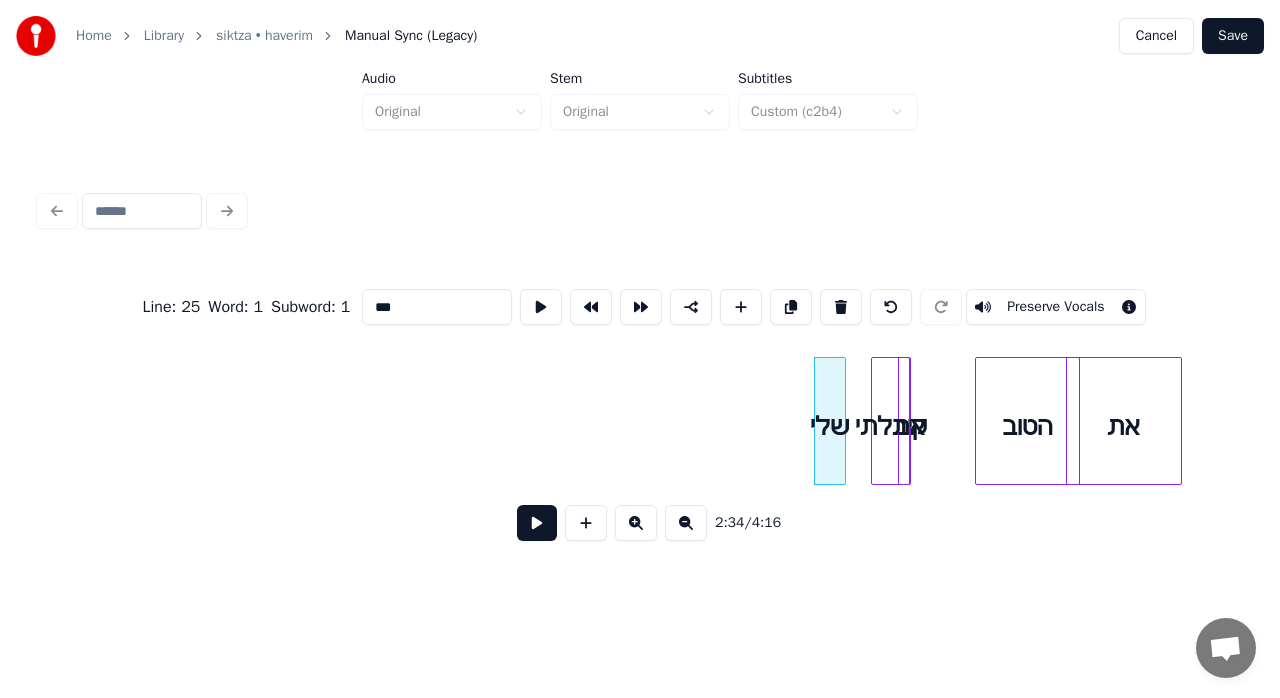 click at bounding box center [818, 421] 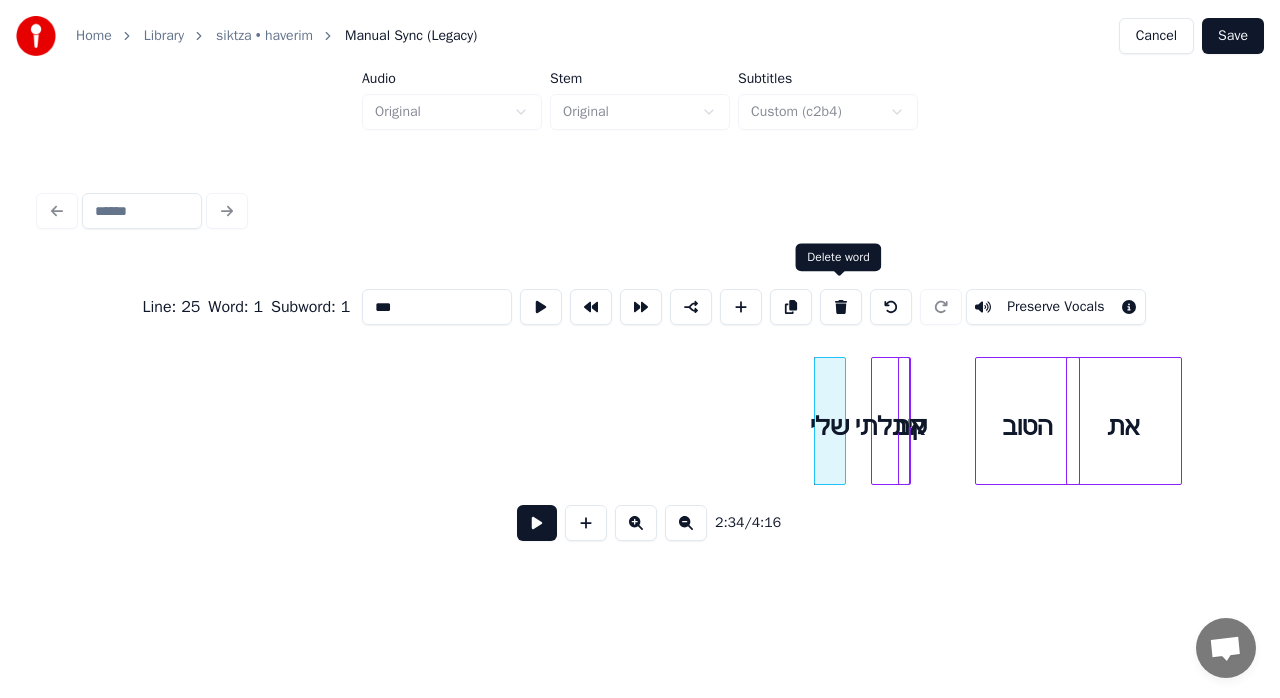 click at bounding box center [841, 307] 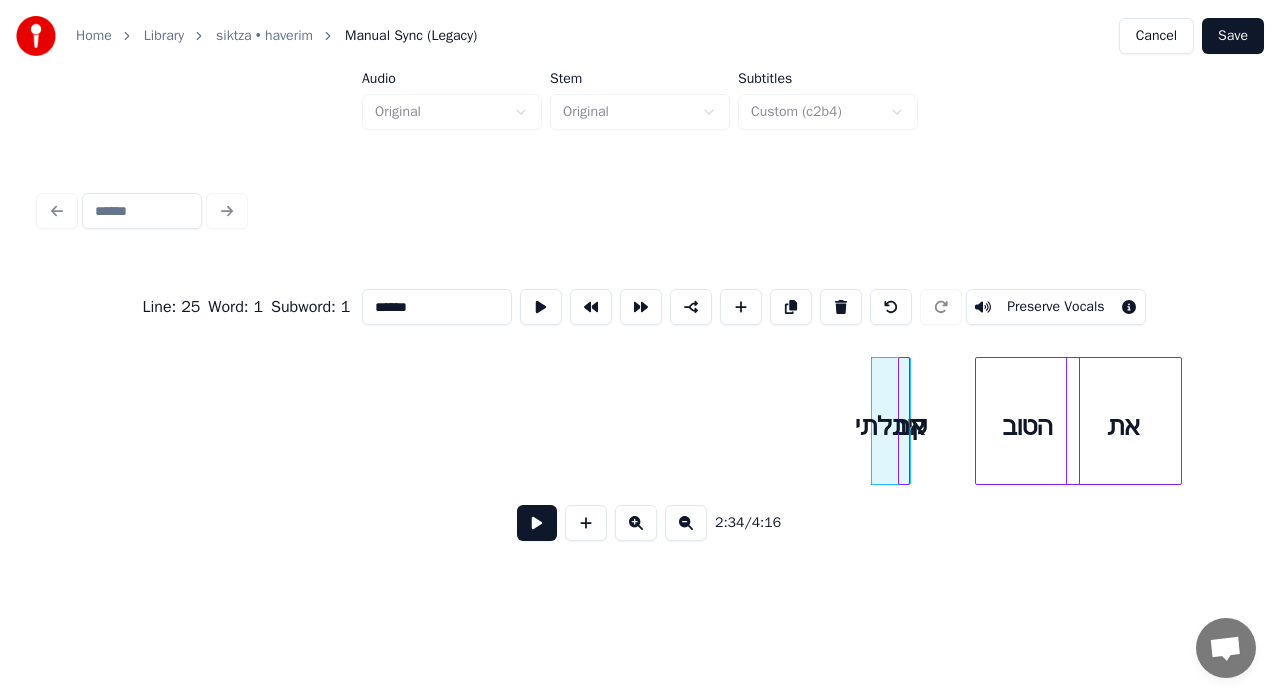 click on "קיבלתי" at bounding box center (891, 426) 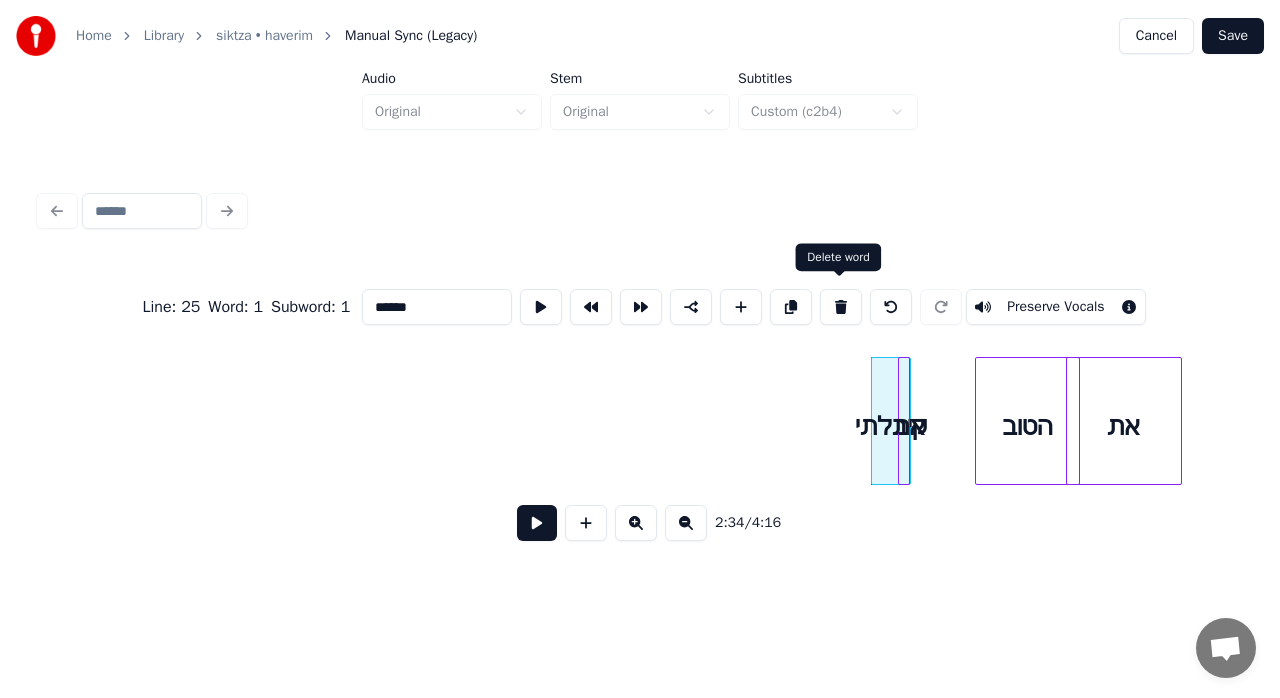 click at bounding box center [841, 307] 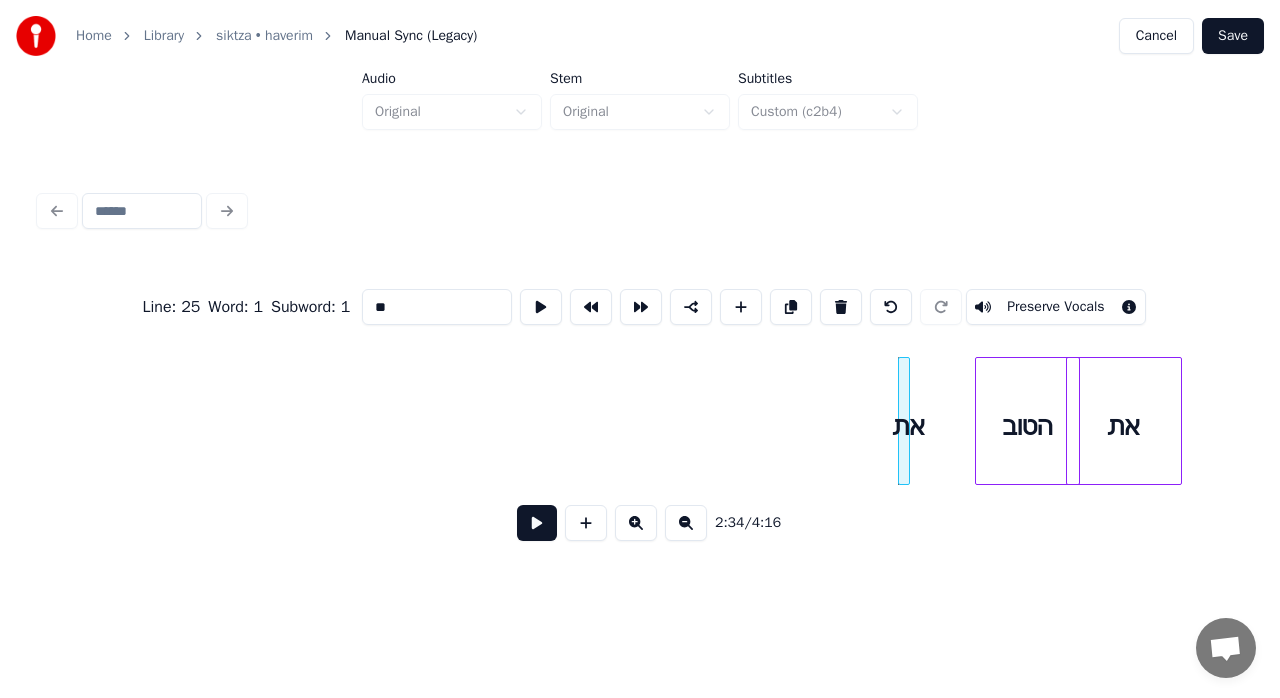 click at bounding box center [906, 421] 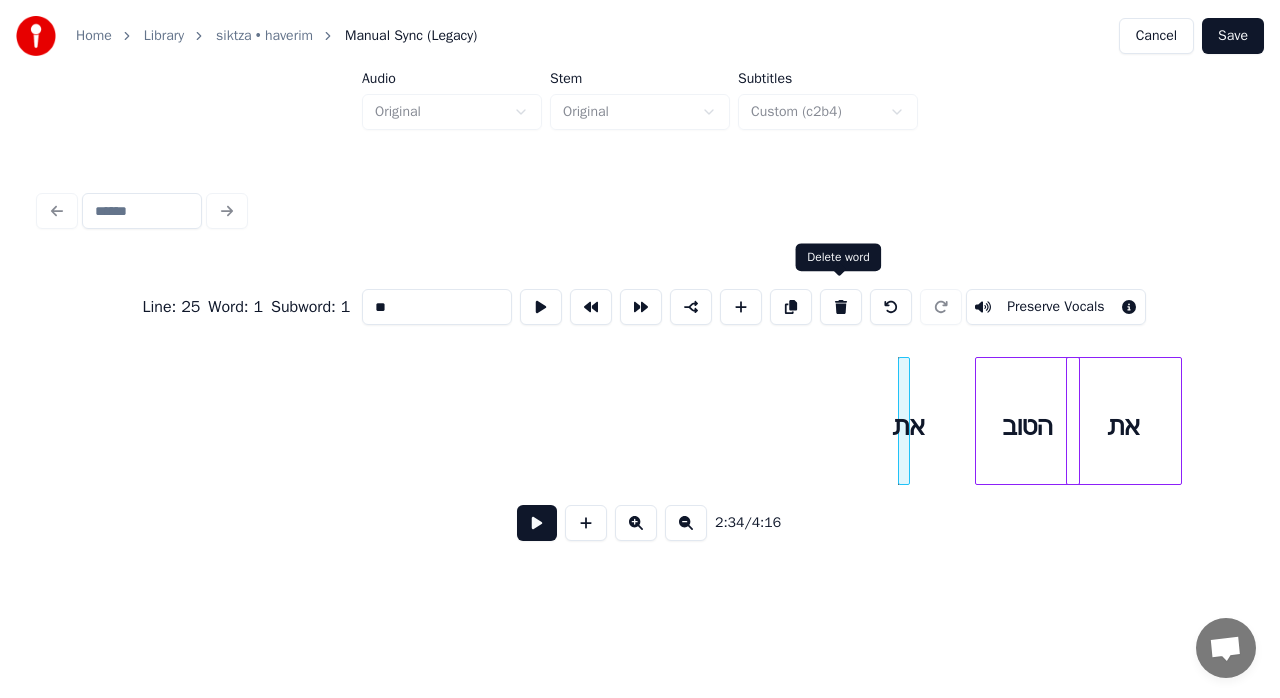 click at bounding box center [841, 307] 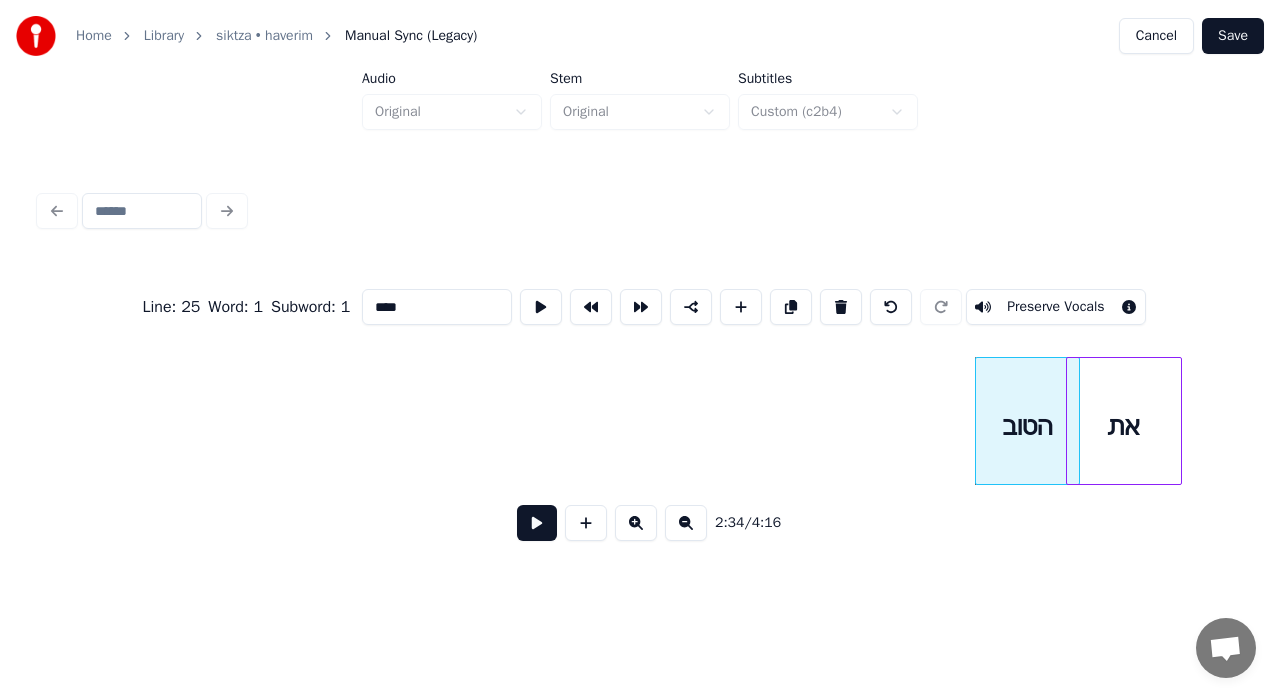 click on "הטוב" at bounding box center [1027, 426] 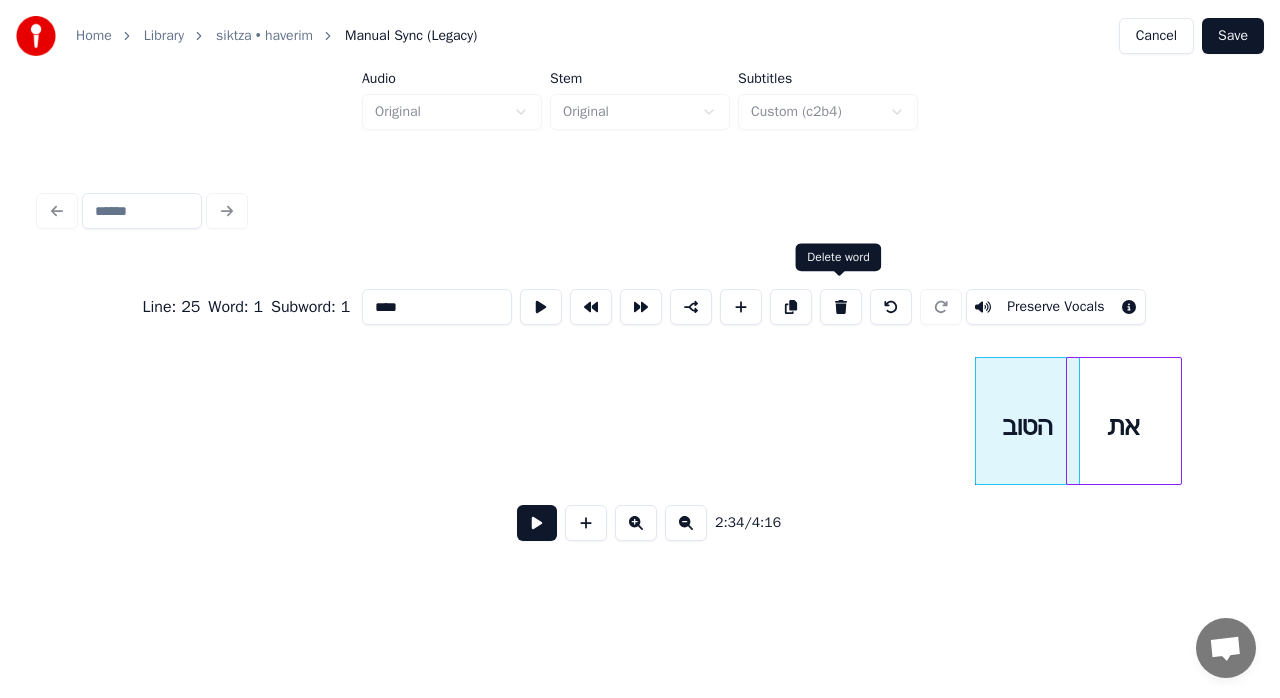 click at bounding box center [841, 307] 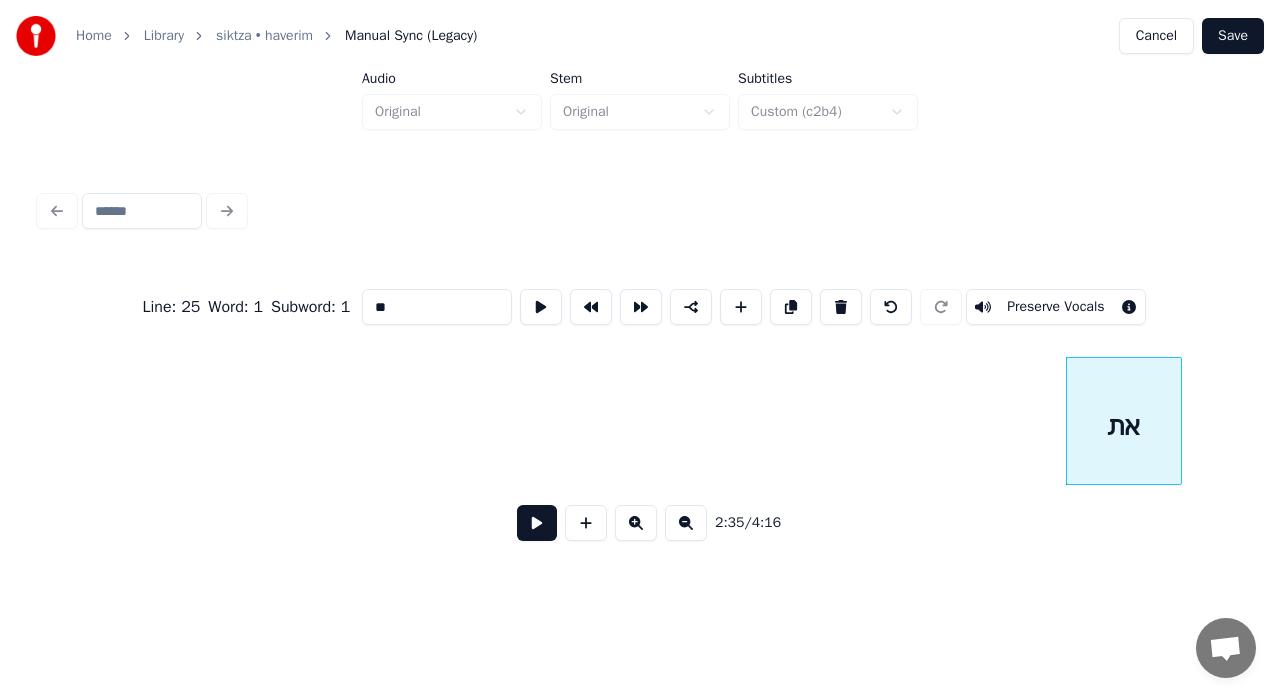 click on "את" at bounding box center (1124, 426) 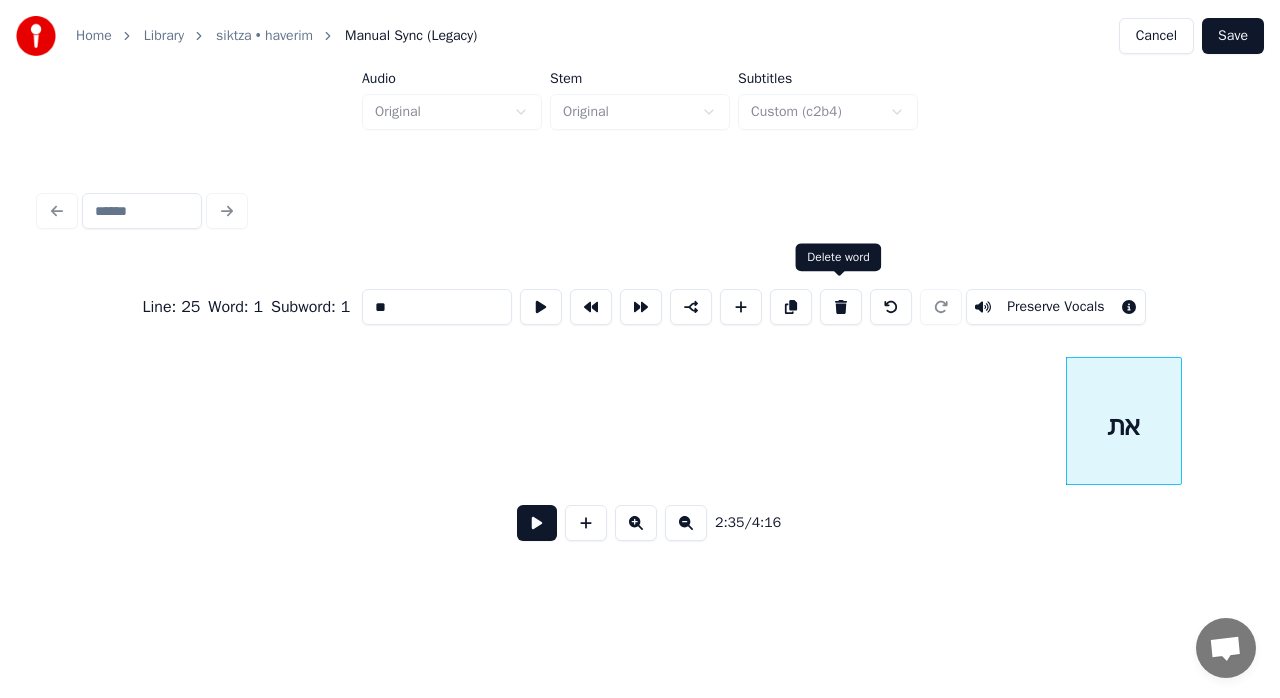 click at bounding box center (841, 307) 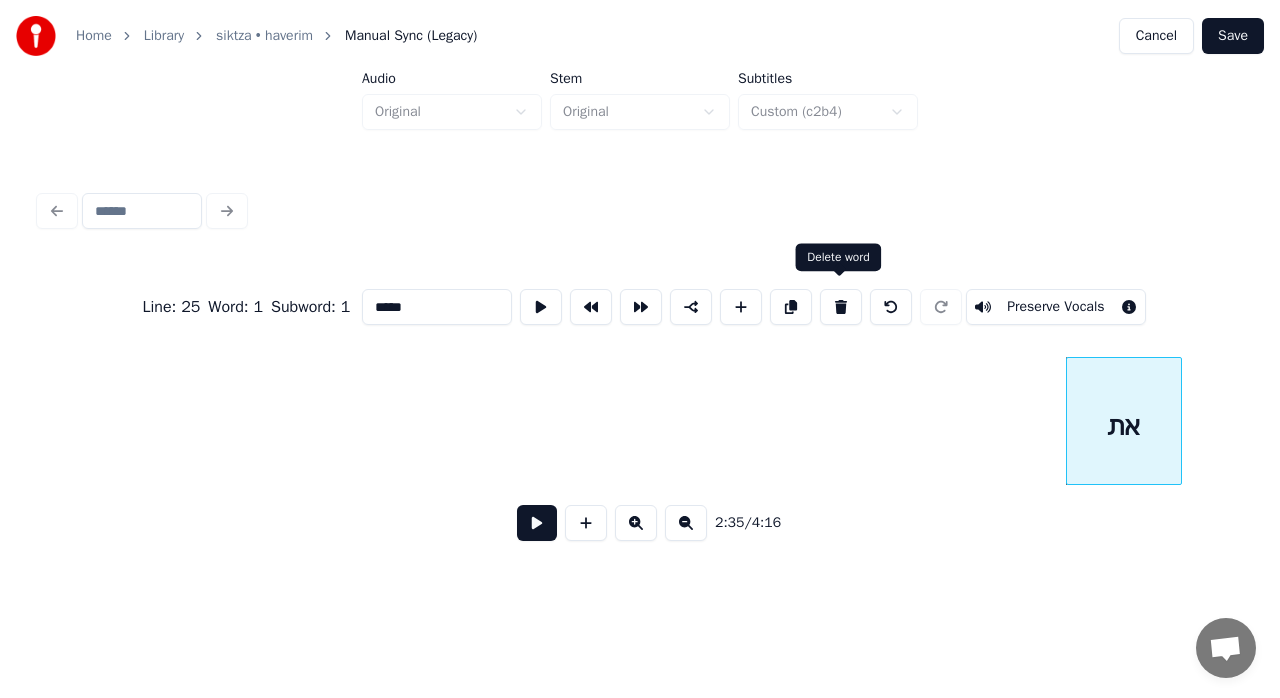 scroll, scrollTop: 0, scrollLeft: 29596, axis: horizontal 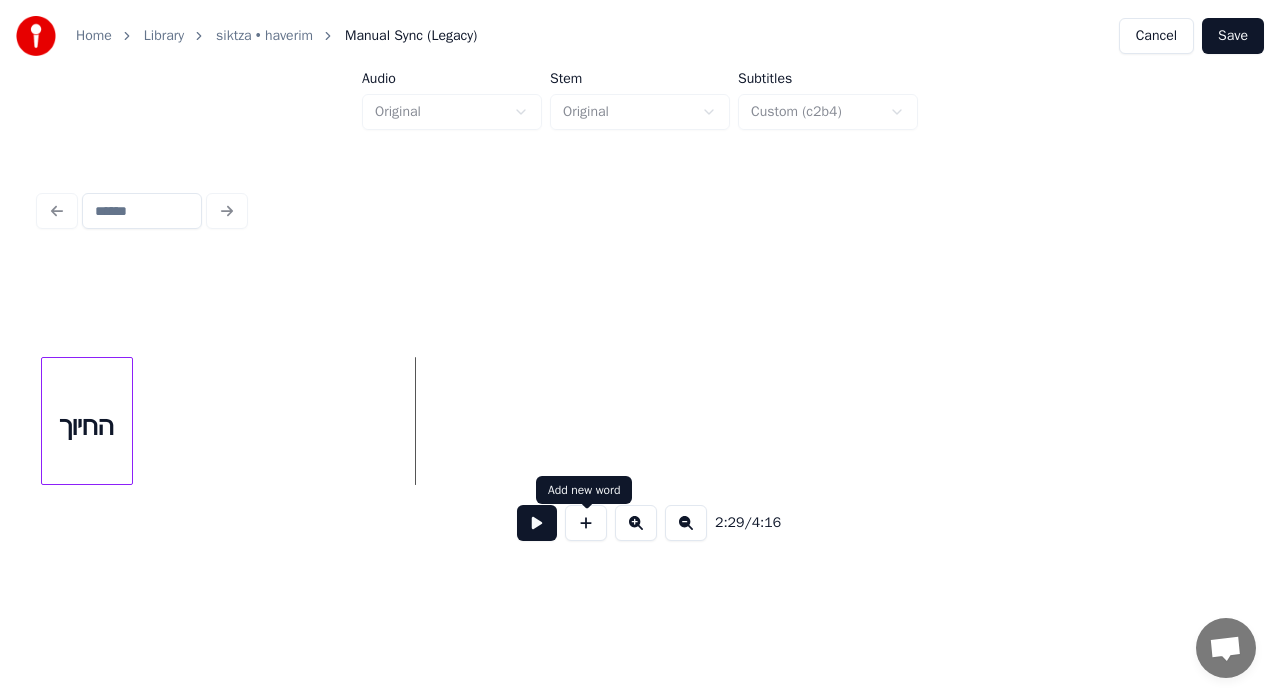 click at bounding box center (586, 523) 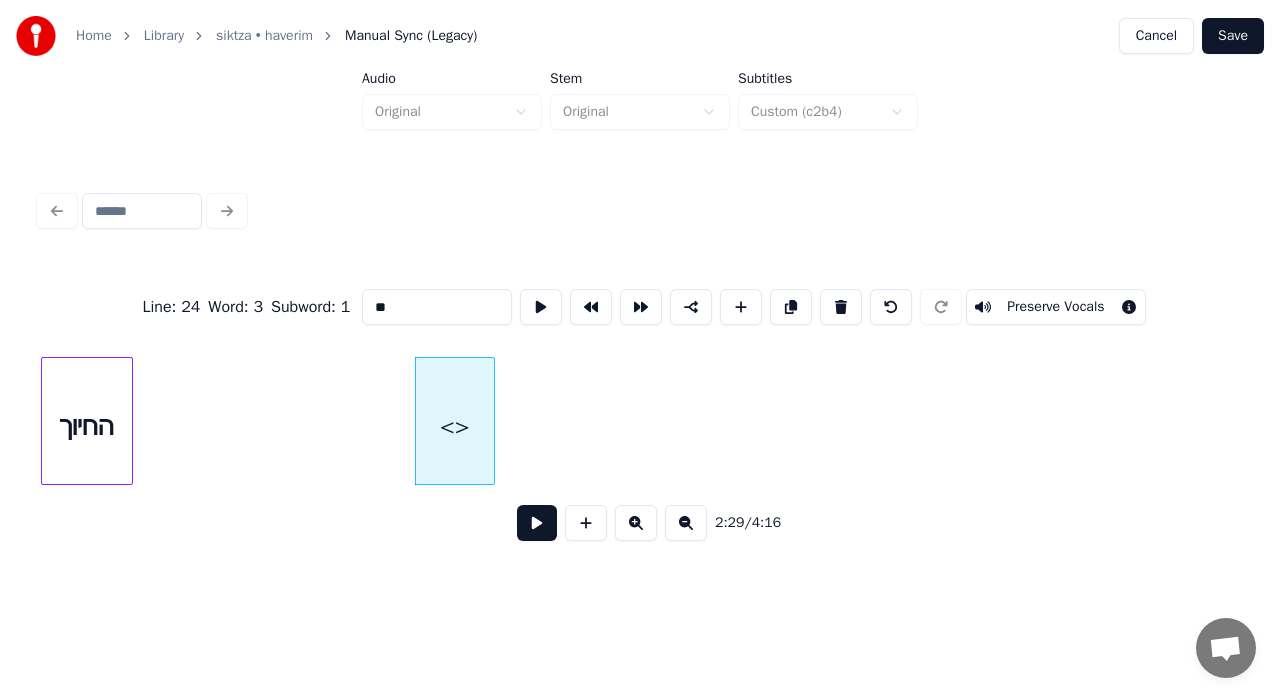 drag, startPoint x: 438, startPoint y: 304, endPoint x: 259, endPoint y: 306, distance: 179.01117 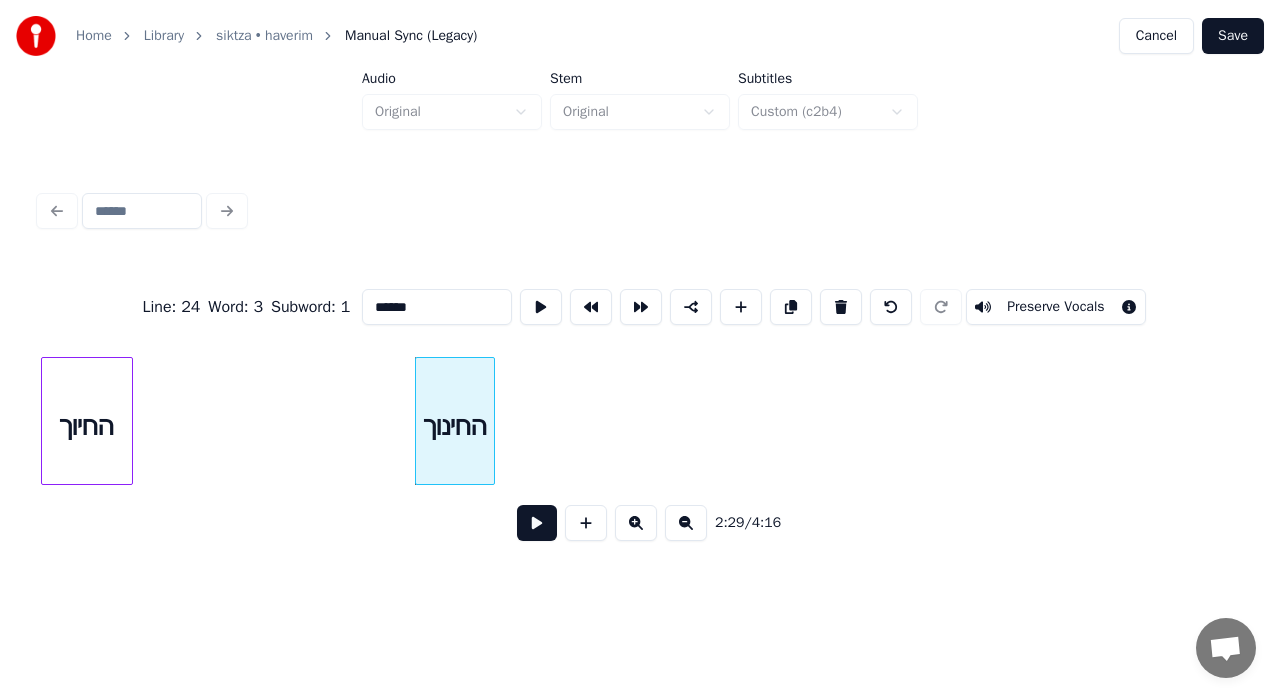 type on "******" 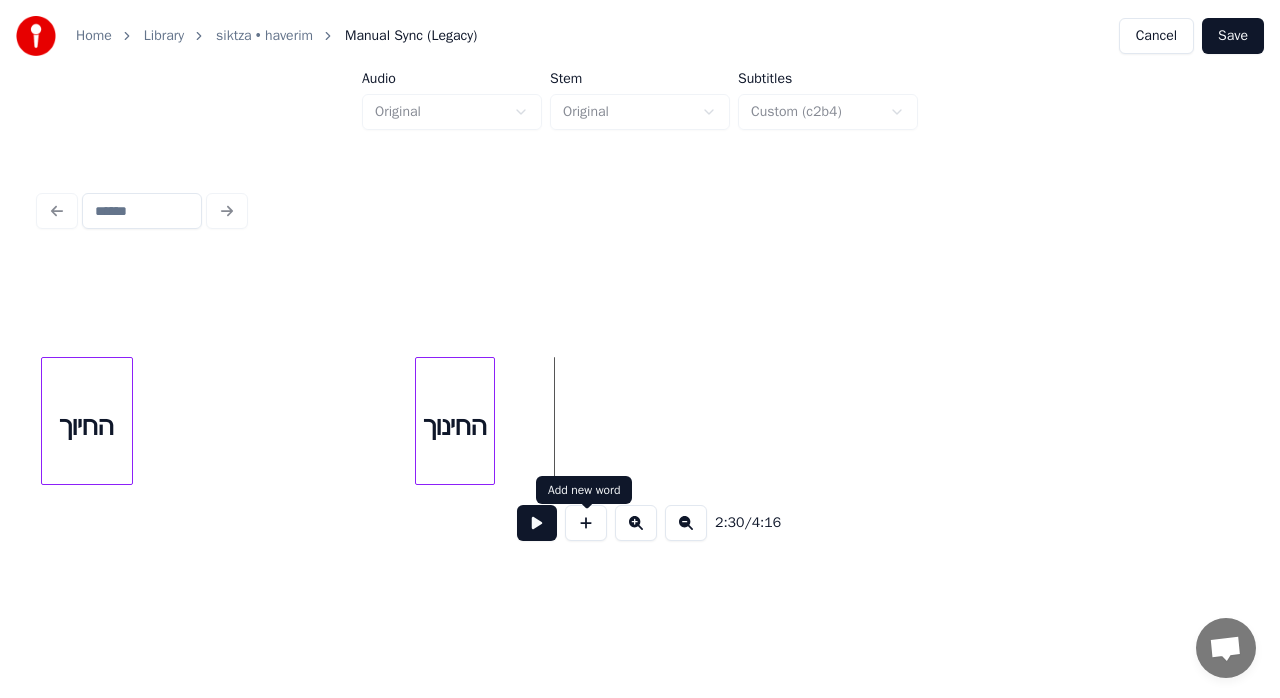 click at bounding box center [586, 523] 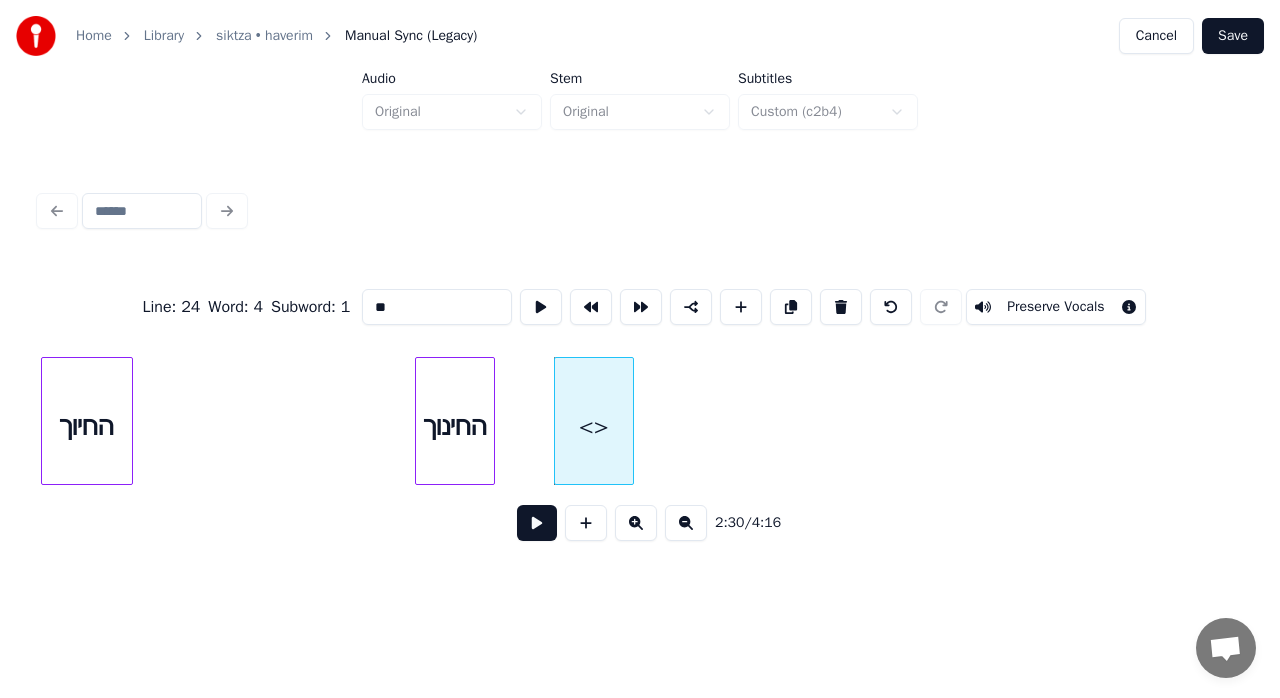 click on "**" at bounding box center [437, 307] 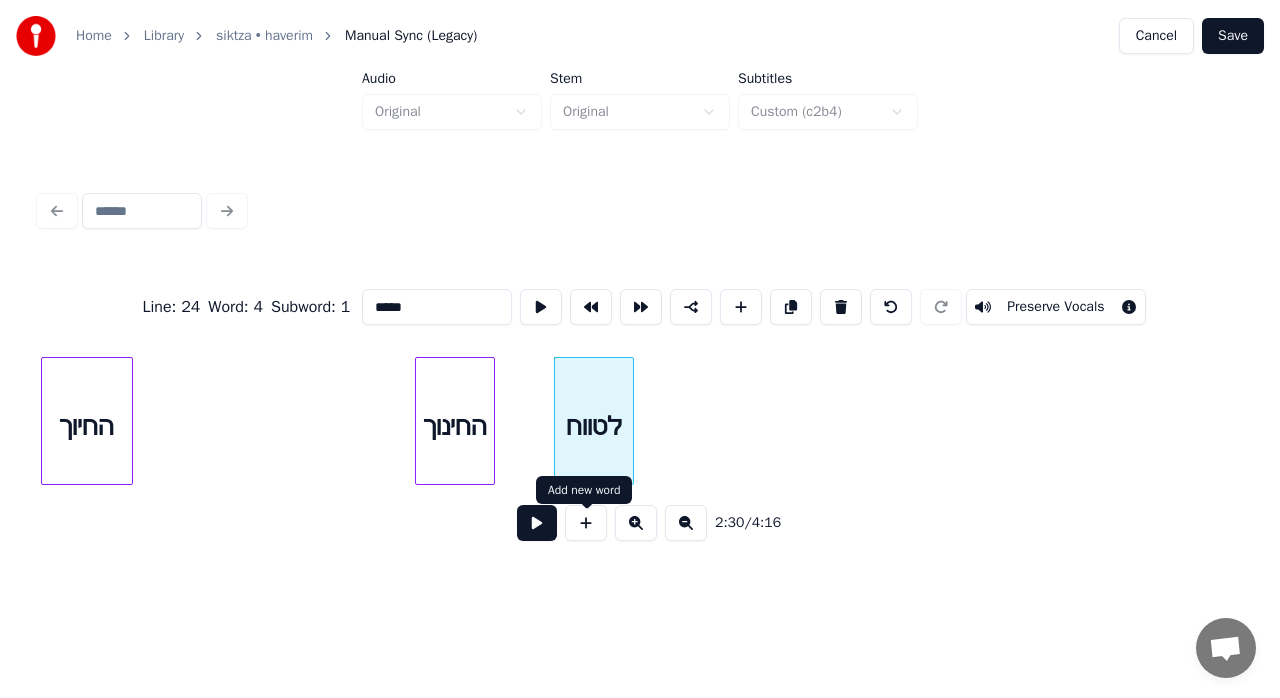 type on "*****" 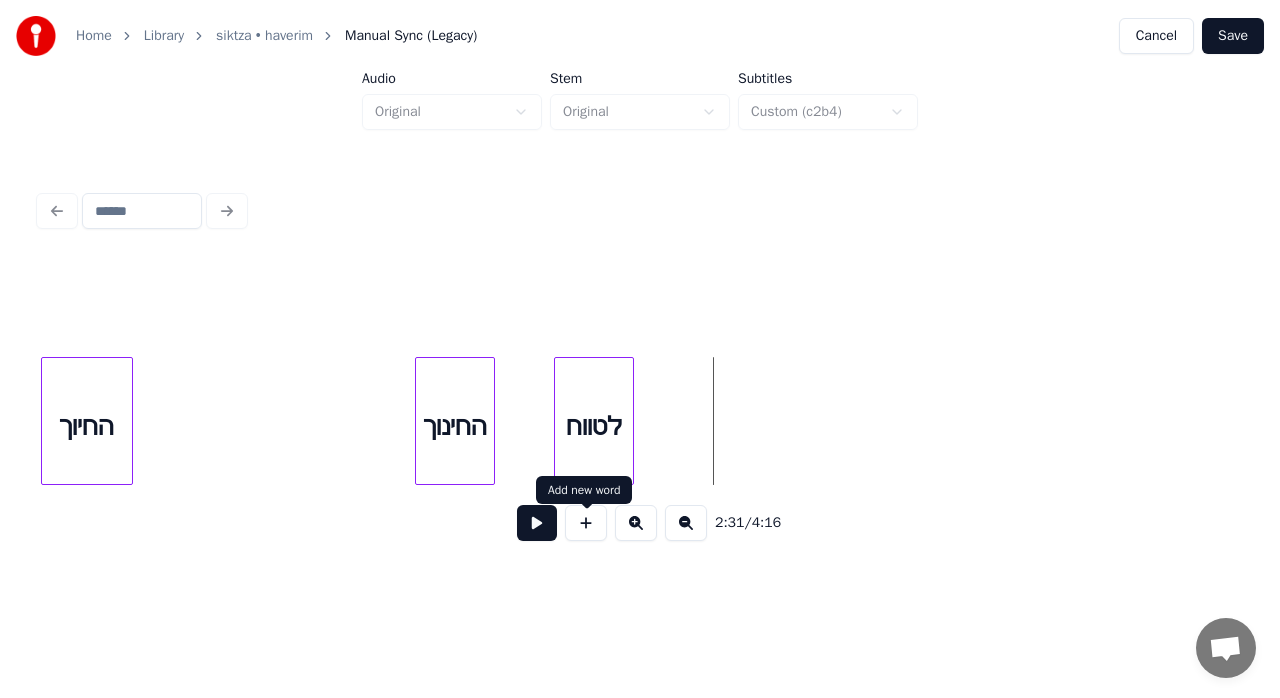 click at bounding box center (586, 523) 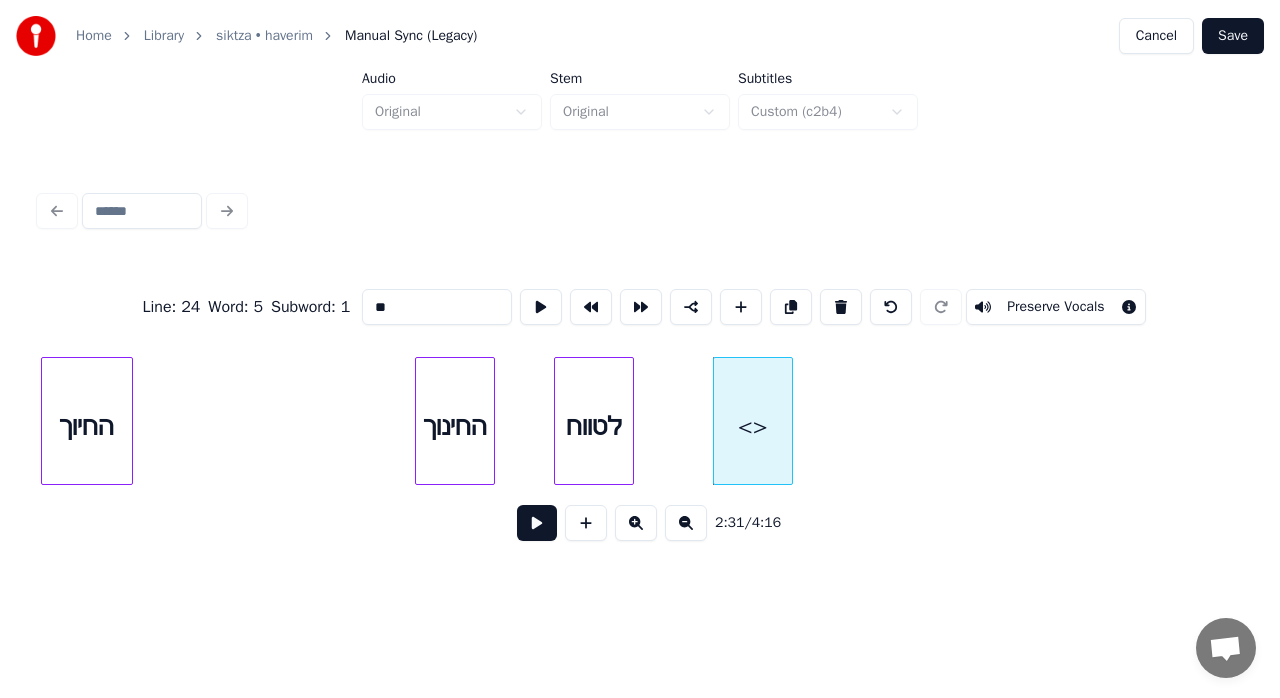click on "**" at bounding box center [437, 307] 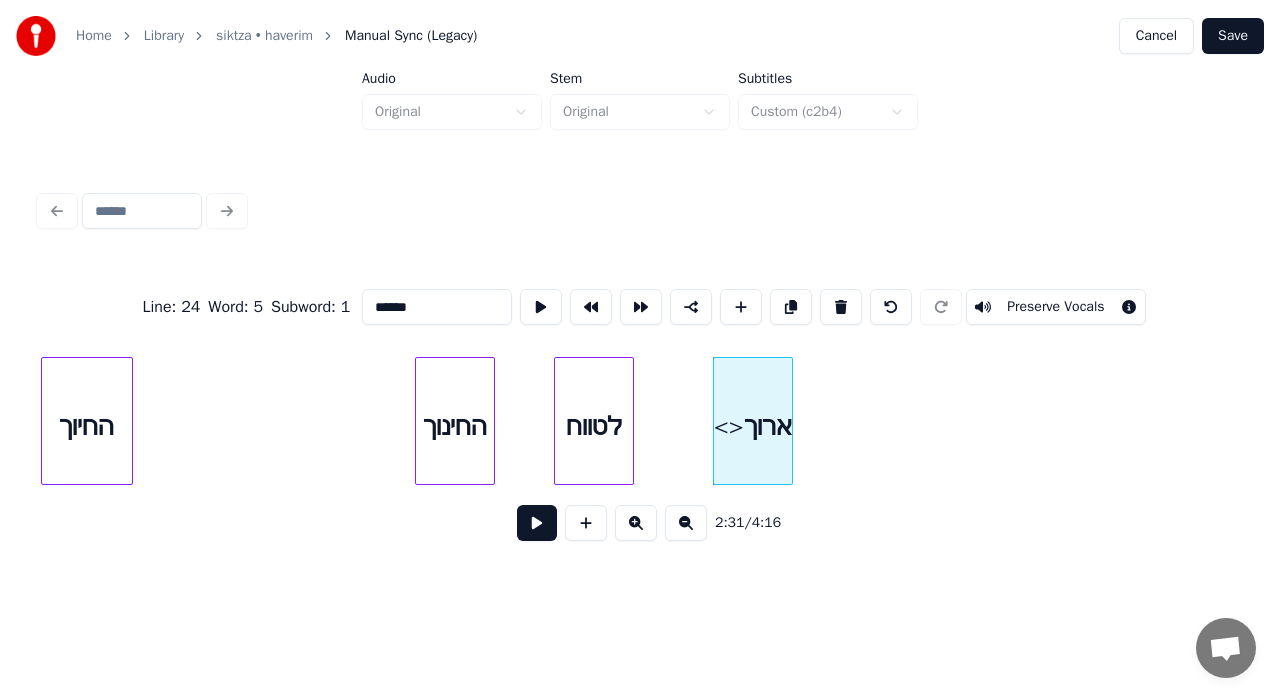 click on "Line :   24 Word :   5 Subword :   1 ****** Preserve Vocals 2:31  /  4:16" at bounding box center [640, 371] 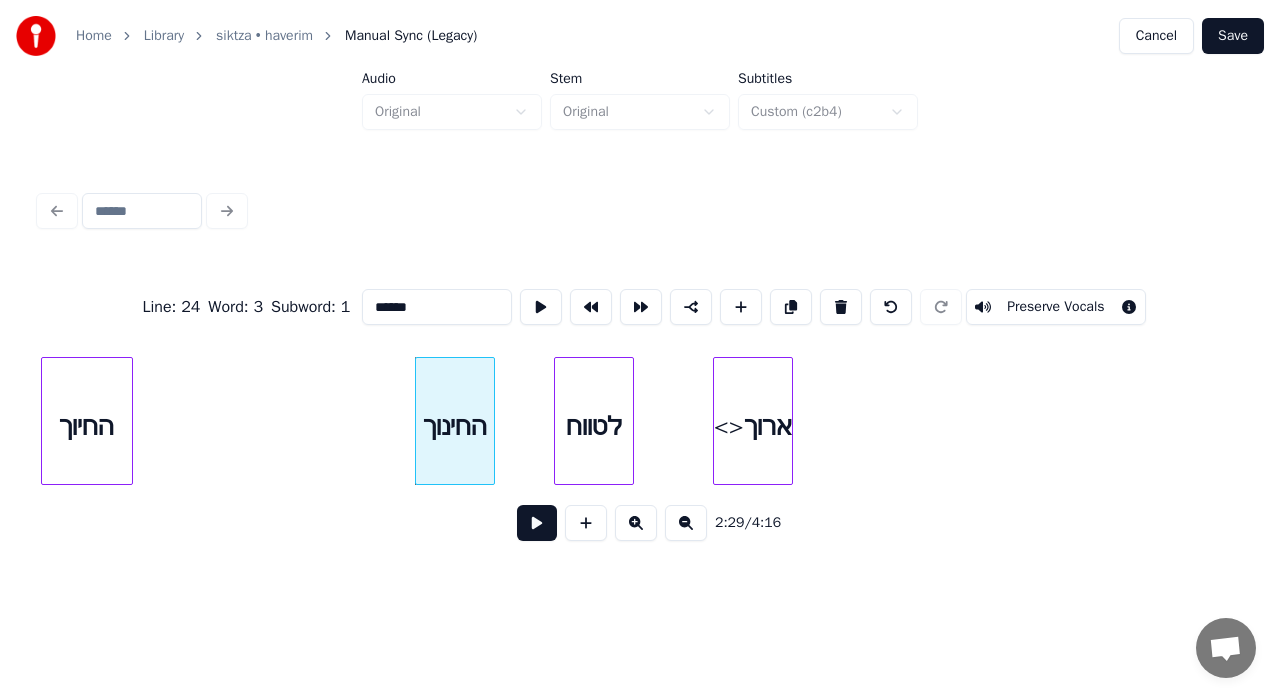 click at bounding box center (537, 523) 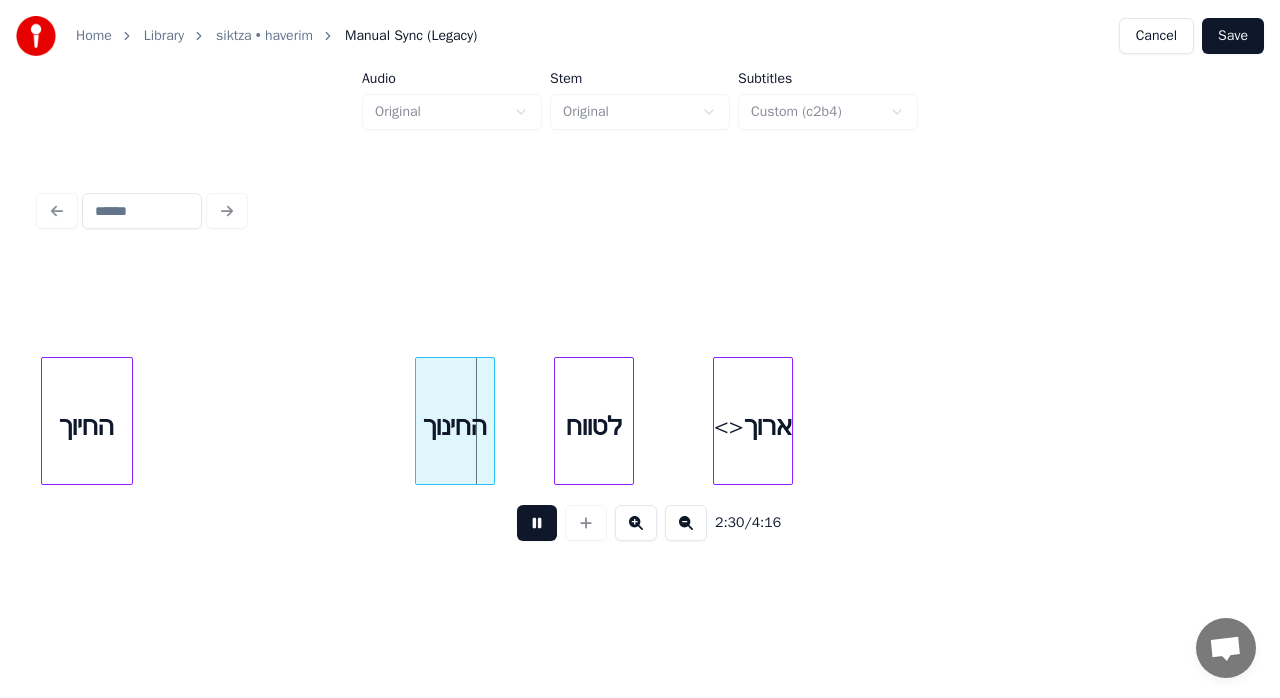 click at bounding box center (537, 523) 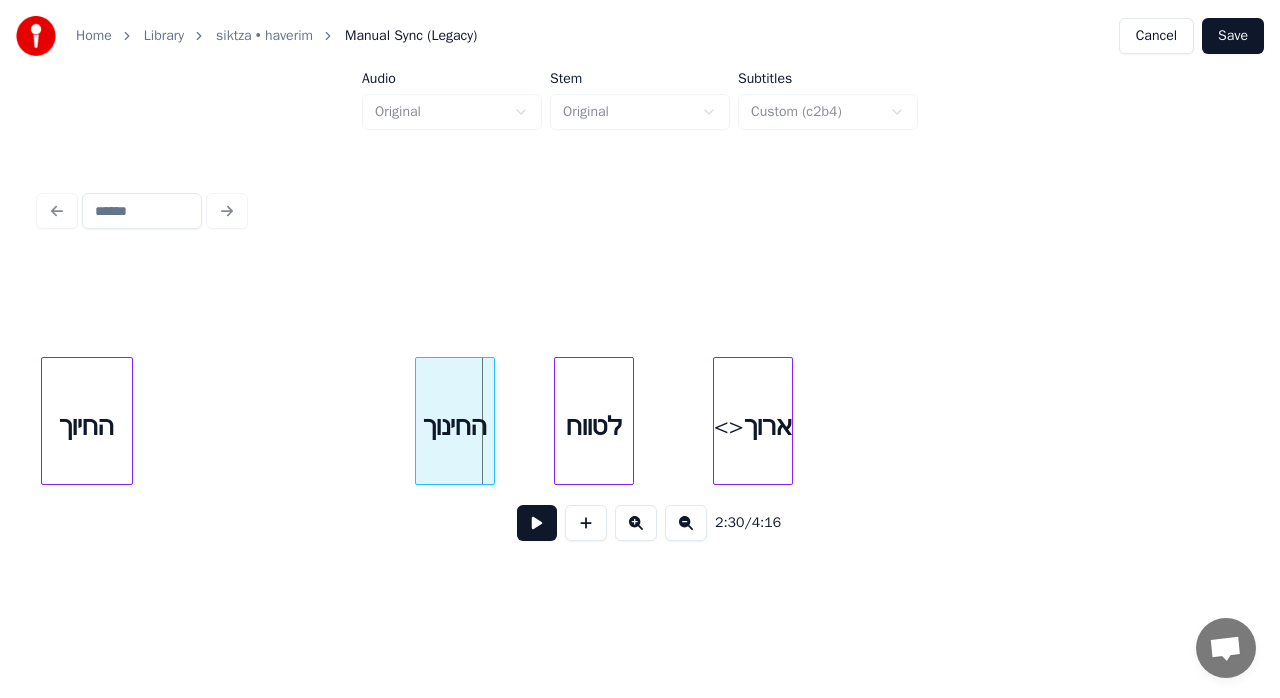 click at bounding box center (537, 523) 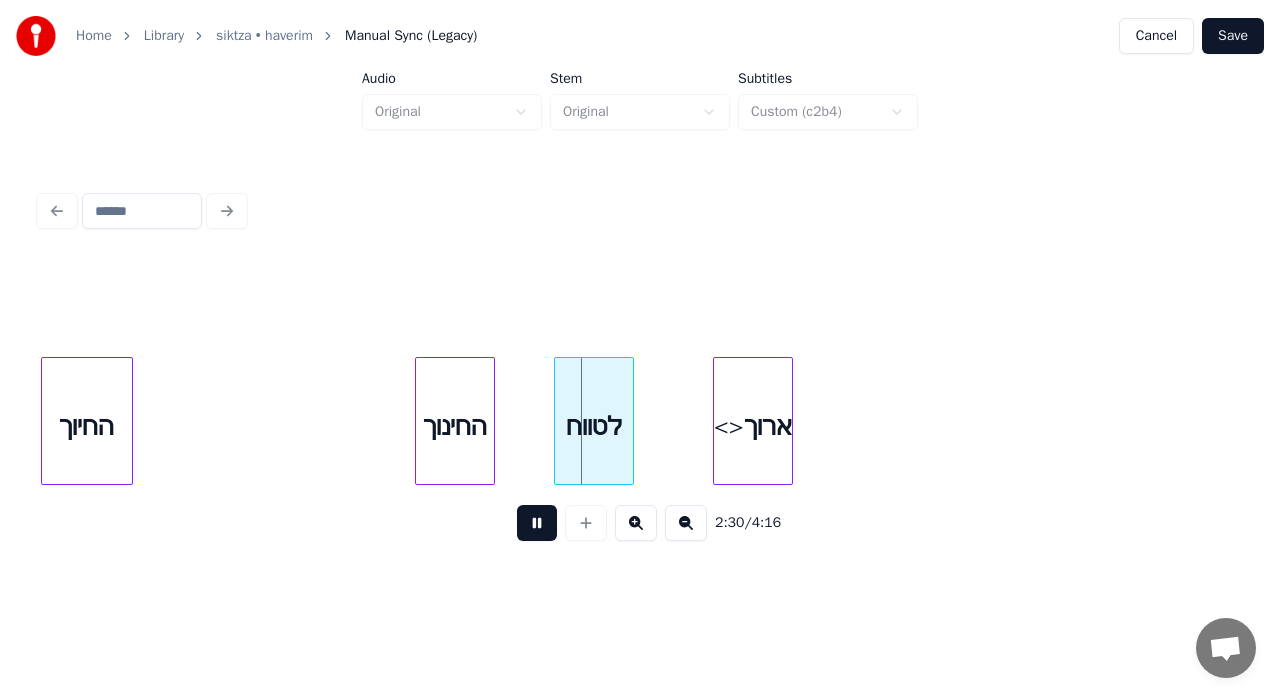 drag, startPoint x: 528, startPoint y: 531, endPoint x: 486, endPoint y: 510, distance: 46.957428 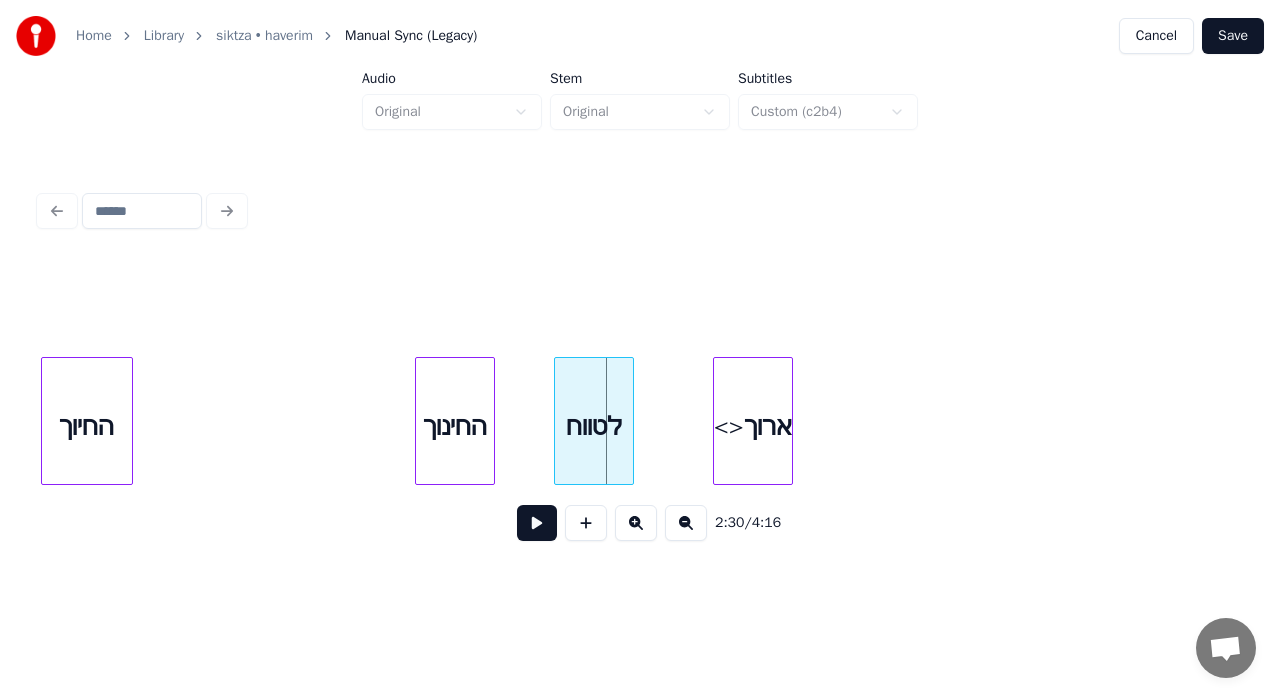 click at bounding box center [537, 523] 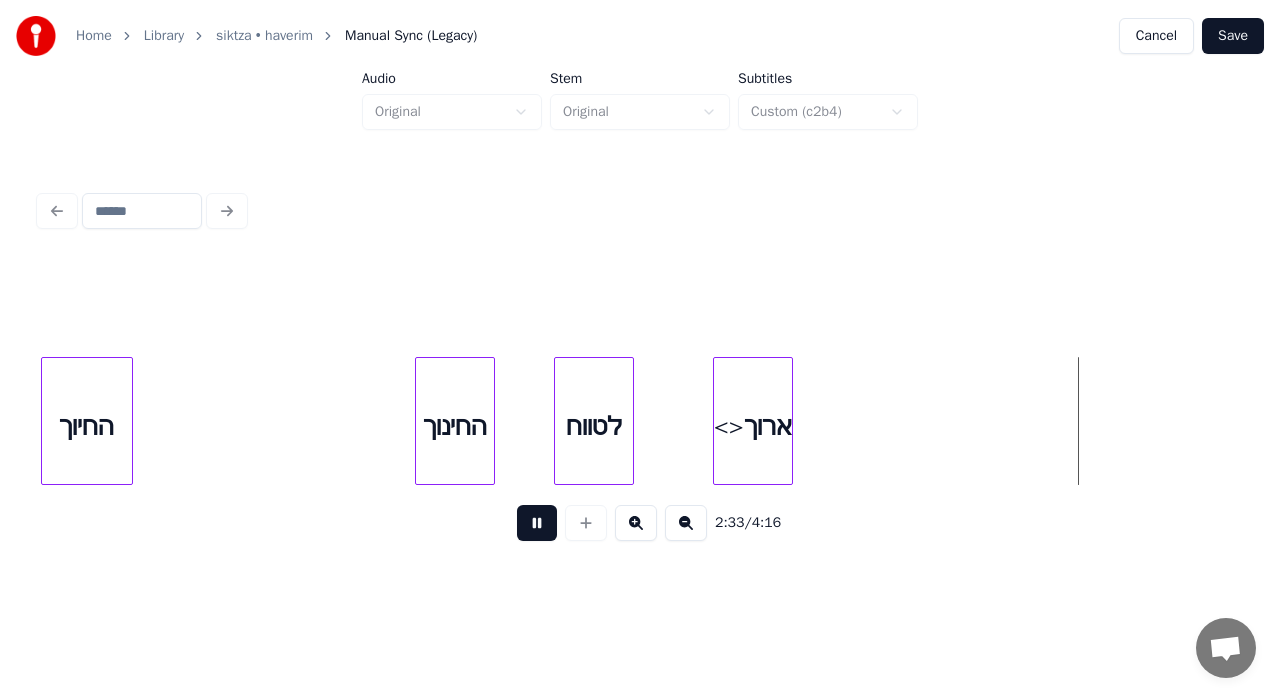 click at bounding box center [537, 523] 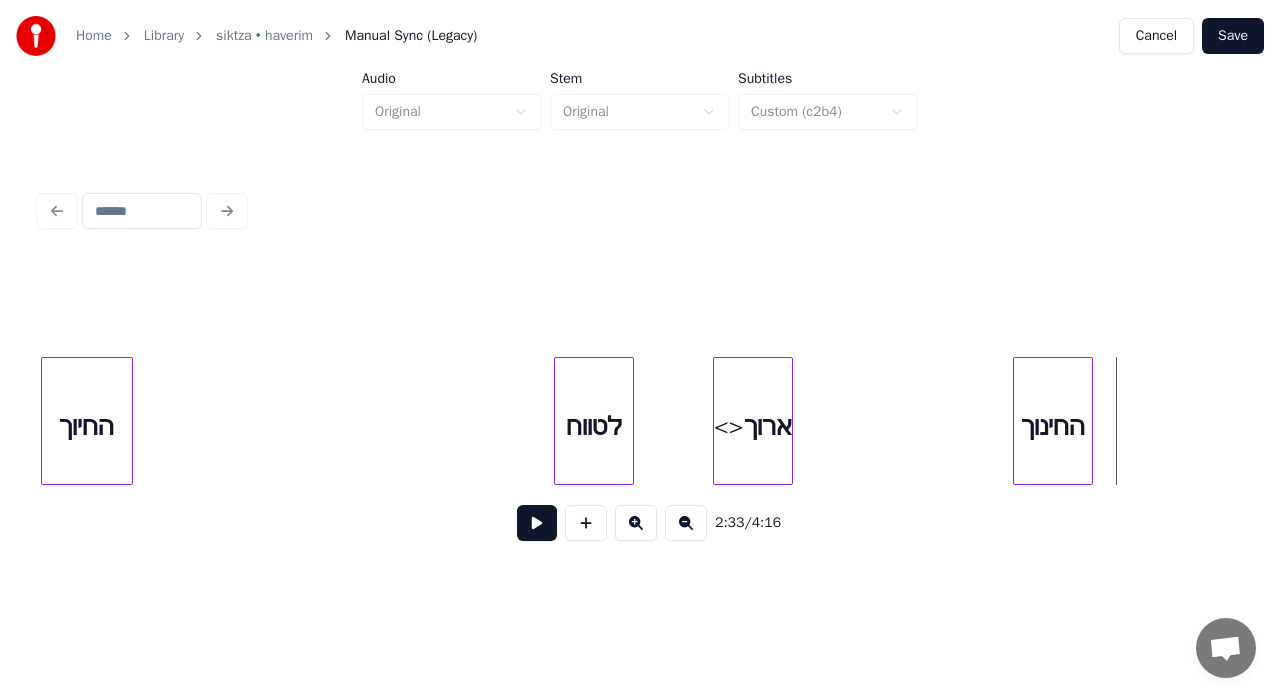 click on "החינוך" at bounding box center (1053, 426) 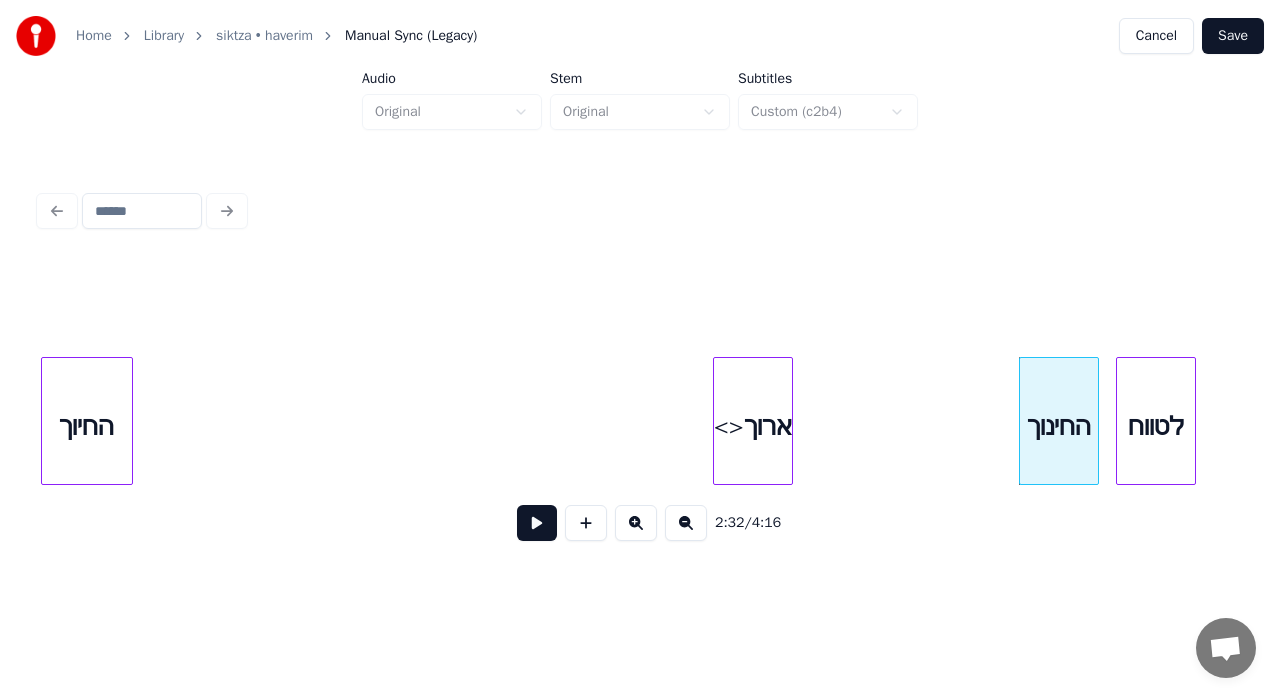 click on "לטווח" at bounding box center [1156, 426] 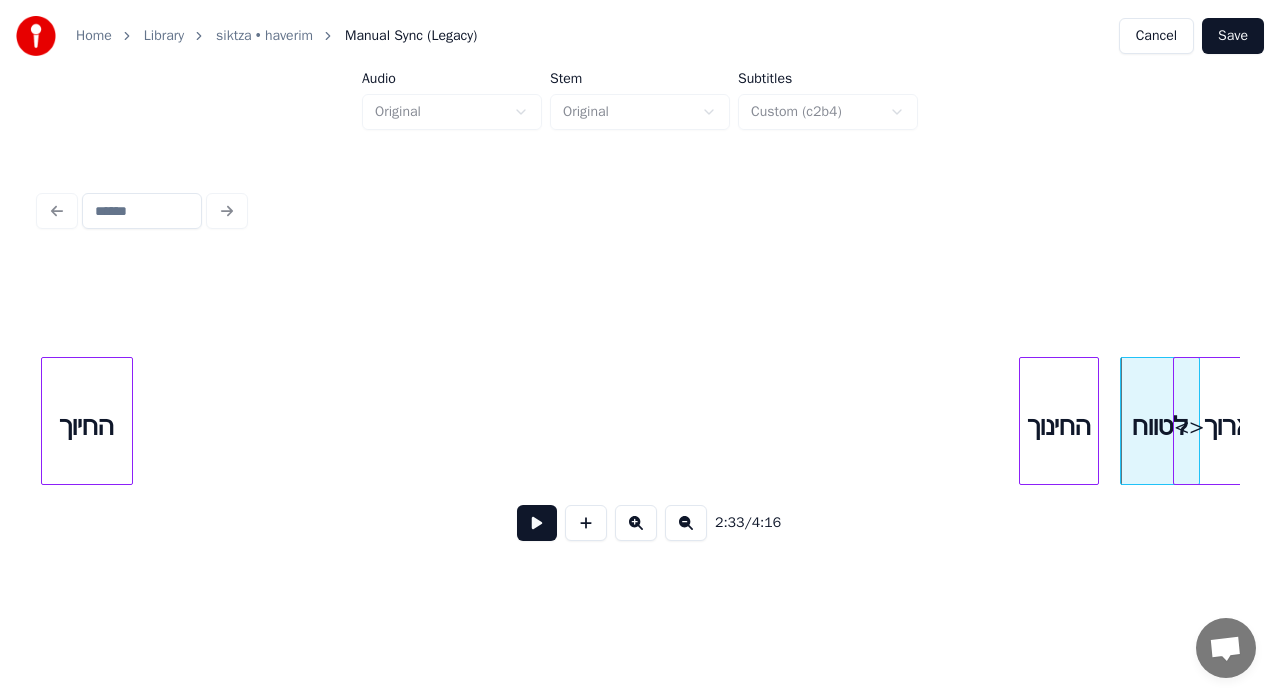scroll, scrollTop: 0, scrollLeft: 29650, axis: horizontal 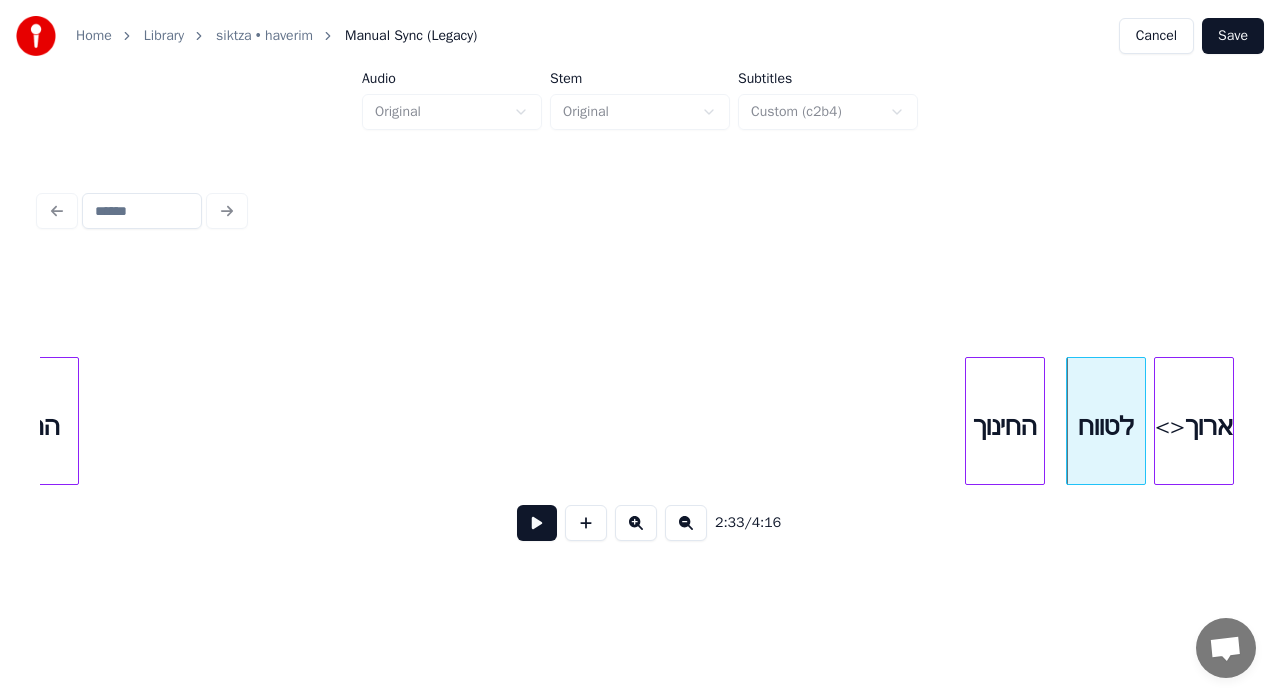click on "החיוך החינוך לטווח <>ארוך" at bounding box center [-3992, 421] 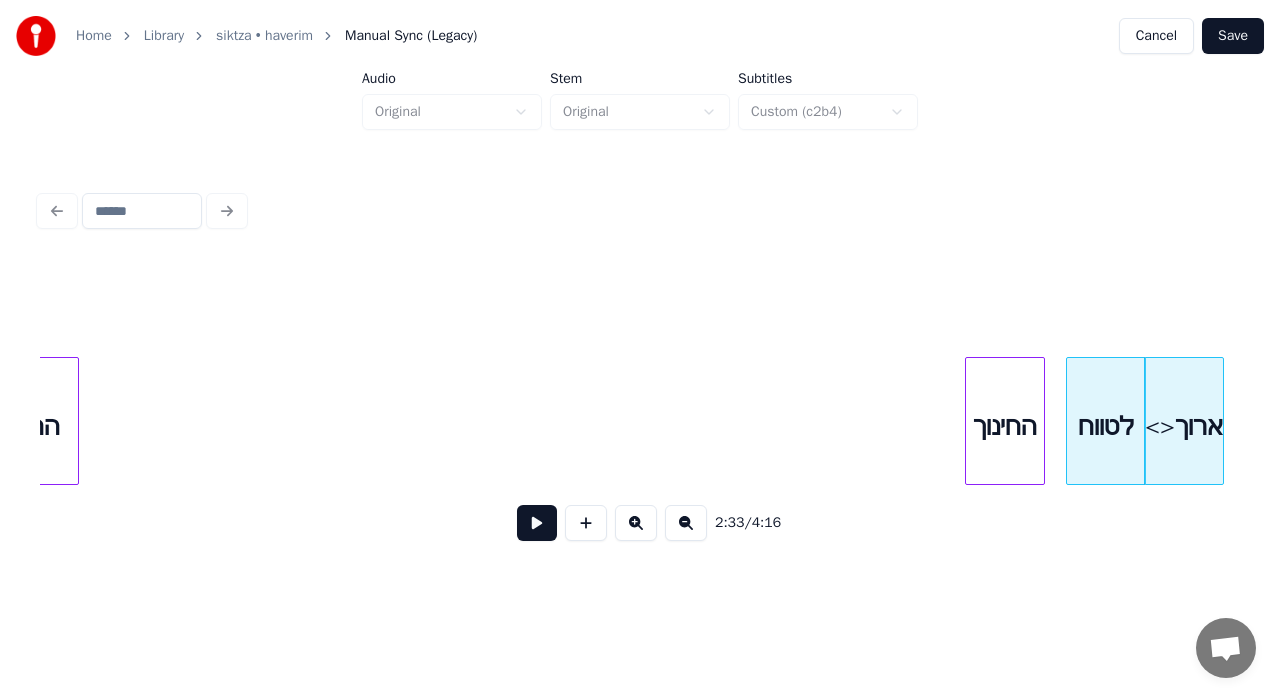 click on "<>ארוך" at bounding box center (1184, 426) 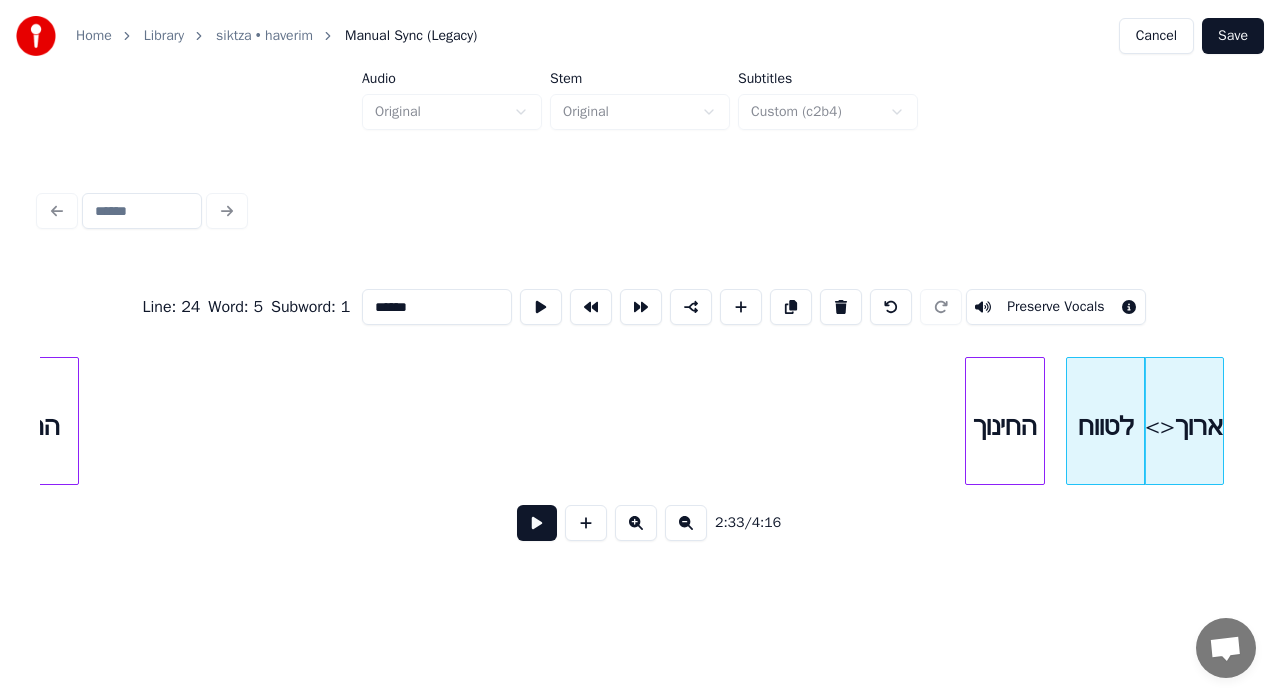 click on "******" at bounding box center [437, 307] 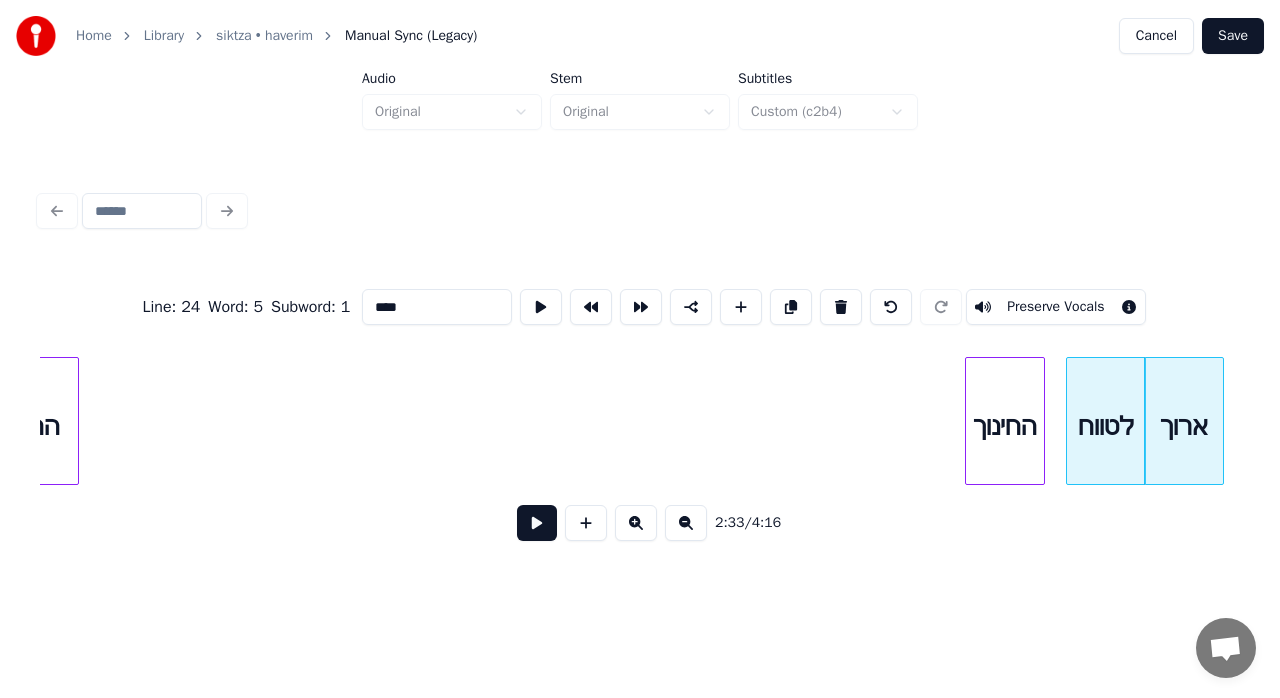 drag, startPoint x: 738, startPoint y: 494, endPoint x: 749, endPoint y: 492, distance: 11.18034 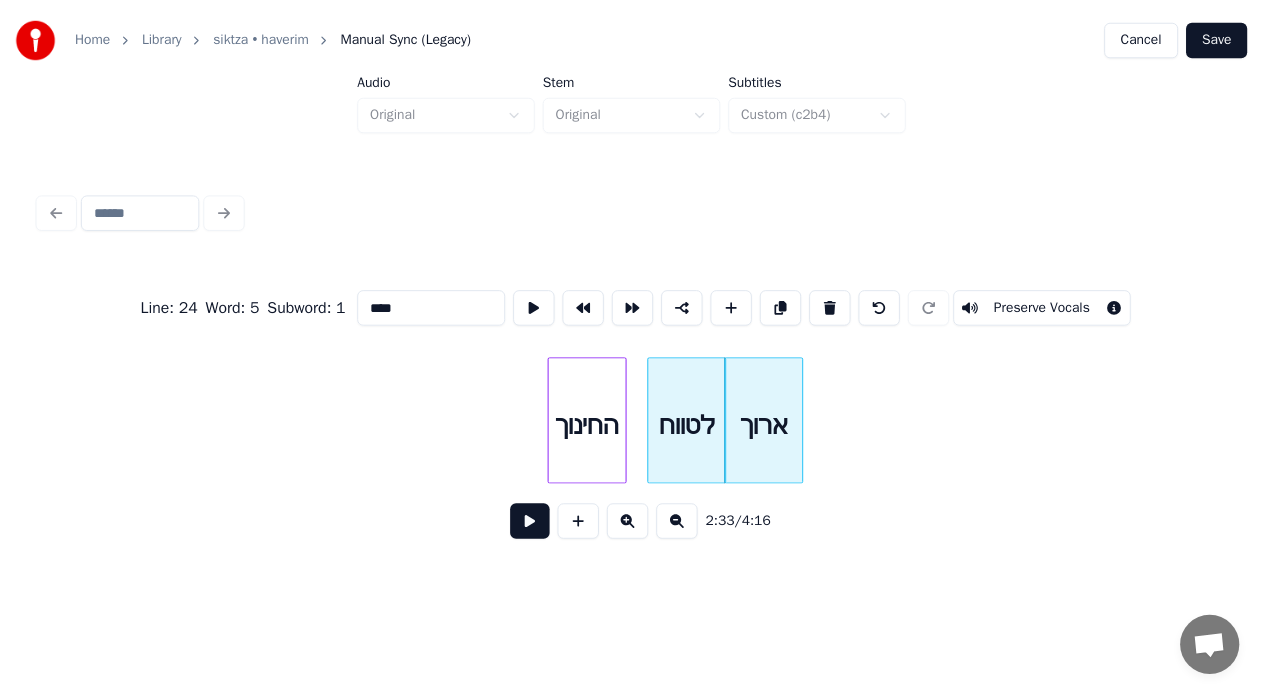 scroll, scrollTop: 0, scrollLeft: 30119, axis: horizontal 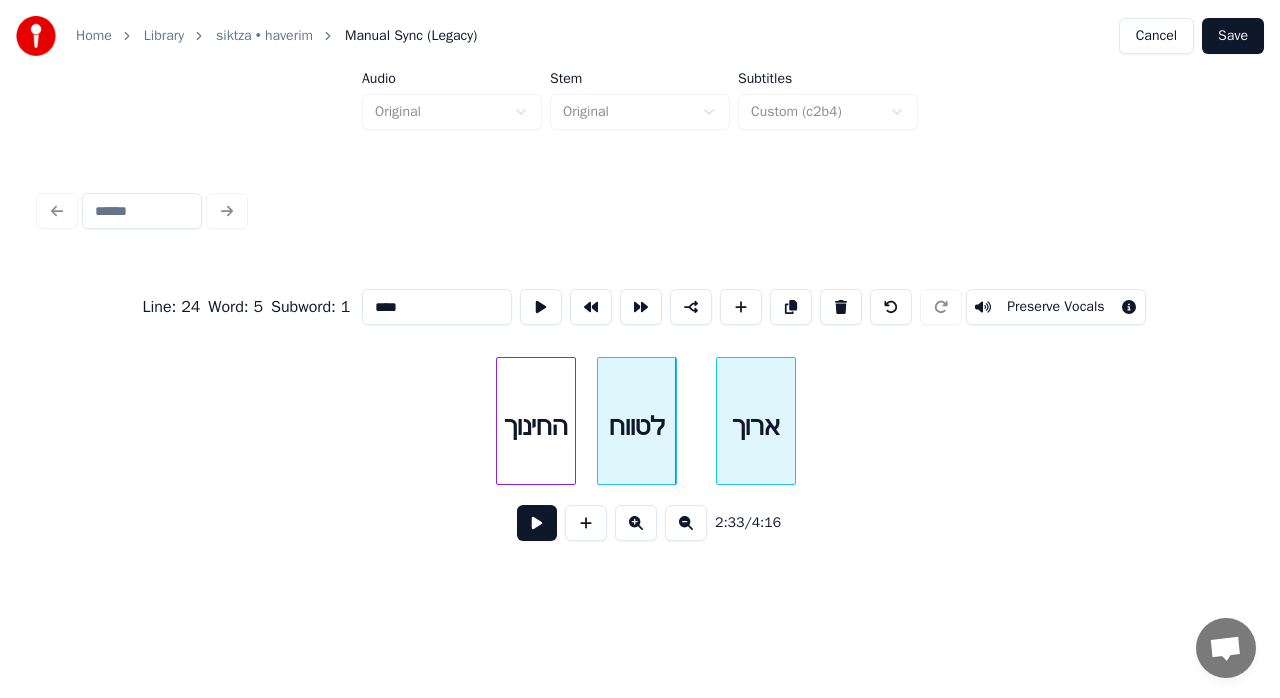 click on "ארוך" at bounding box center (756, 426) 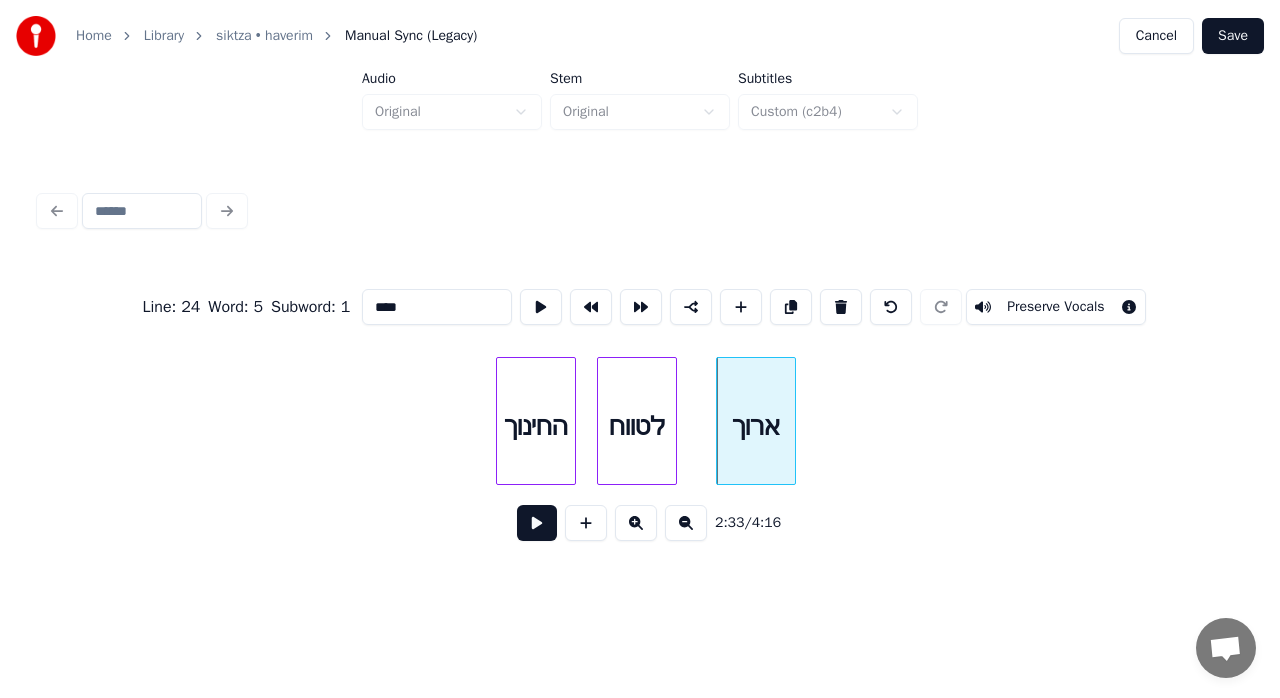 click on "החינוך" at bounding box center [536, 426] 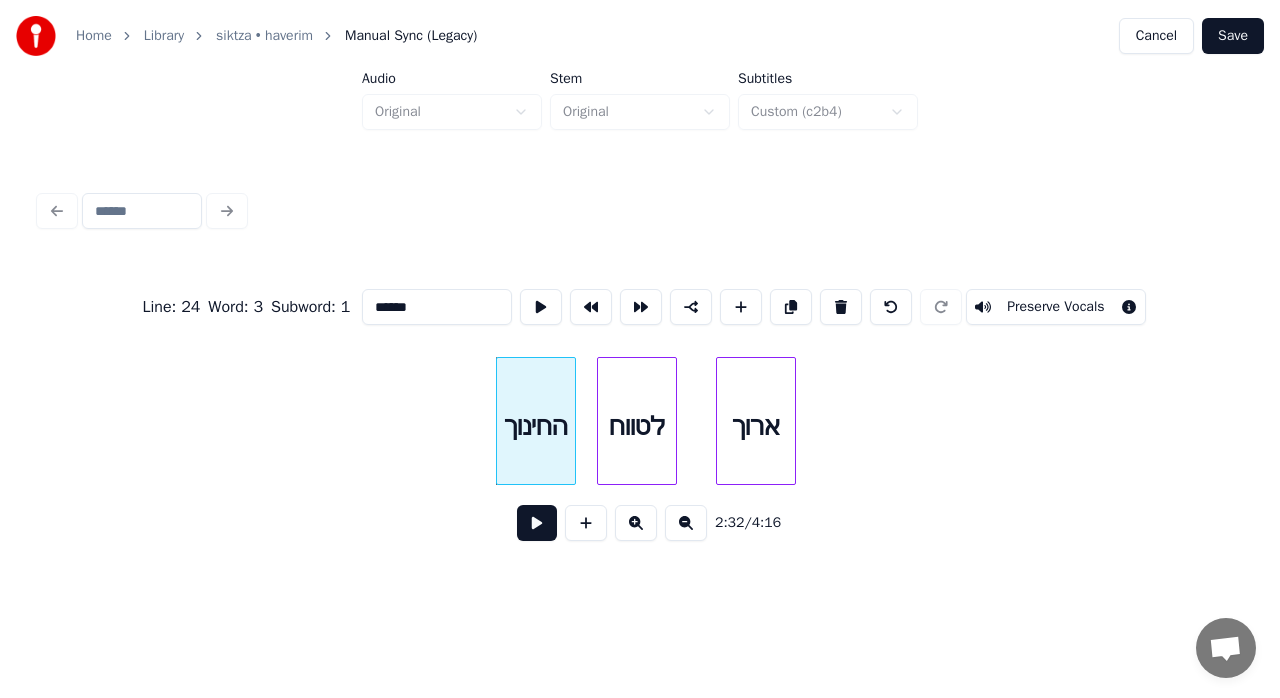 click on "החינוך" at bounding box center [536, 426] 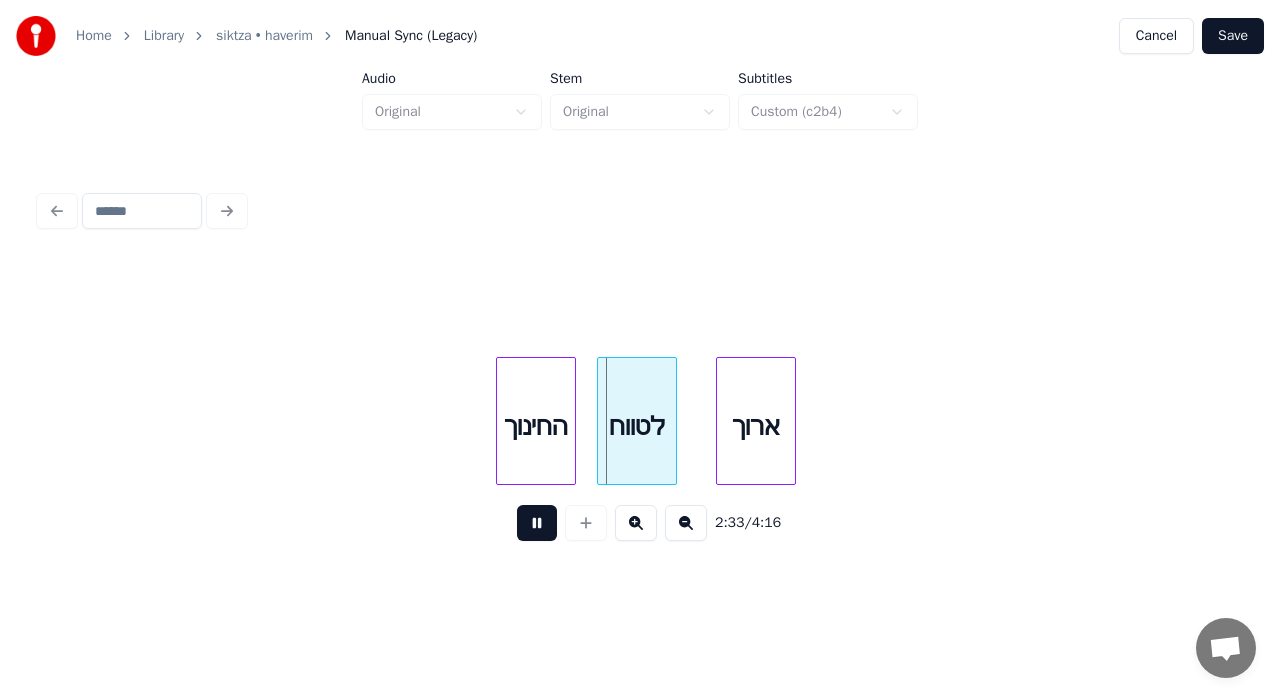 click at bounding box center (537, 523) 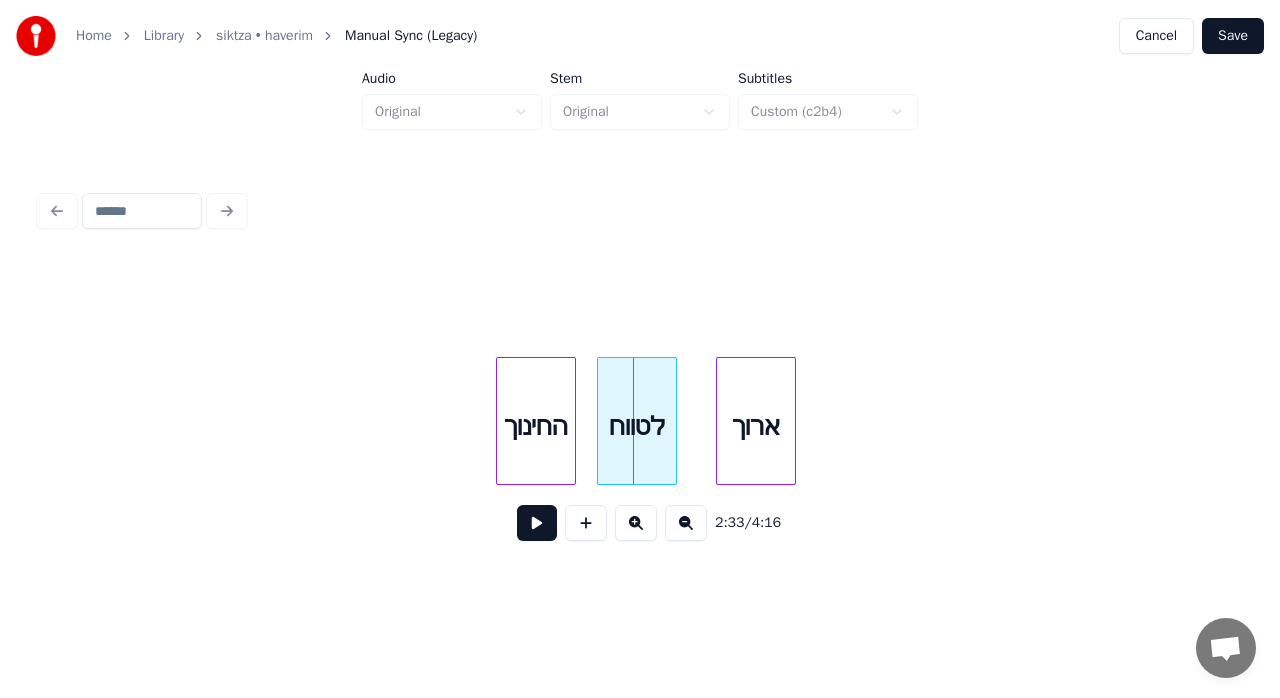 click at bounding box center [537, 523] 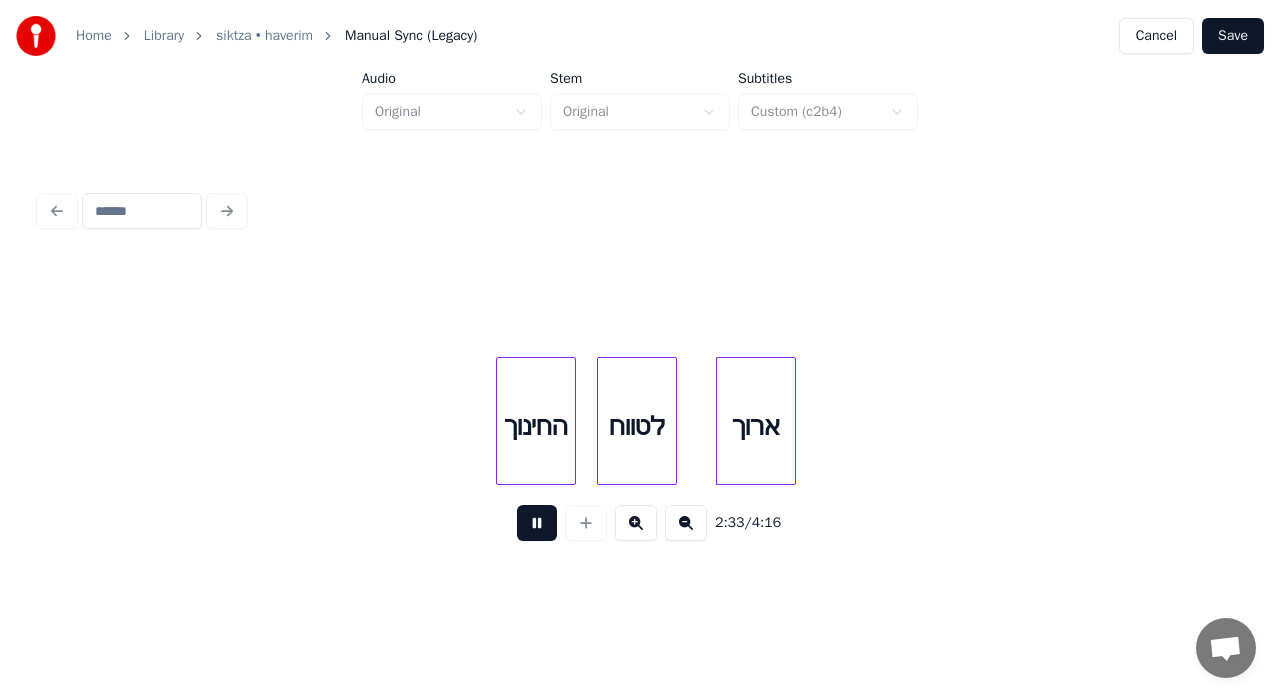 click at bounding box center (537, 523) 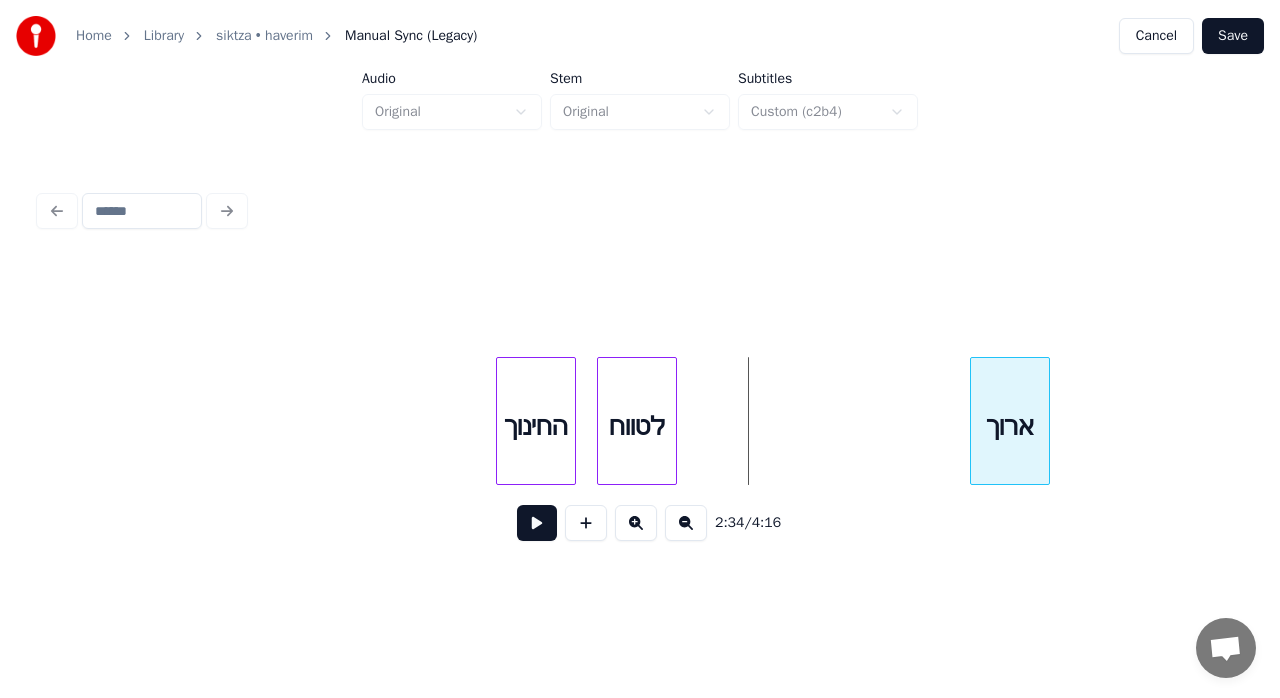 click on "ארוך" at bounding box center (1010, 426) 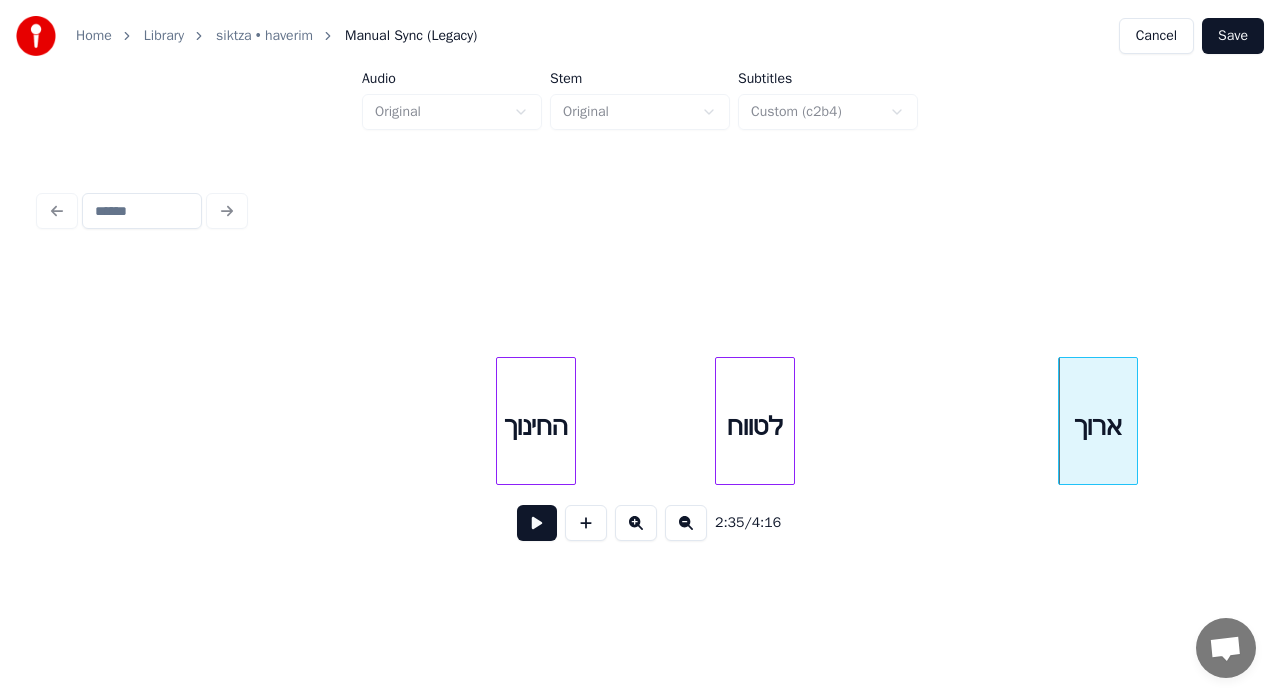 click on "לטווח" at bounding box center [755, 426] 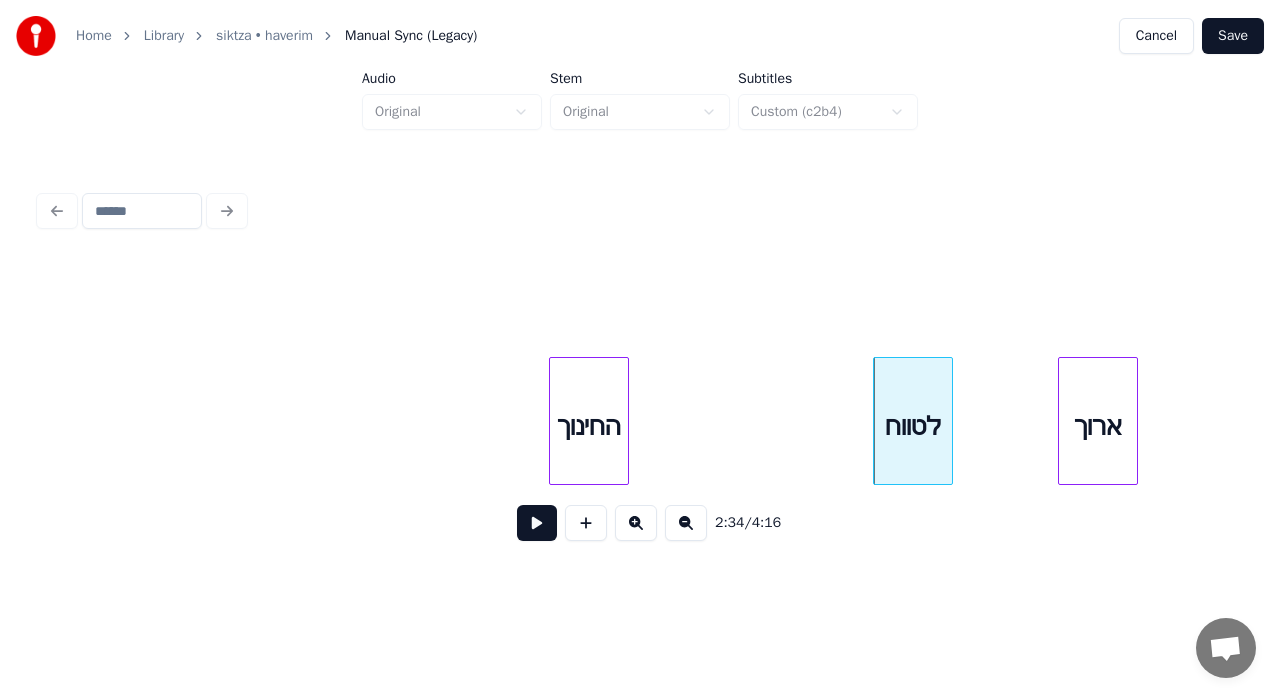 click on "החינוך" at bounding box center (589, 426) 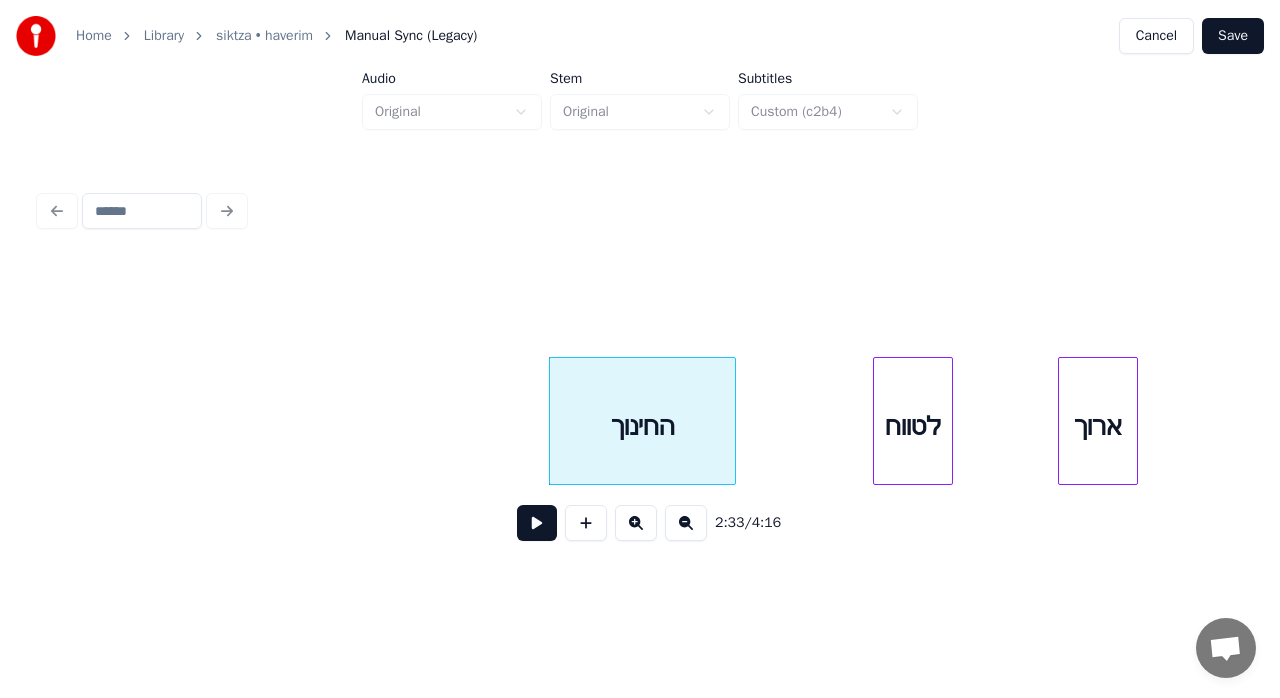 click at bounding box center (732, 421) 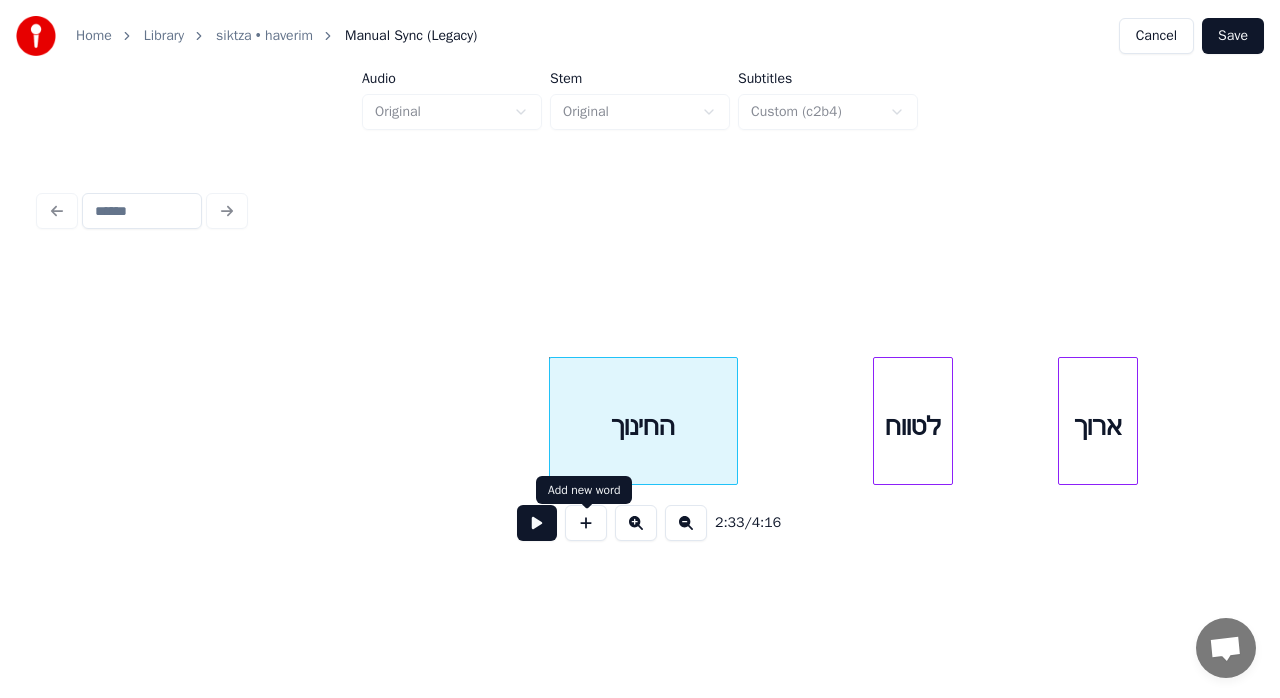 click at bounding box center (537, 523) 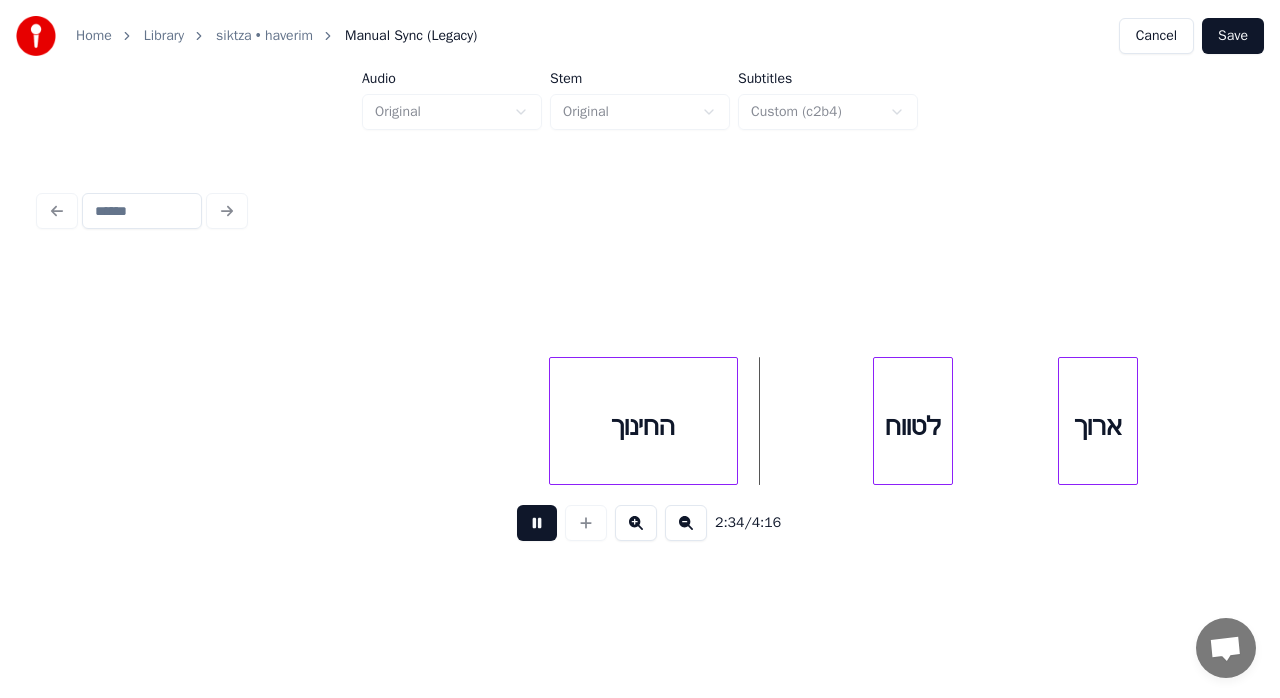 click at bounding box center [537, 523] 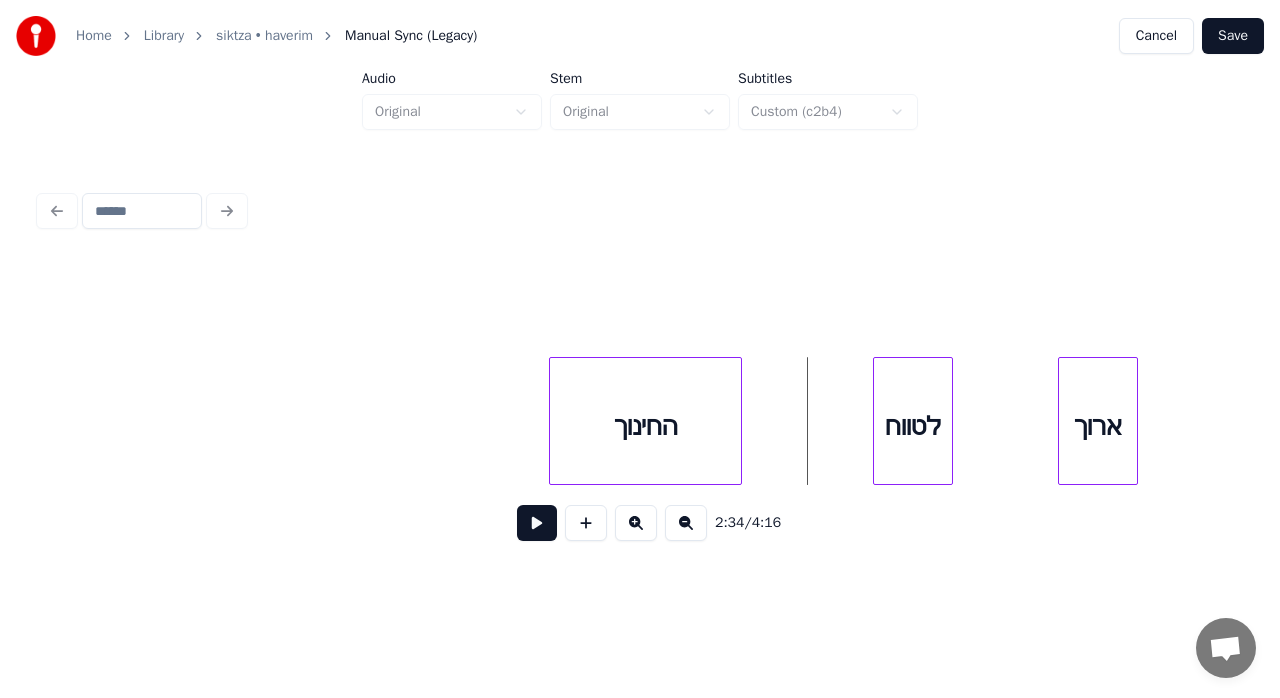 click at bounding box center [738, 421] 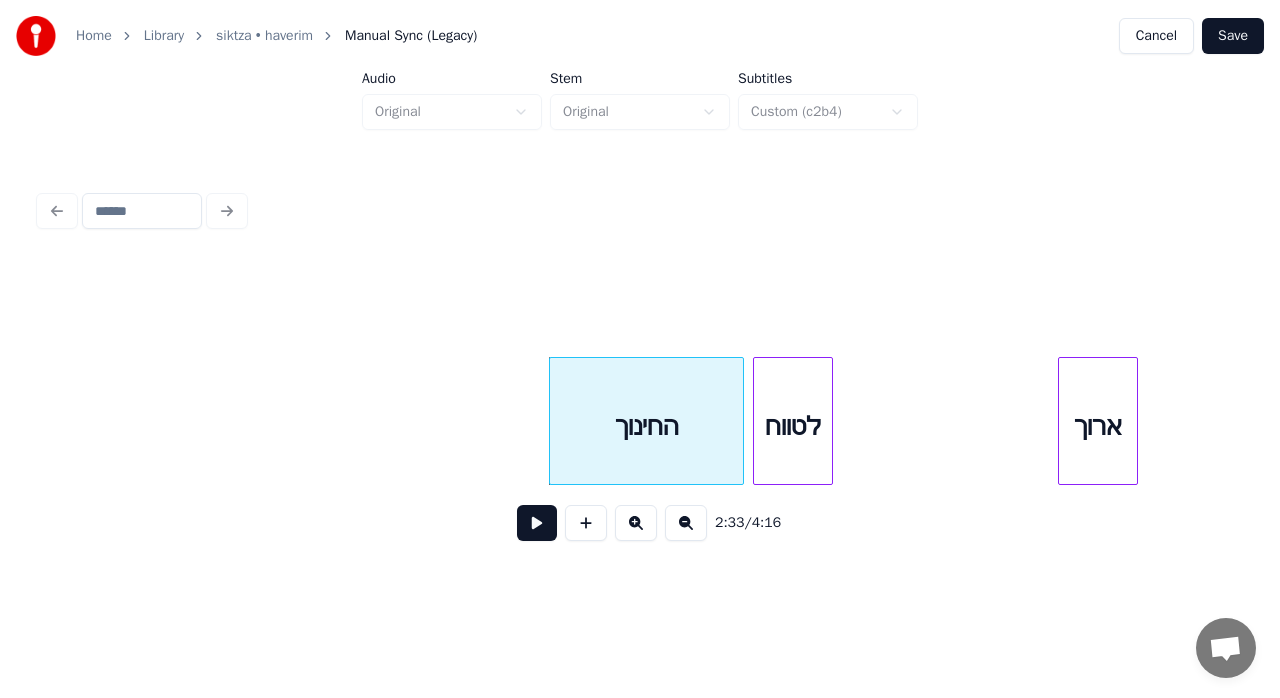 click on "לטווח" at bounding box center [793, 426] 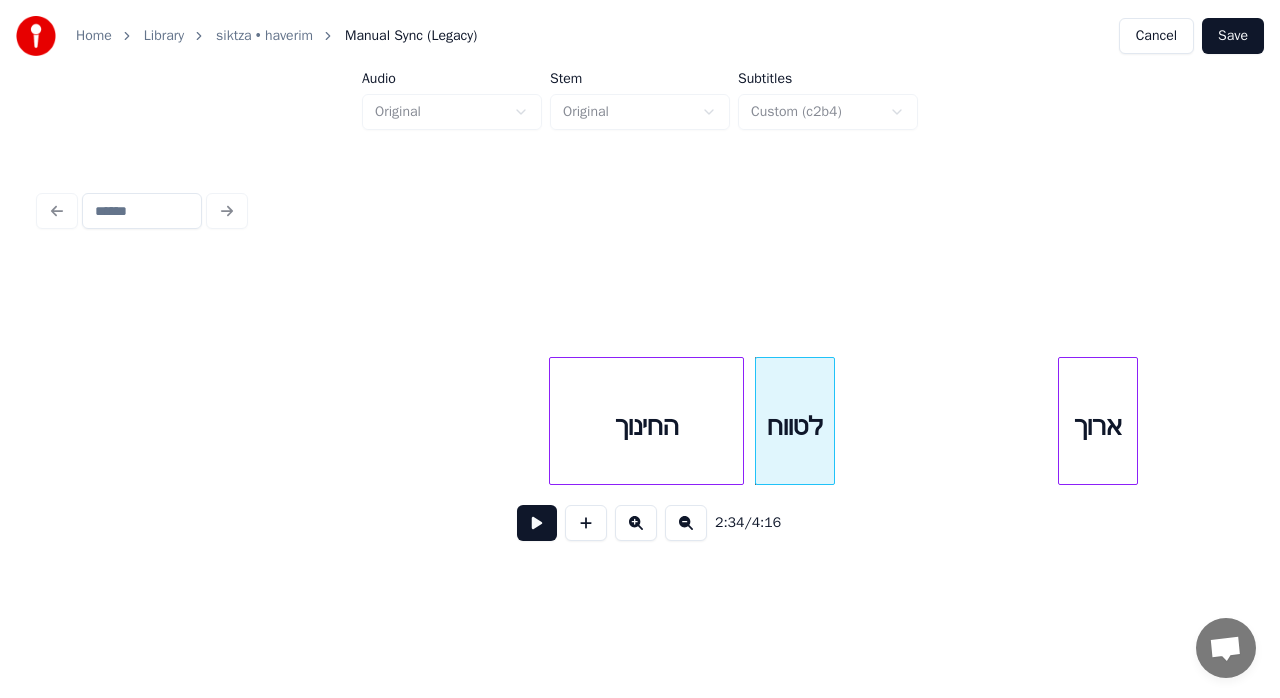 click at bounding box center [537, 523] 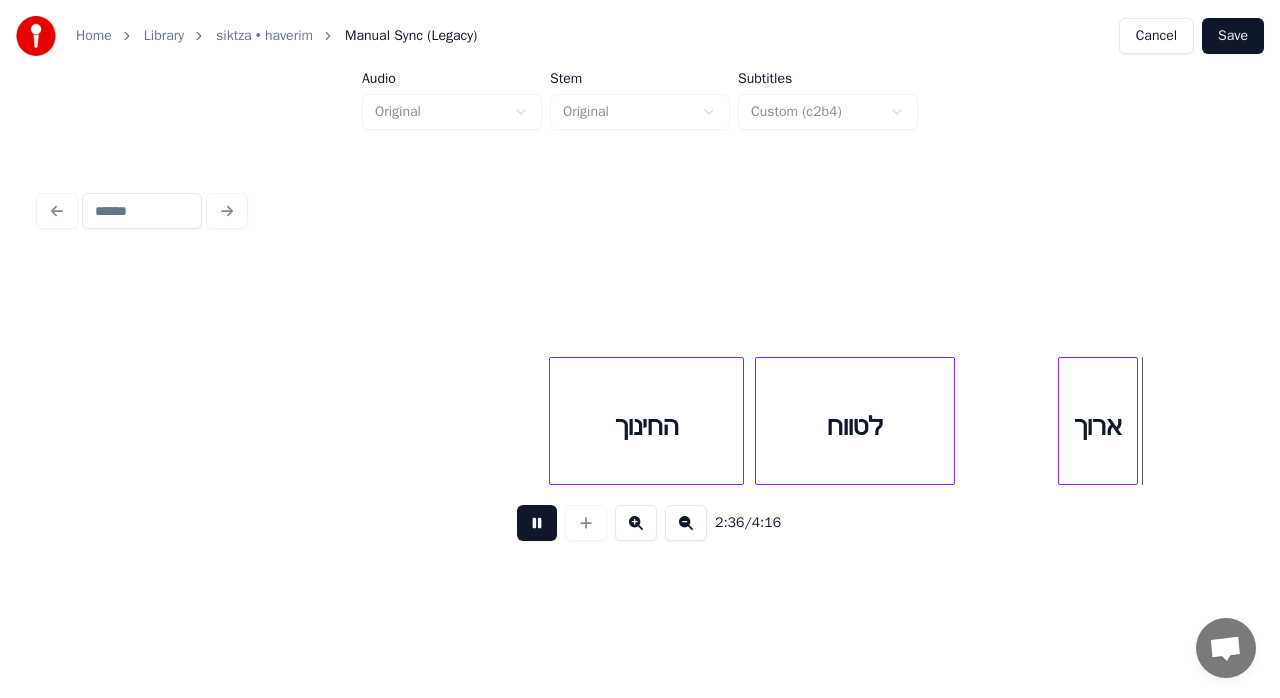 click at bounding box center [951, 421] 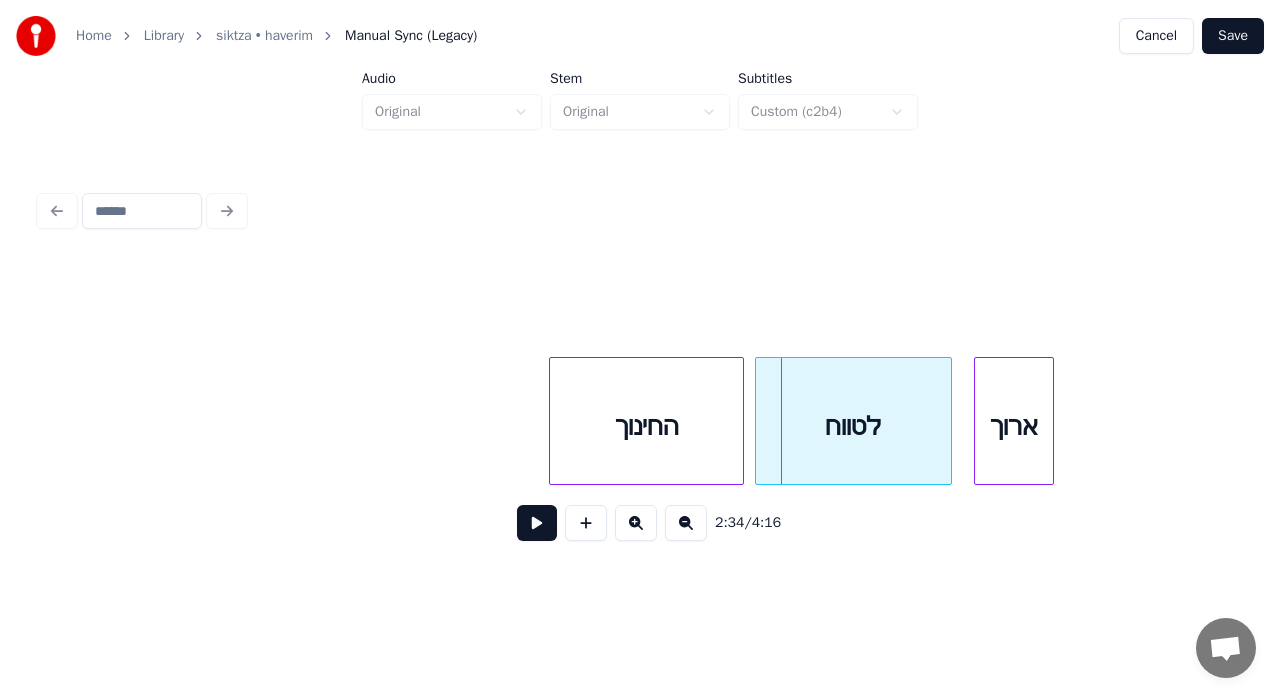 click on "ארוך" at bounding box center [1014, 426] 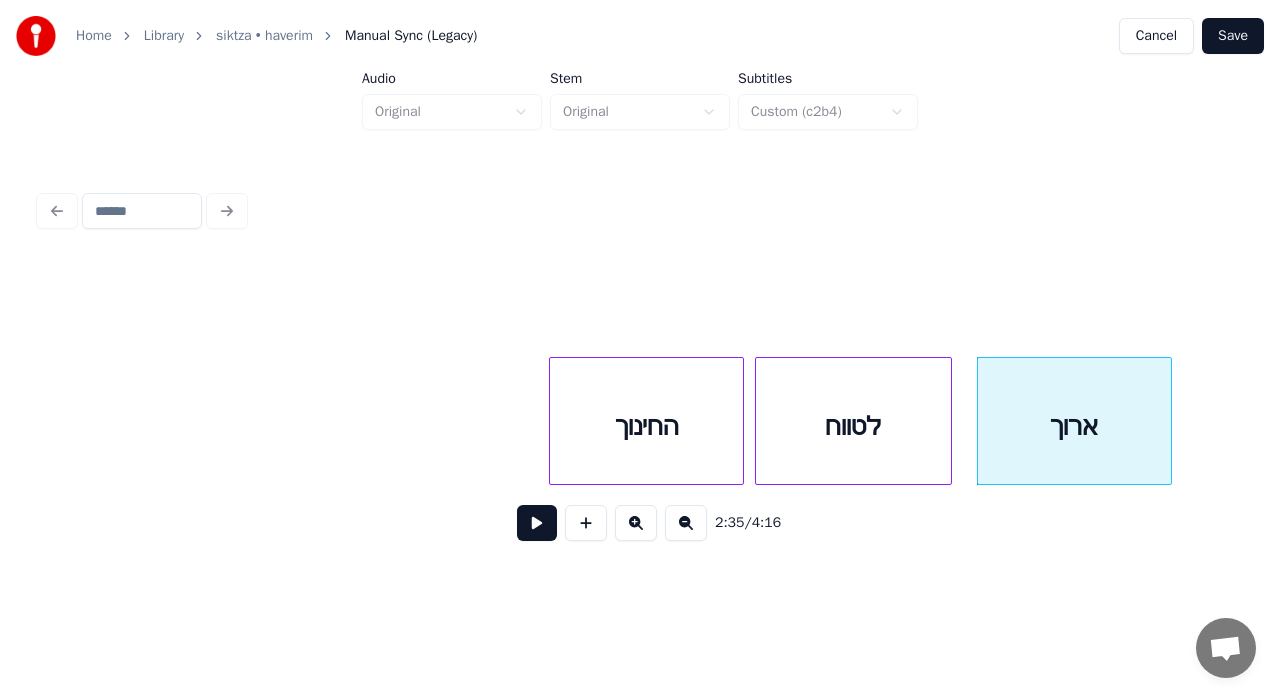 click at bounding box center [1168, 421] 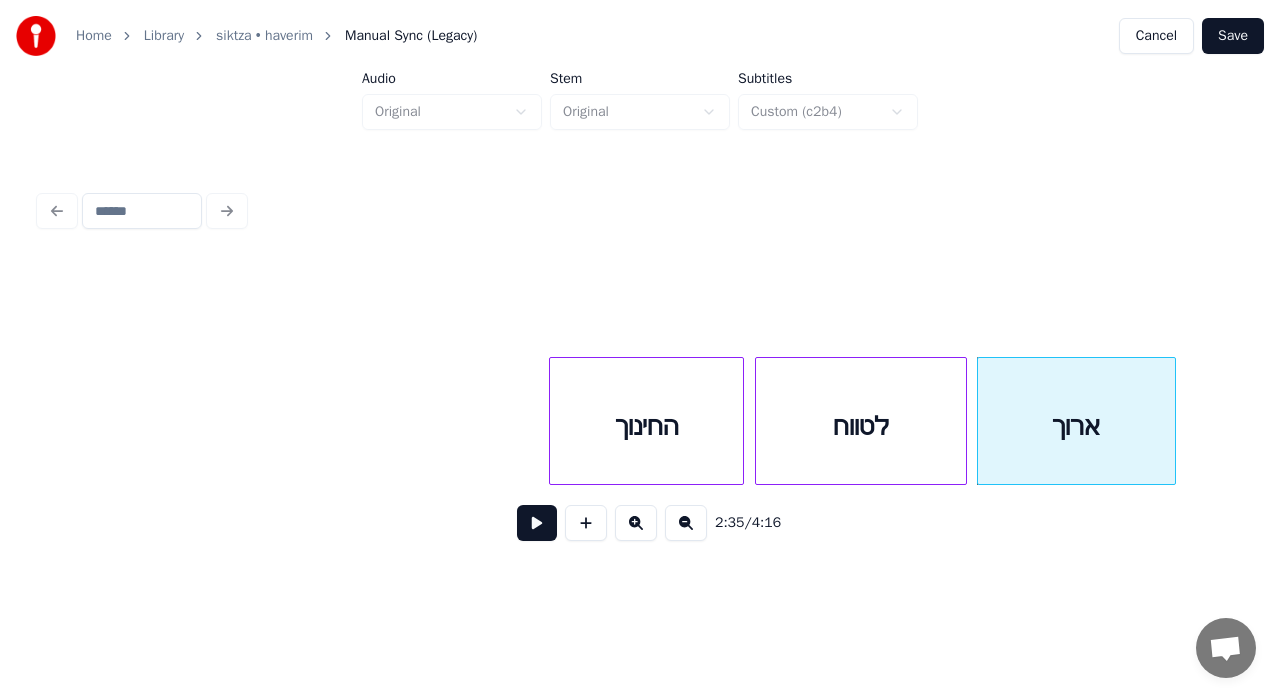 click at bounding box center [963, 421] 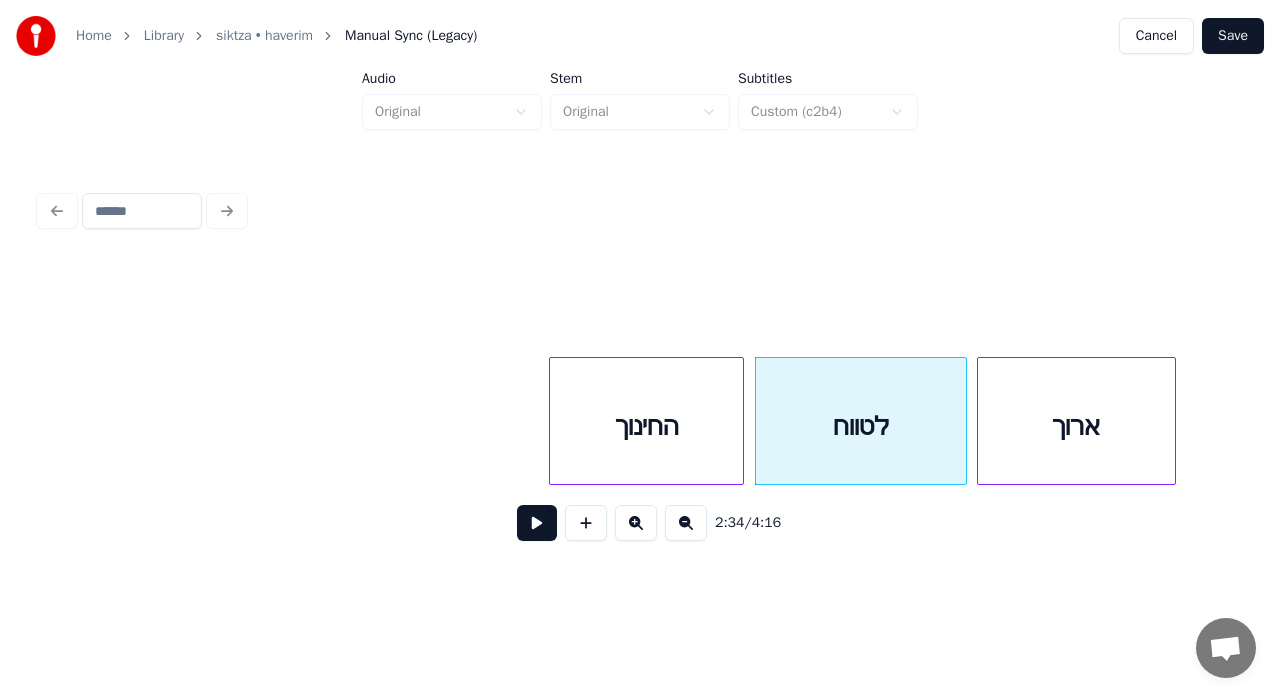 click on "החינוך" at bounding box center (646, 426) 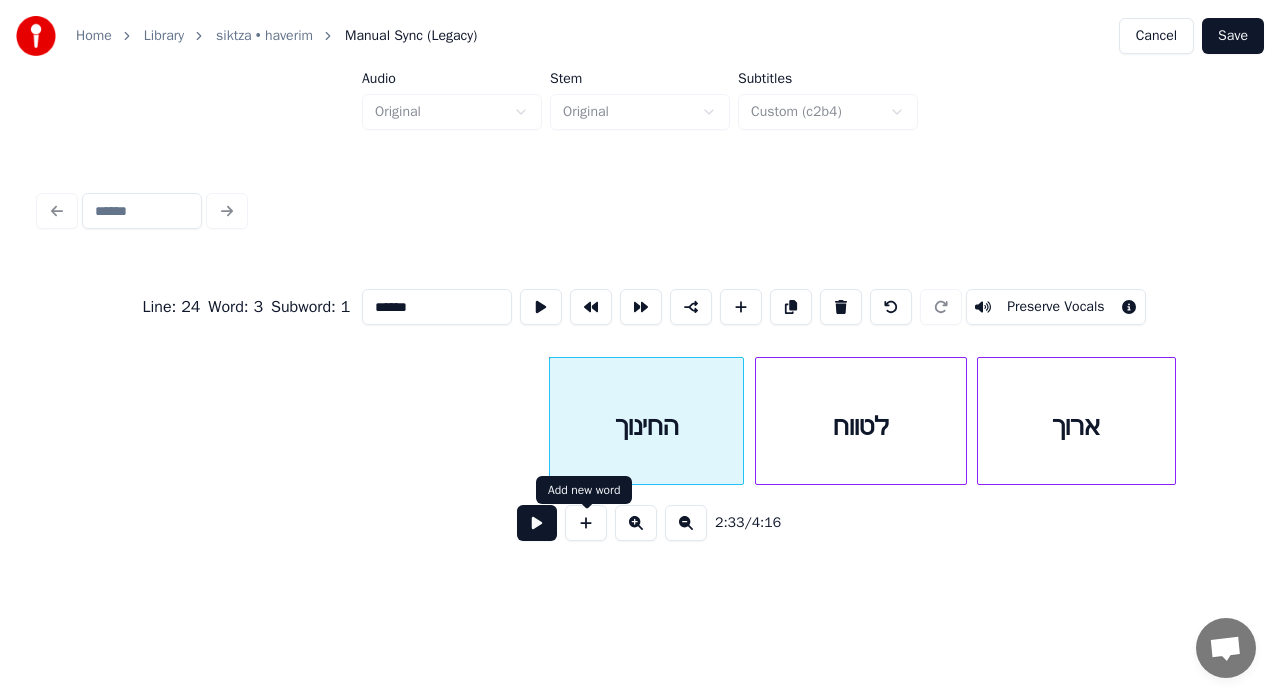 click at bounding box center (537, 523) 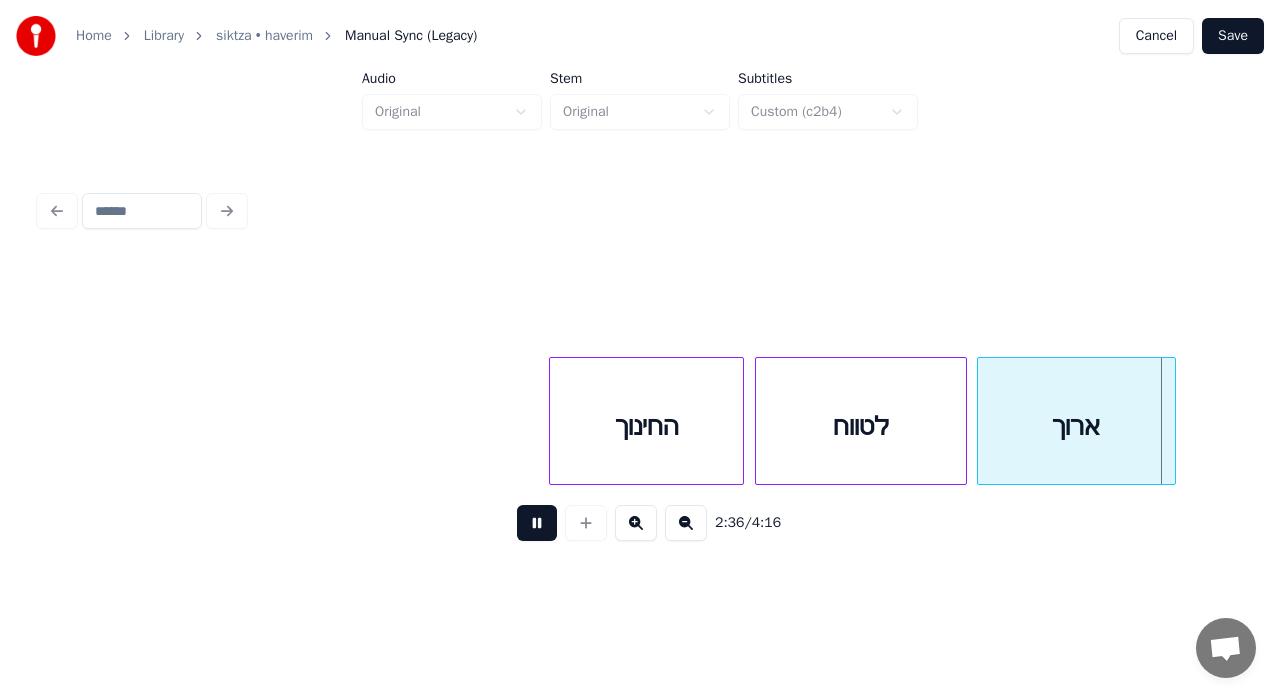 click at bounding box center (537, 523) 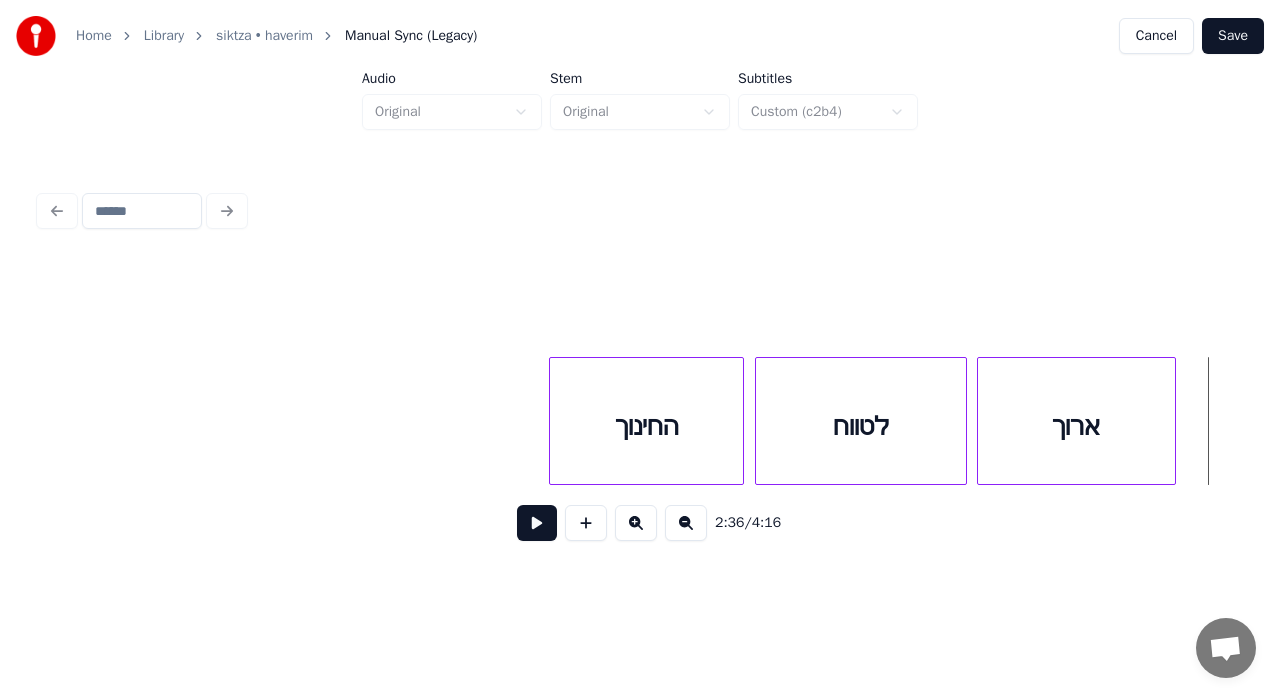 click on "Save" at bounding box center [1233, 36] 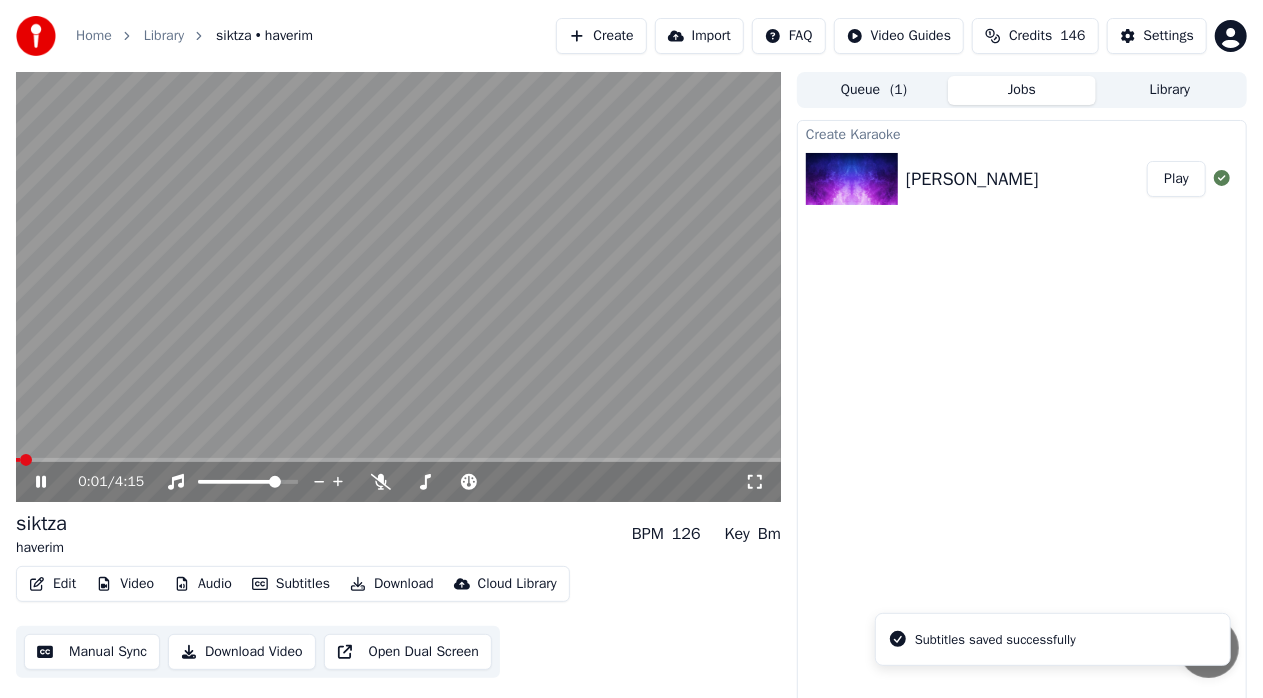 click at bounding box center (398, 460) 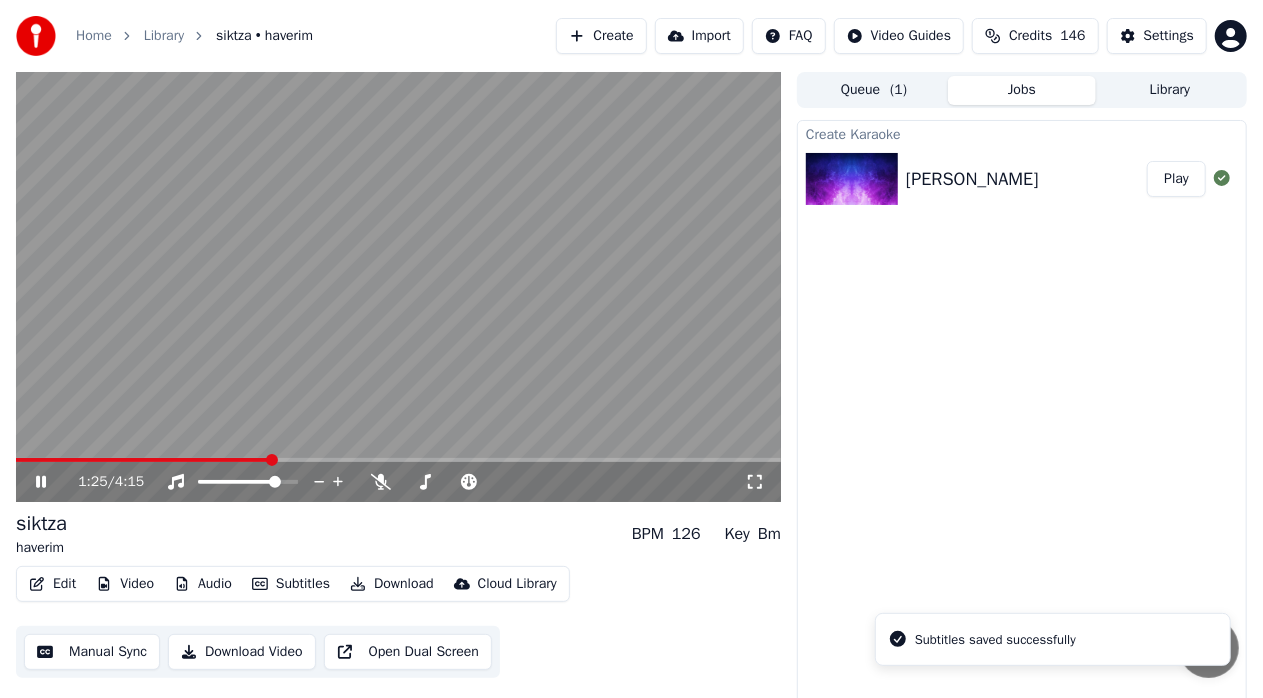 click at bounding box center [398, 460] 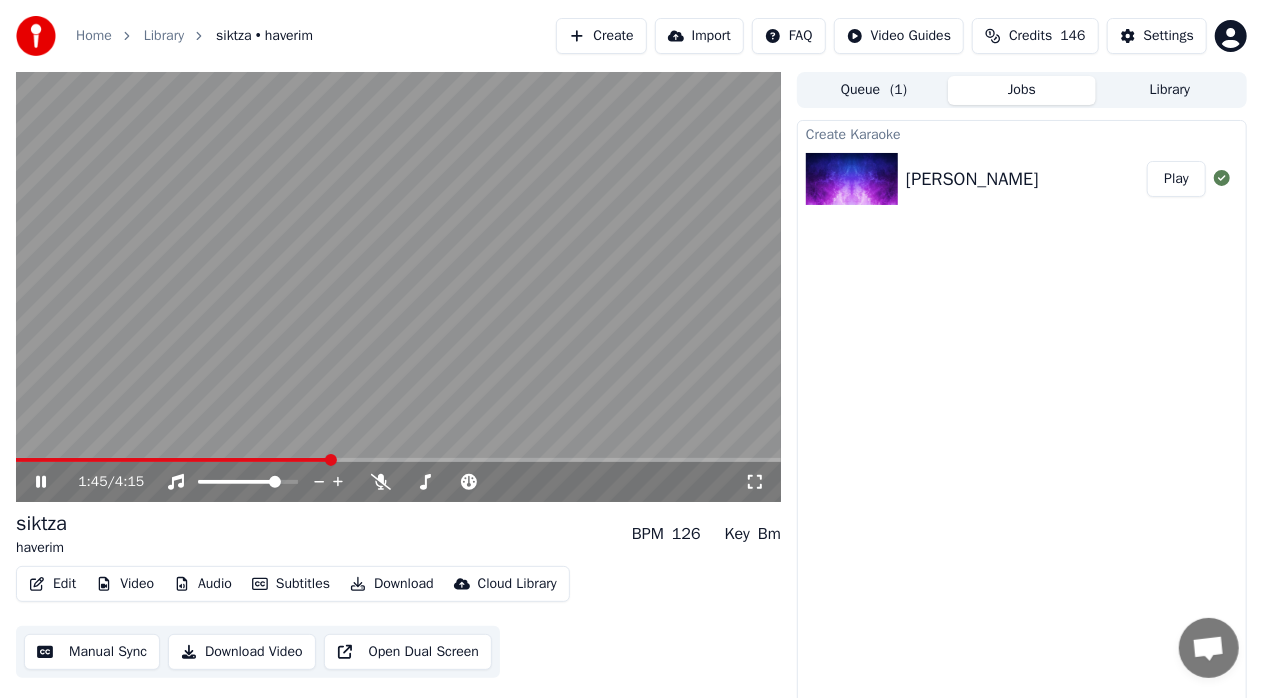 click at bounding box center [398, 460] 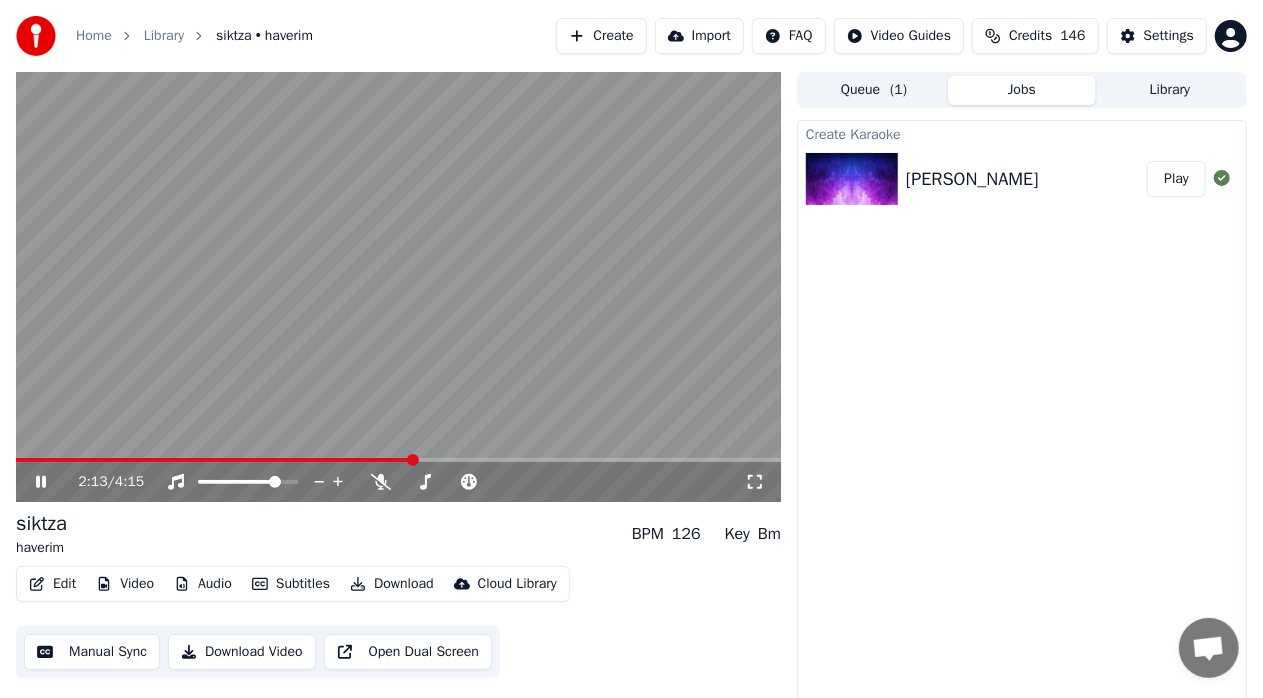 click at bounding box center (398, 460) 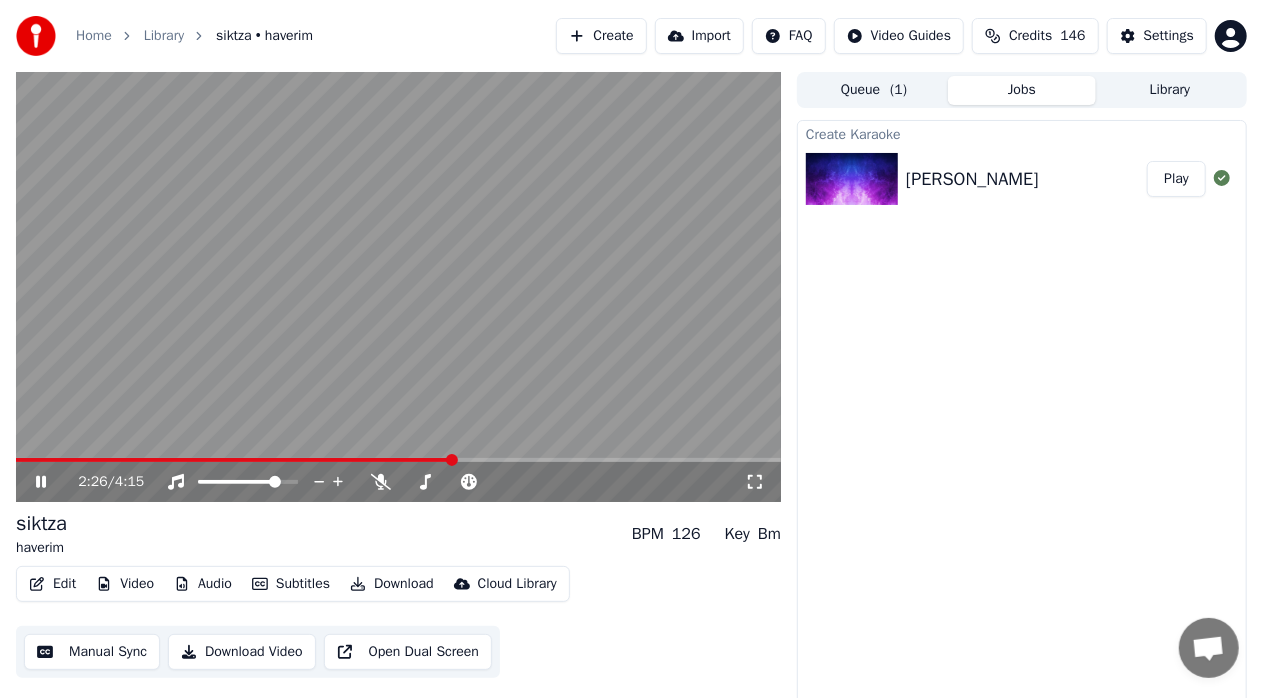 click at bounding box center (398, 460) 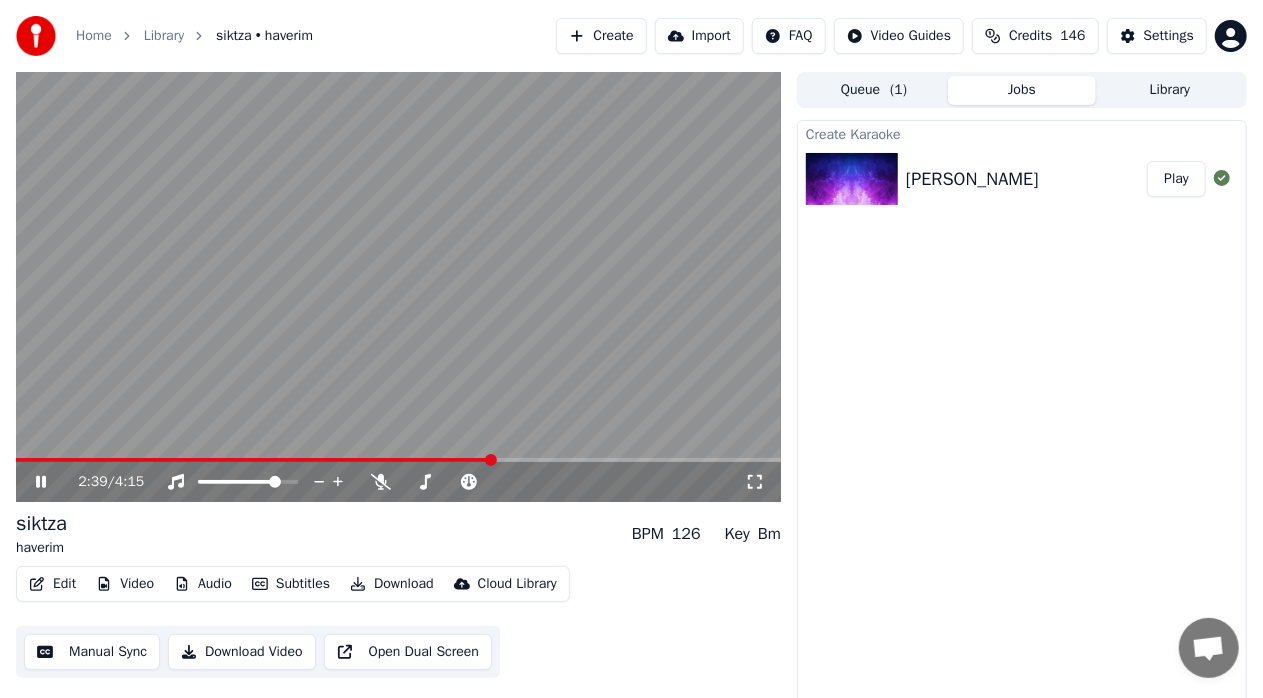 click at bounding box center (398, 460) 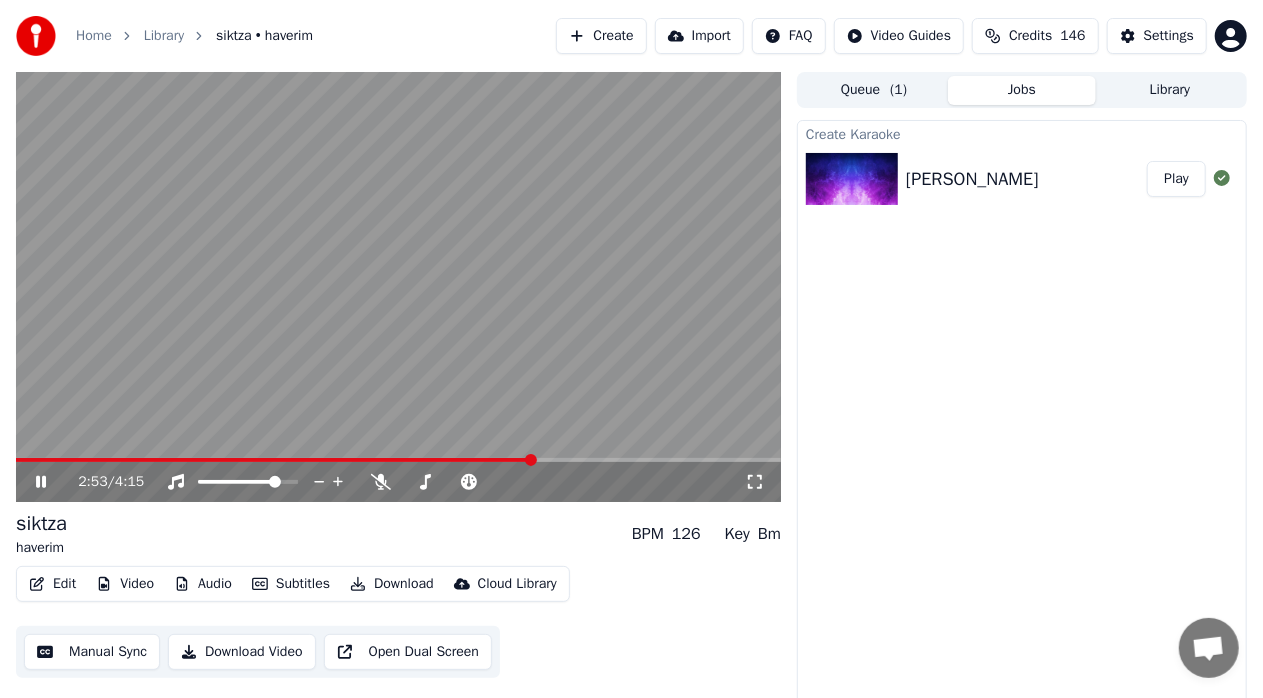 click at bounding box center (398, 460) 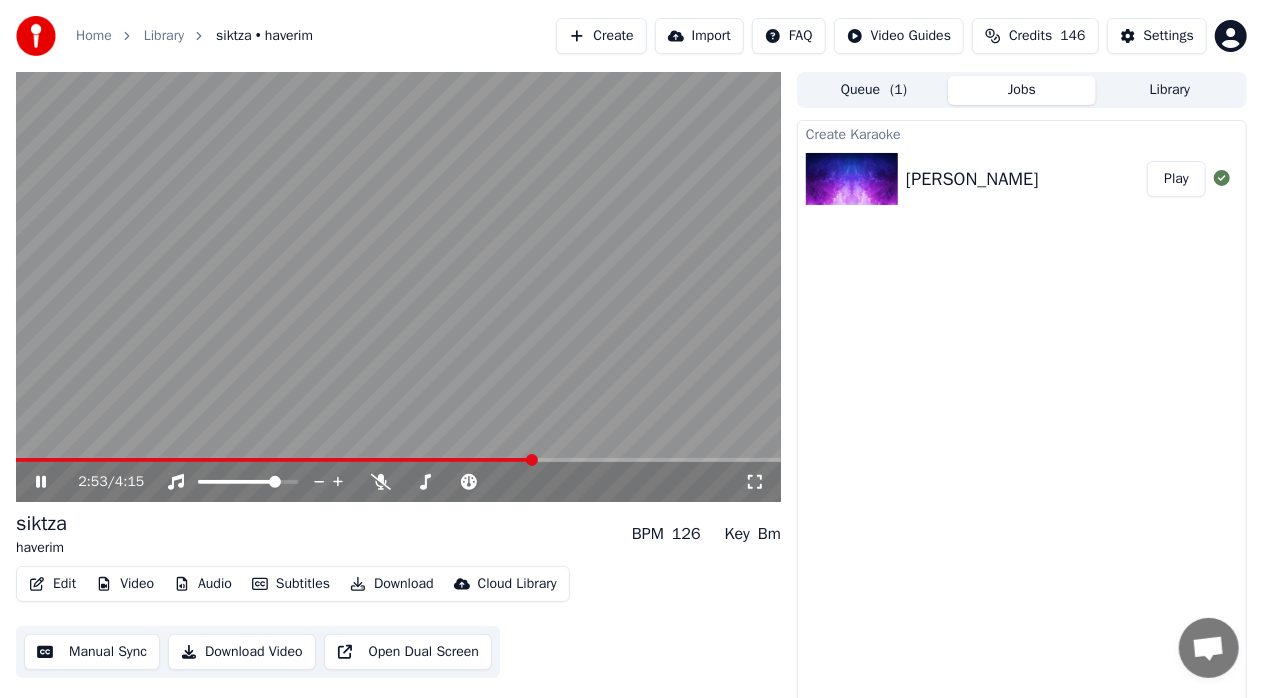 click at bounding box center [398, 287] 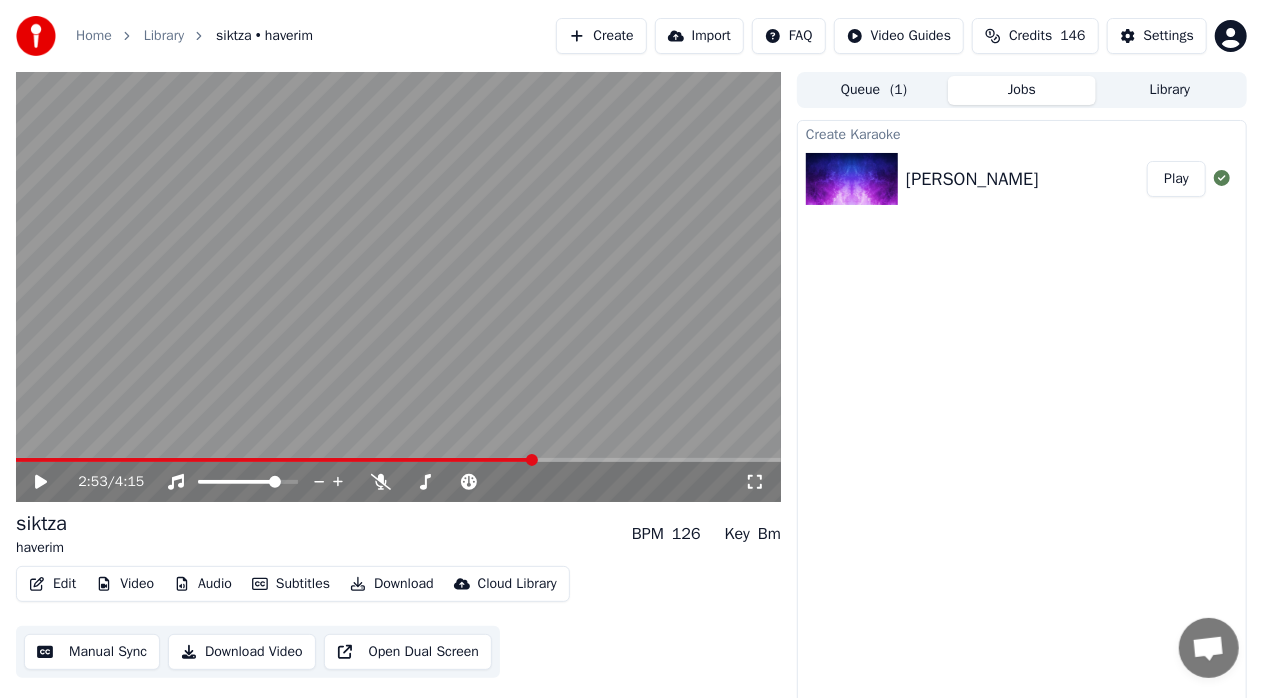 click 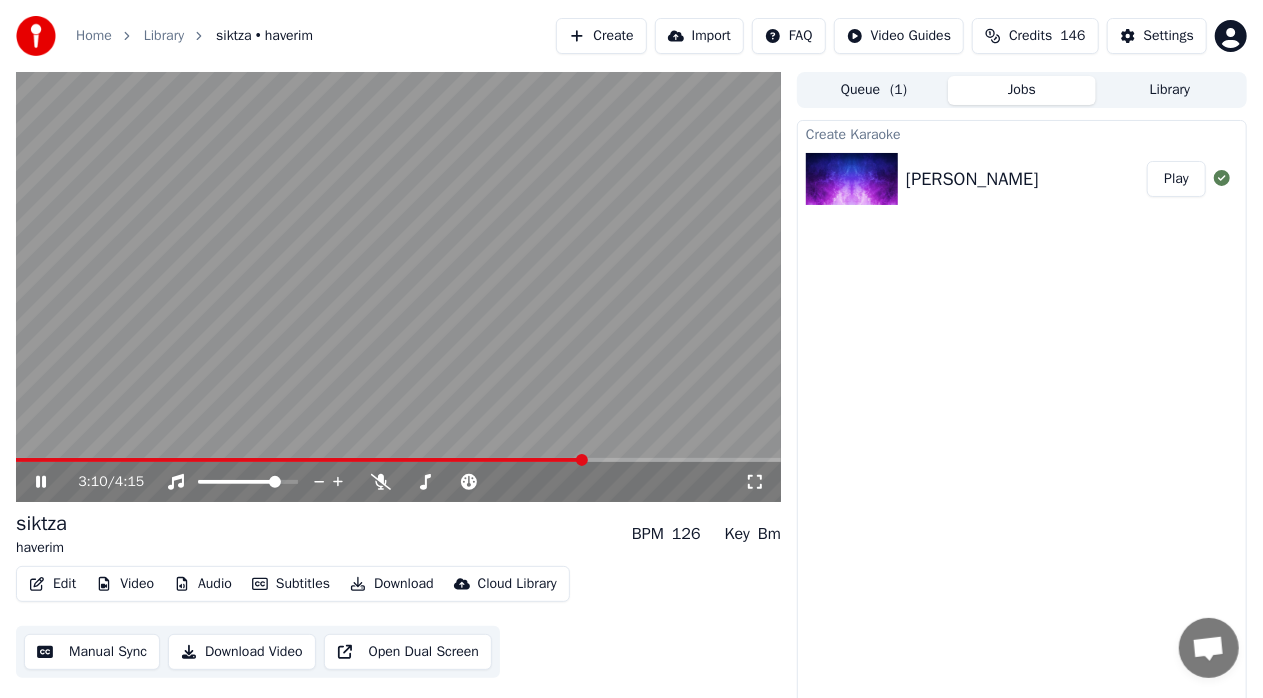 click 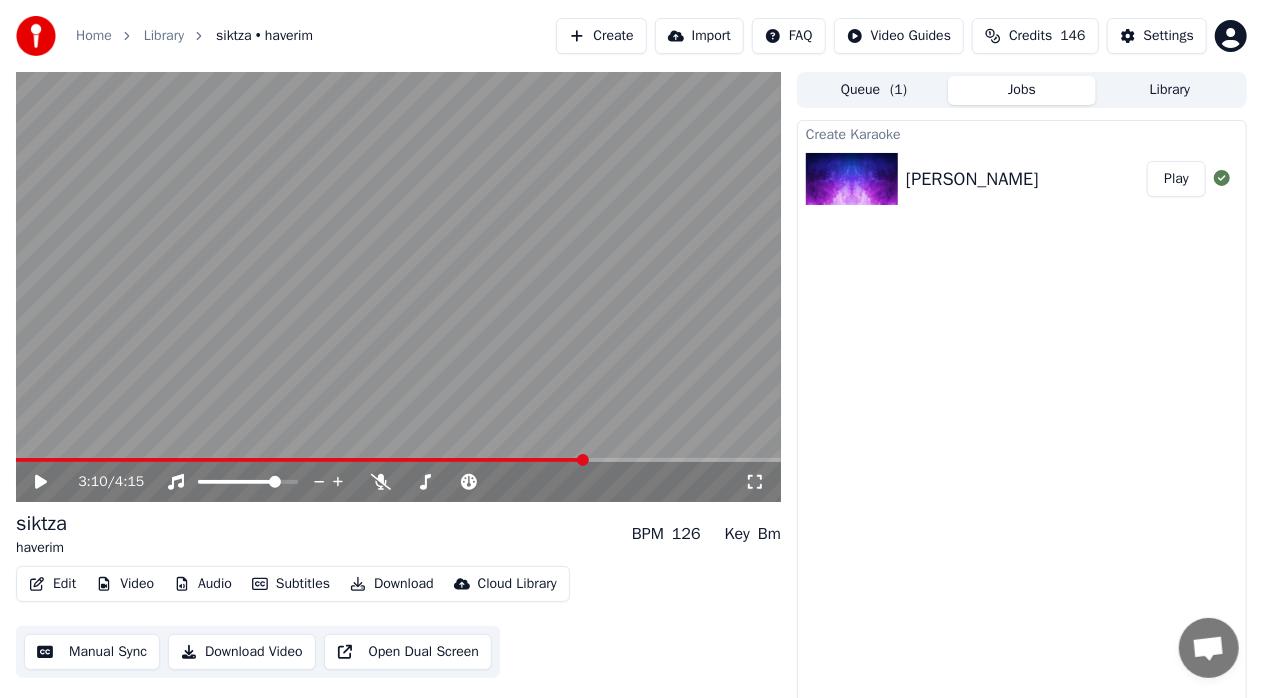 click on "Library" at bounding box center [1170, 90] 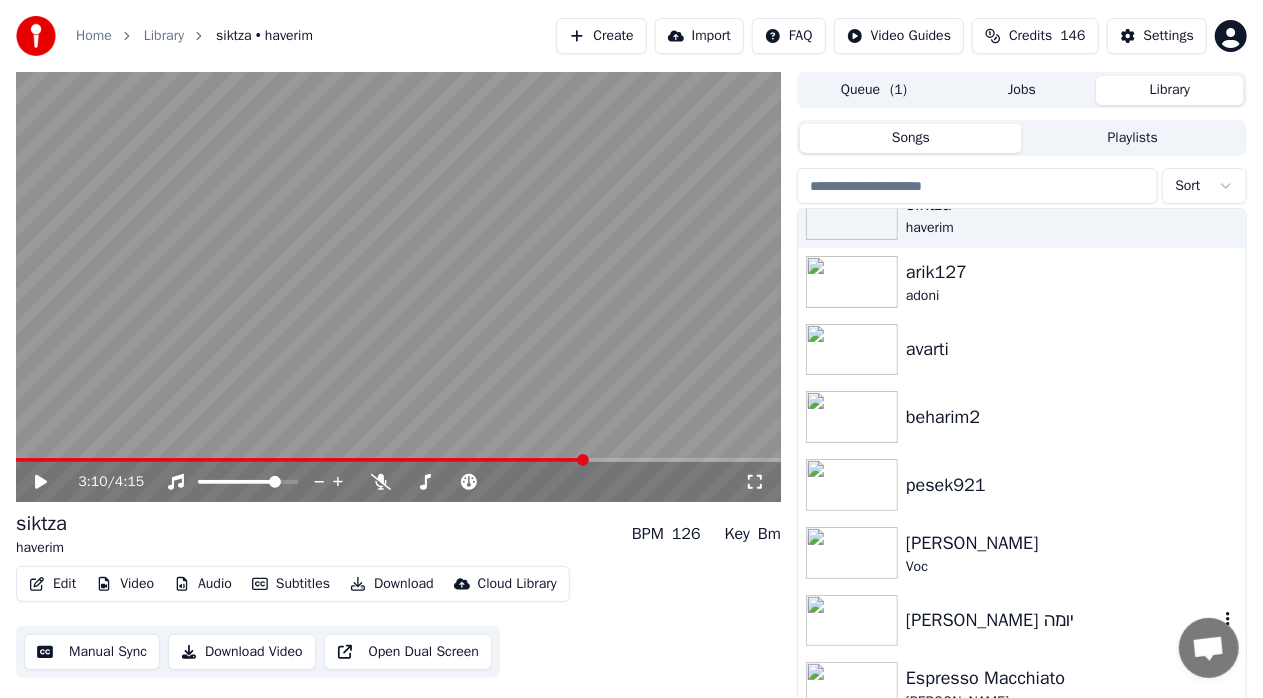 scroll, scrollTop: 0, scrollLeft: 0, axis: both 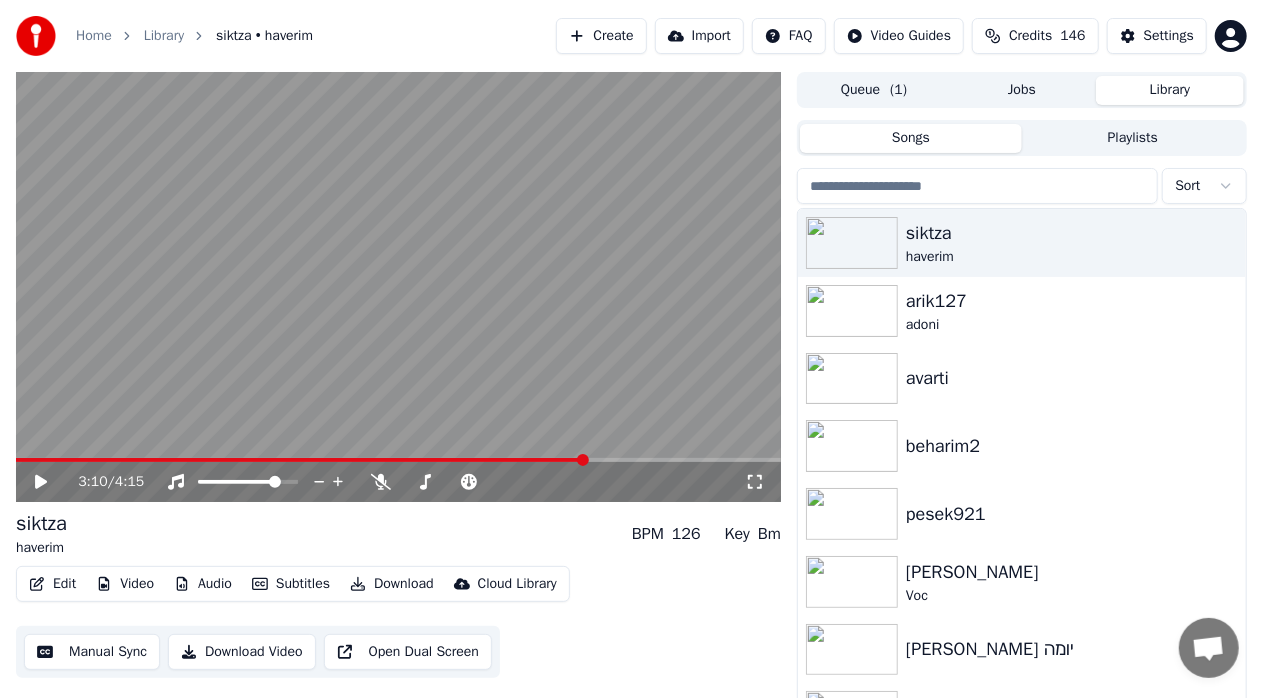 click on "Jobs" at bounding box center [1022, 90] 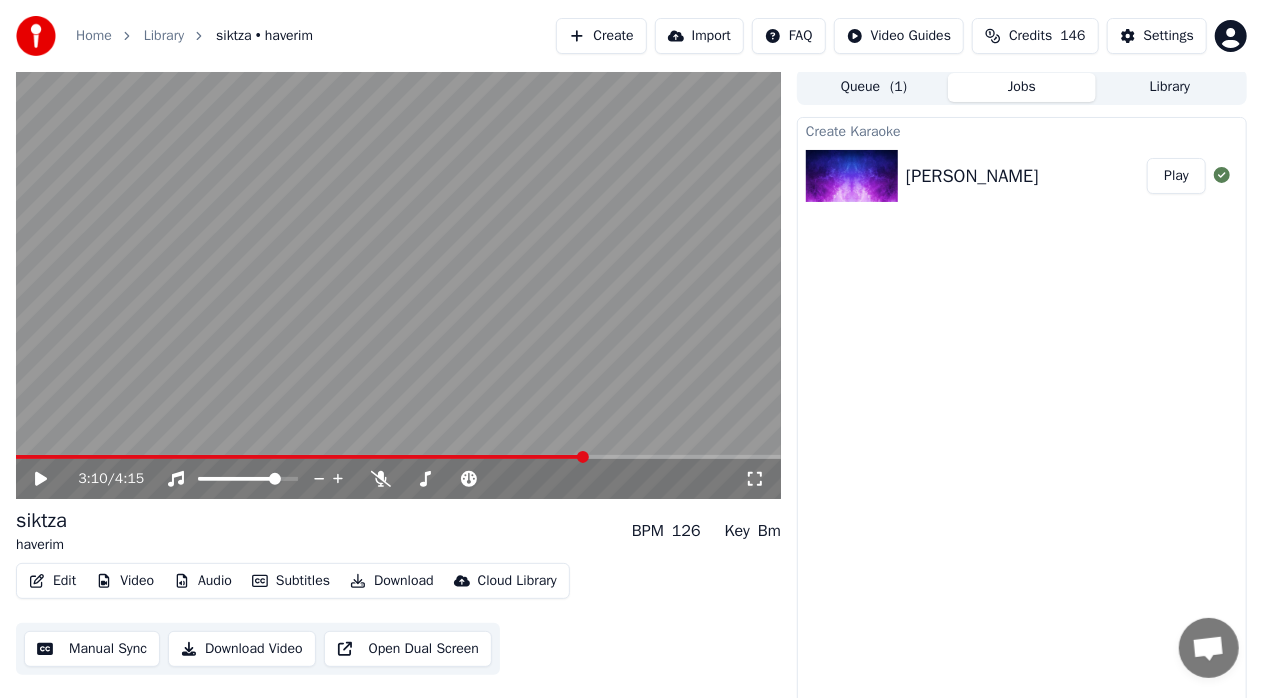 scroll, scrollTop: 0, scrollLeft: 0, axis: both 